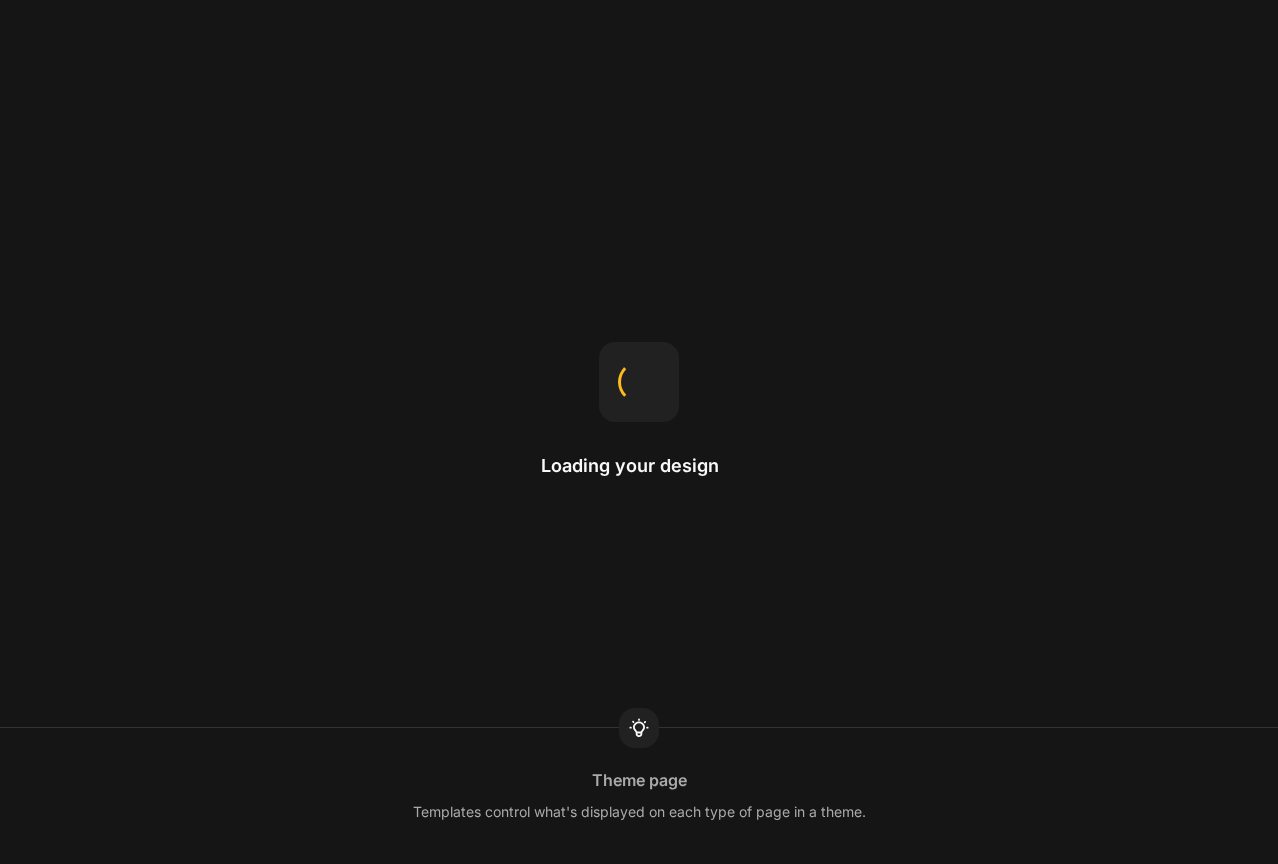 scroll, scrollTop: 0, scrollLeft: 0, axis: both 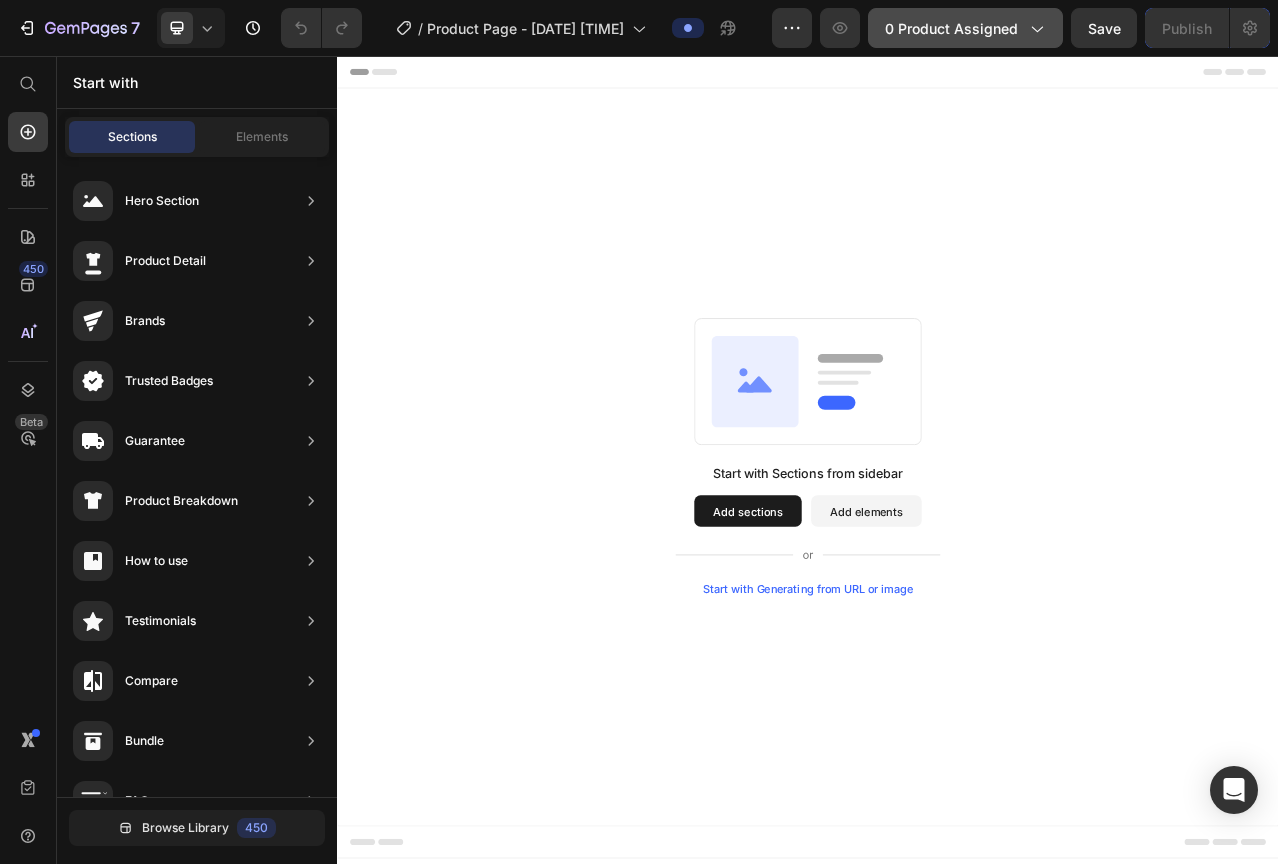 click 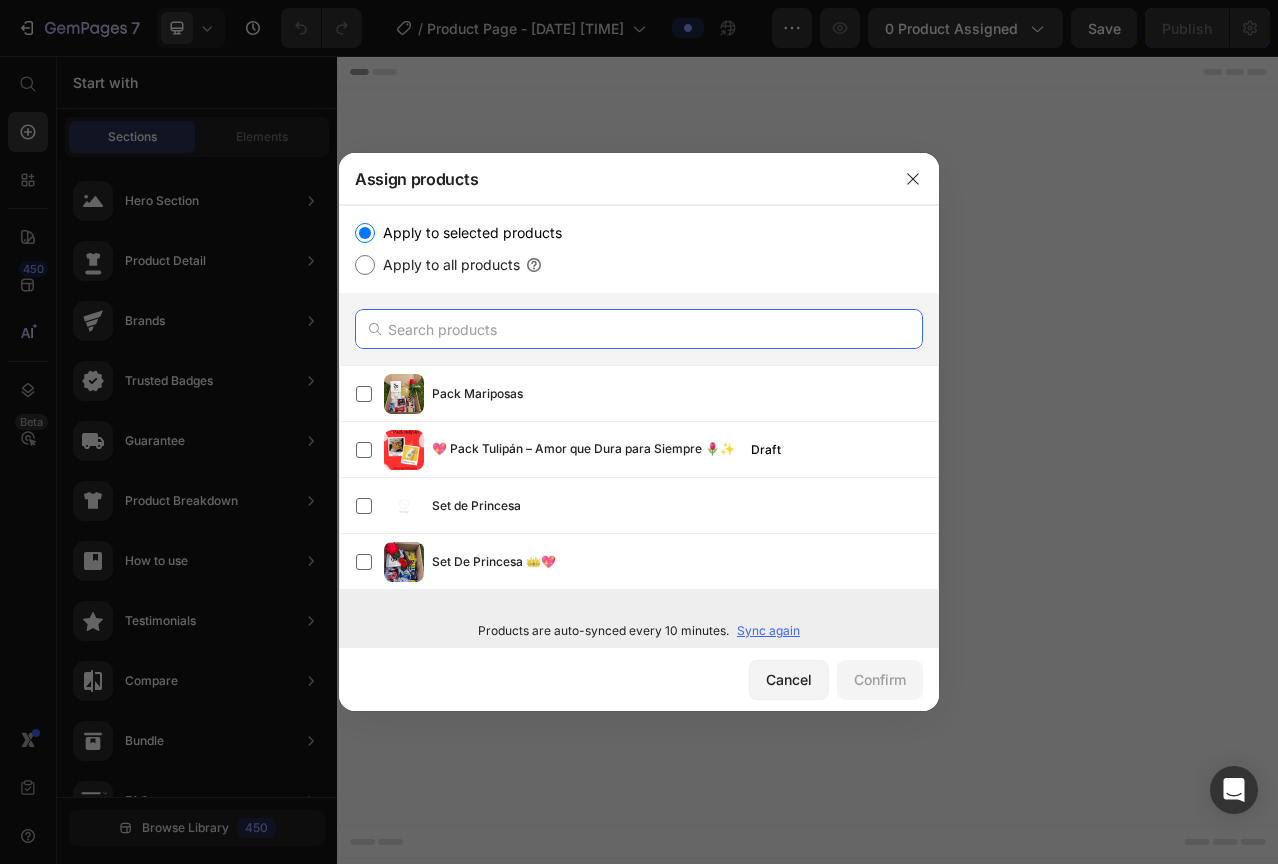 click at bounding box center [639, 329] 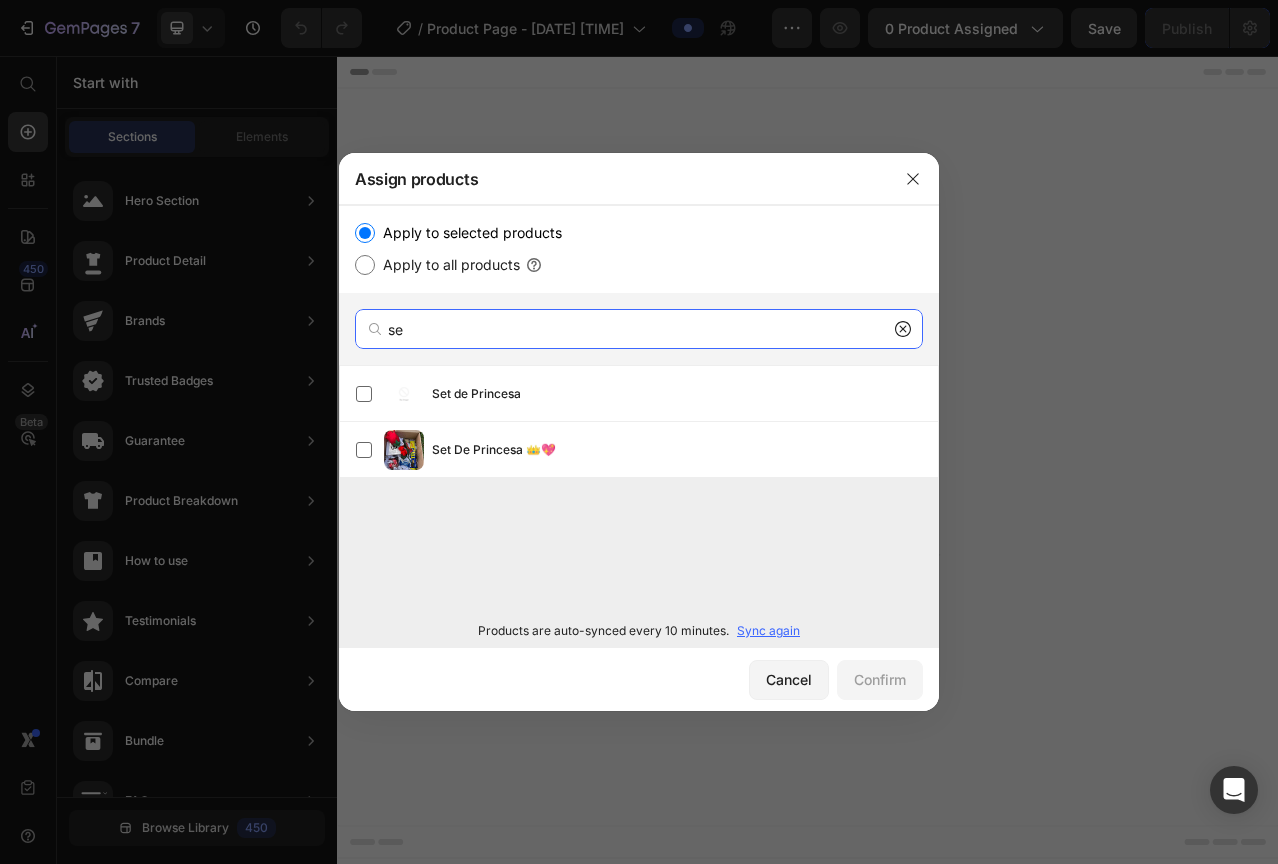 type on "se" 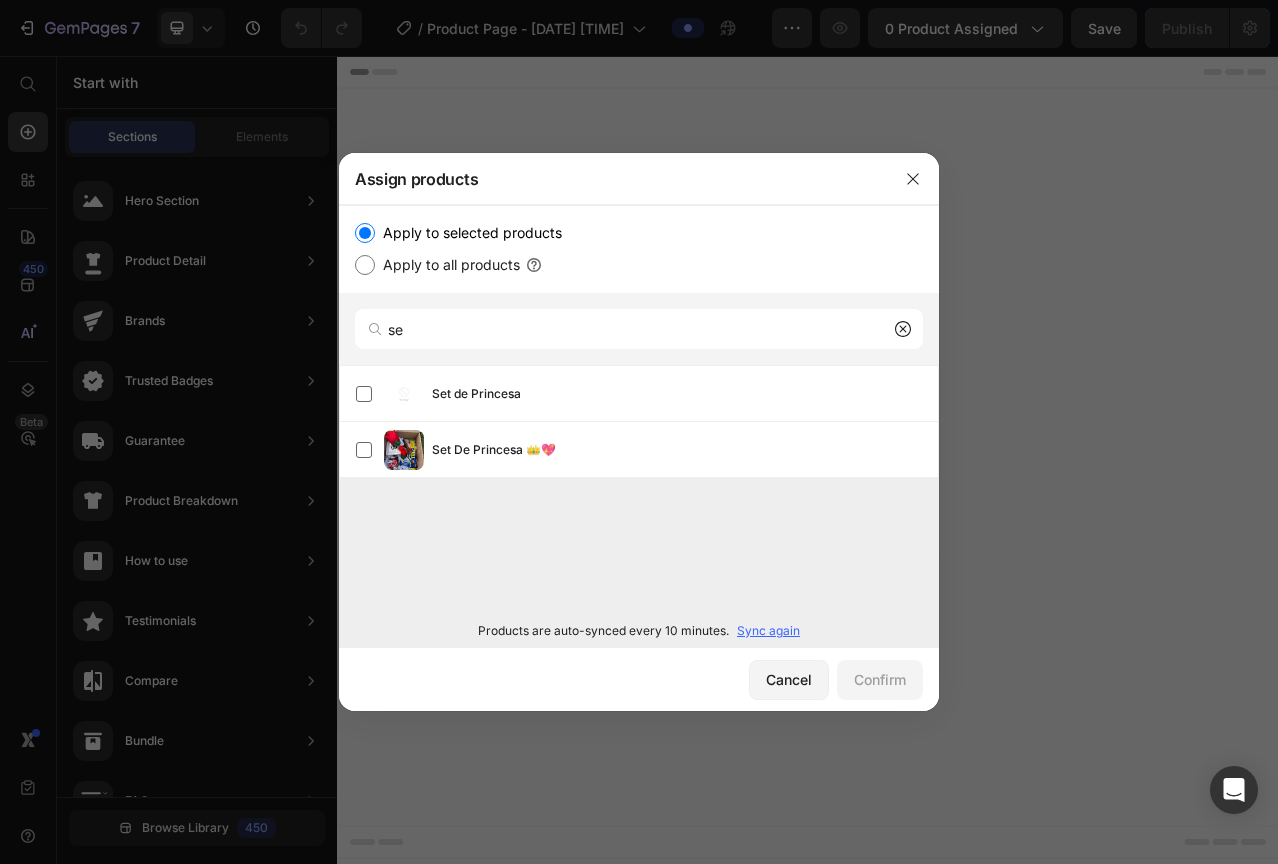 click 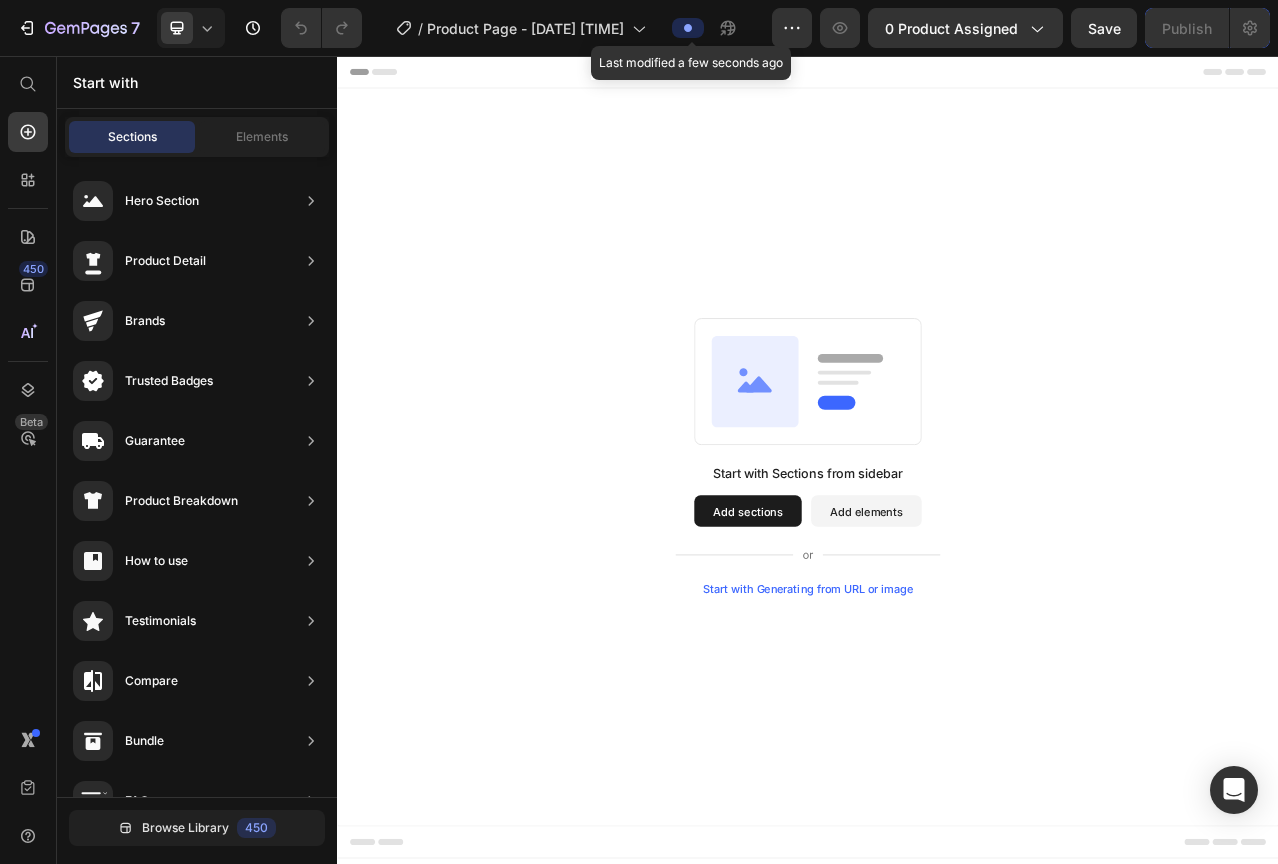 click at bounding box center (688, 28) 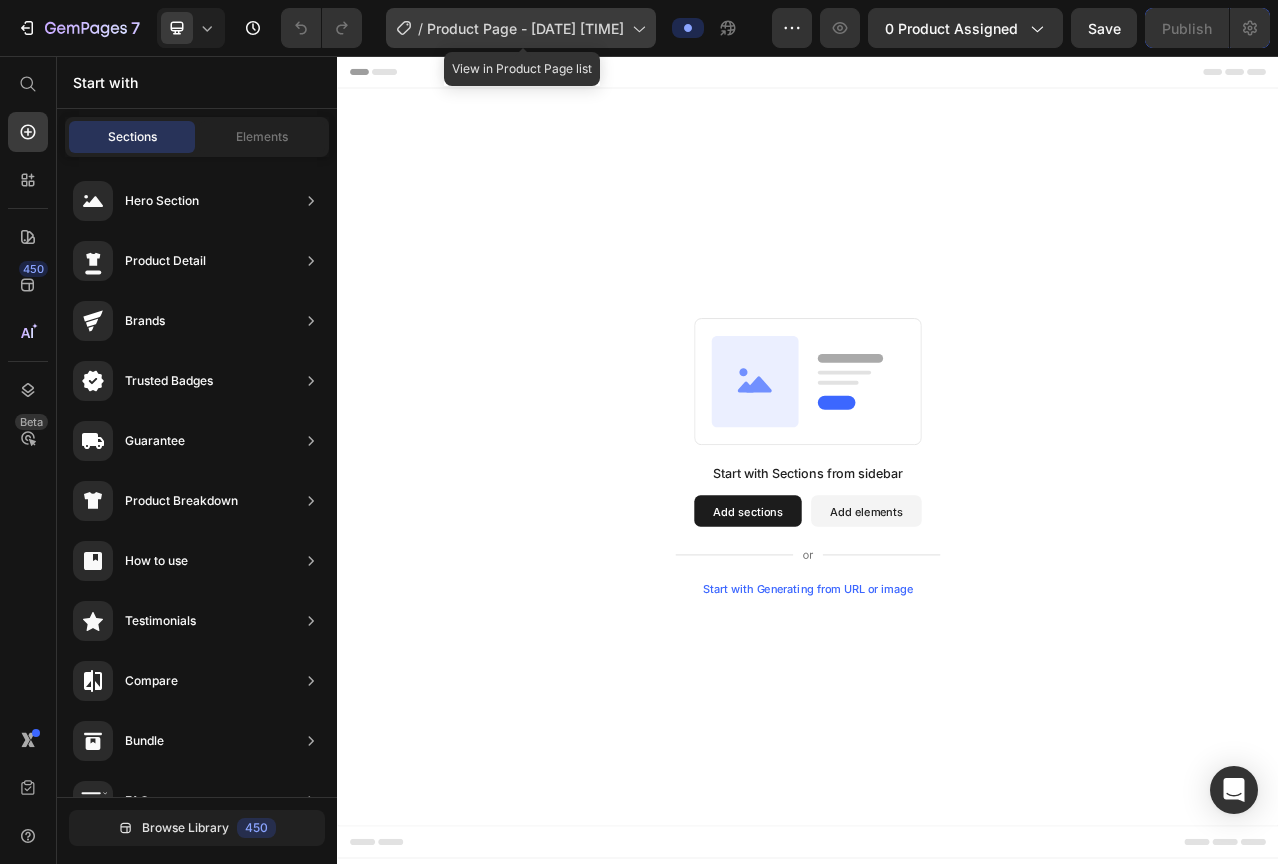 click 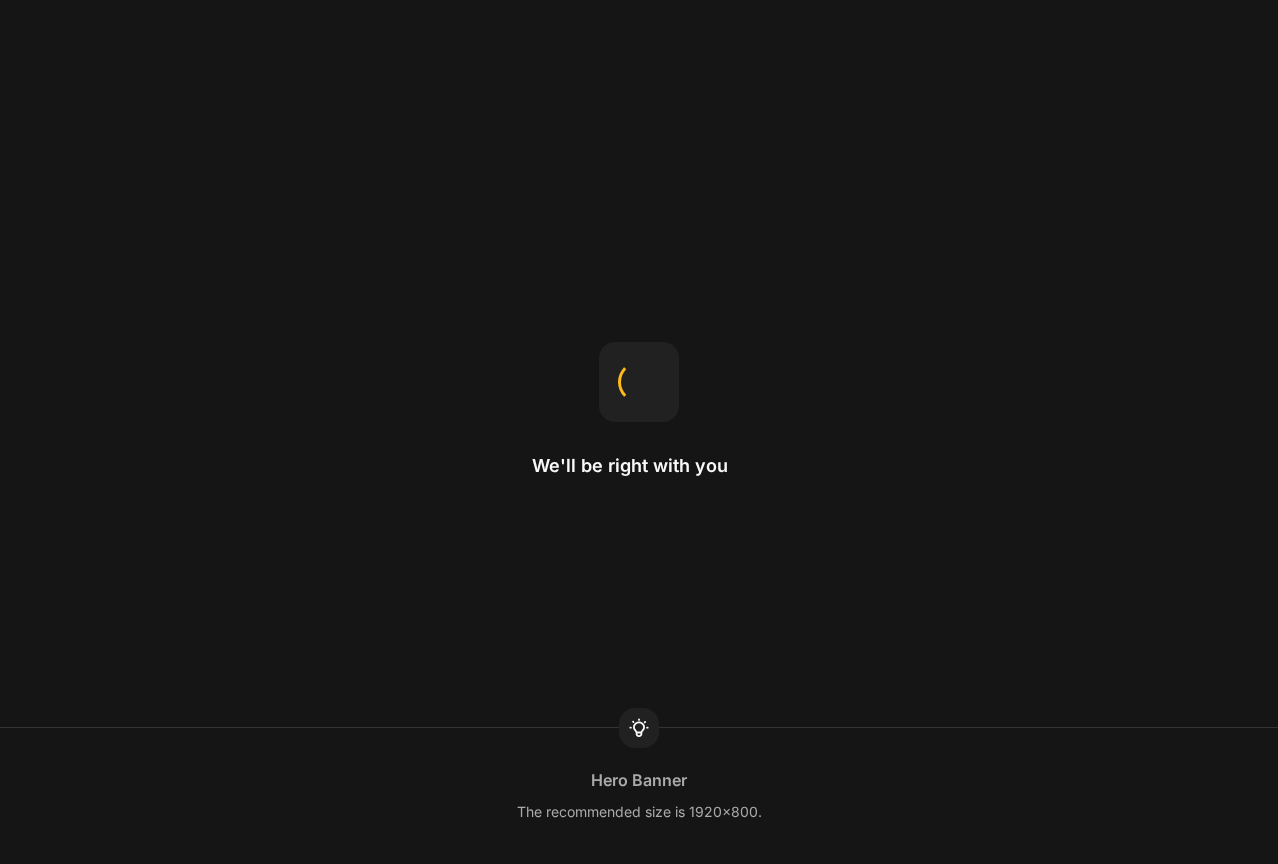 scroll, scrollTop: 0, scrollLeft: 0, axis: both 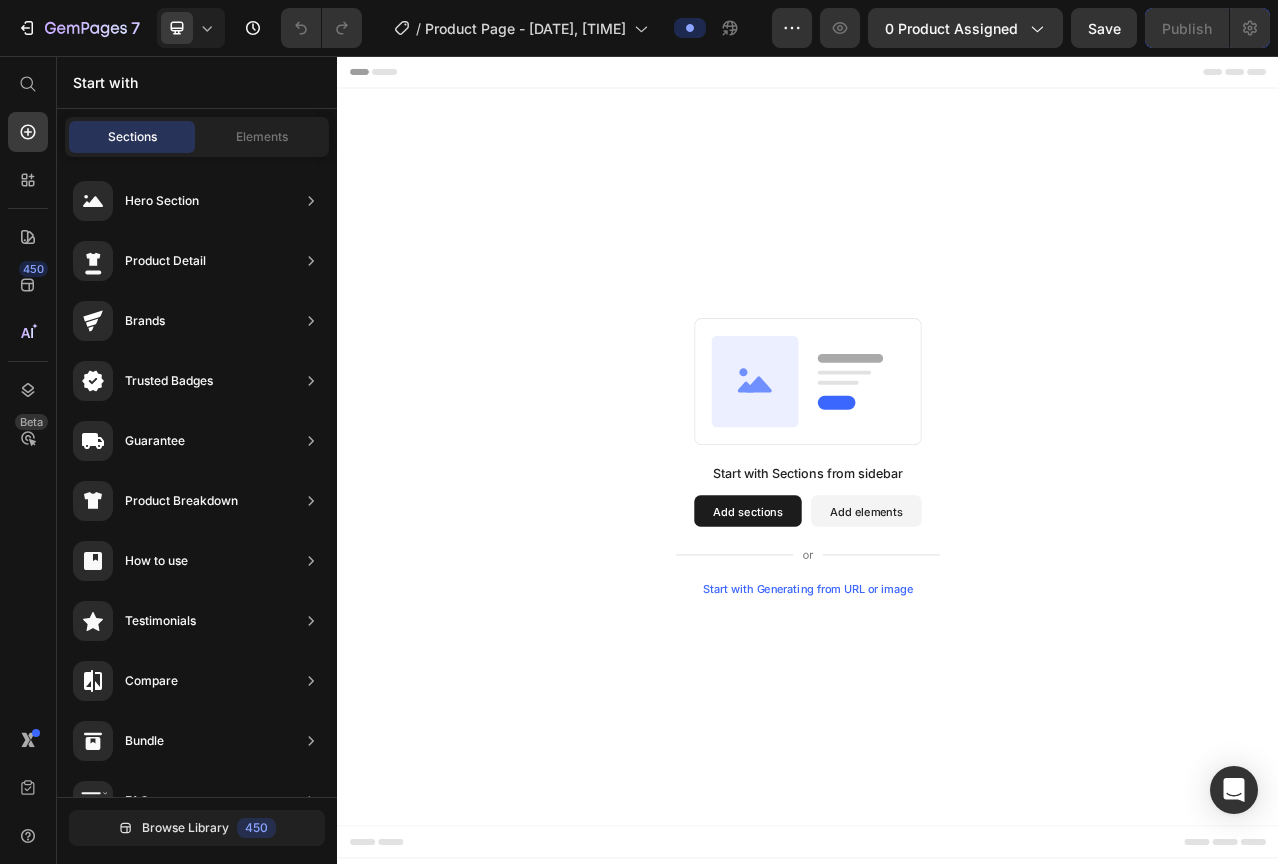 click on "Start with Sections from sidebar Add sections Add elements Start with Generating from URL or image" at bounding box center (937, 567) 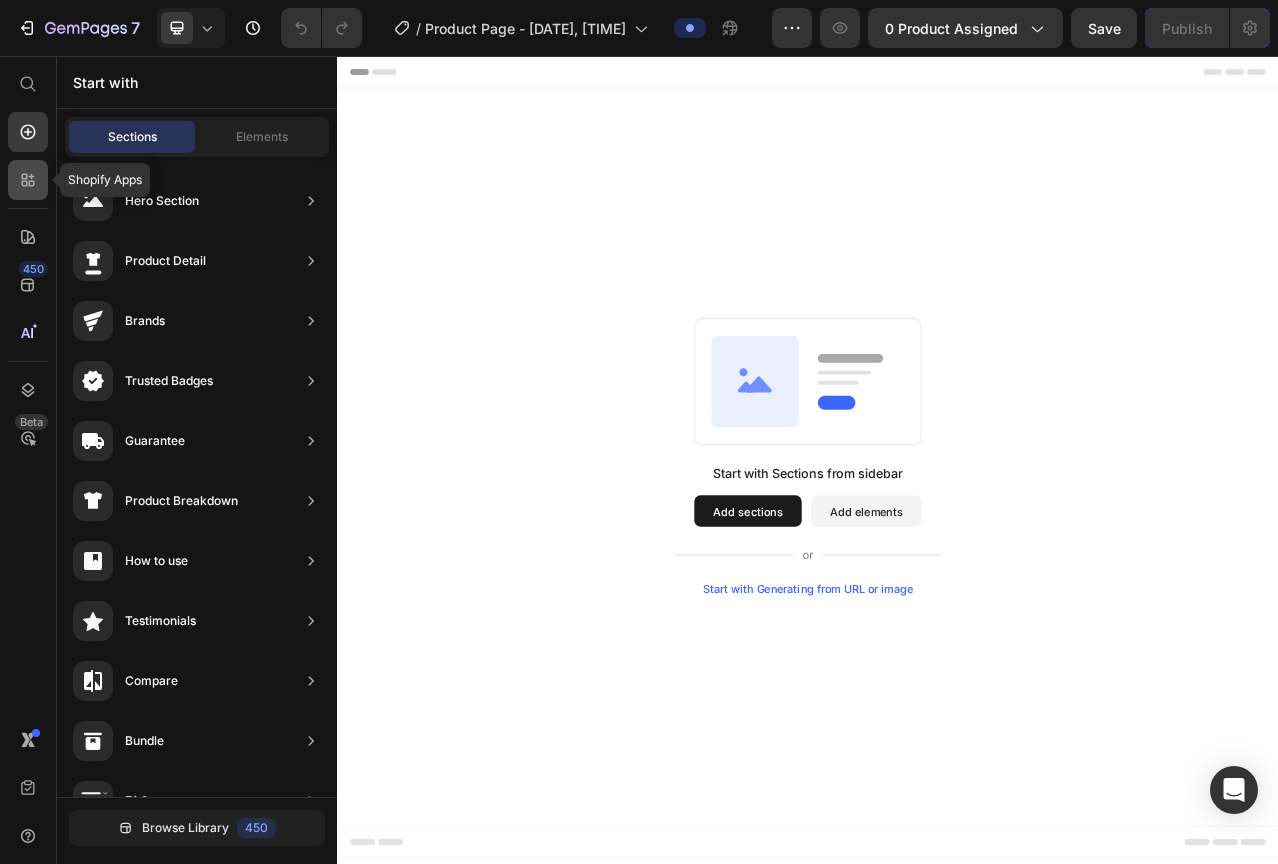 click 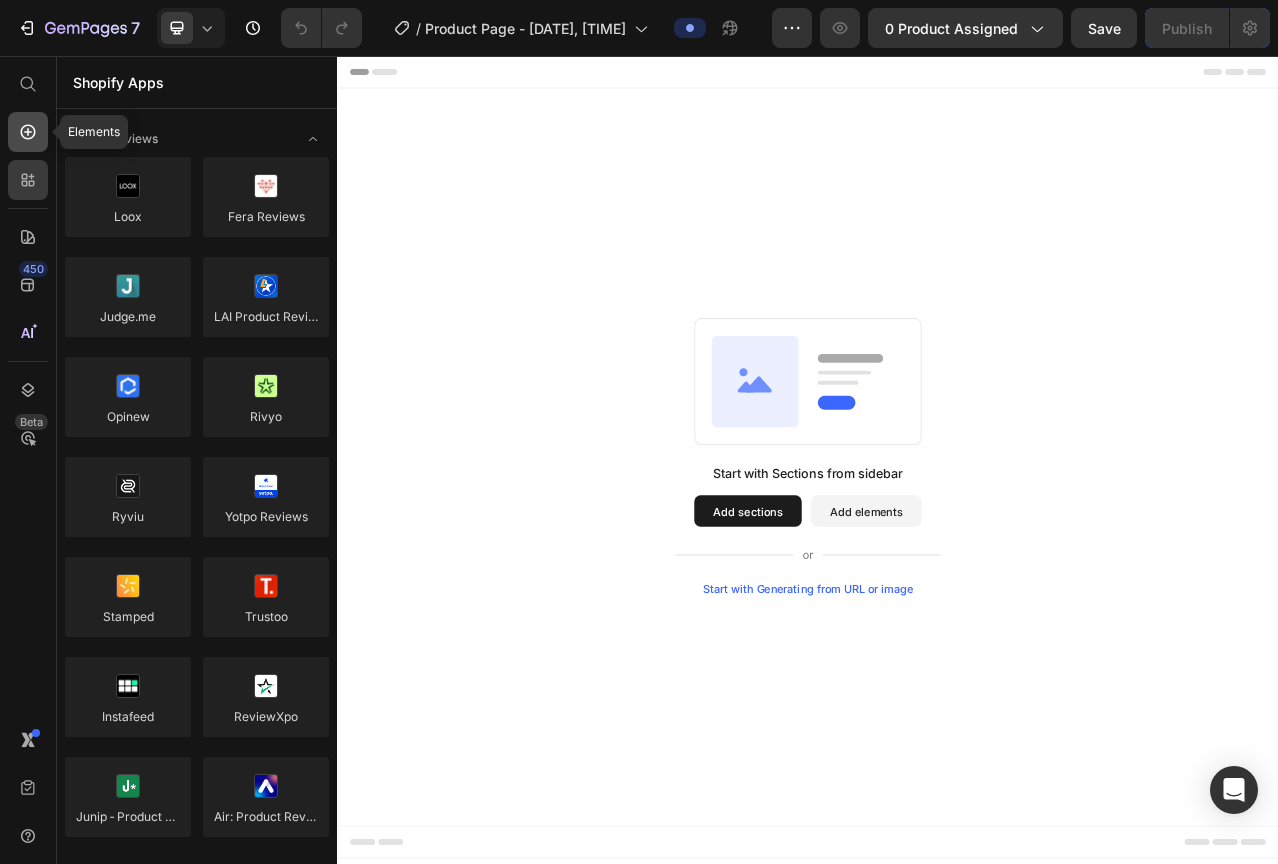 click 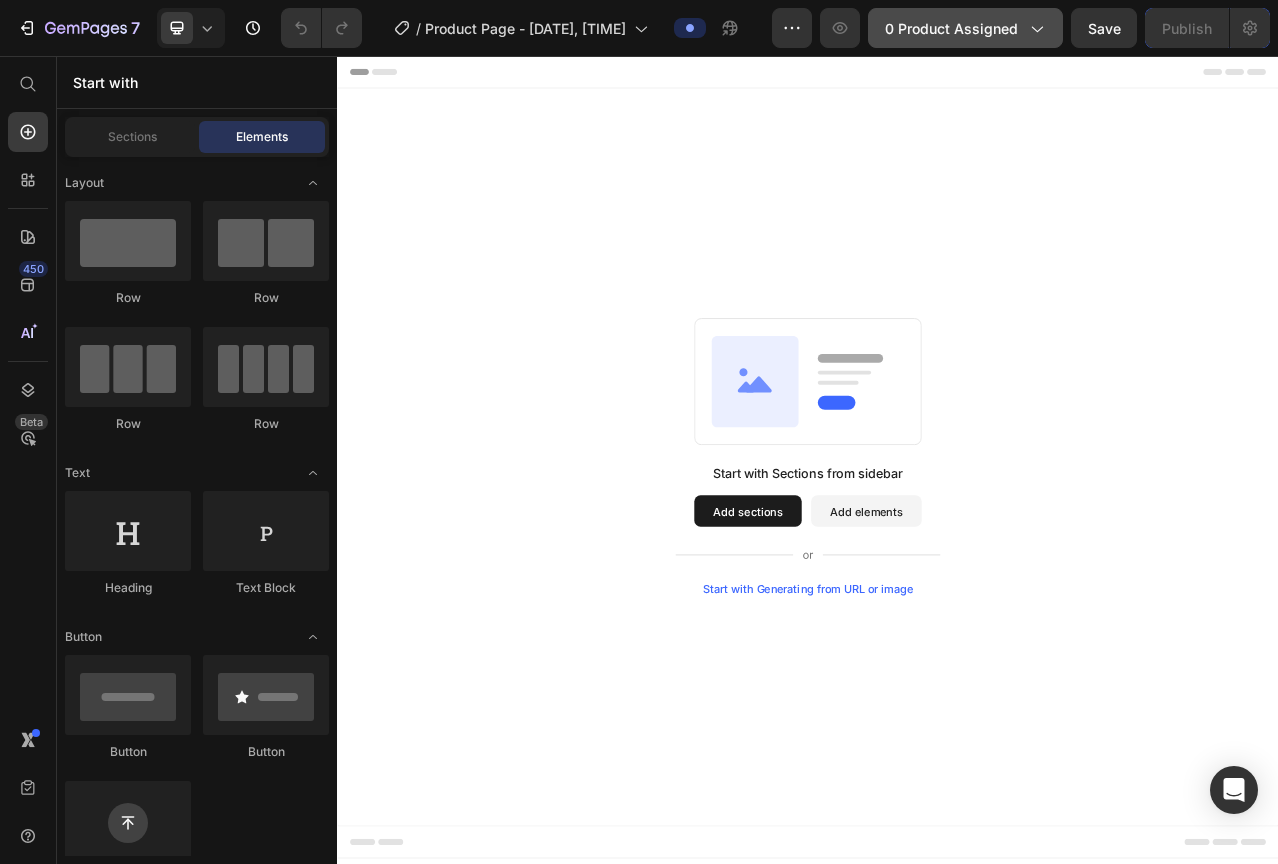 click on "0 product assigned" 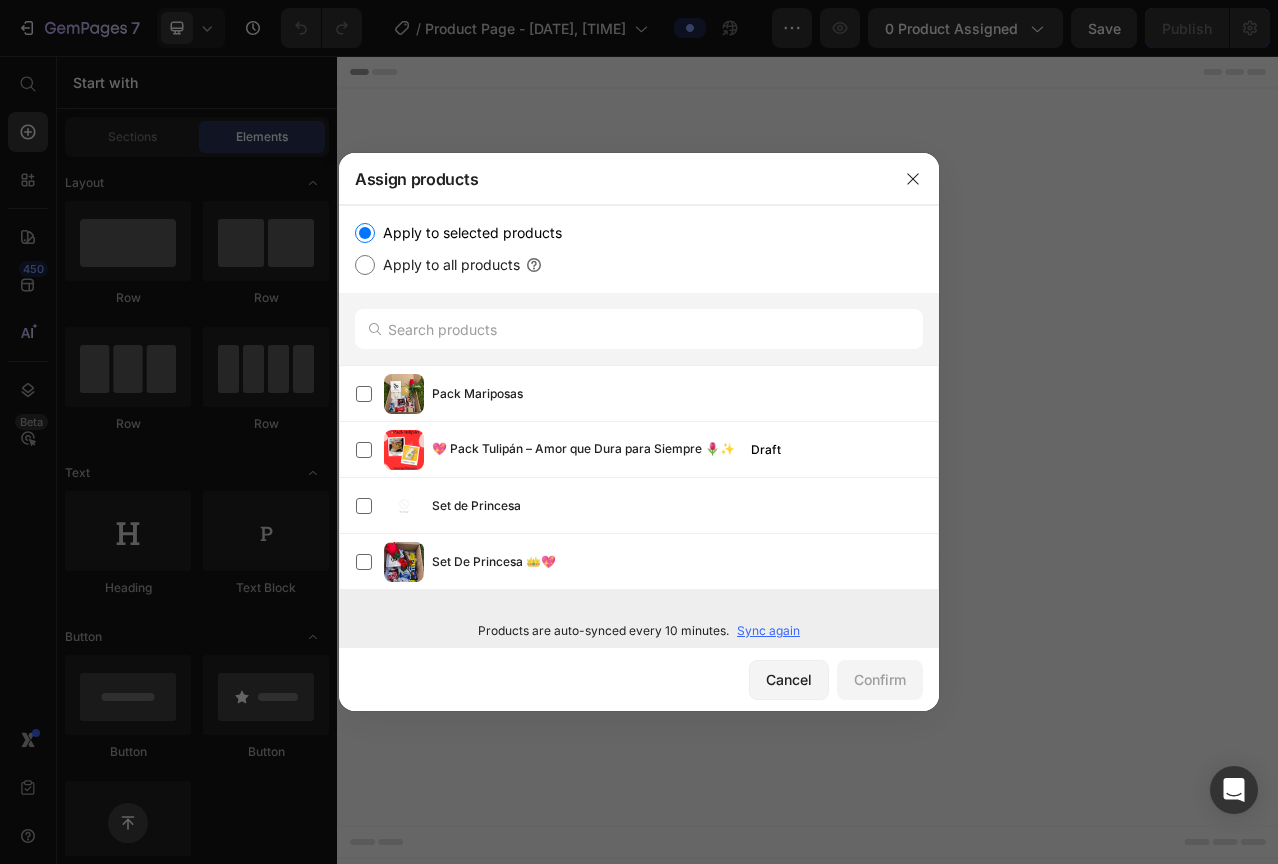 click on "Products are auto-synced every 10 minutes." at bounding box center [603, 631] 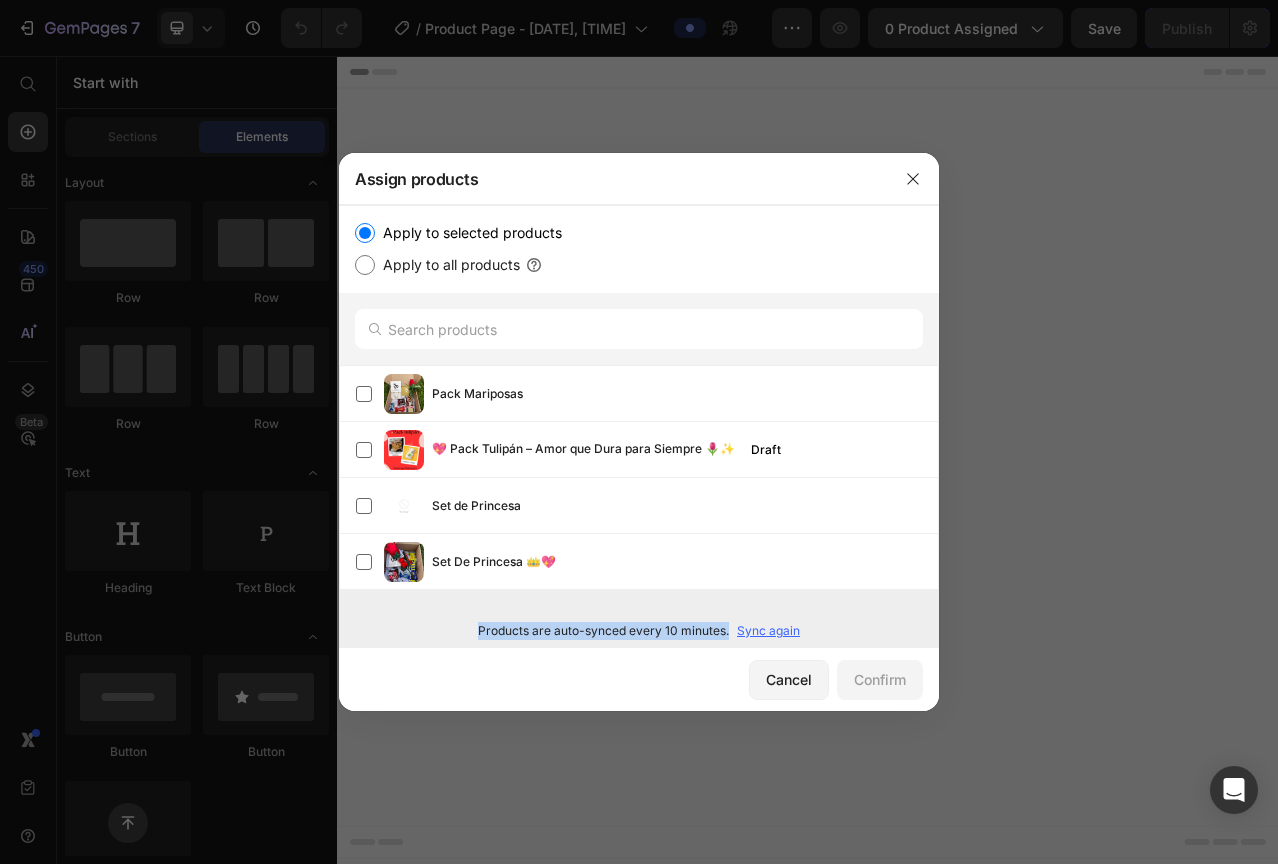 drag, startPoint x: 494, startPoint y: 630, endPoint x: 726, endPoint y: 631, distance: 232.00215 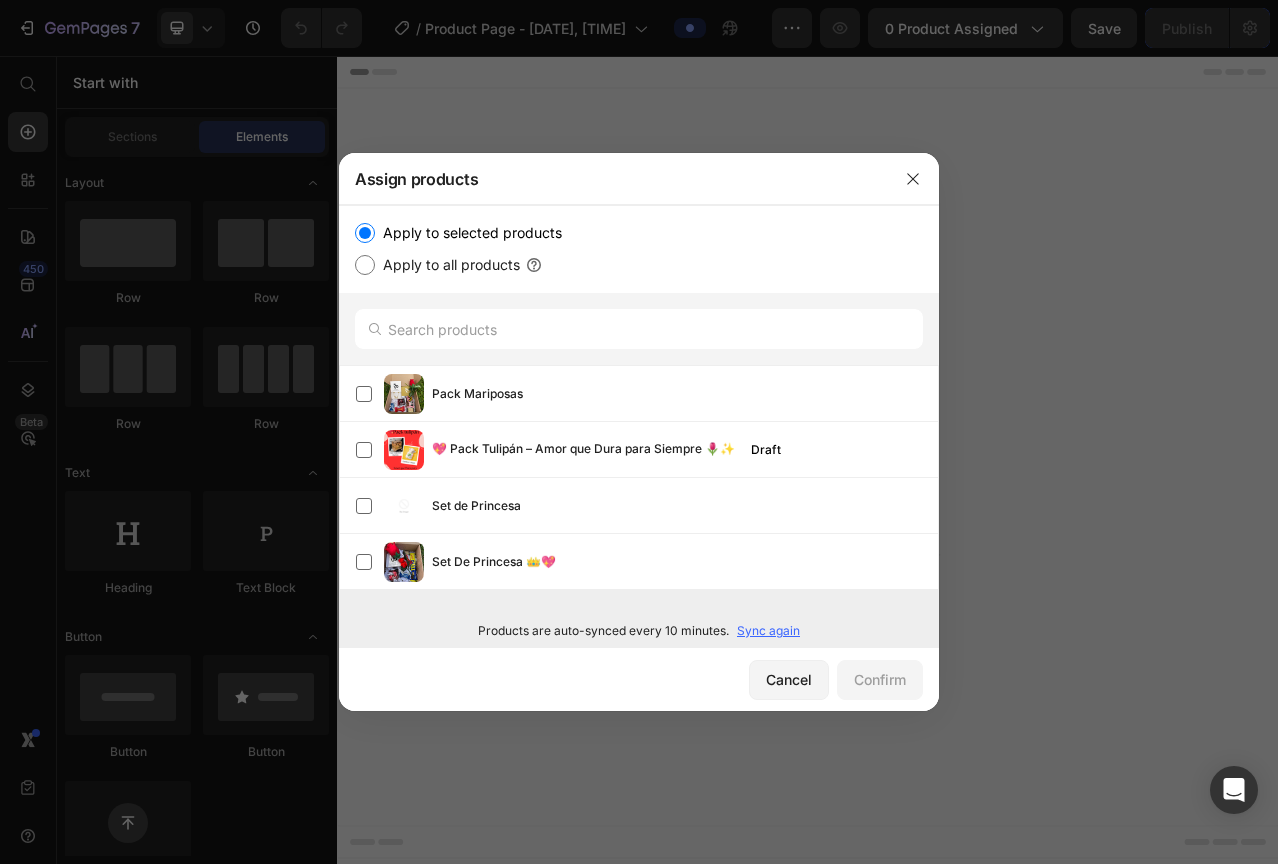 click on "Pack Mariposas Pack Tulipán – Amor que Dura para Siempre 🌷✨ Draft Set de Princesa Set De Princesa  👑💖" 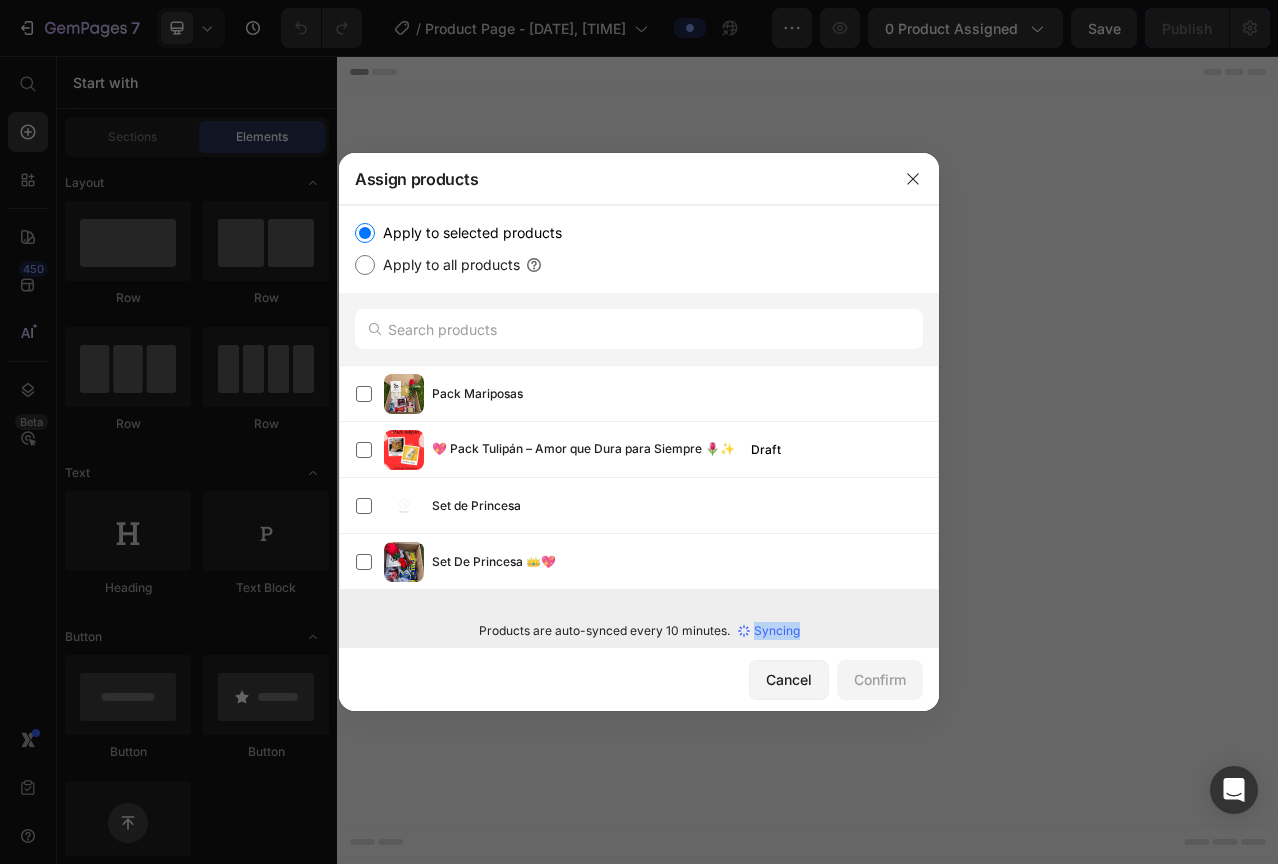 drag, startPoint x: 825, startPoint y: 628, endPoint x: 735, endPoint y: 632, distance: 90.088844 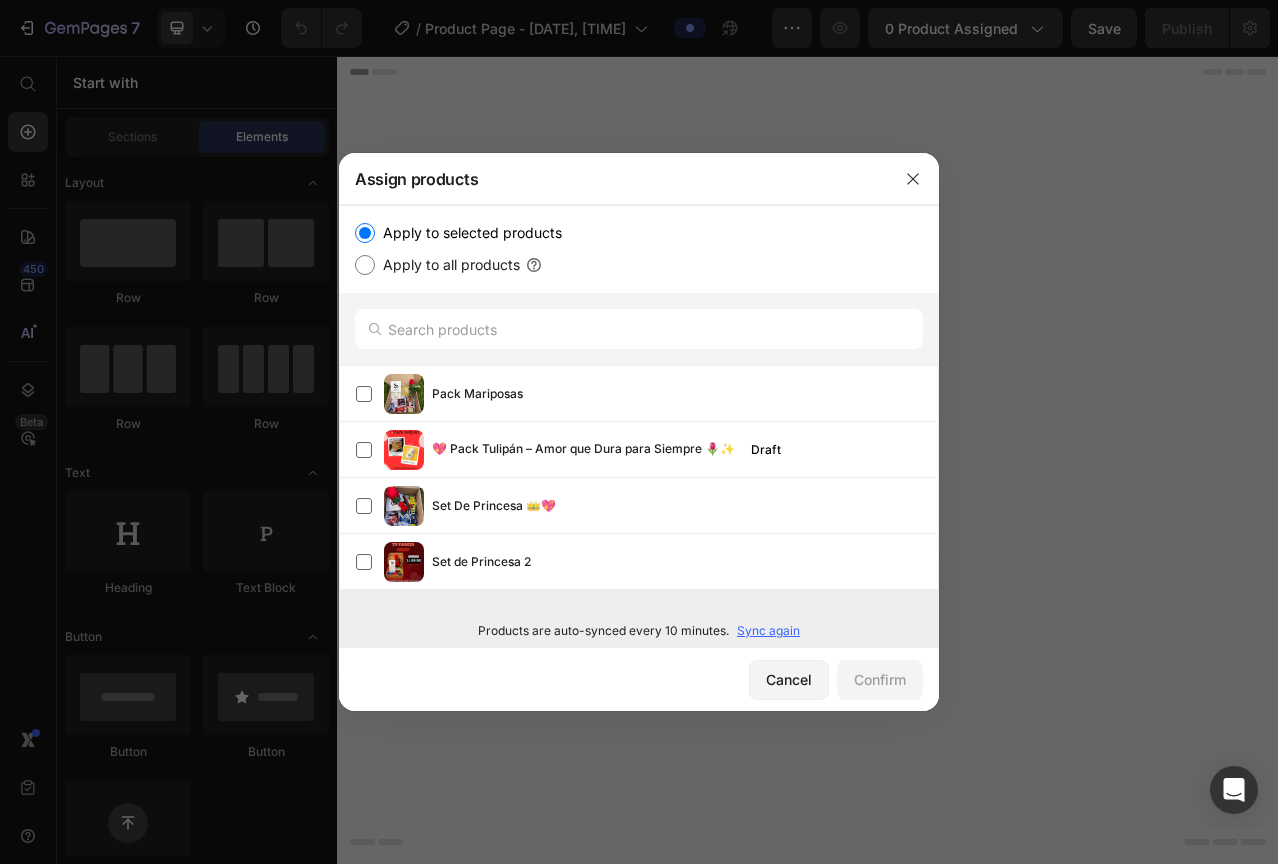 copy on "Syncing" 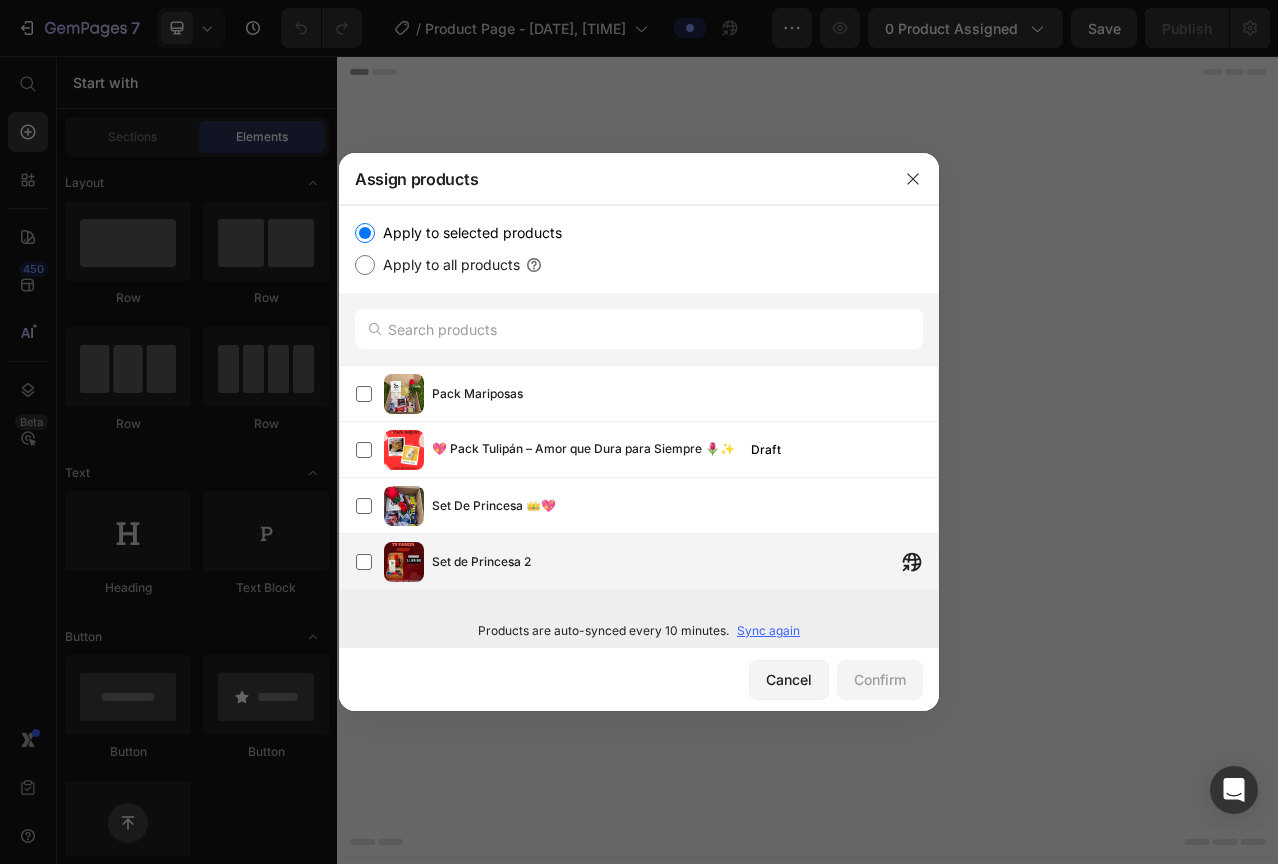 click on "Set de Princesa 2" at bounding box center (481, 562) 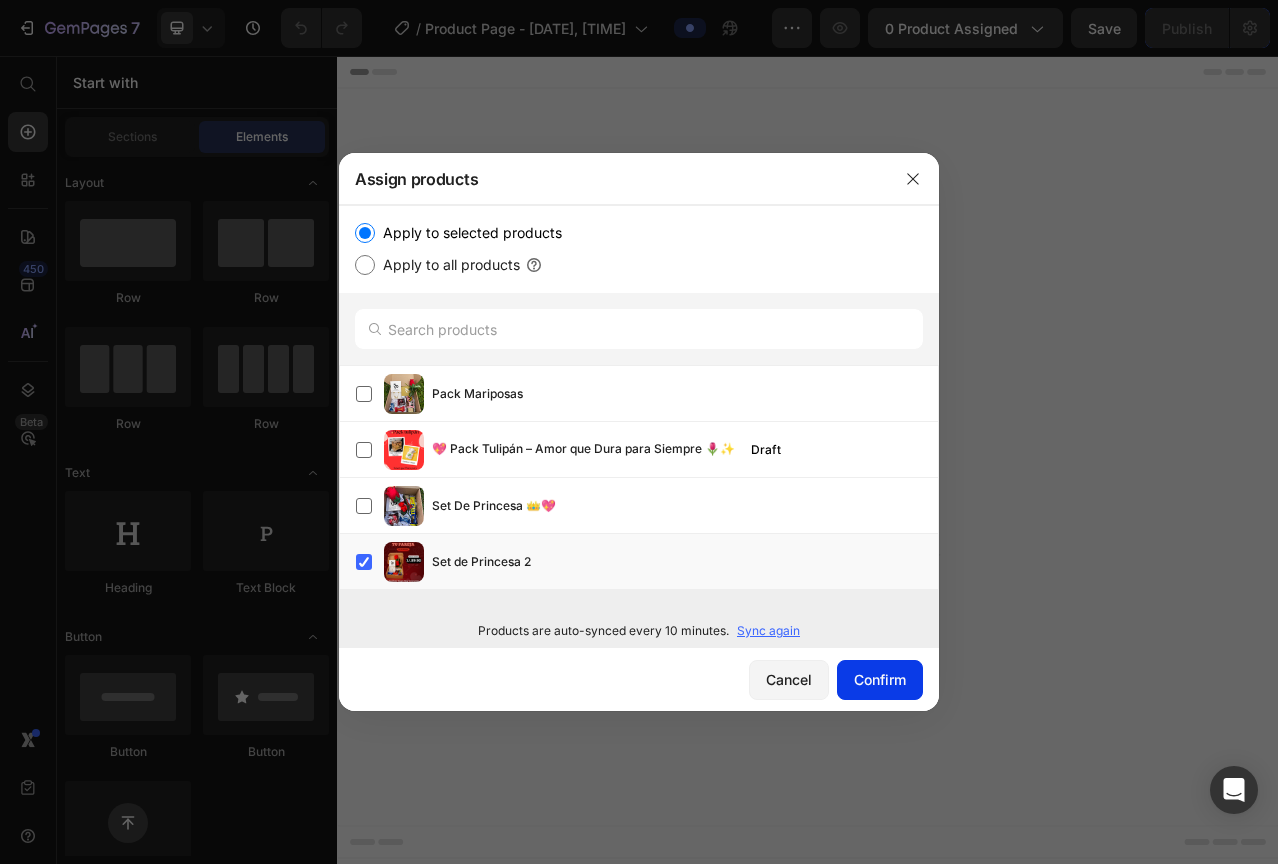 click on "Confirm" at bounding box center [880, 679] 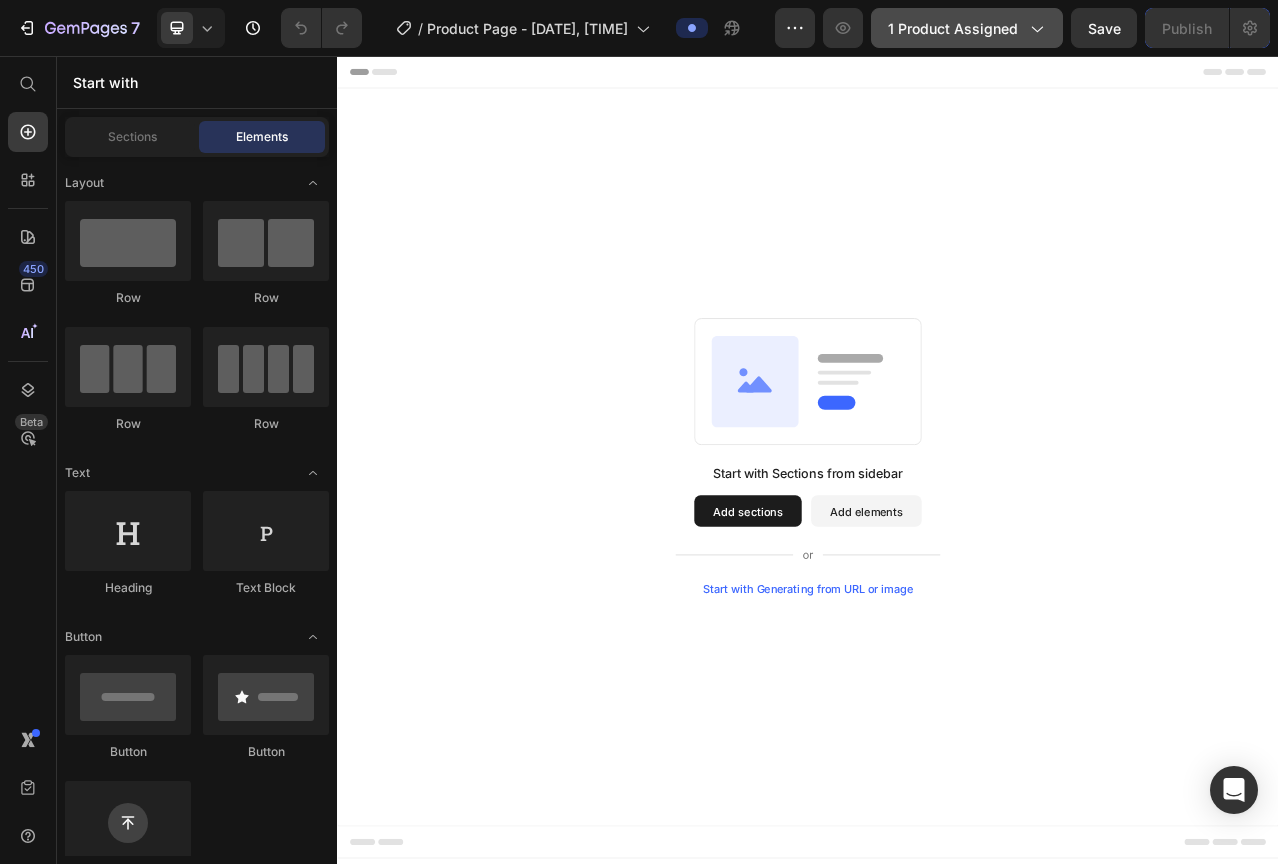 click on "1 product assigned" at bounding box center [967, 28] 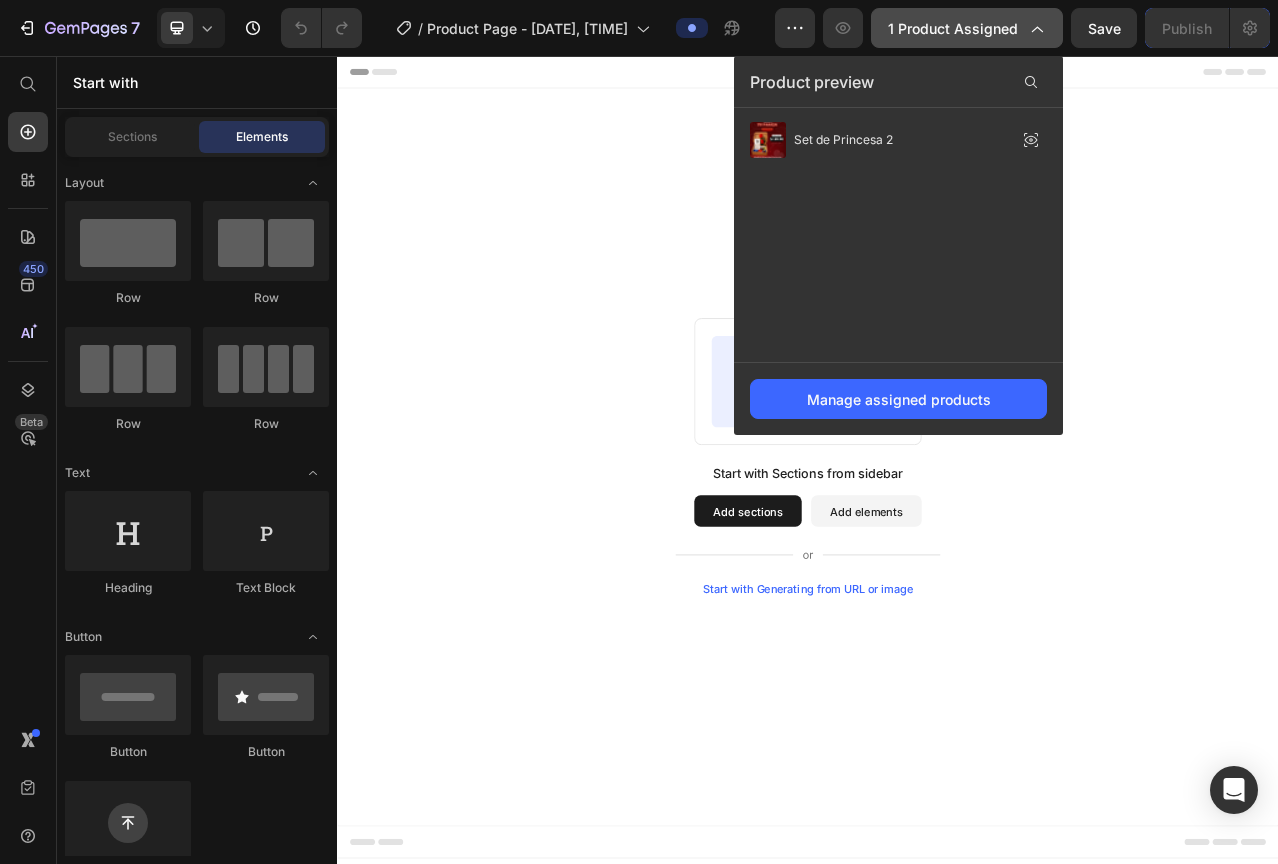 click on "1 product assigned" at bounding box center [967, 28] 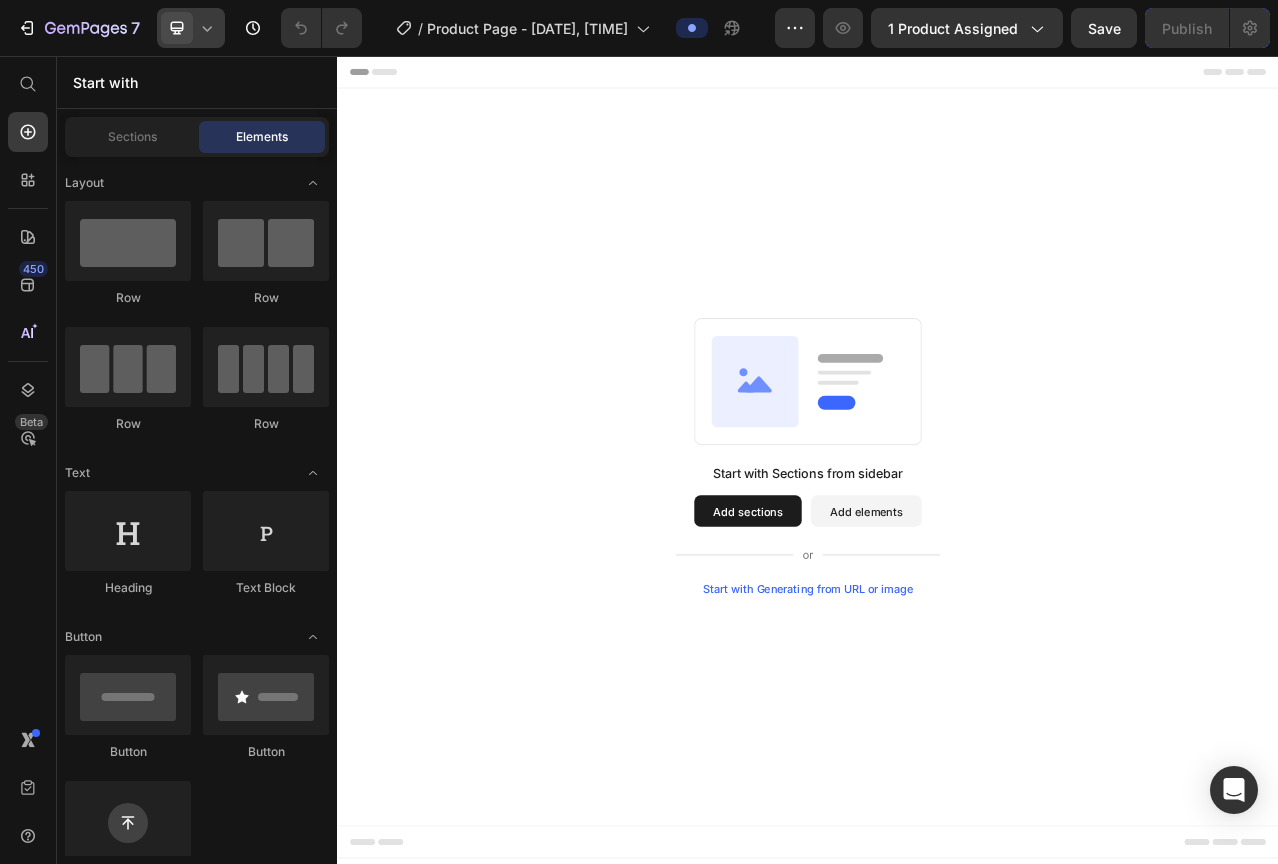 click 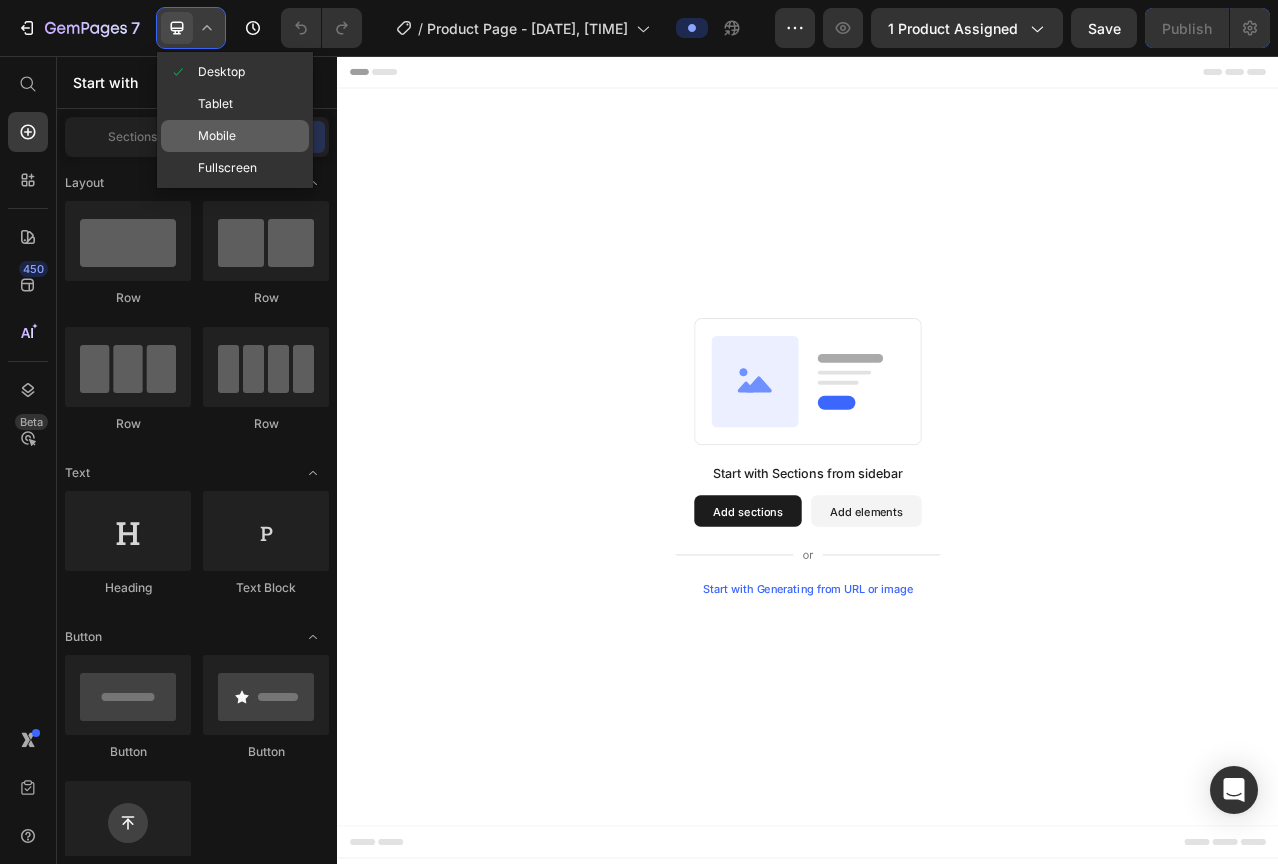 click on "Mobile" 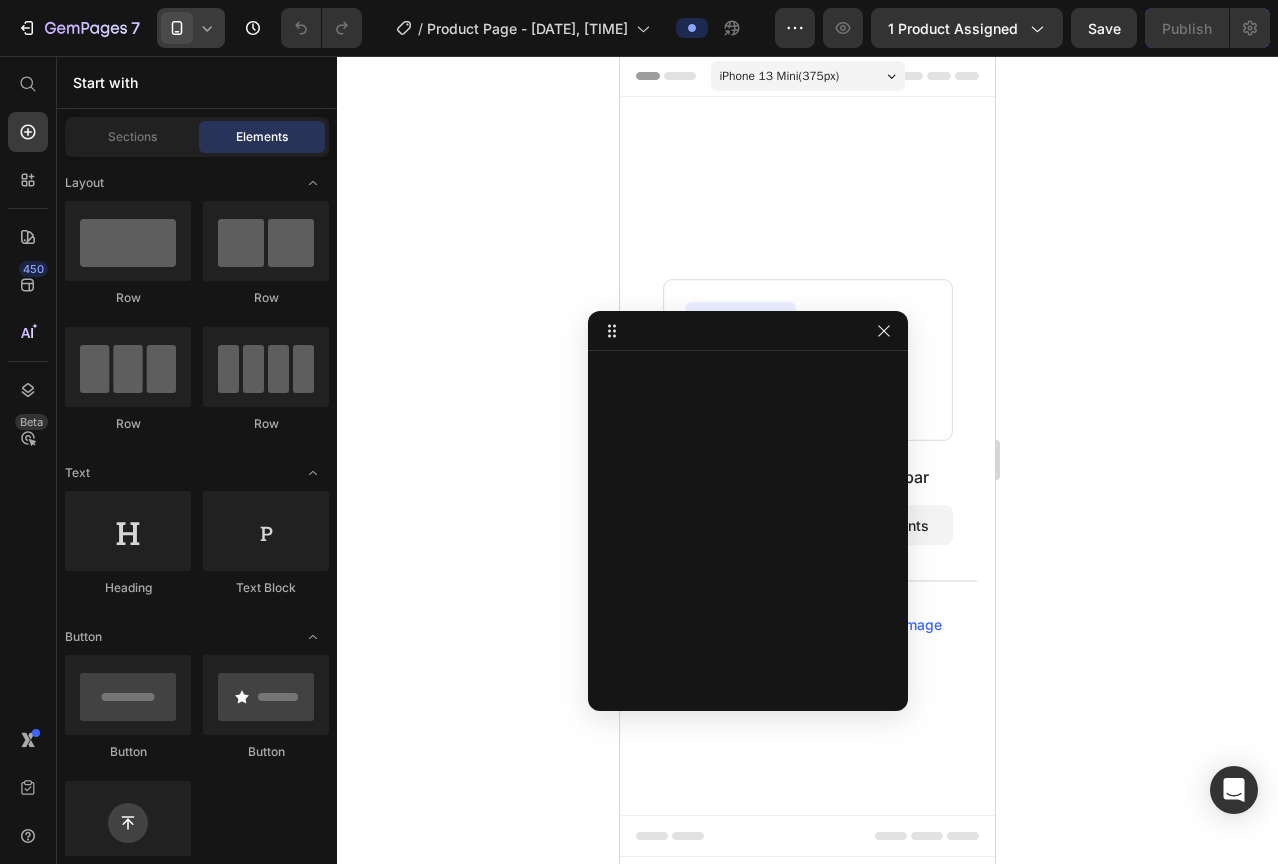 drag, startPoint x: 1087, startPoint y: 86, endPoint x: 725, endPoint y: 336, distance: 439.93637 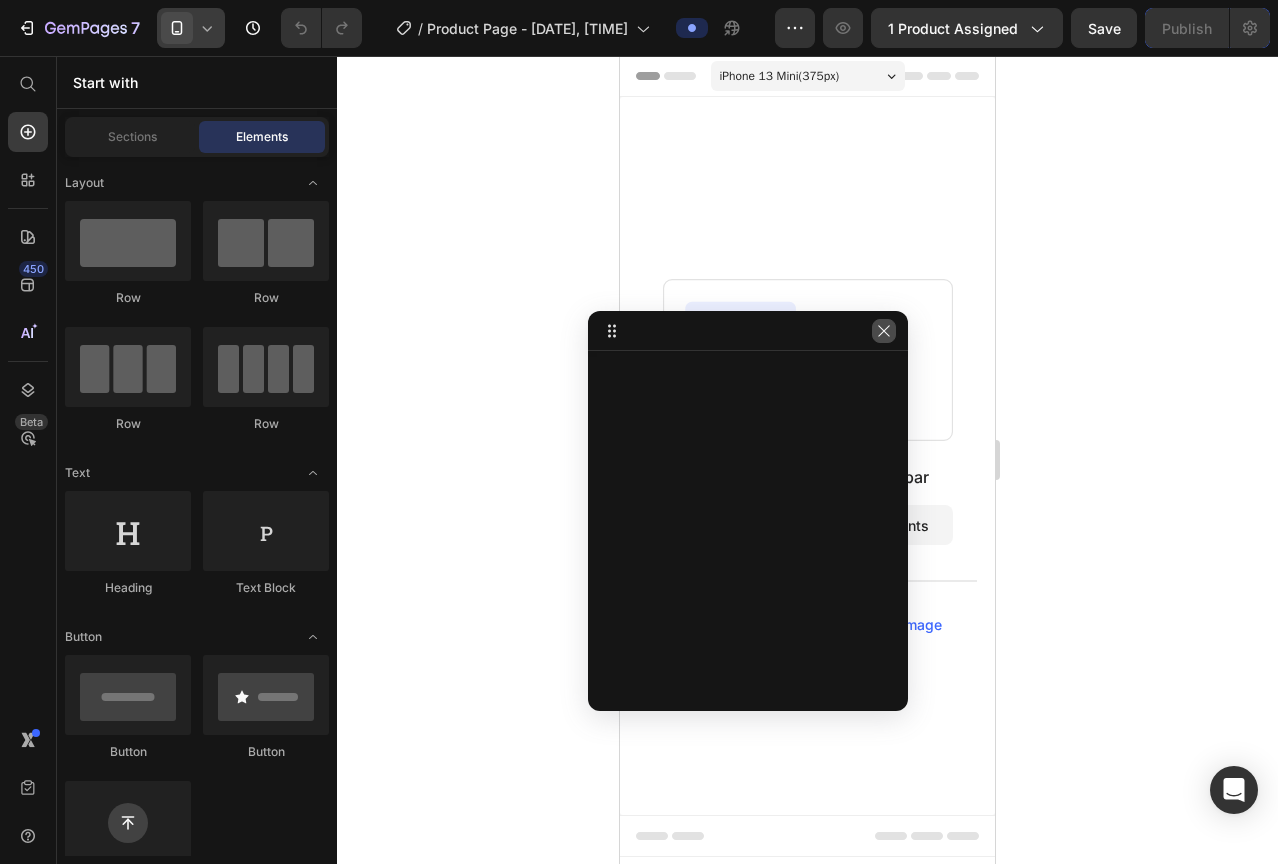 click 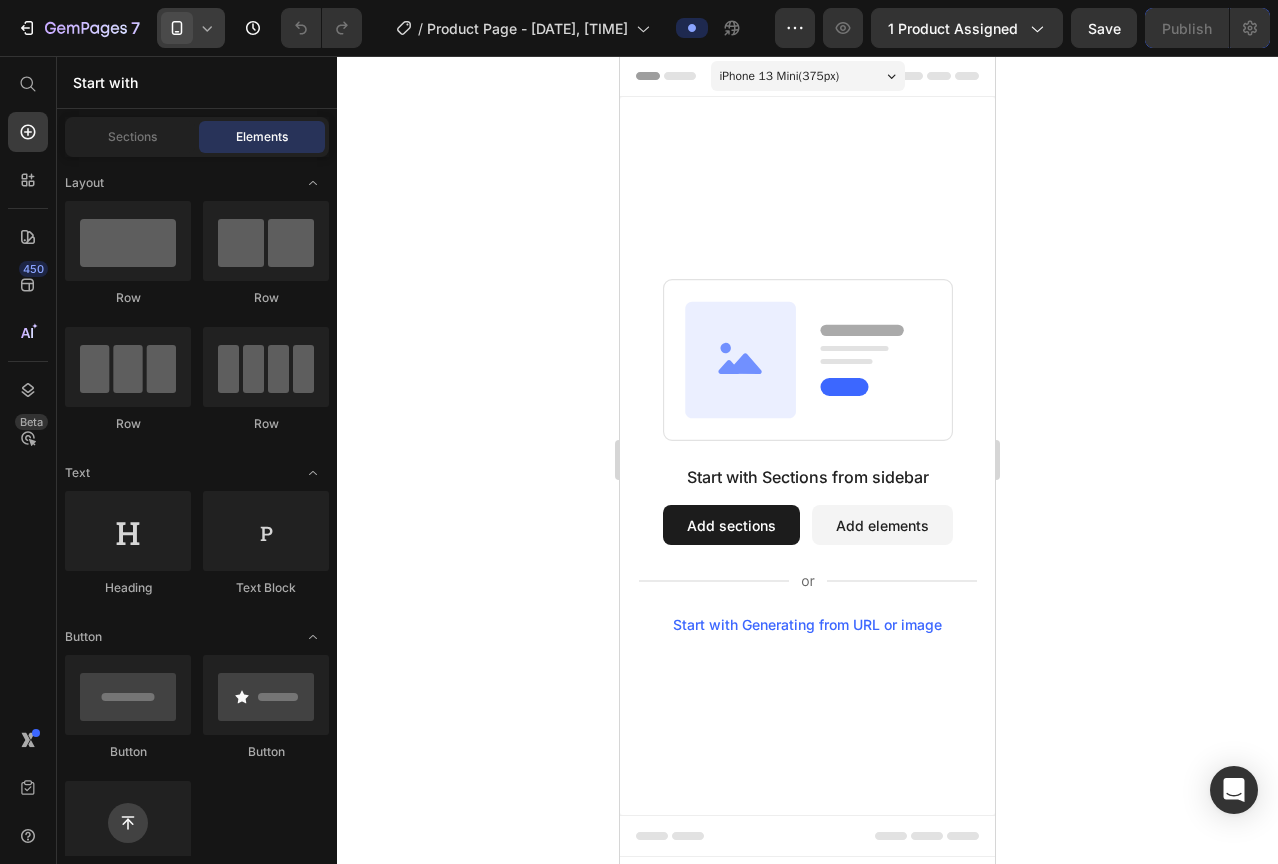click 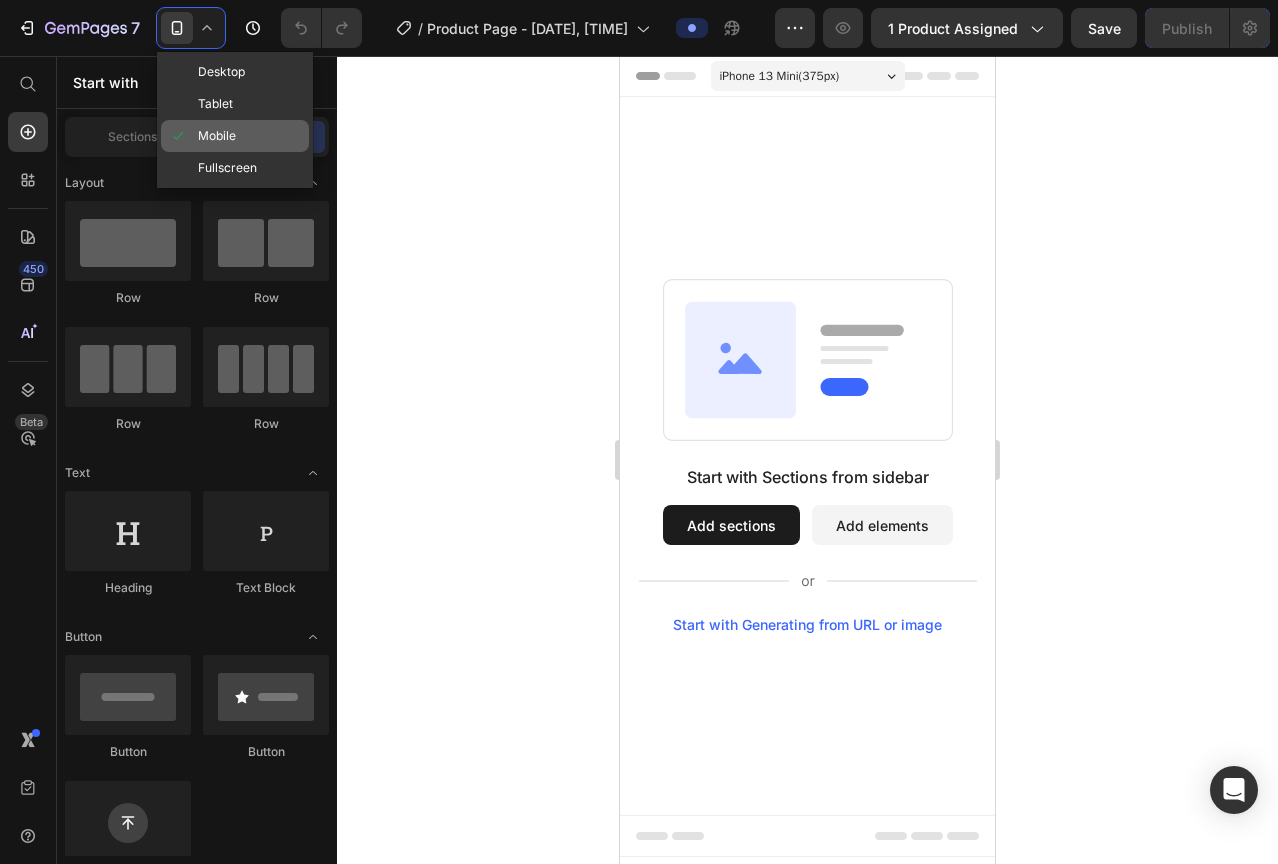 click at bounding box center (183, 136) 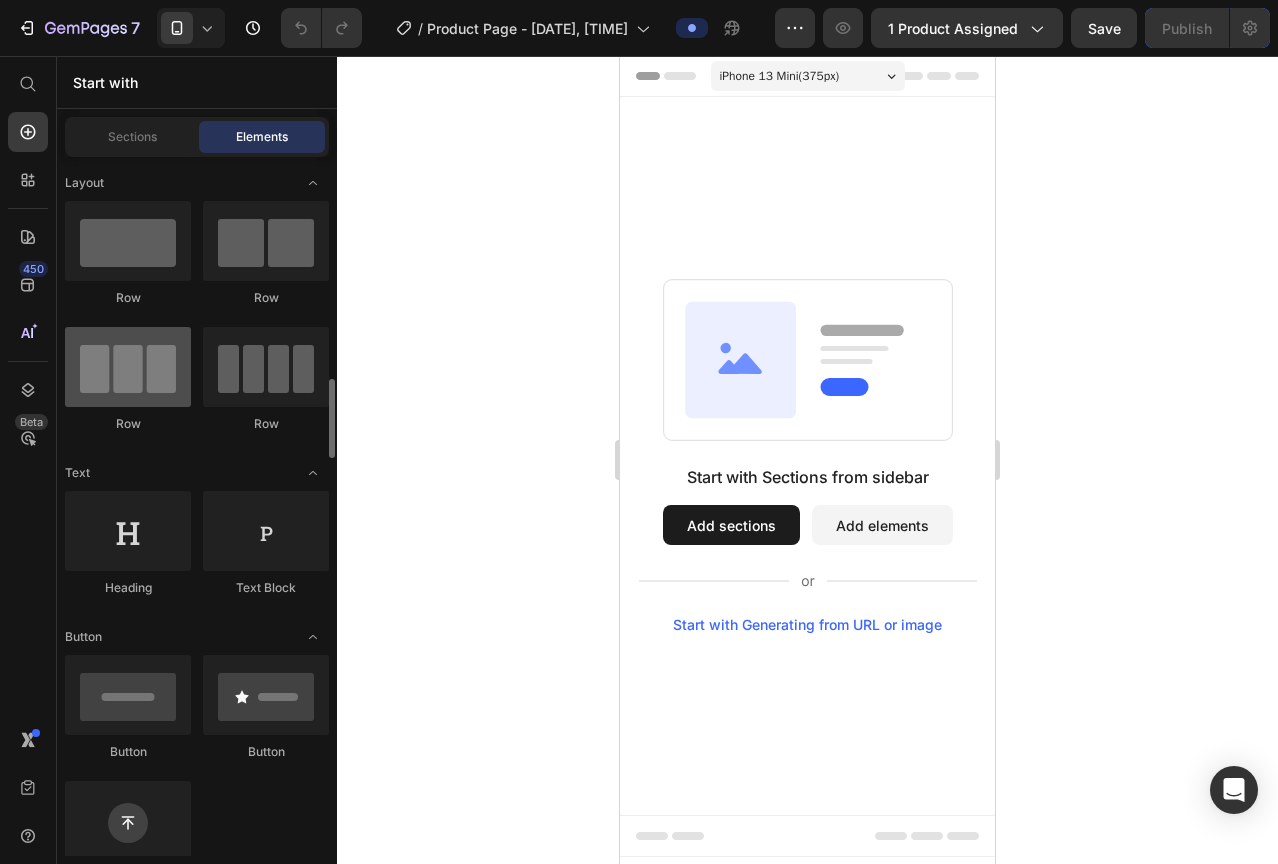 scroll, scrollTop: 400, scrollLeft: 0, axis: vertical 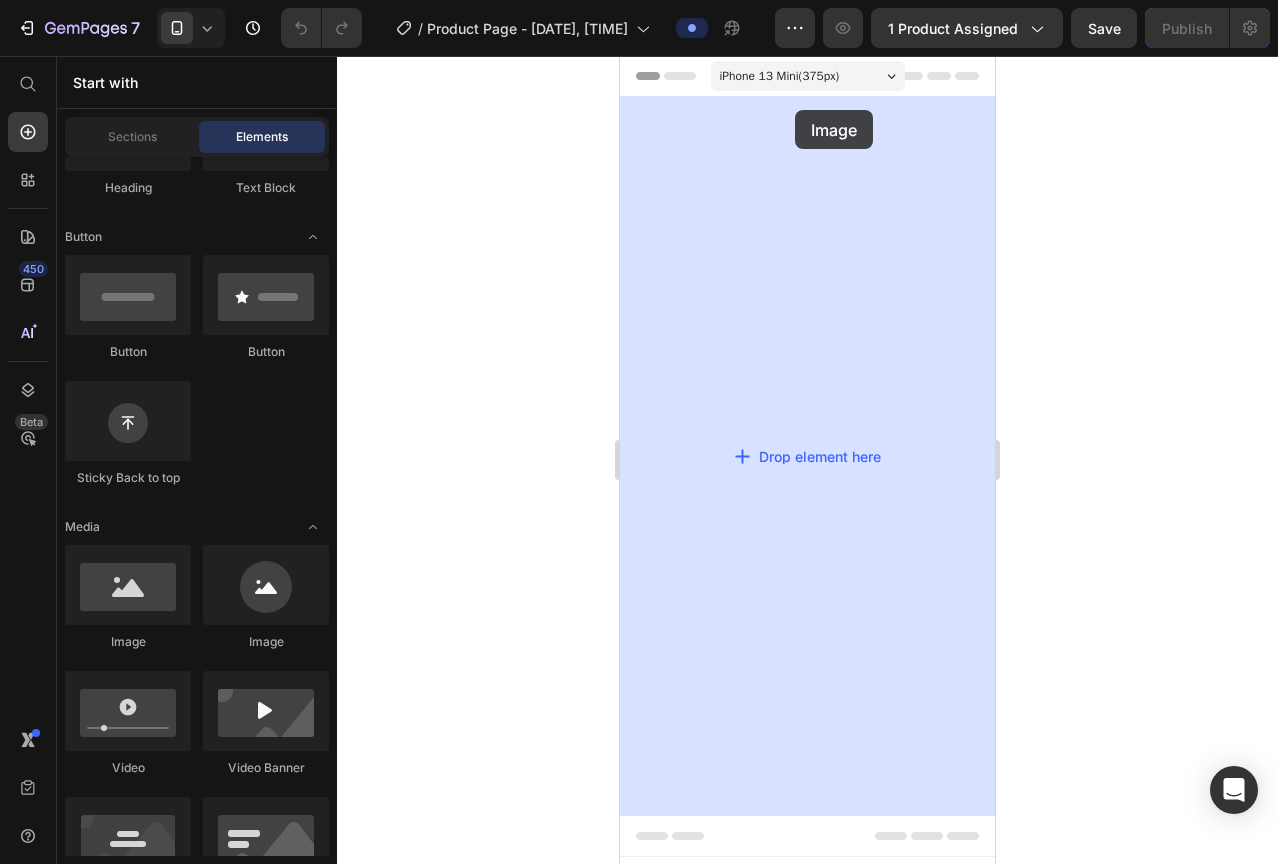 drag, startPoint x: 755, startPoint y: 653, endPoint x: 795, endPoint y: 110, distance: 544.4713 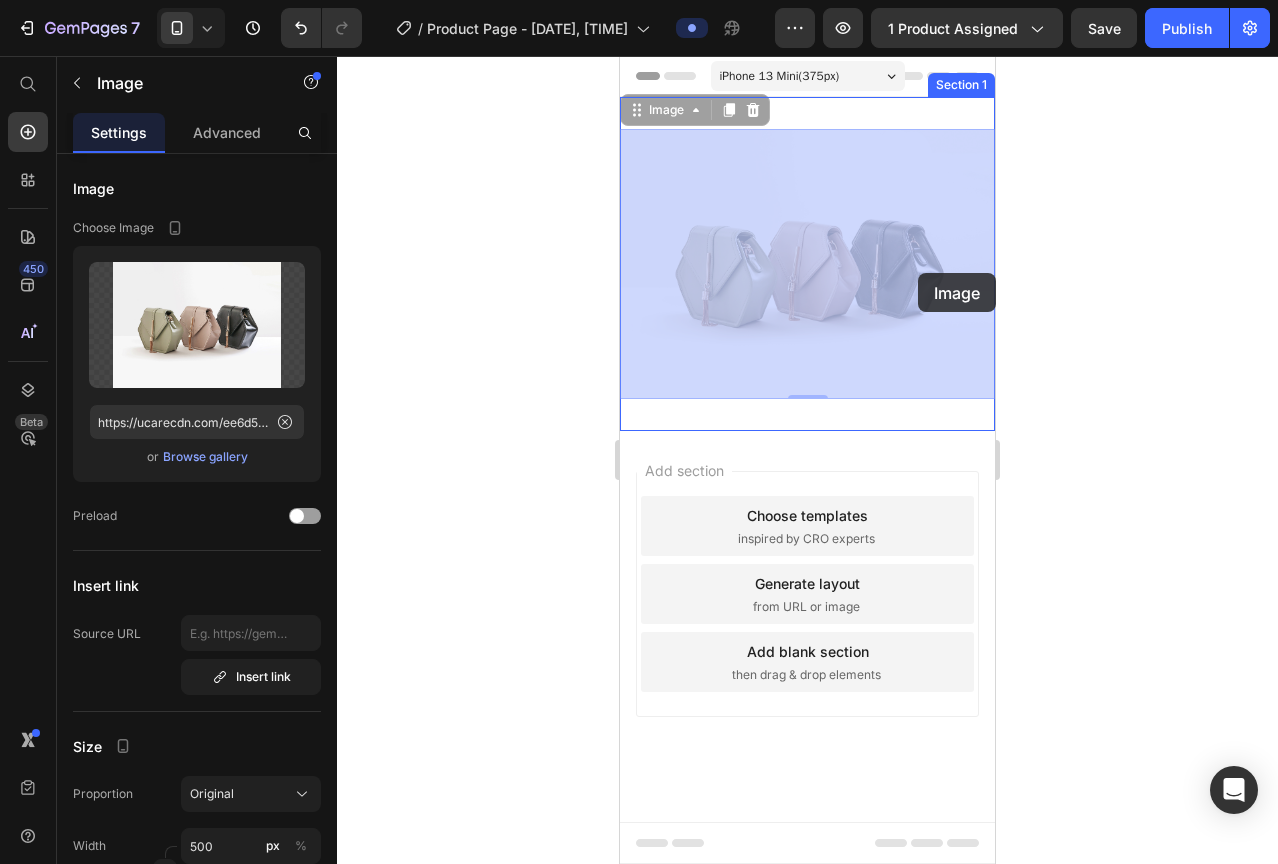 drag, startPoint x: 917, startPoint y: 300, endPoint x: 918, endPoint y: 218, distance: 82.006096 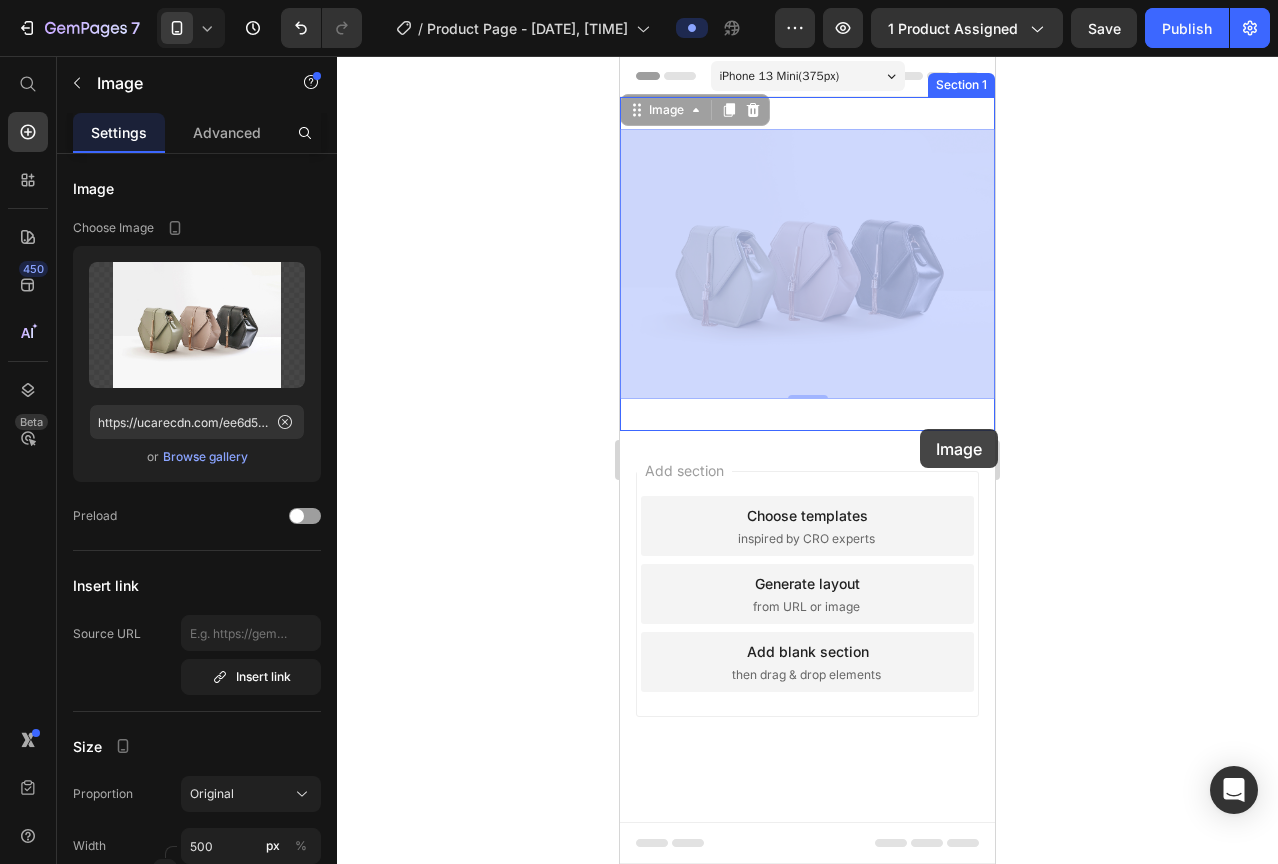 drag, startPoint x: 924, startPoint y: 210, endPoint x: 920, endPoint y: 429, distance: 219.03653 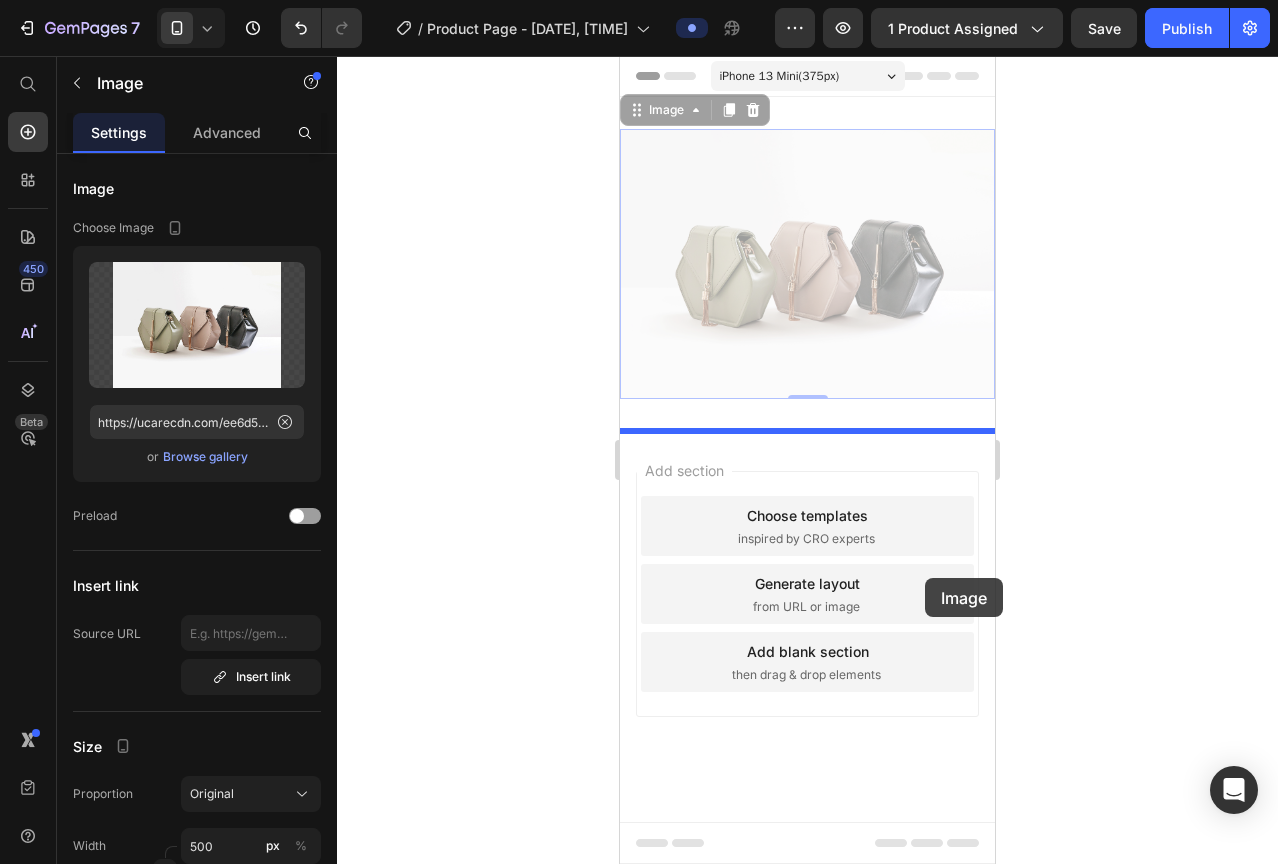 drag, startPoint x: 938, startPoint y: 284, endPoint x: 925, endPoint y: 578, distance: 294.28726 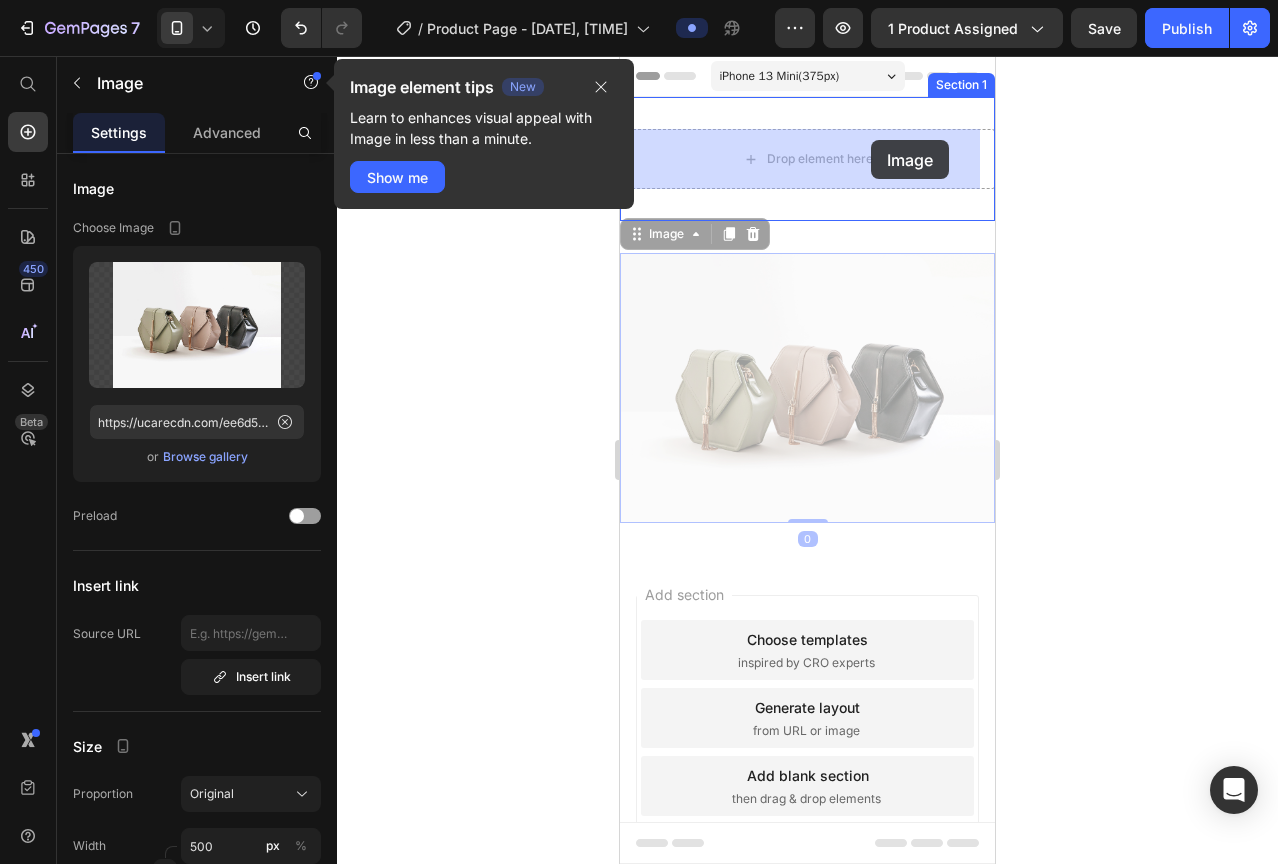 drag, startPoint x: 872, startPoint y: 401, endPoint x: 871, endPoint y: 140, distance: 261.00192 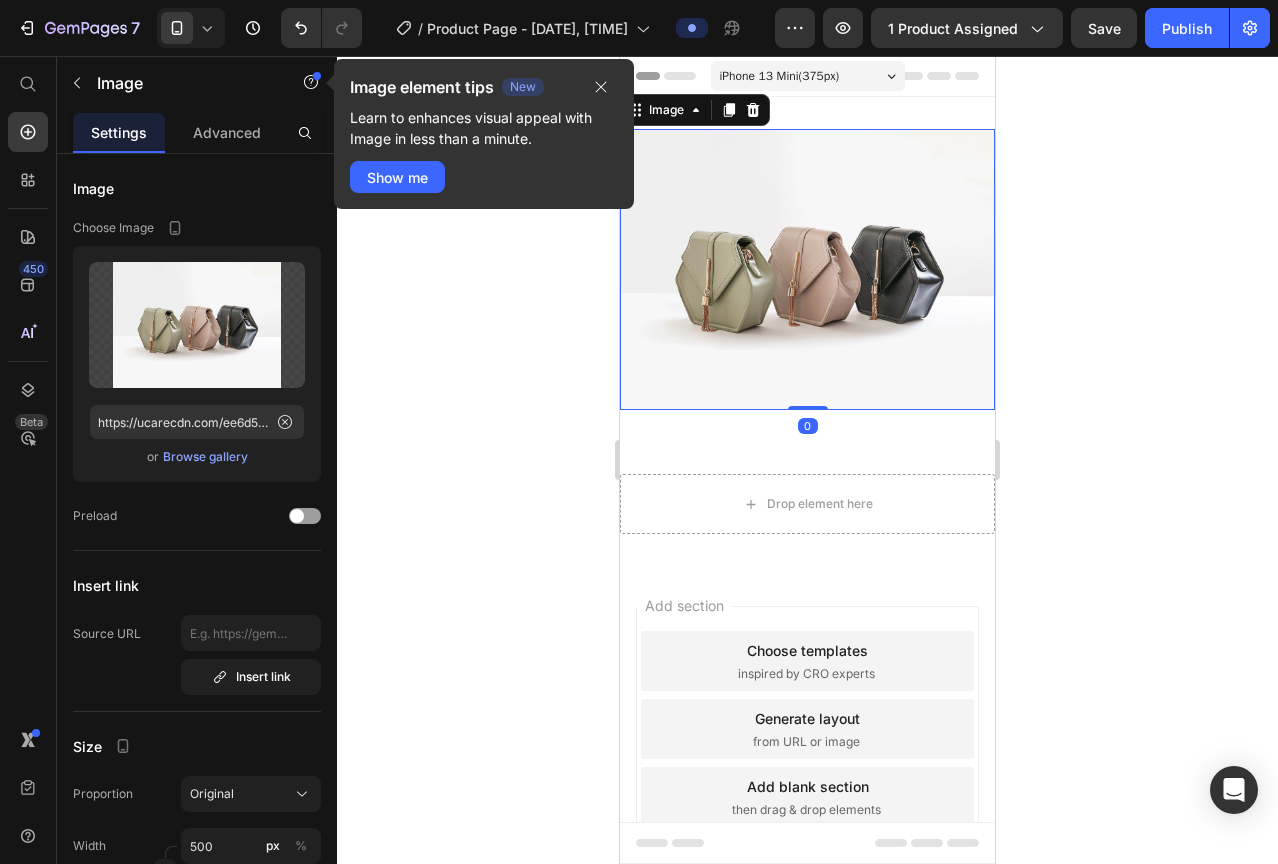 click 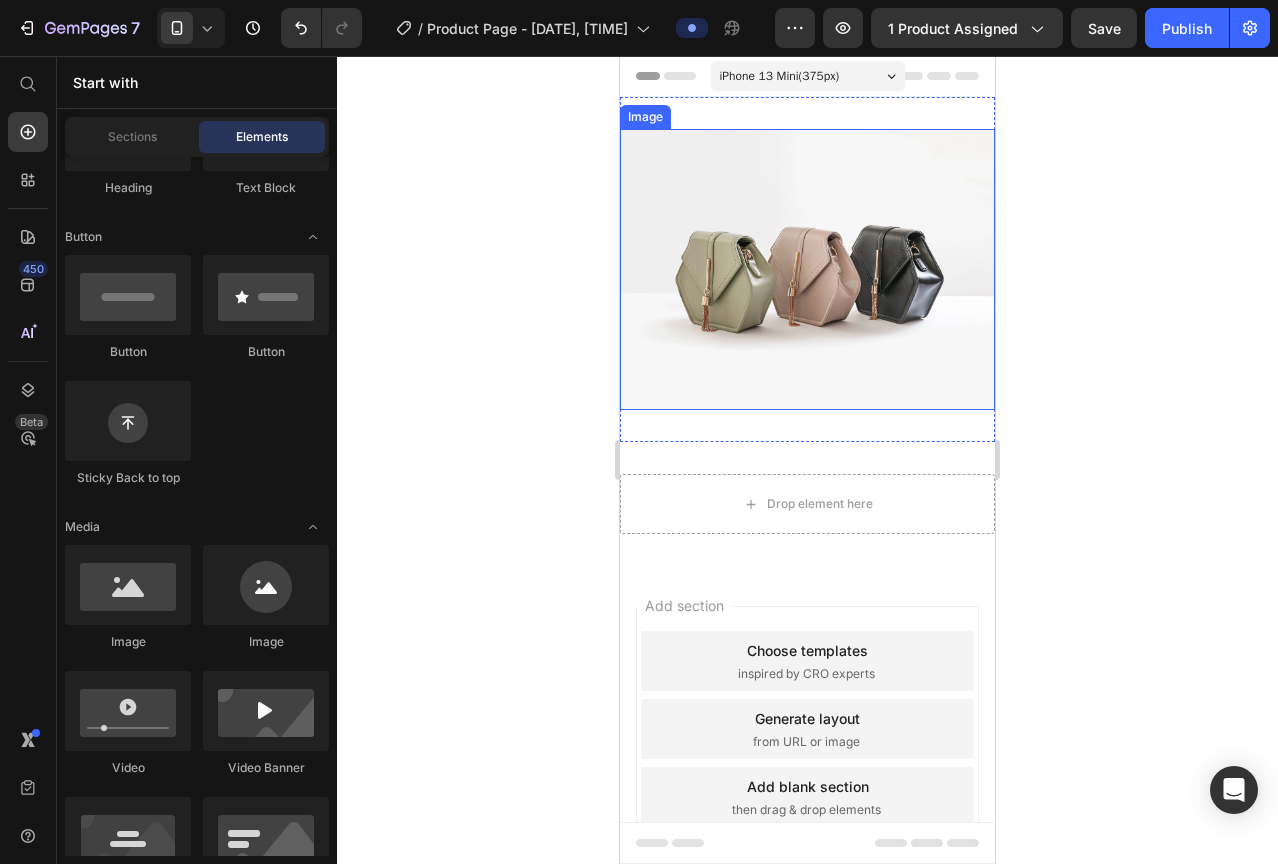click at bounding box center (807, 269) 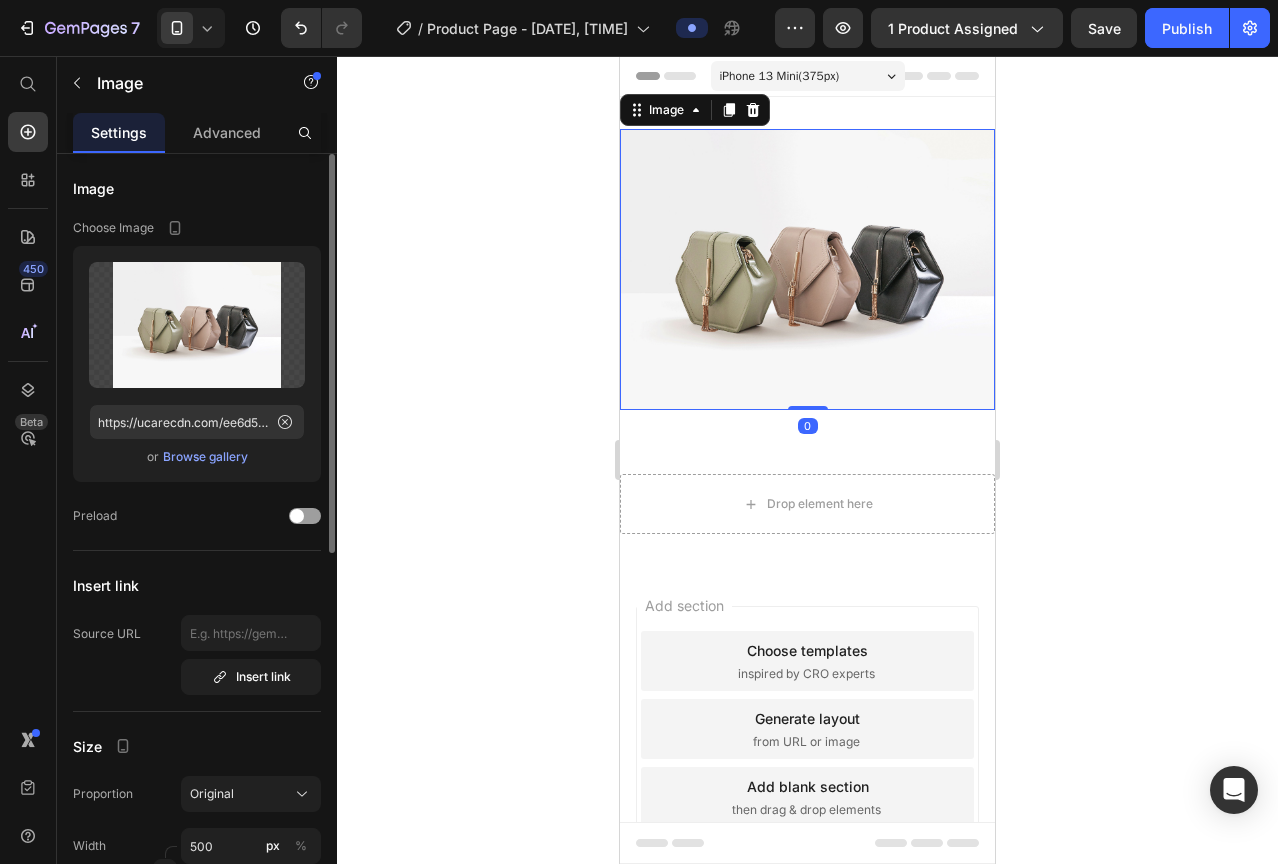 click on "Browse gallery" at bounding box center [205, 457] 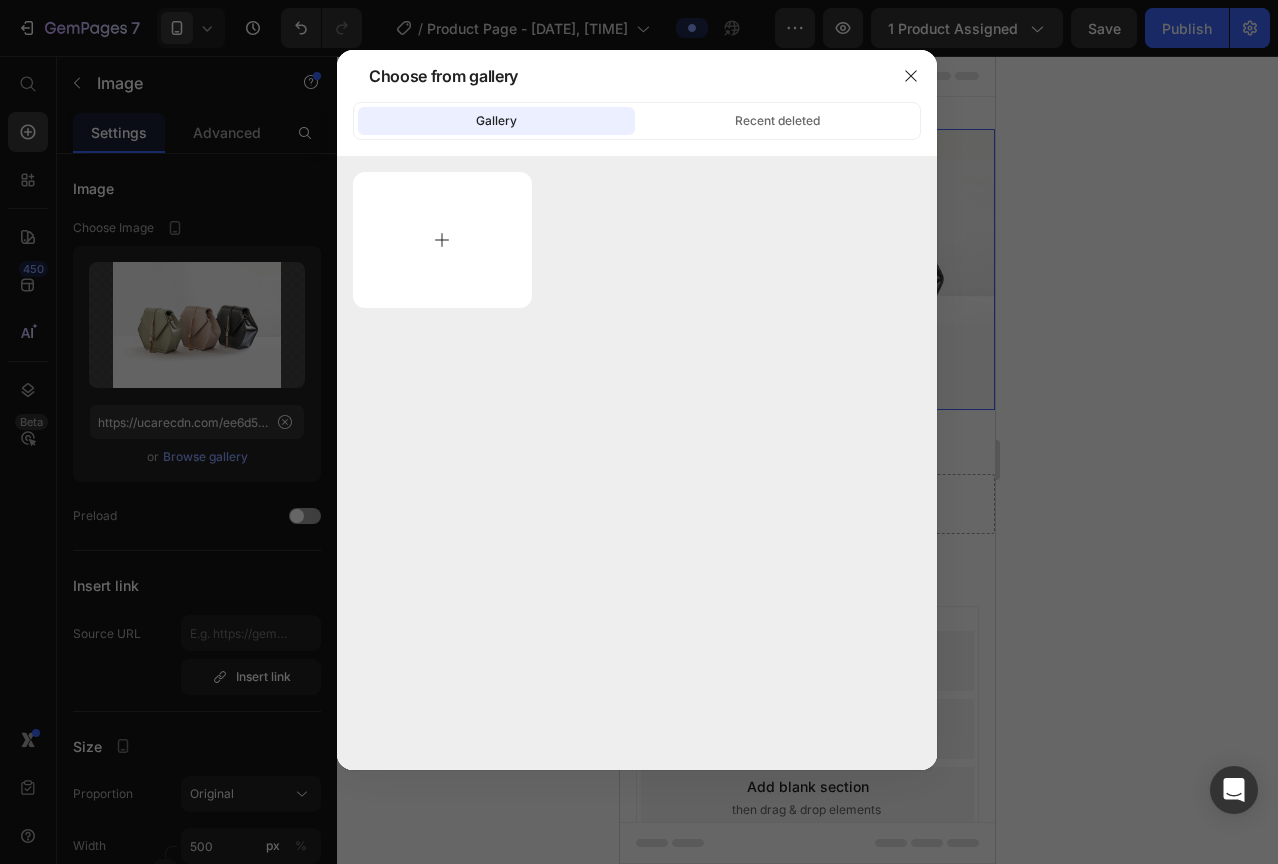 click at bounding box center (442, 240) 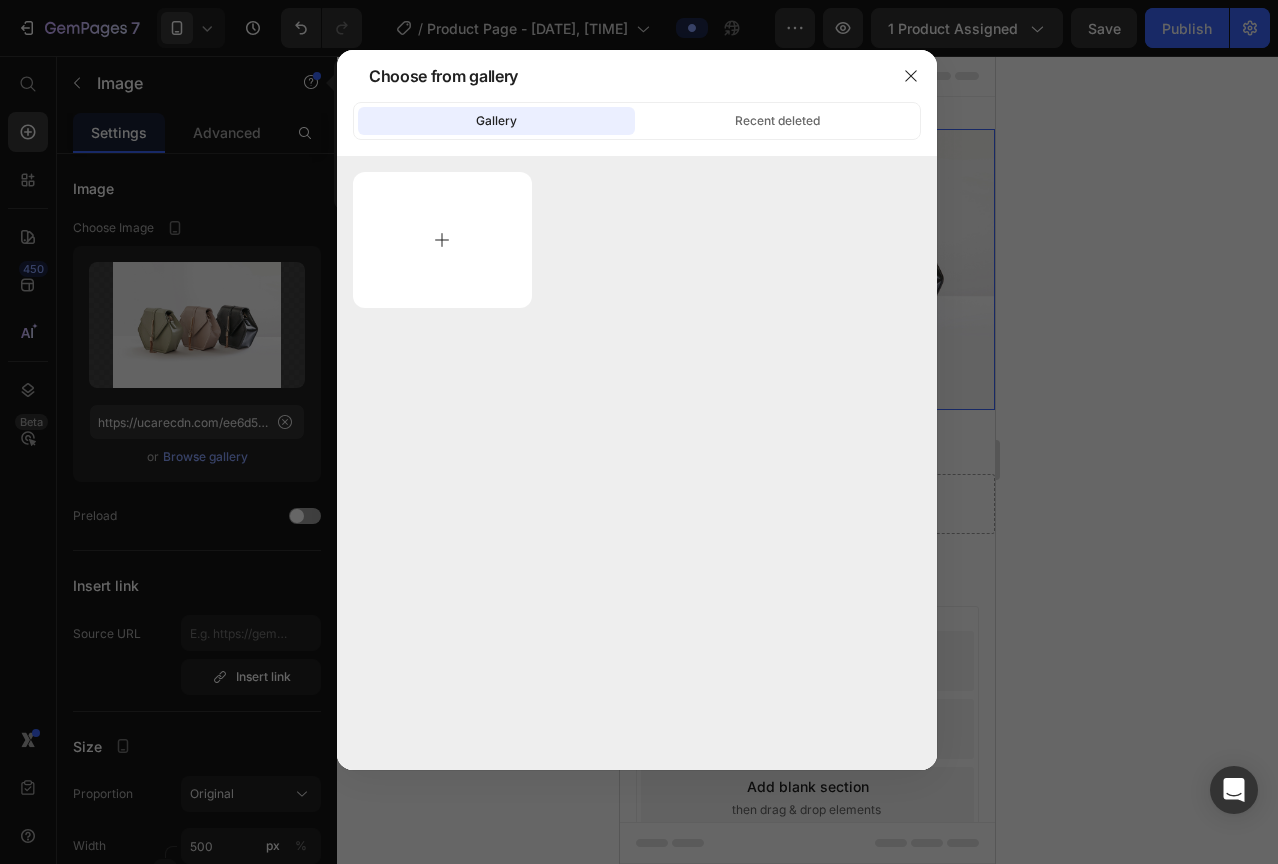 type on "[FILEPATH]" 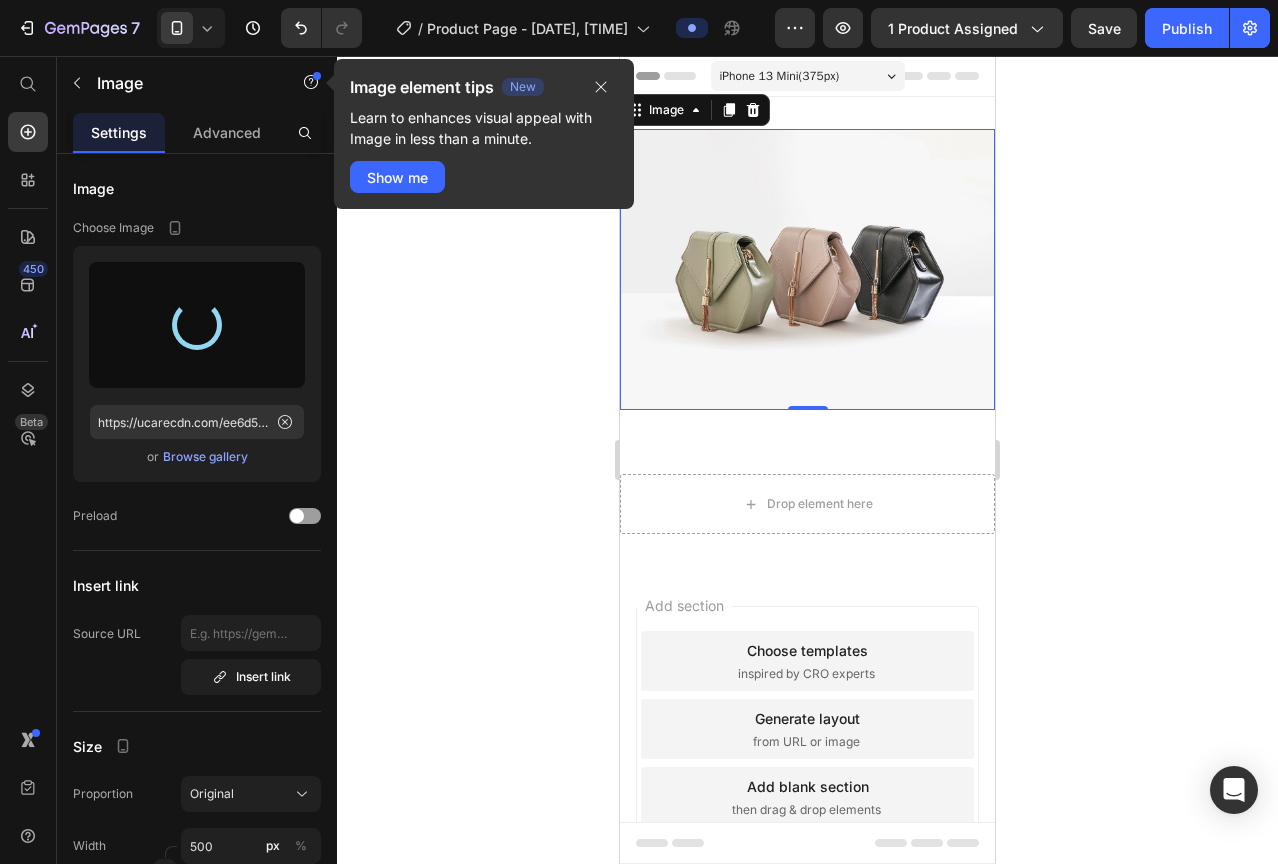 type on "[URL]" 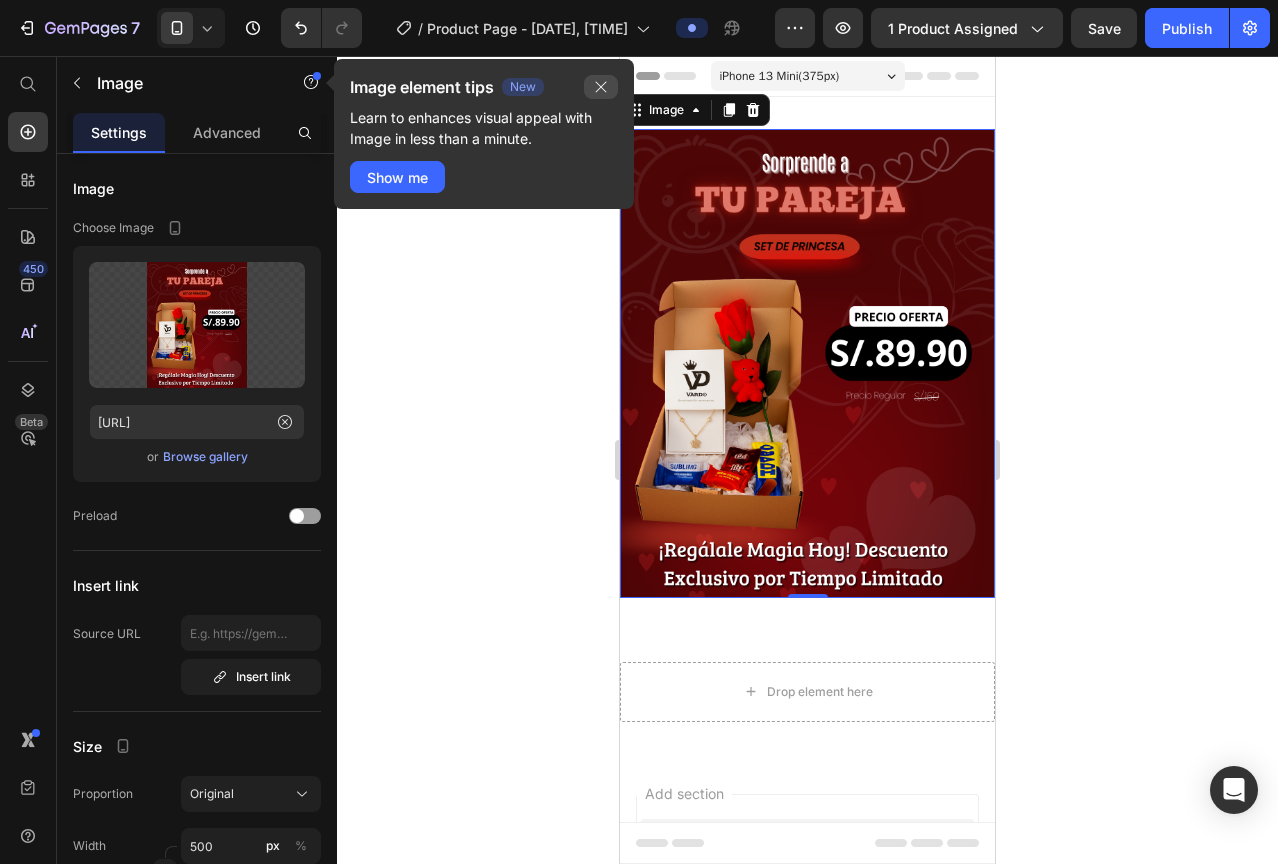 click 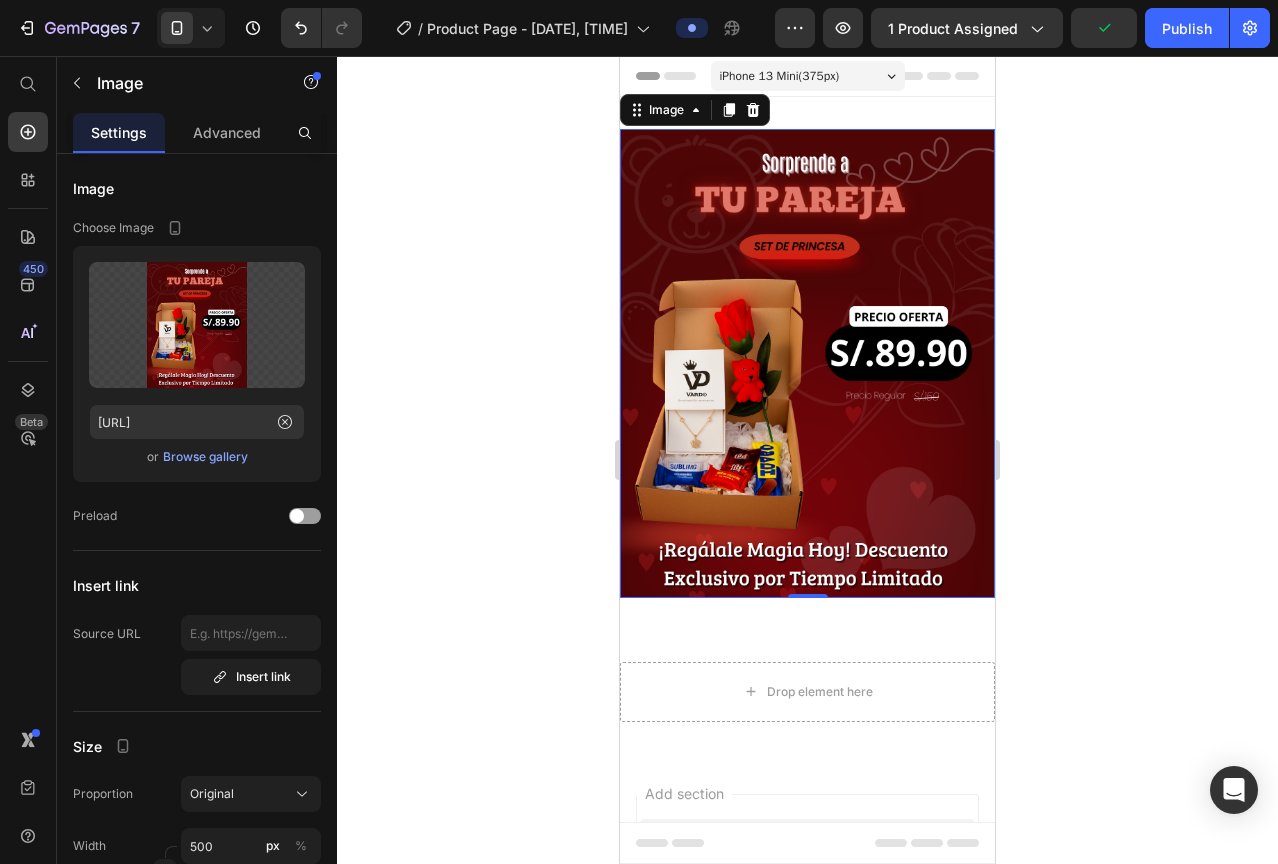 click 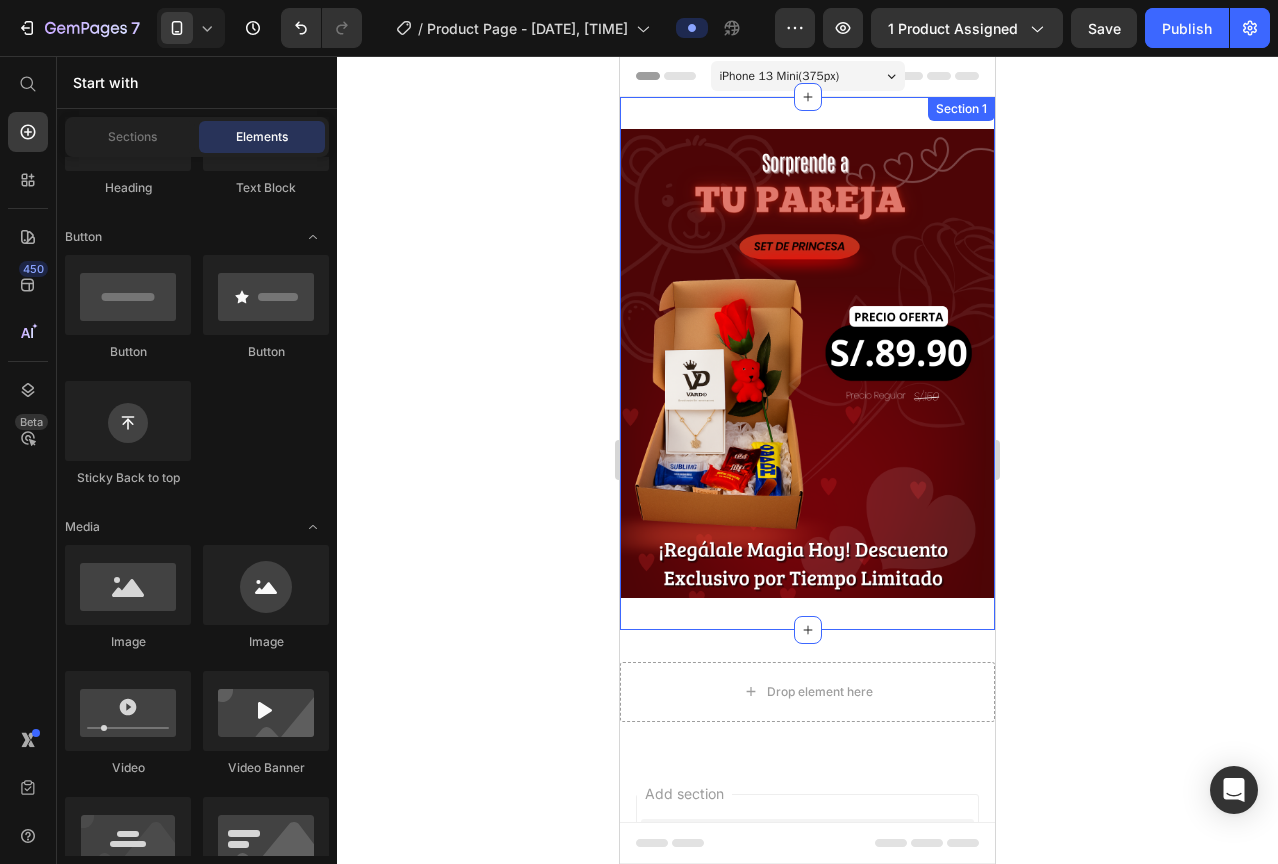 click on "Section 1" at bounding box center [961, 109] 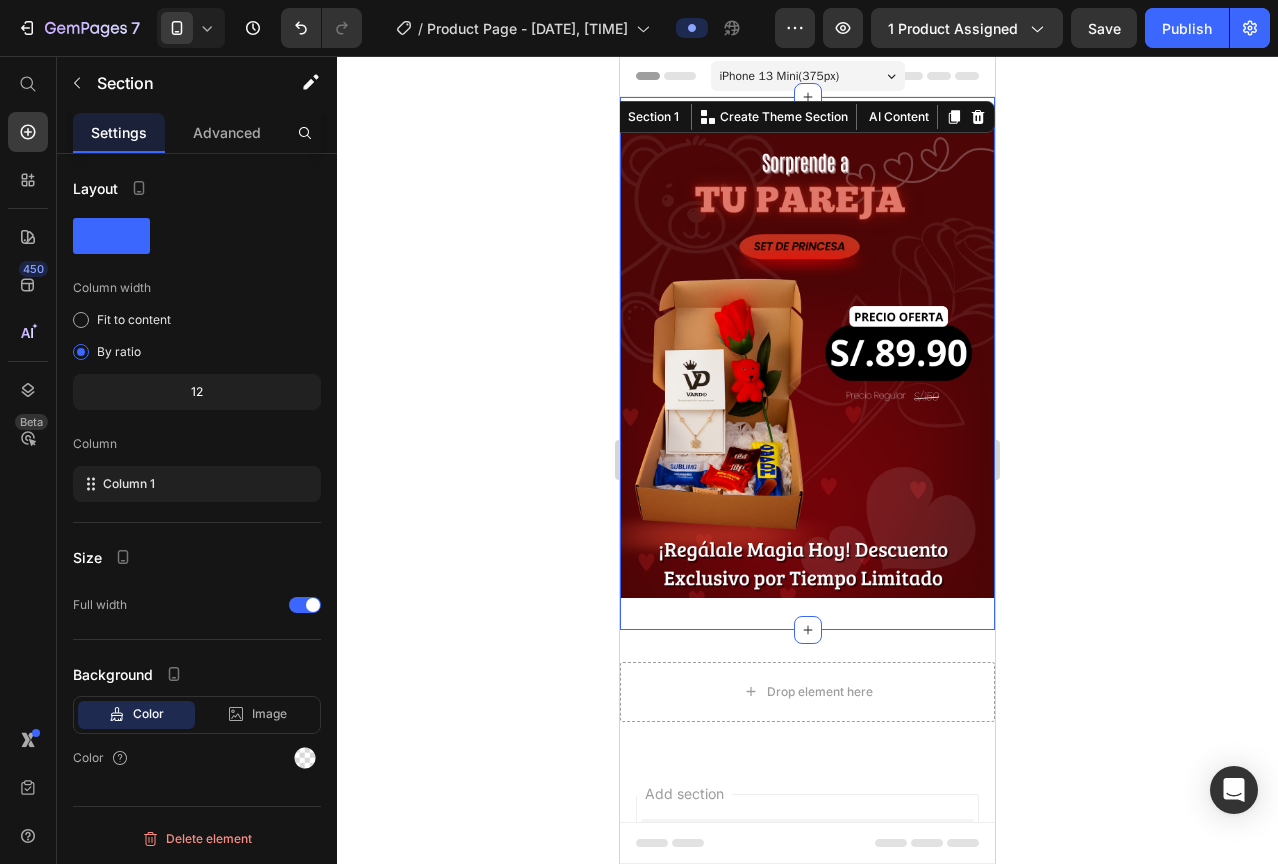 click 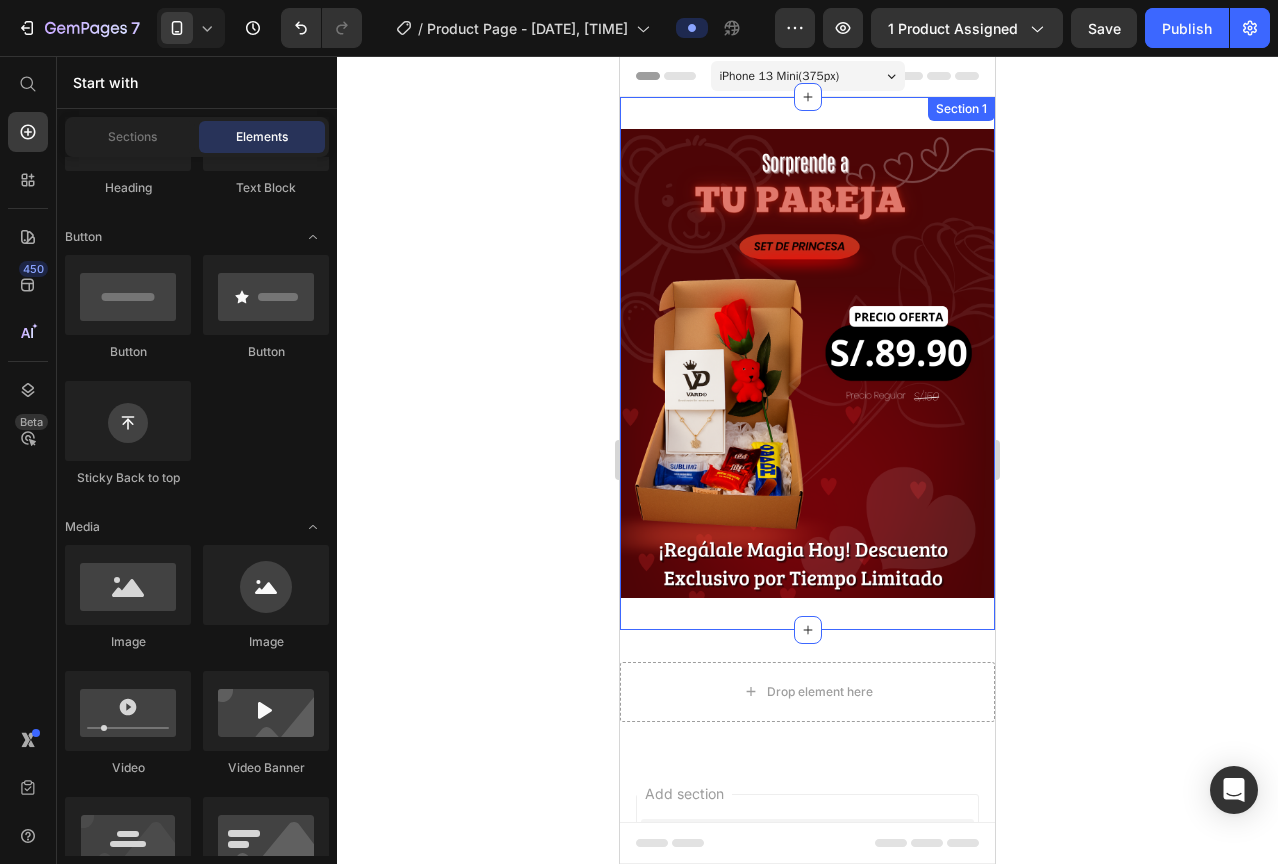 click at bounding box center [807, 363] 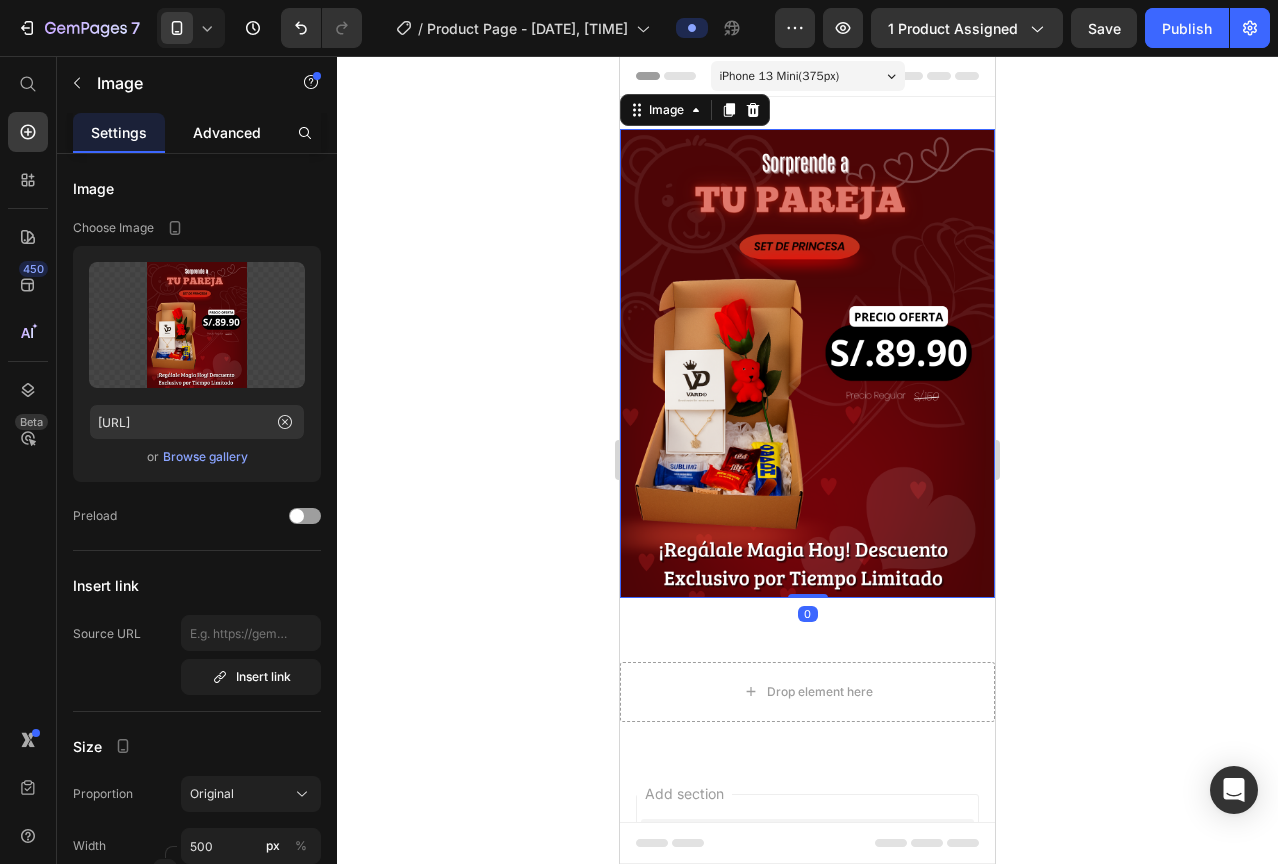 click on "Advanced" at bounding box center [227, 132] 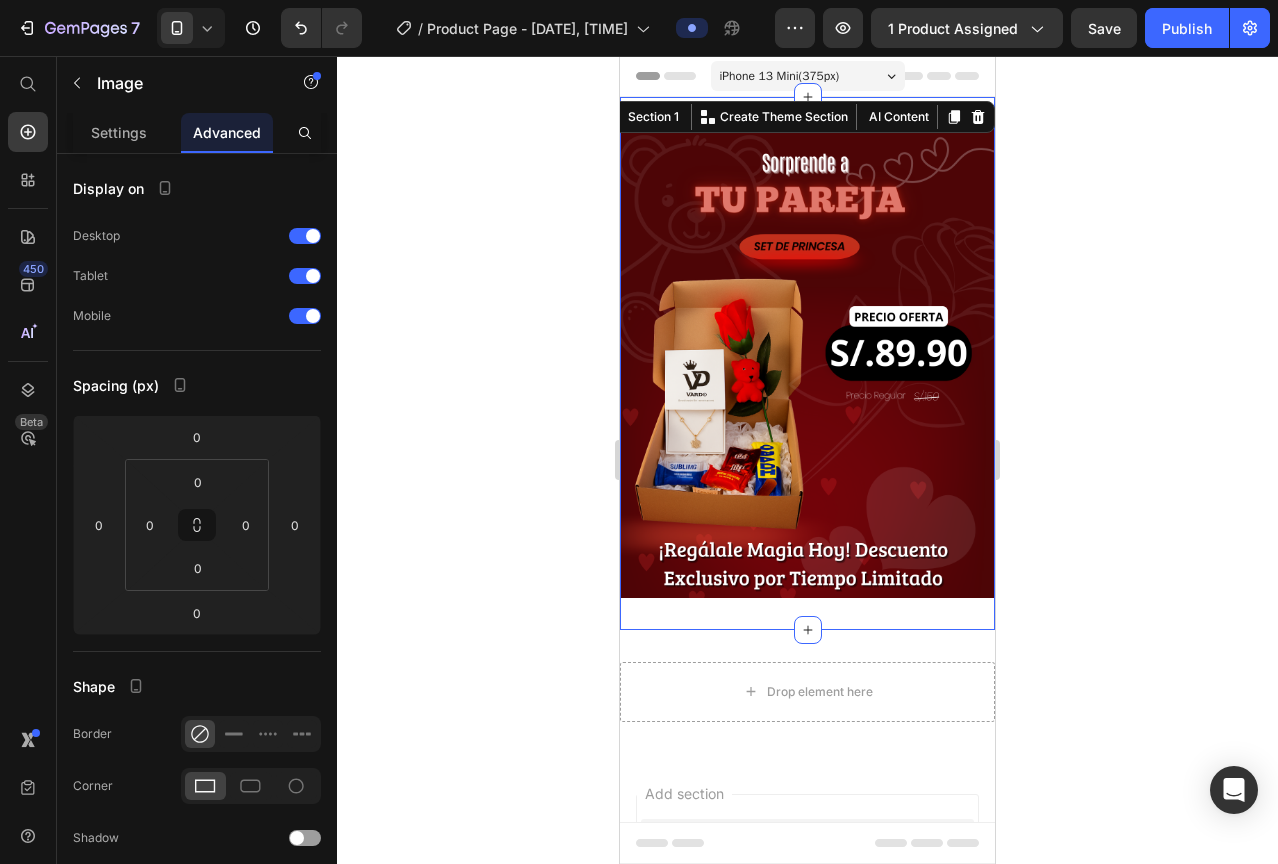 click on "Image Section 1   You can create reusable sections Create Theme Section AI Content Write with GemAI What would you like to describe here? Tone and Voice Persuasive Product Set de Princesa 2 Show more Generate" at bounding box center (807, 363) 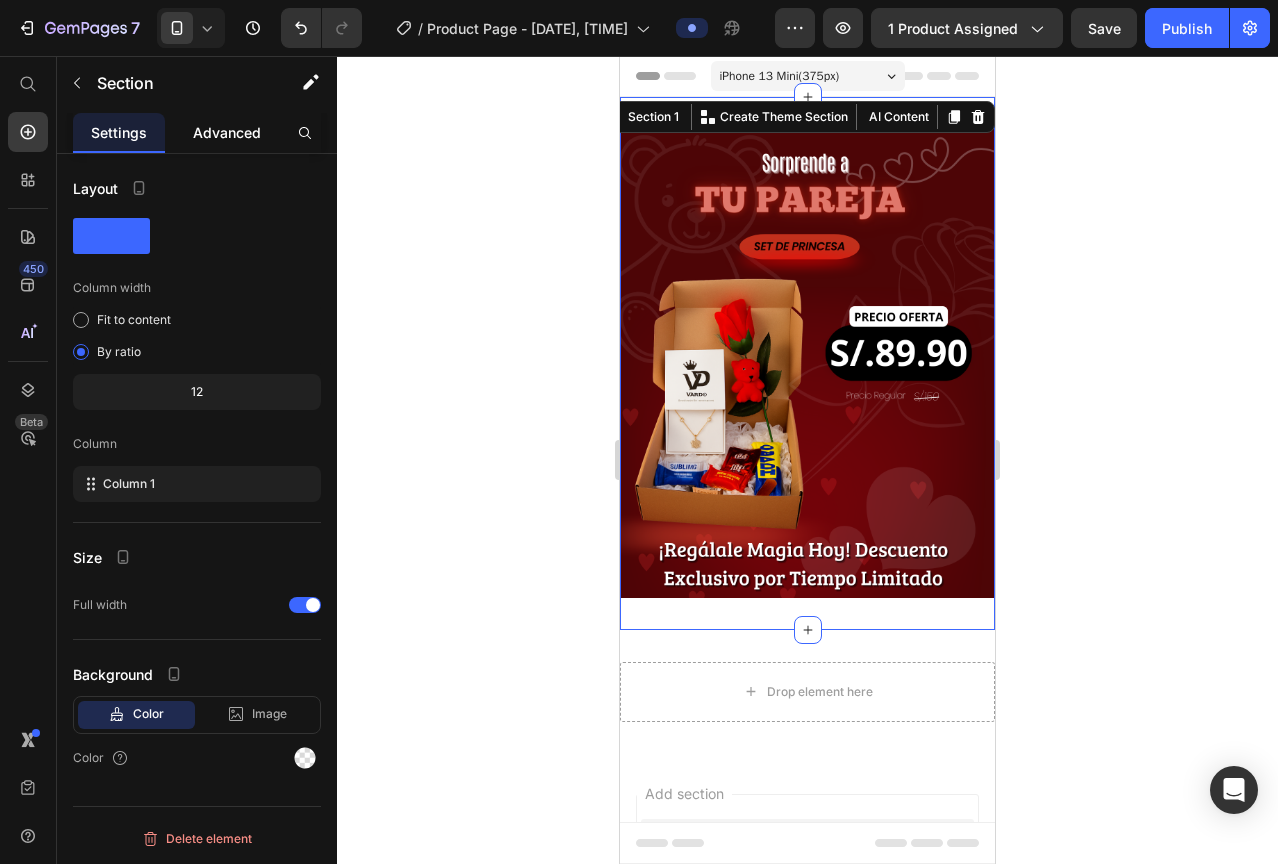 click on "Advanced" at bounding box center (227, 132) 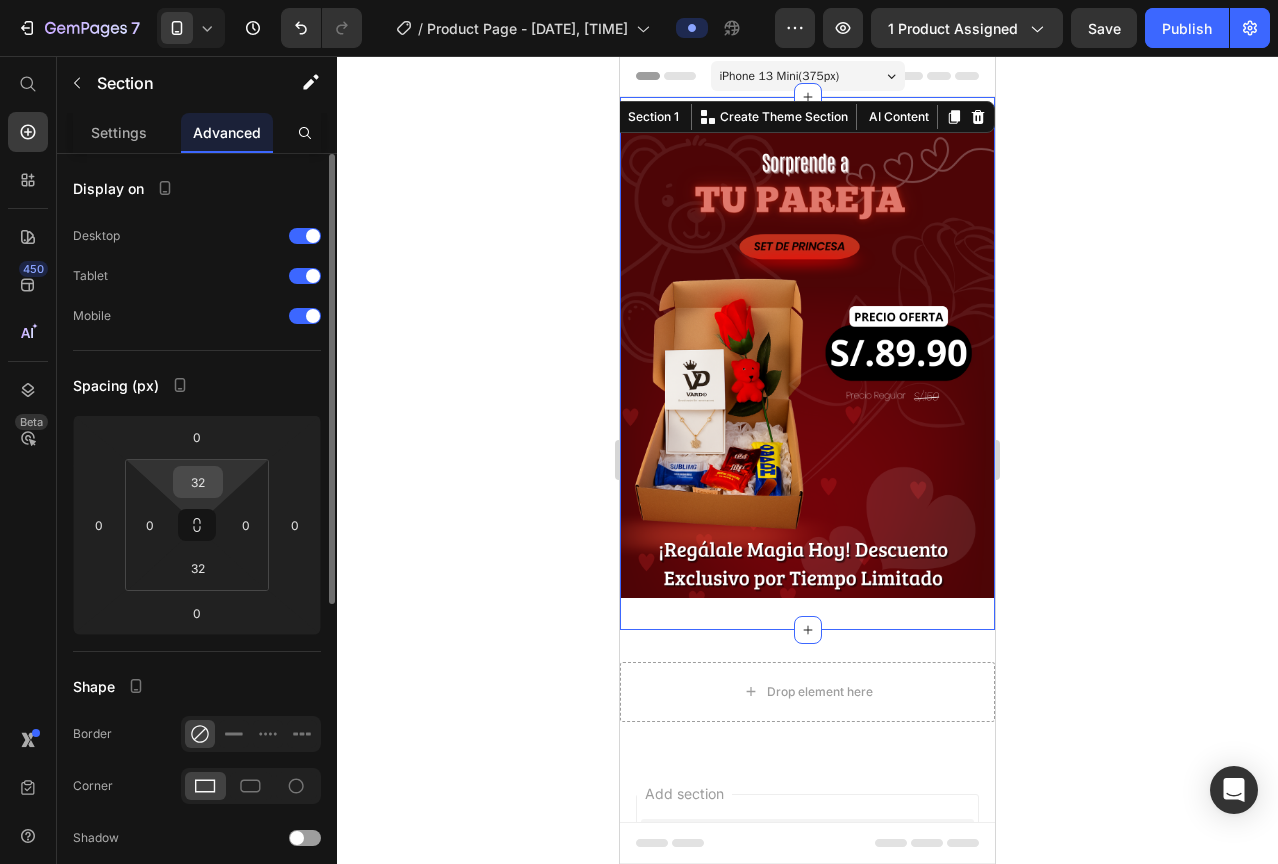 click on "32" at bounding box center [198, 482] 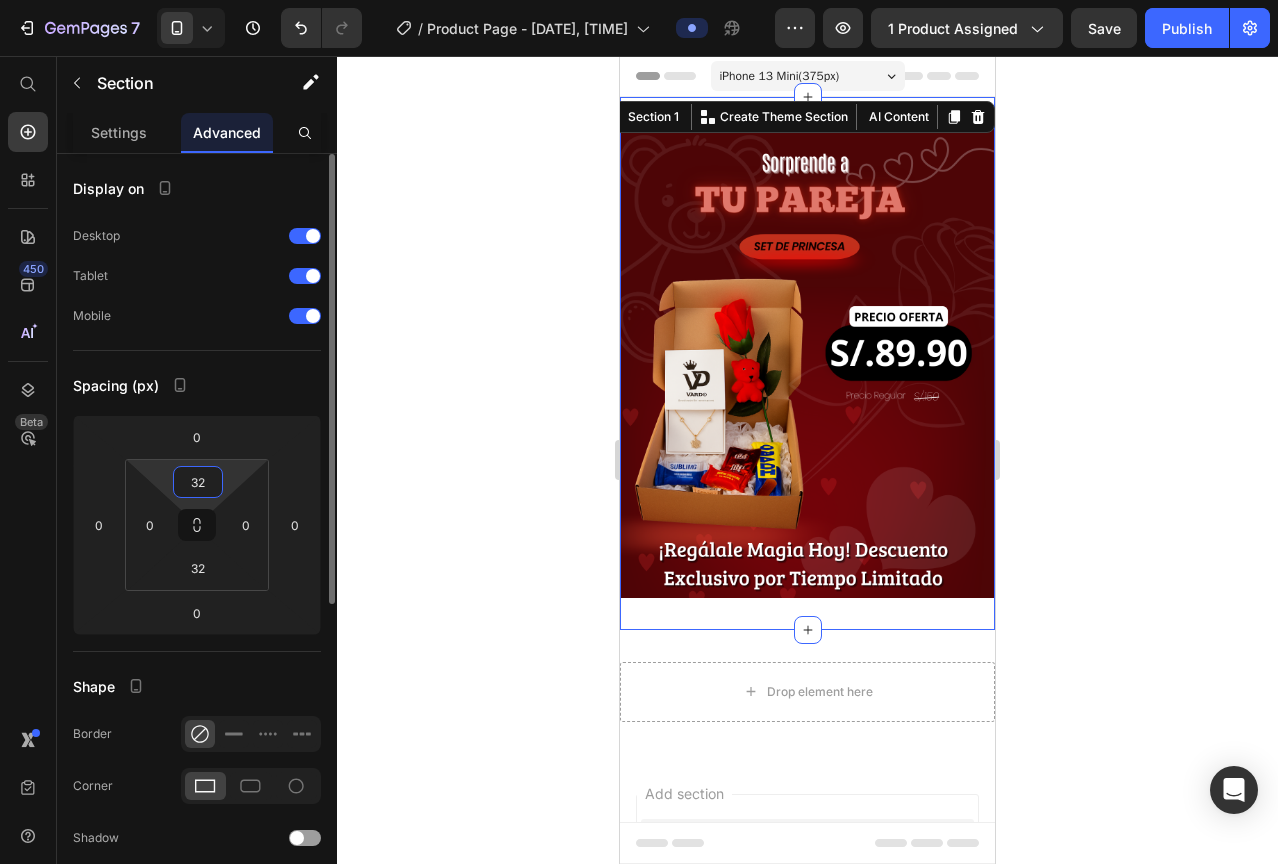 click on "32" at bounding box center (198, 482) 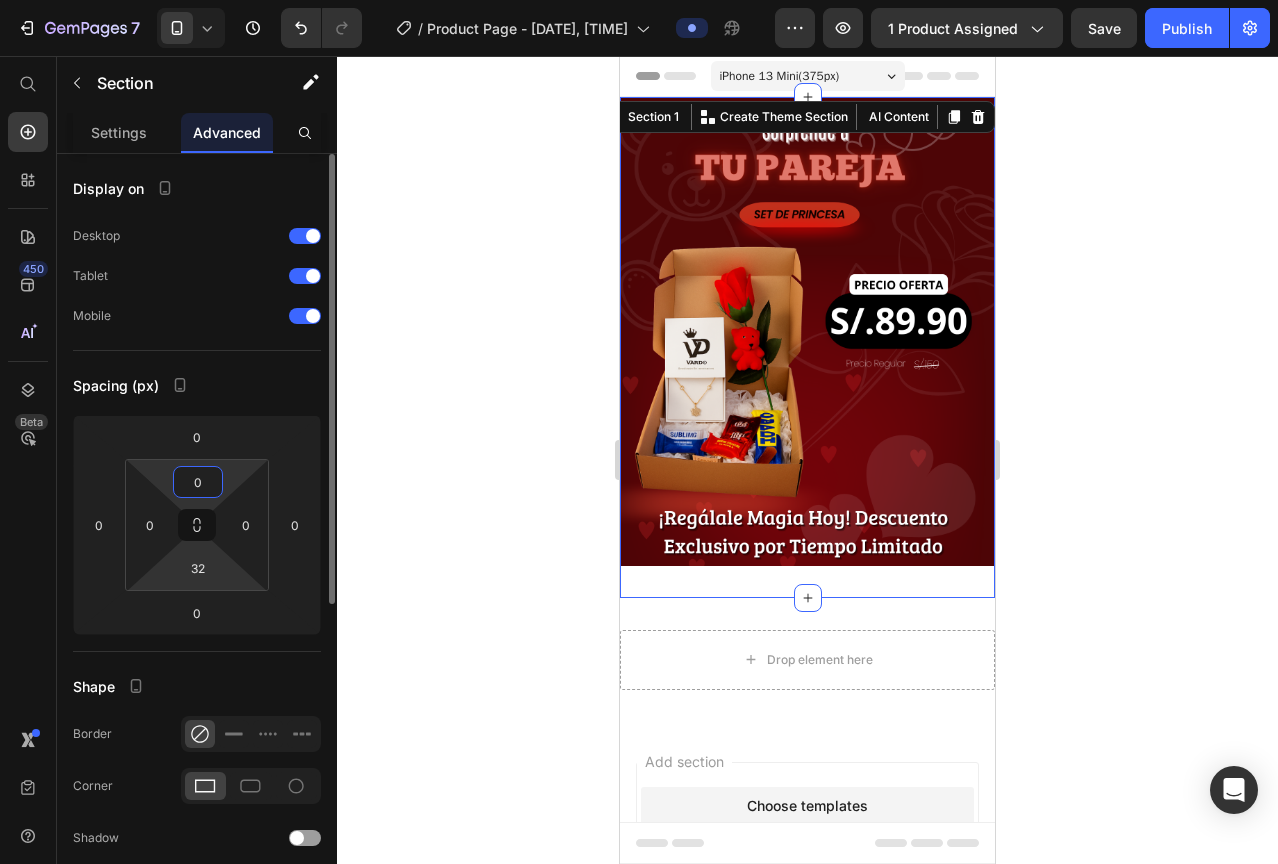 type on "0" 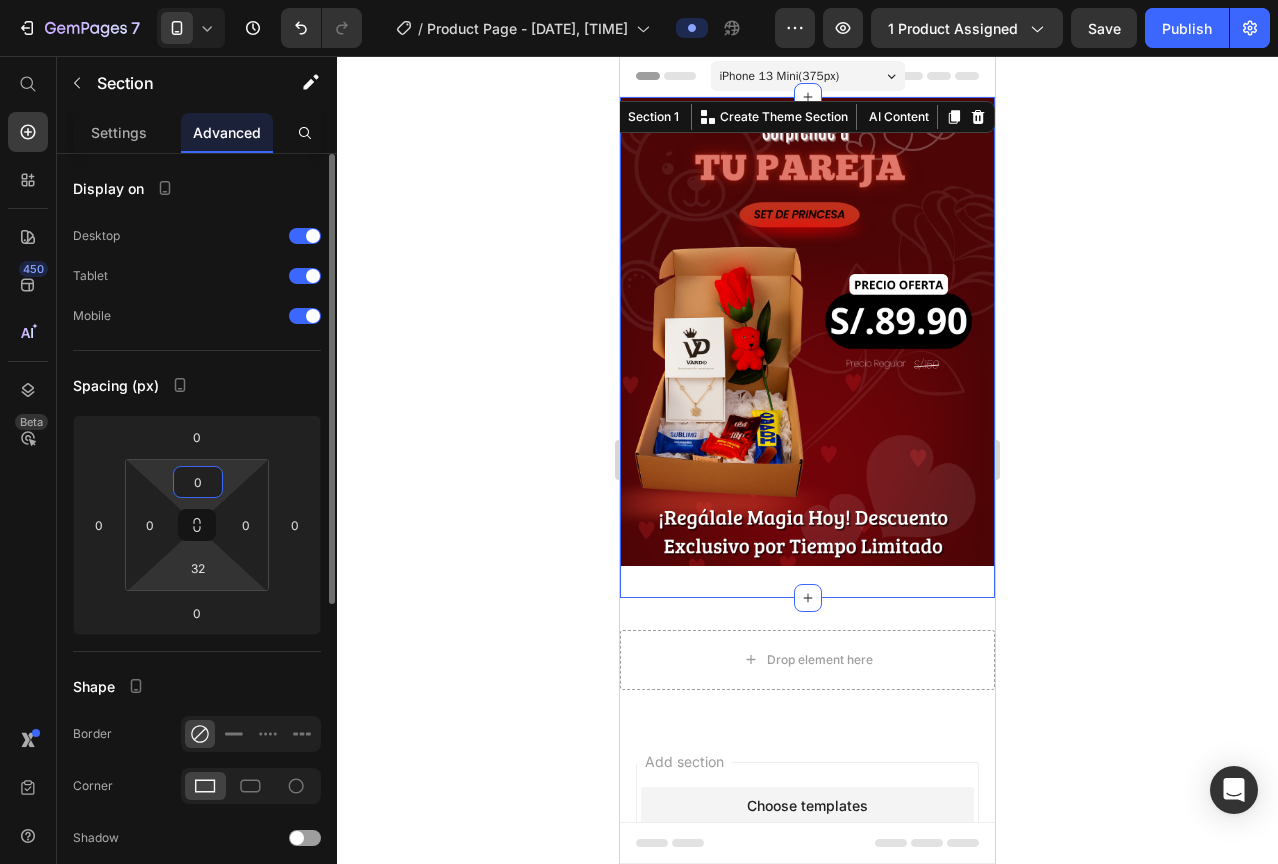 click on "7   /  Product Page - Jul 11, 16:54:08 Preview 1 product assigned  Save   Publish  450 Beta Start with Sections Elements Hero Section Product Detail Brands Trusted Badges Guarantee Product Breakdown How to use Testimonials Compare Bundle FAQs Social Proof Brand Story Product List Collection Blog List Contact Sticky Add to Cart Custom Footer Browse Library 450 Layout
Row
Row
Row
Row Text
Heading
Text Block Button
Button
Button
Sticky Back to top Media
Image Image" at bounding box center [639, 0] 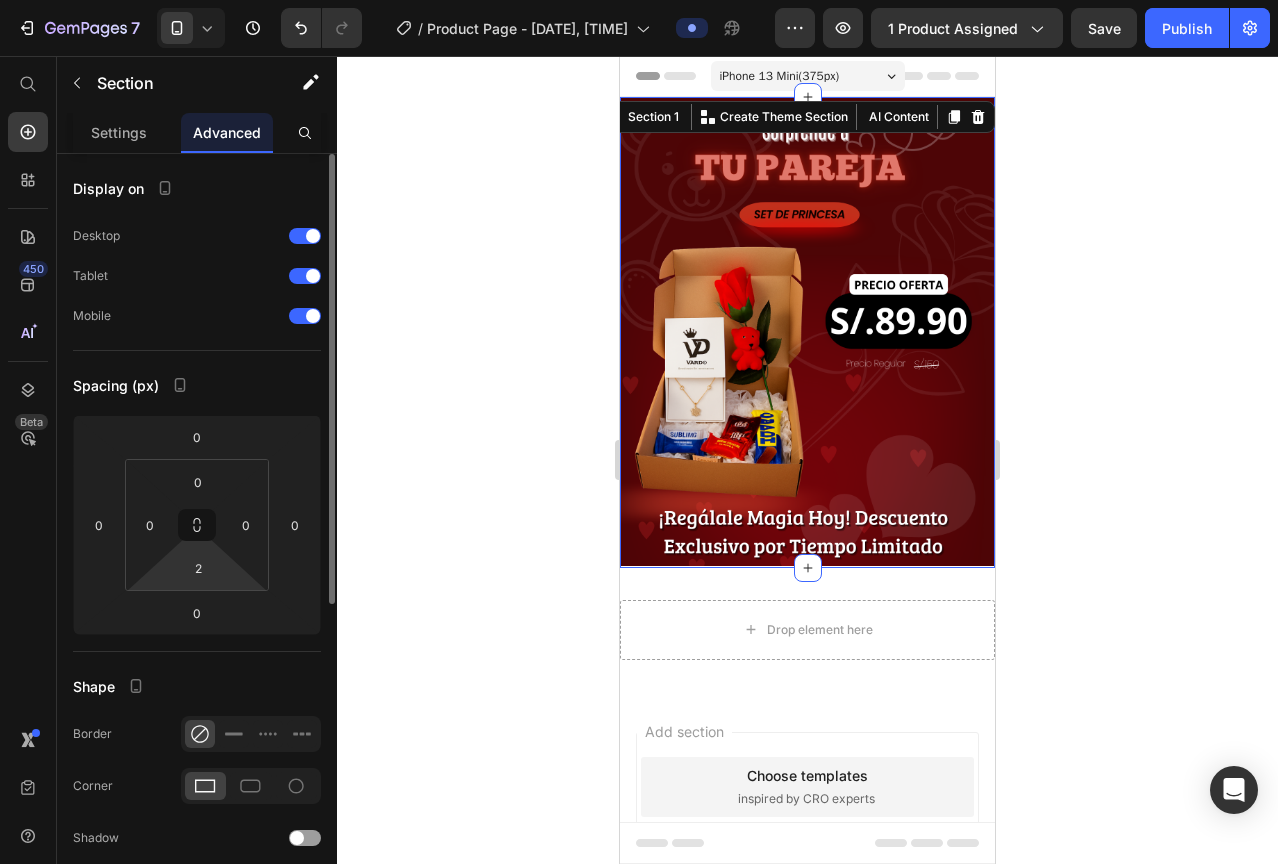 click on "7   /  Product Page - Jul 11, 16:54:08 Preview 1 product assigned  Save   Publish  450 Beta Start with Sections Elements Hero Section Product Detail Brands Trusted Badges Guarantee Product Breakdown How to use Testimonials Compare Bundle FAQs Social Proof Brand Story Product List Collection Blog List Contact Sticky Add to Cart Custom Footer Browse Library 450 Layout
Row
Row
Row
Row Text
Heading
Text Block Button
Button
Button
Sticky Back to top Media
Image Image" at bounding box center (639, 0) 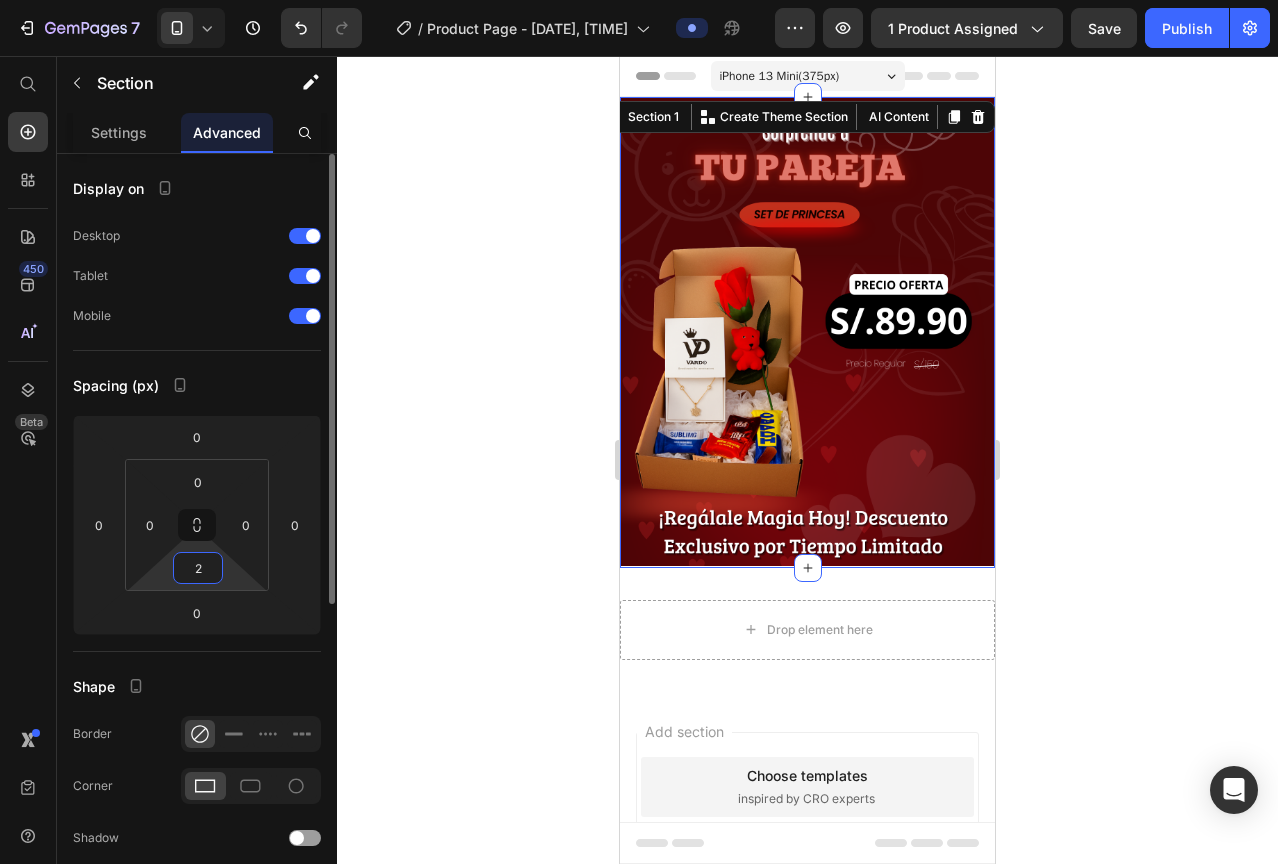 click on "2" at bounding box center (198, 568) 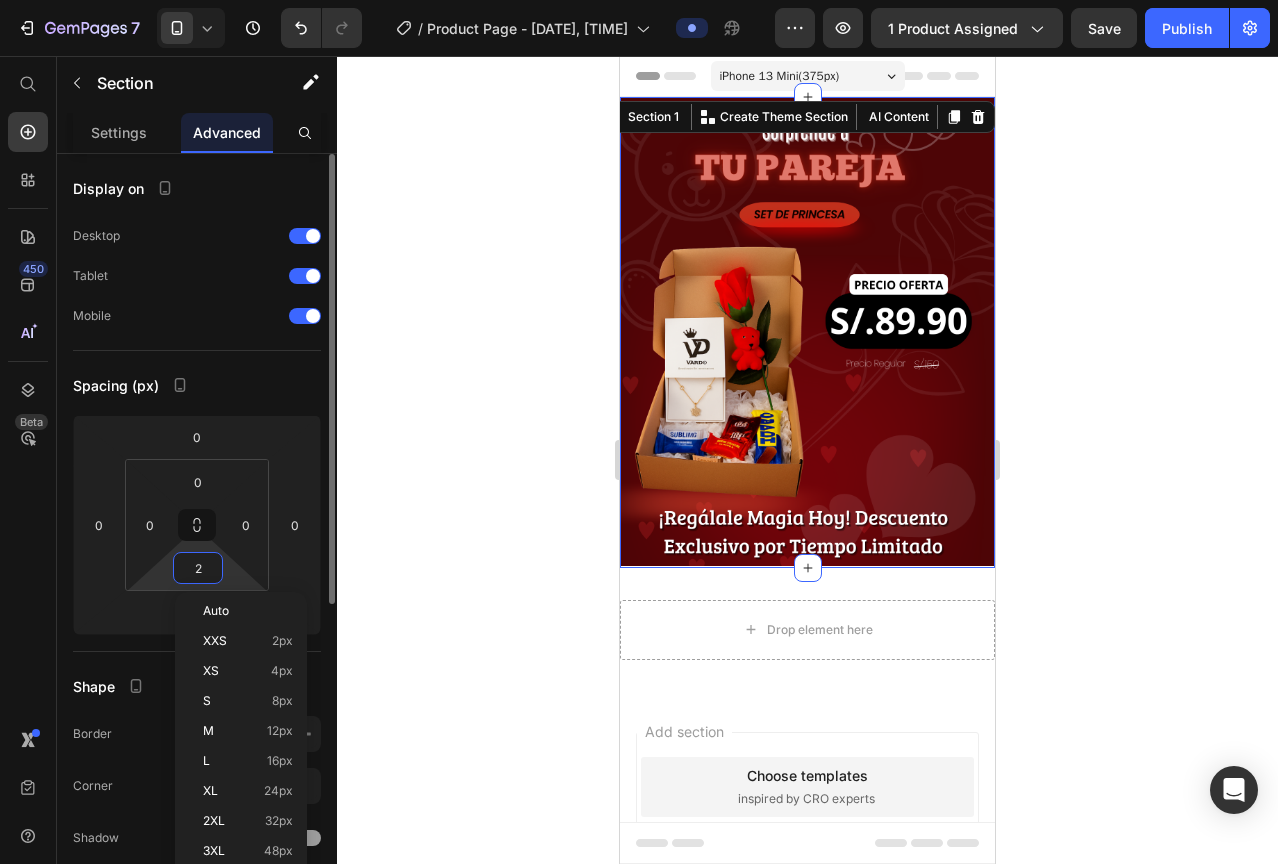 click on "2" at bounding box center (198, 568) 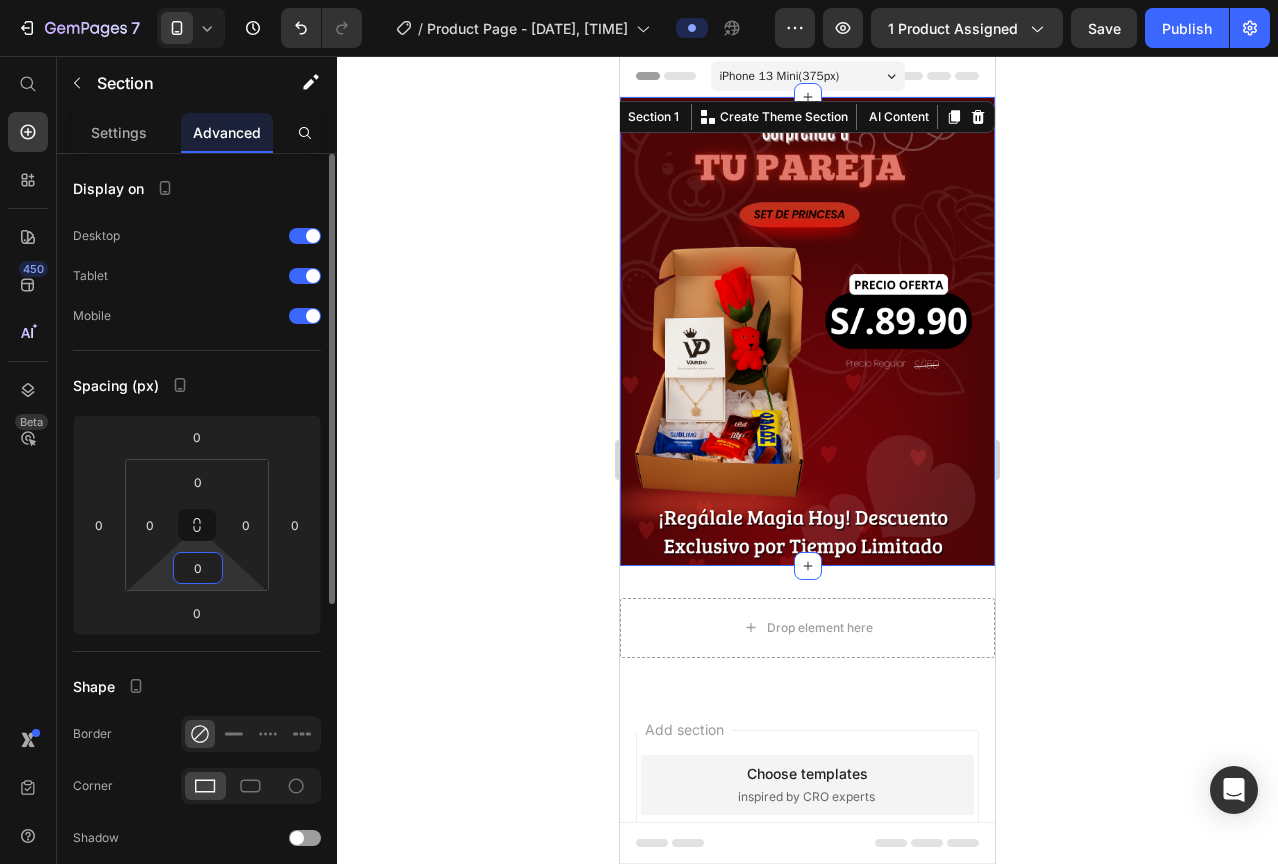 type on "0" 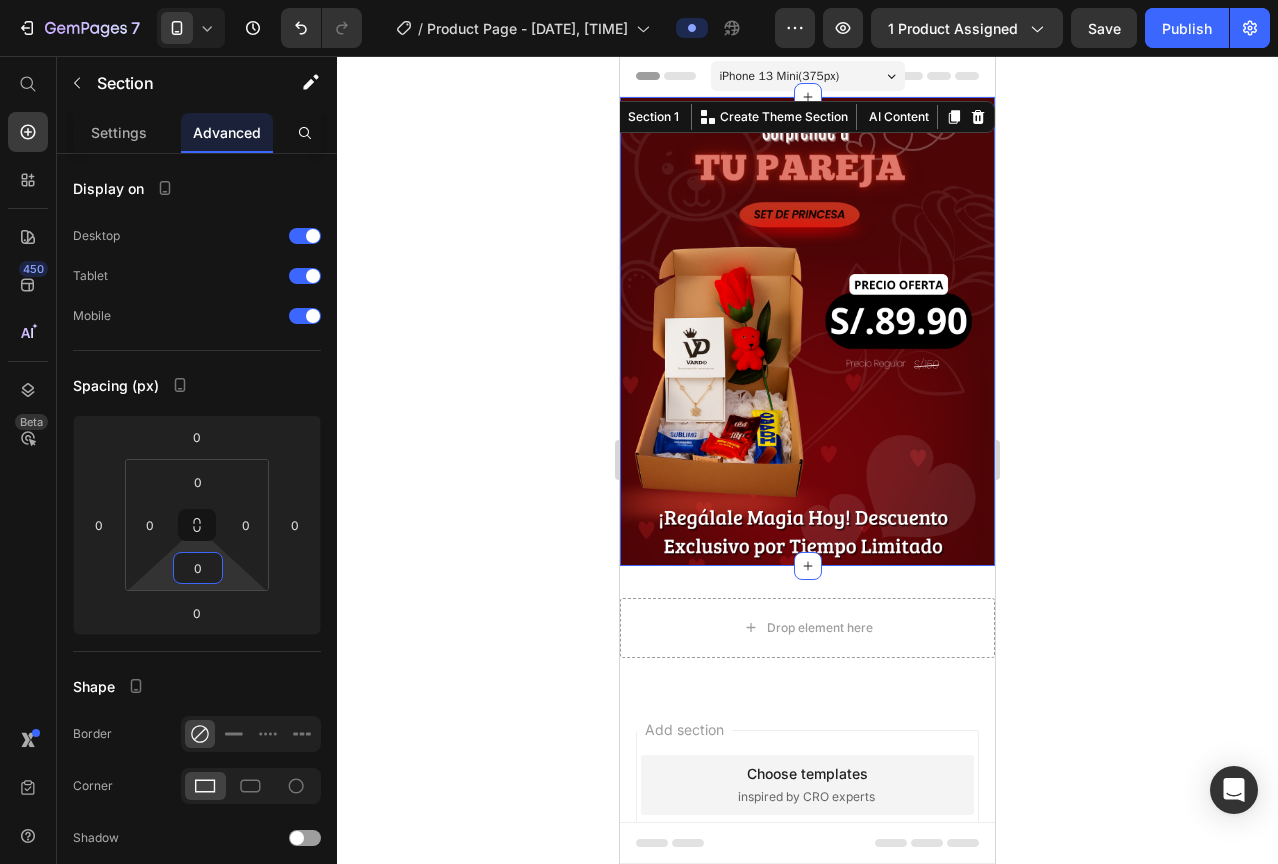 click 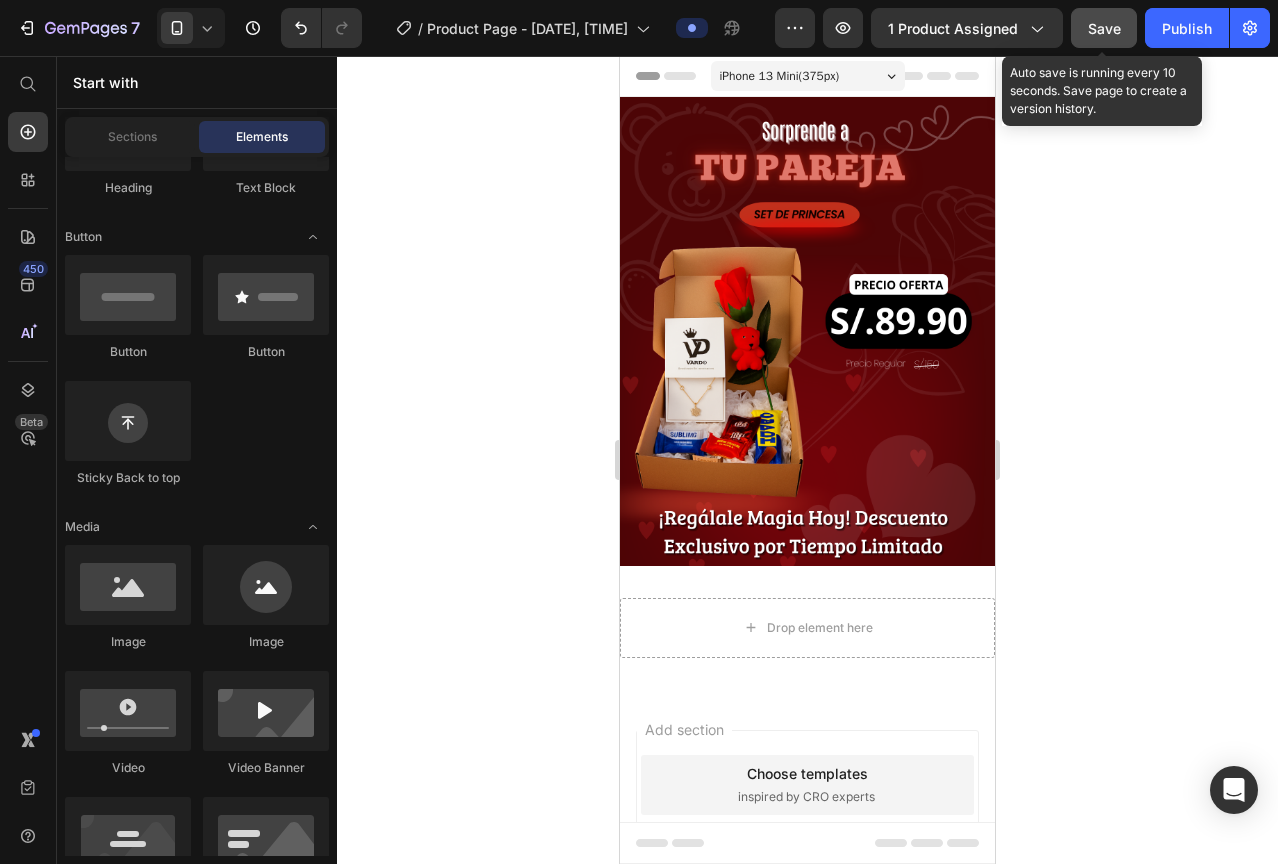click on "Save" 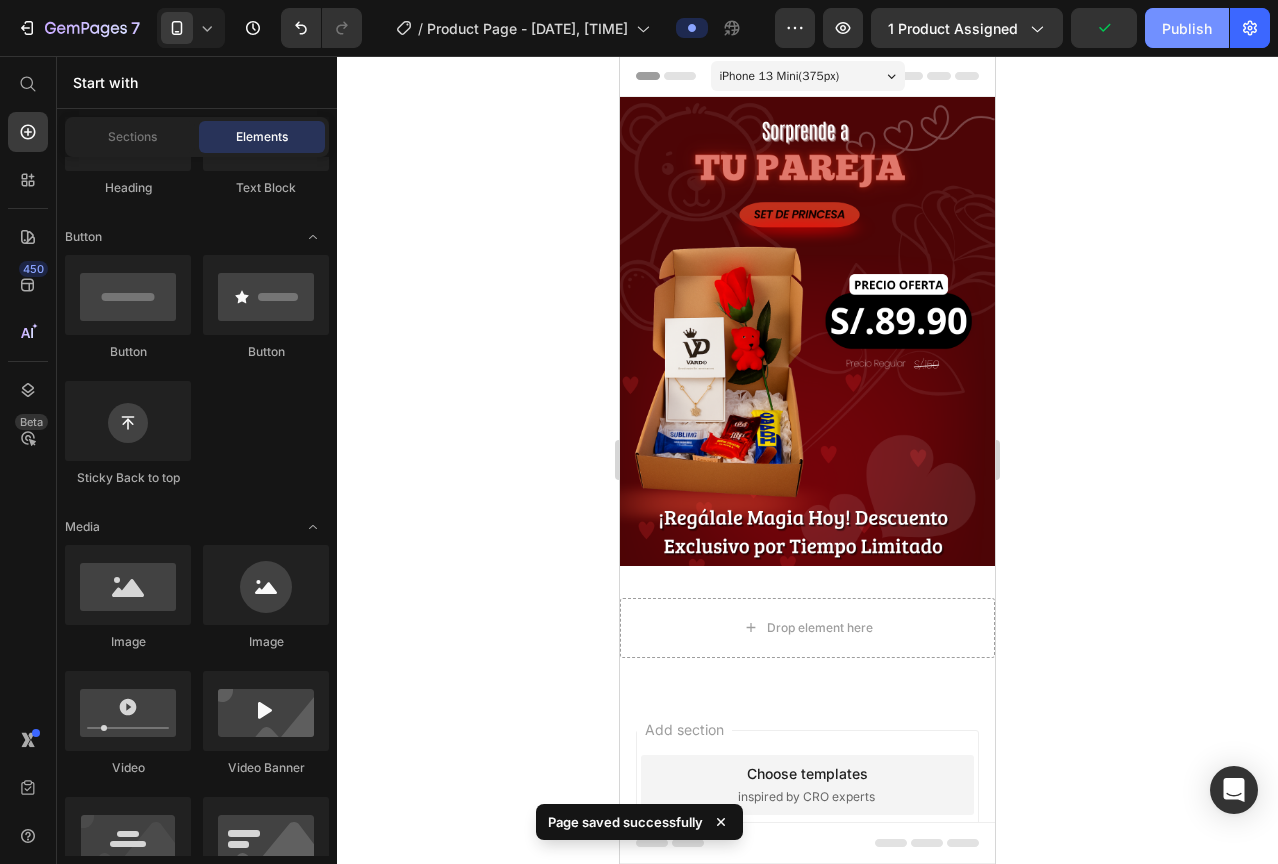 click on "Publish" at bounding box center (1187, 28) 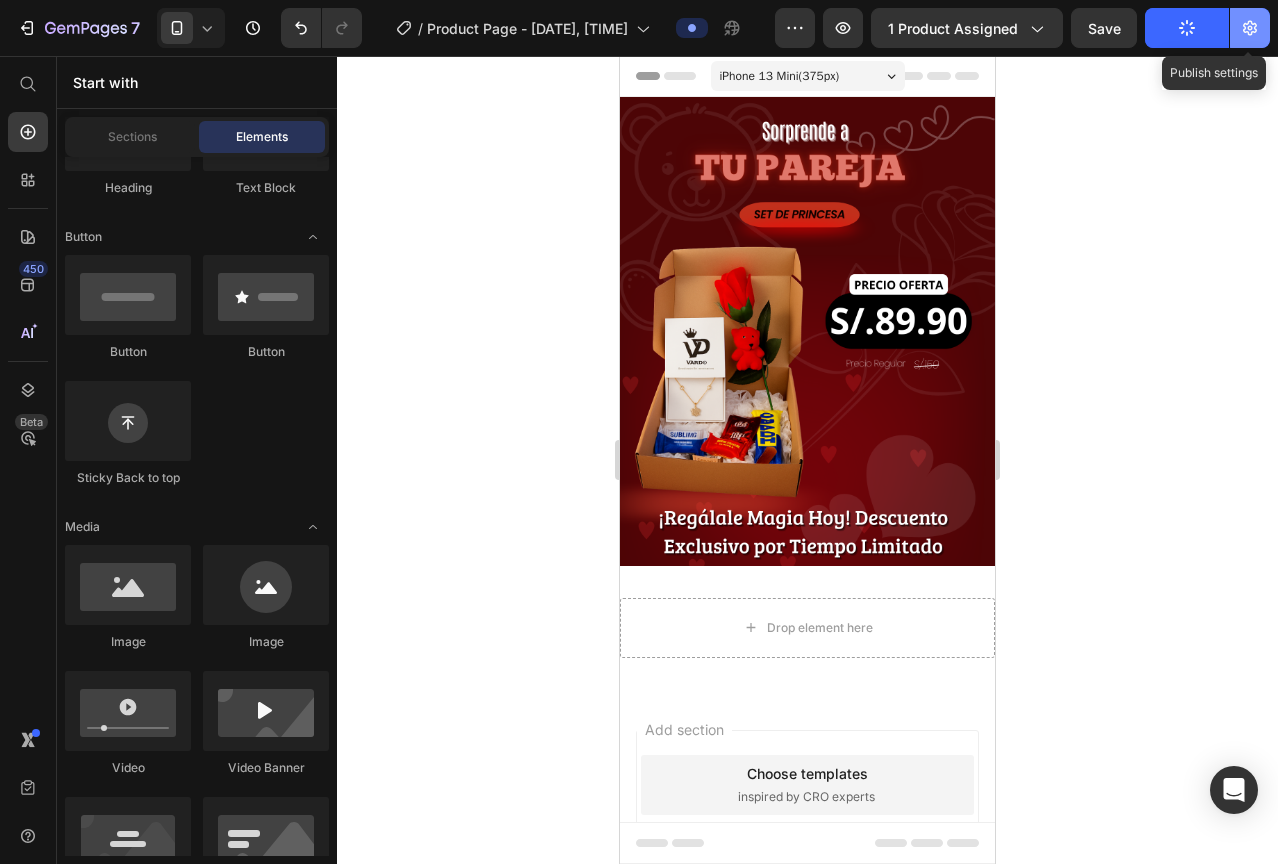click 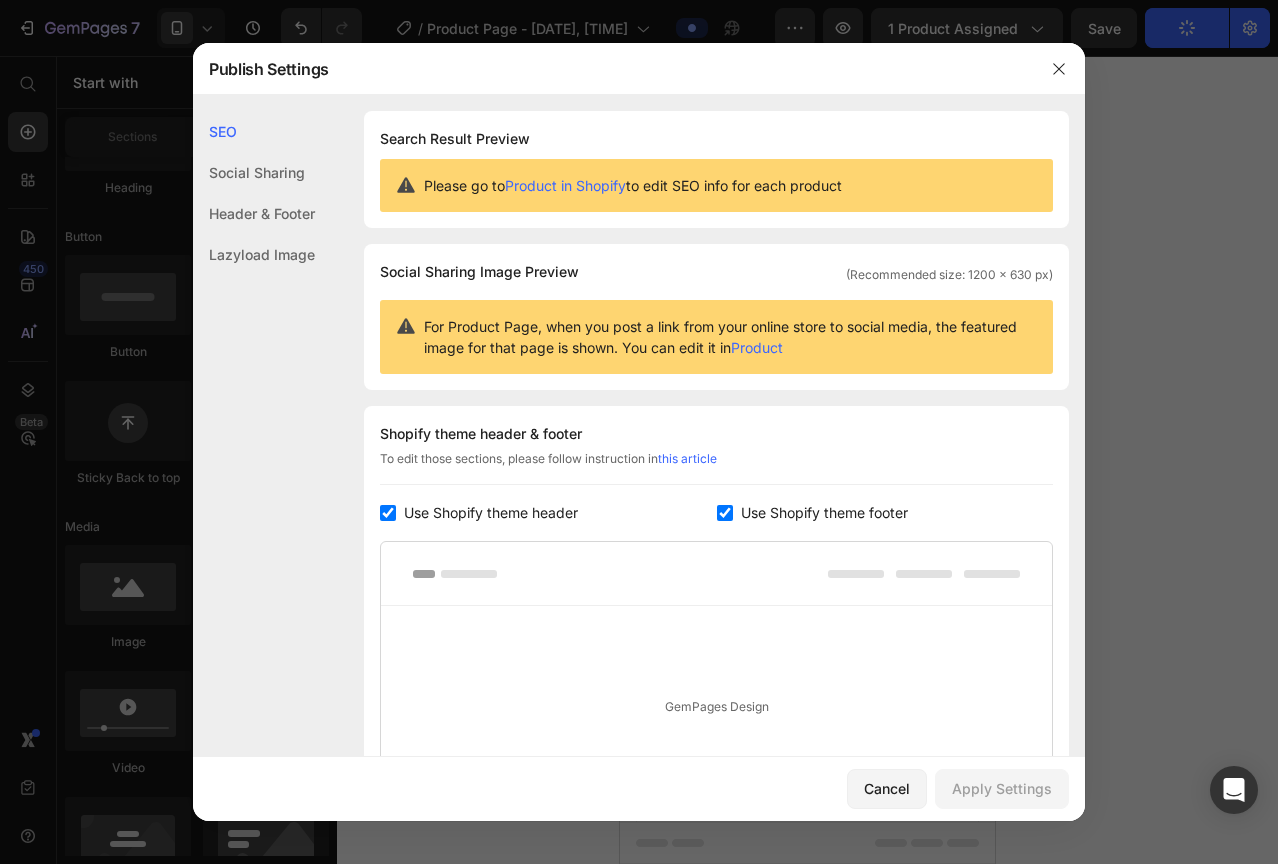 click on "Use Shopify theme header" at bounding box center [491, 513] 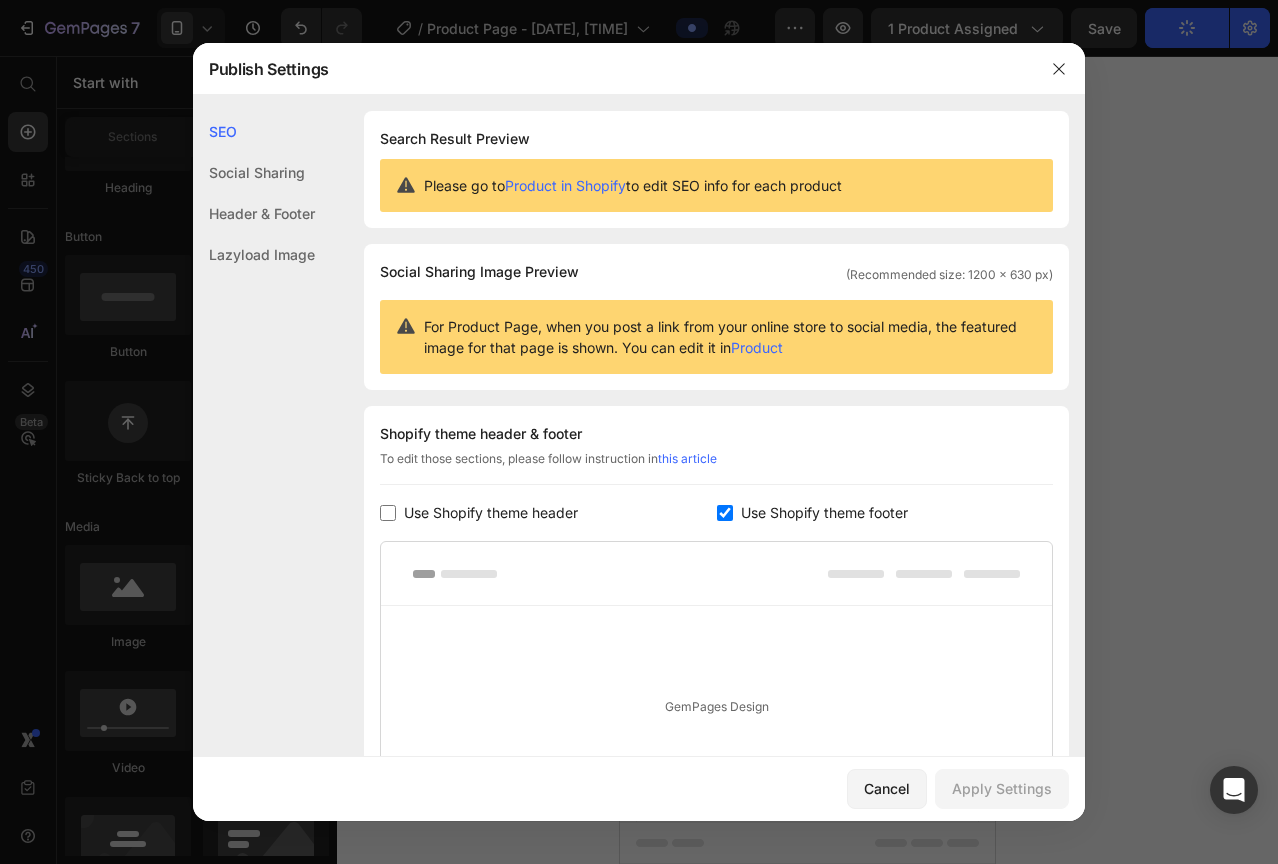 checkbox on "false" 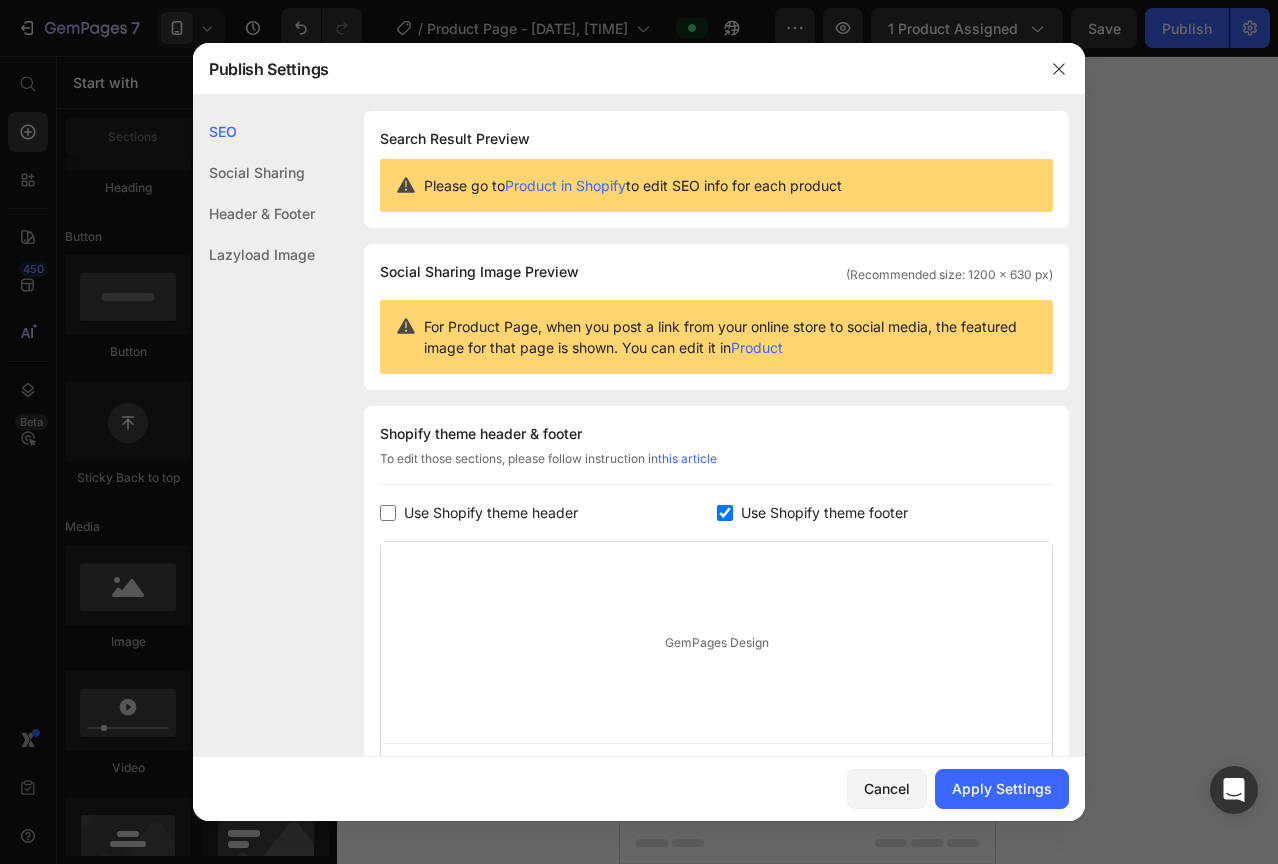 click on "Use Shopify theme footer" at bounding box center [824, 513] 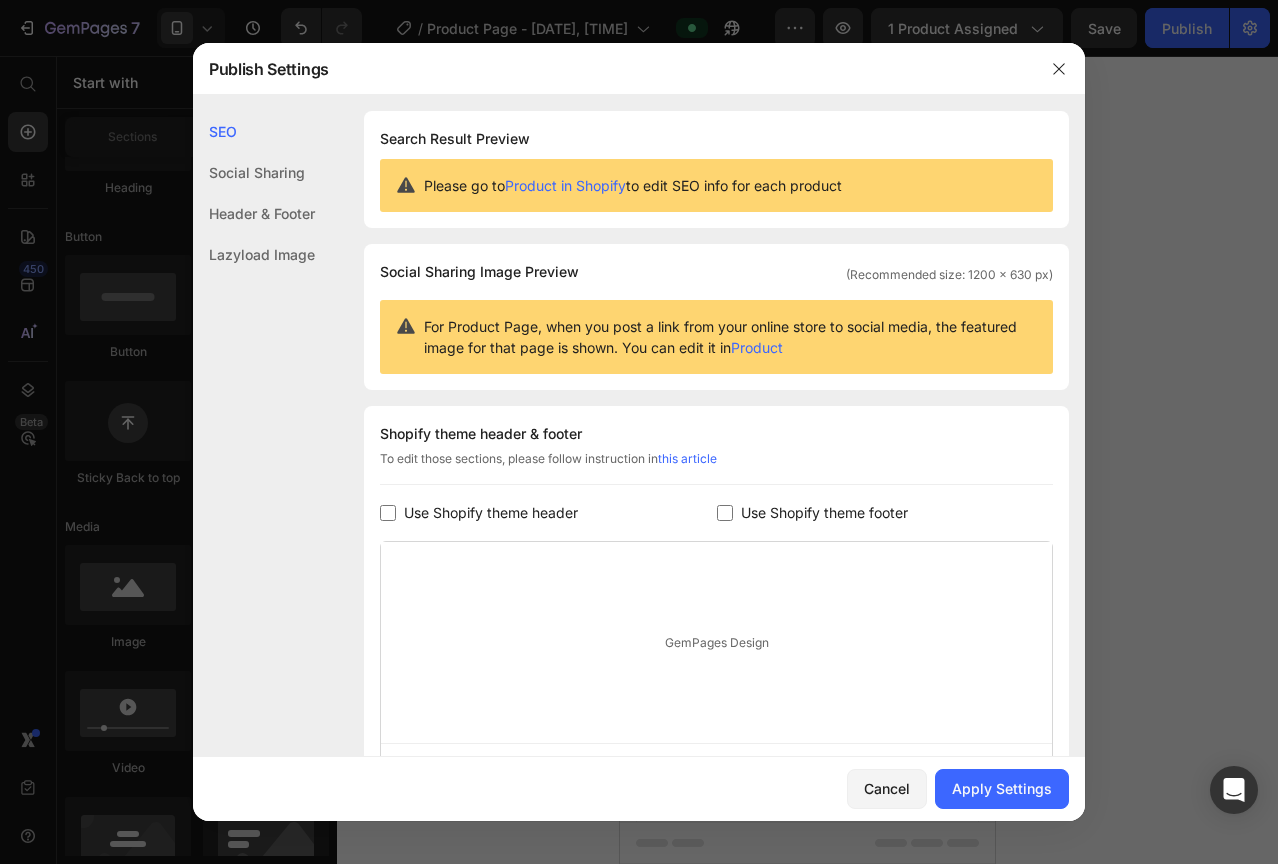 checkbox on "false" 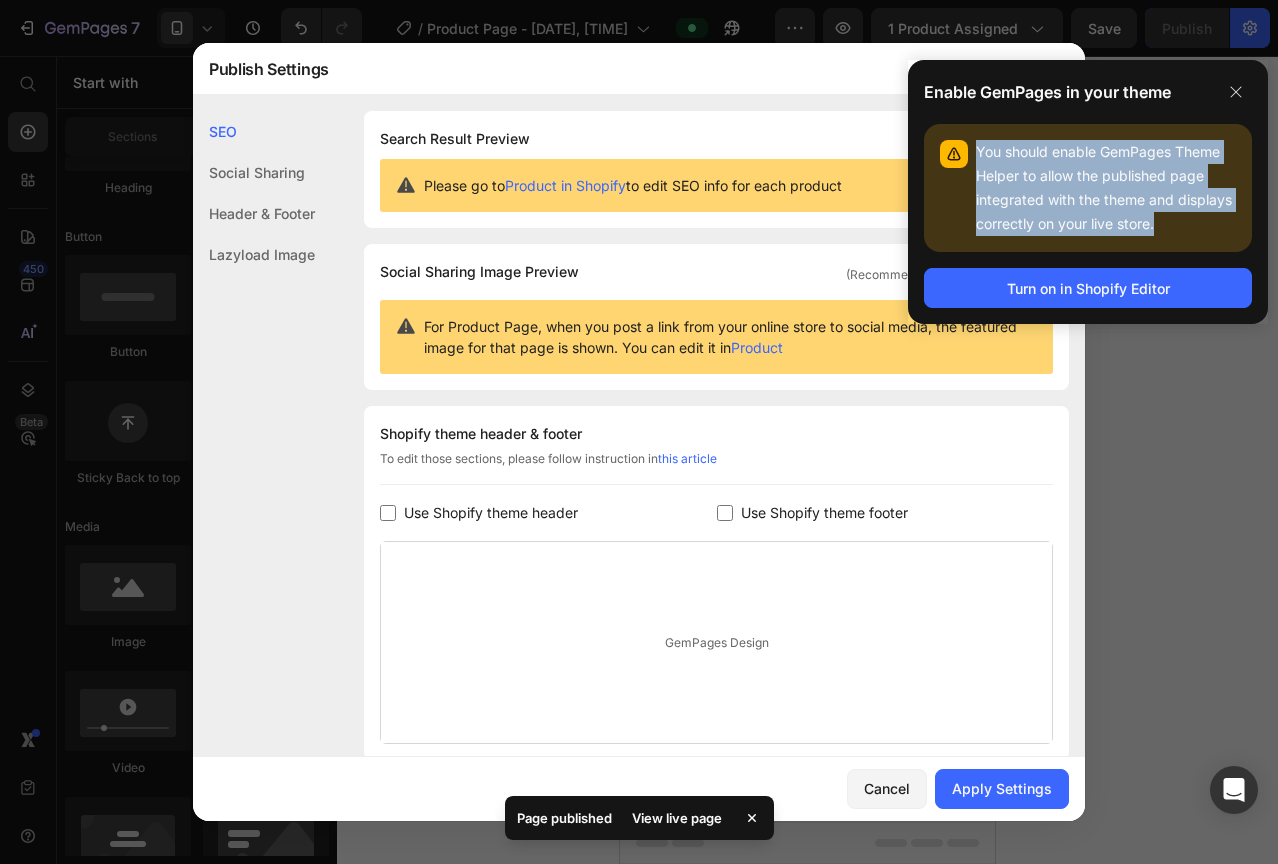drag, startPoint x: 1180, startPoint y: 230, endPoint x: 980, endPoint y: 149, distance: 215.77998 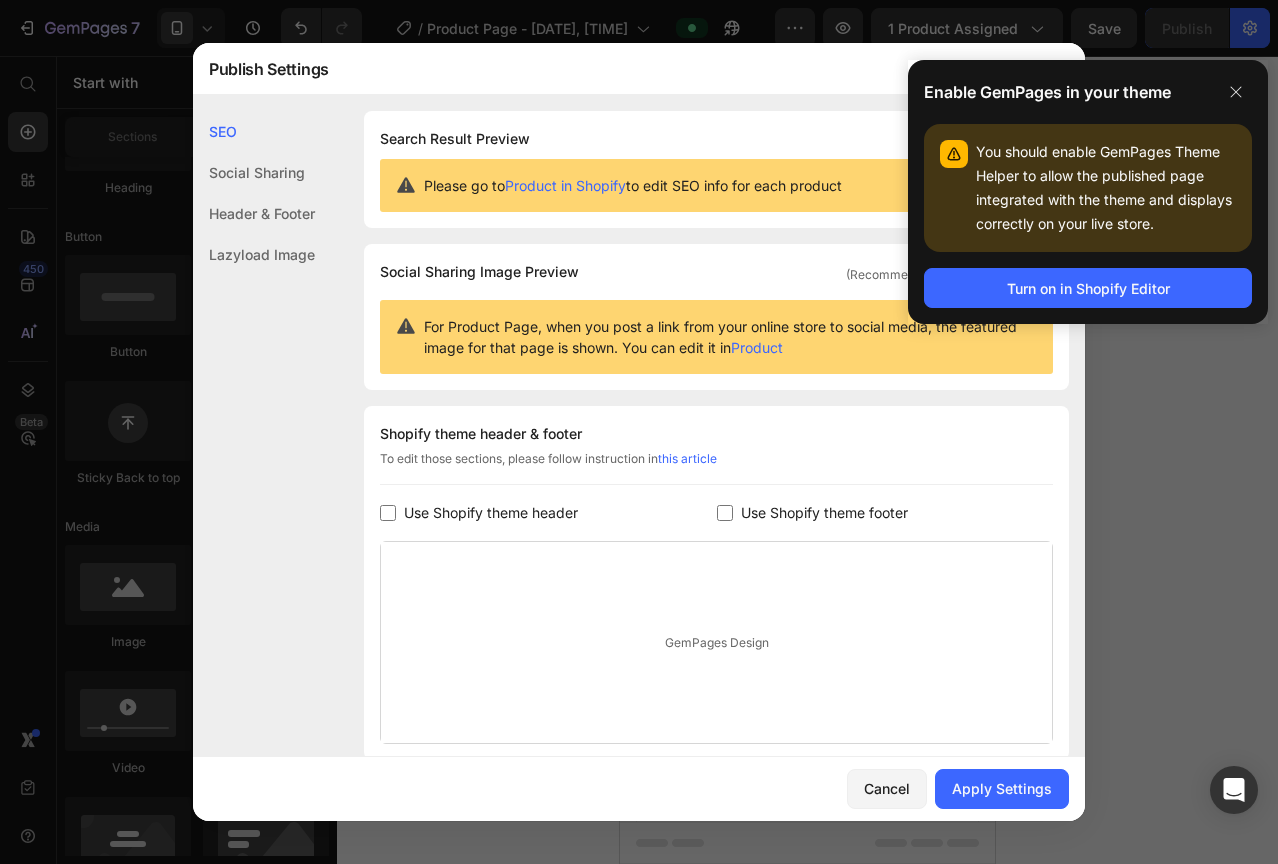 drag, startPoint x: 986, startPoint y: 151, endPoint x: 1045, endPoint y: 97, distance: 79.98125 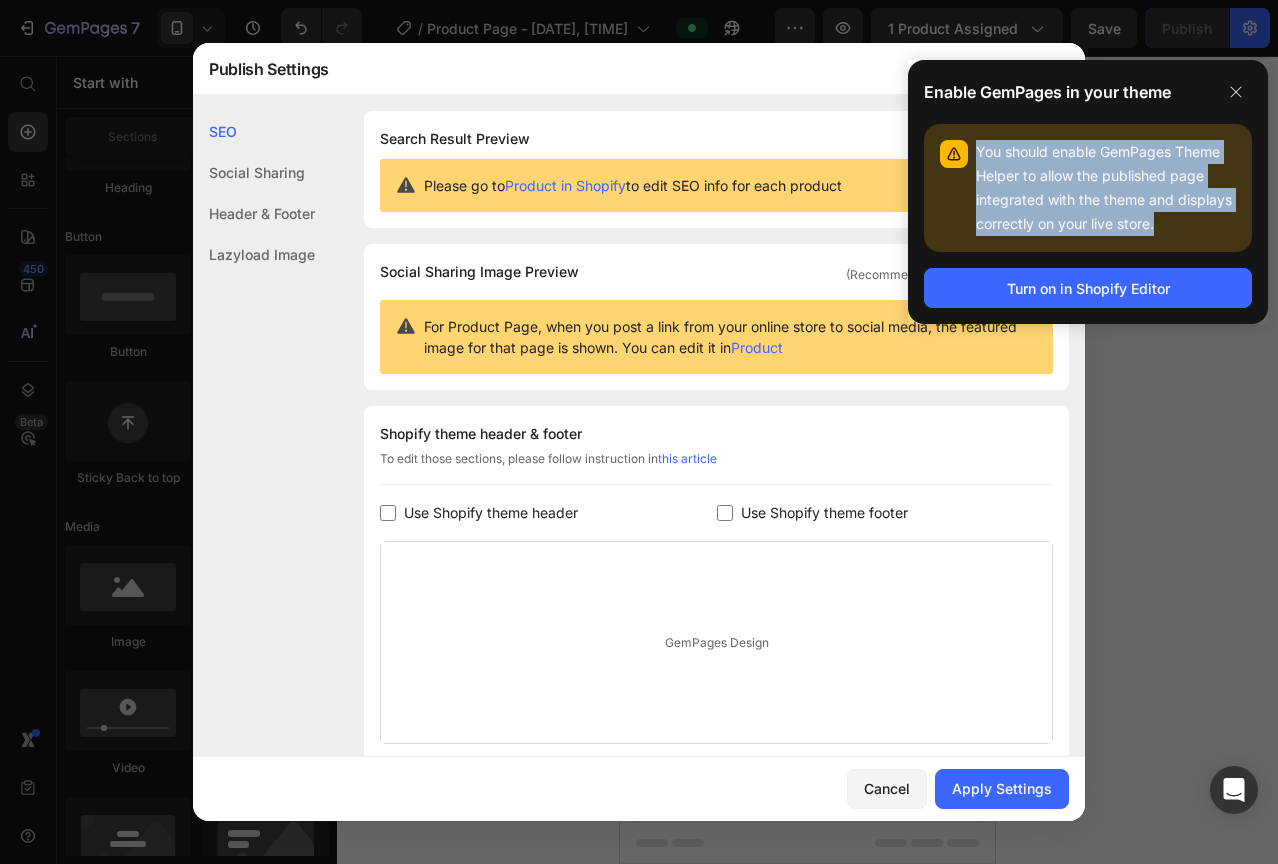 drag, startPoint x: 985, startPoint y: 145, endPoint x: 1184, endPoint y: 237, distance: 219.23732 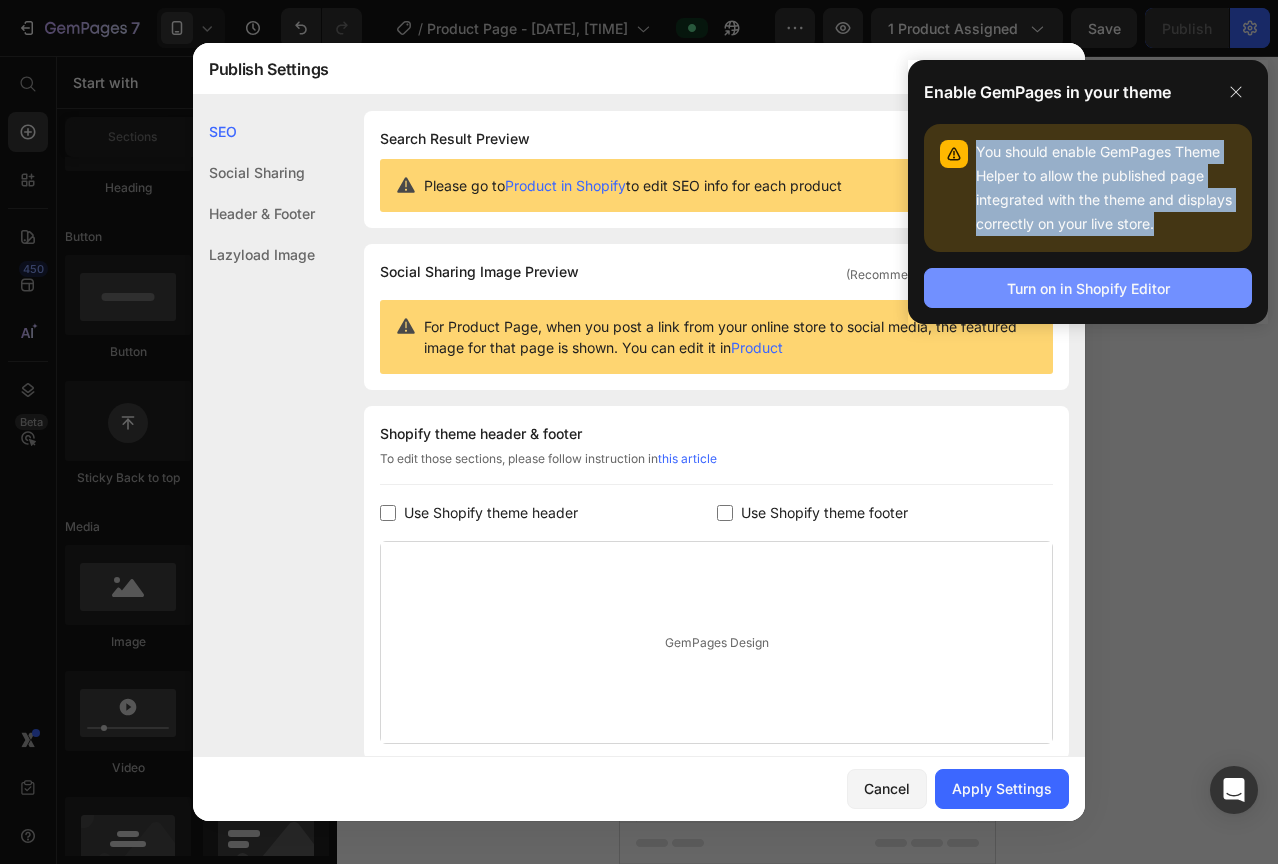 click on "Turn on in Shopify Editor" at bounding box center [1088, 288] 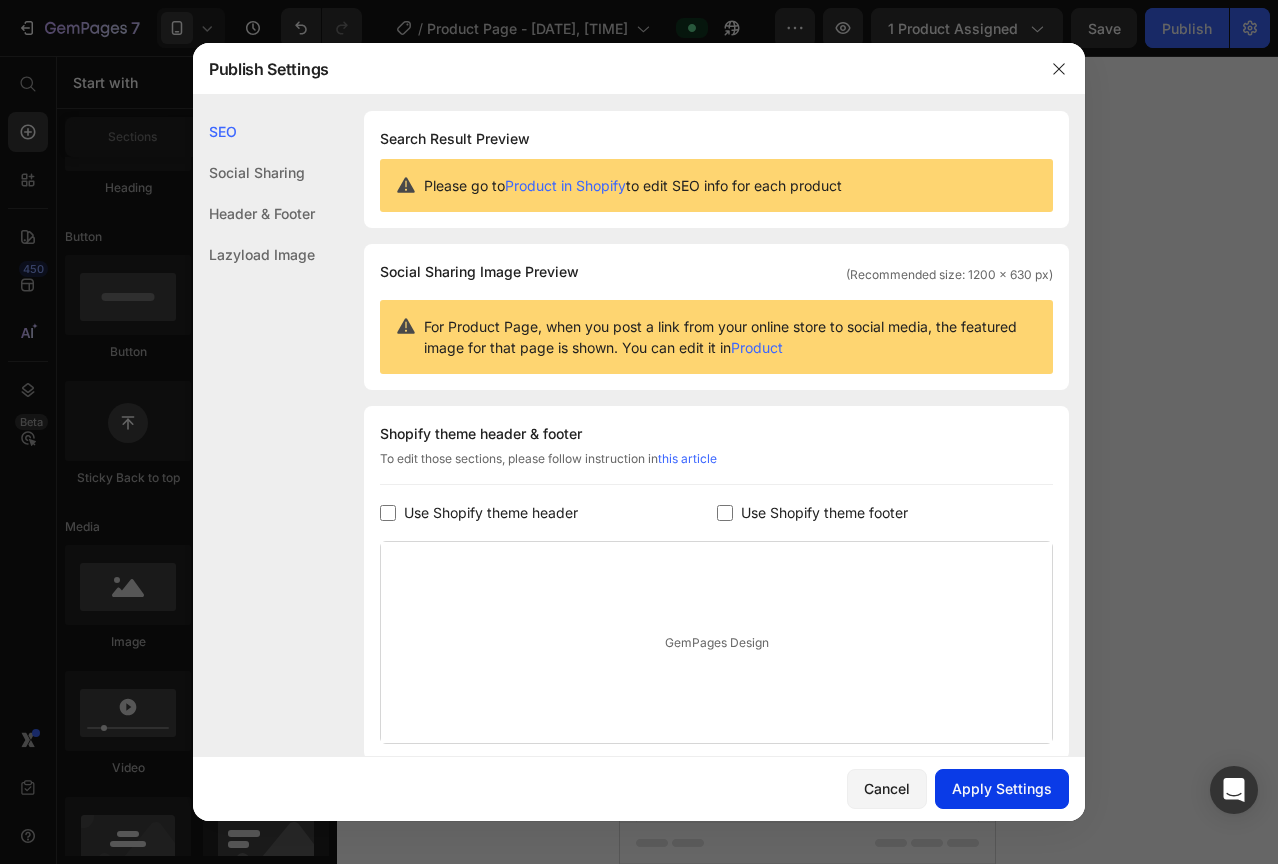click on "Apply Settings" at bounding box center [1002, 788] 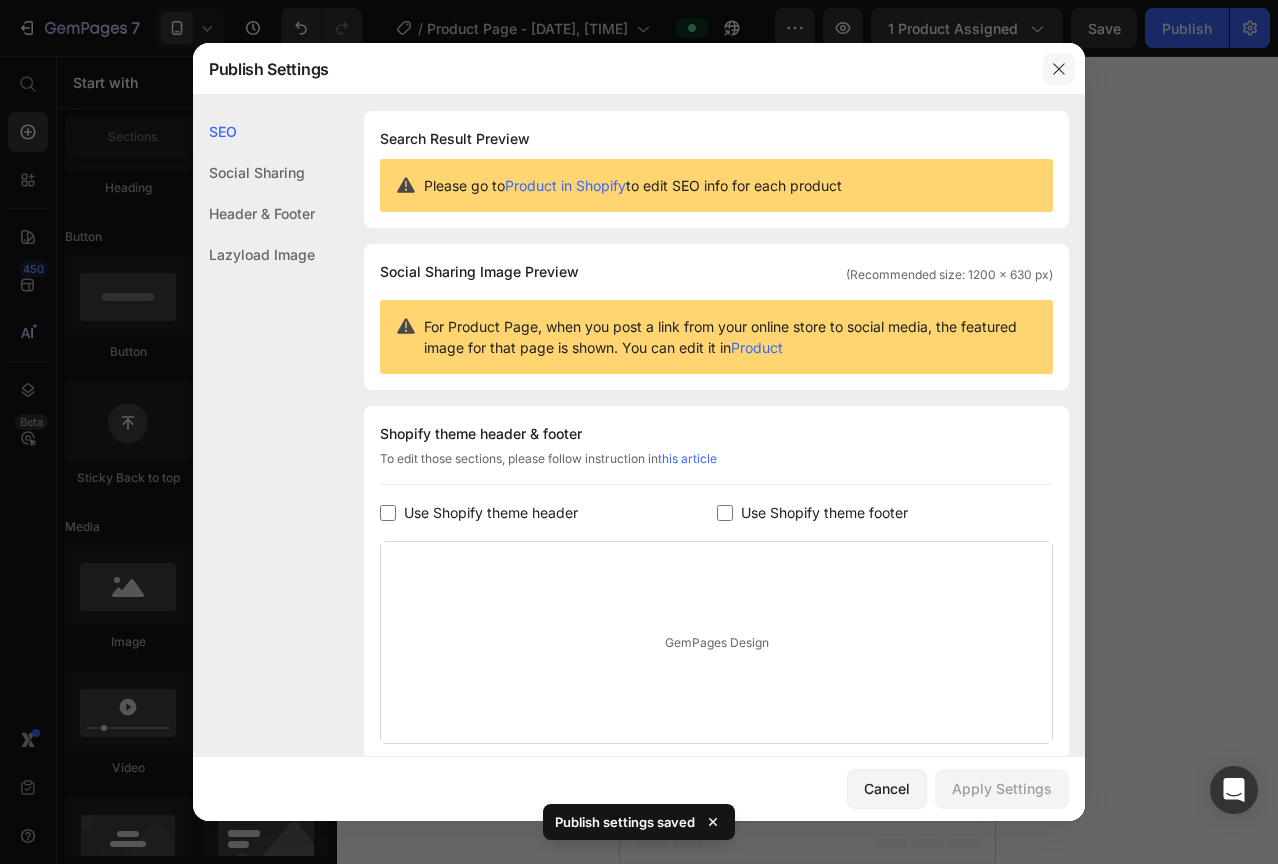 click 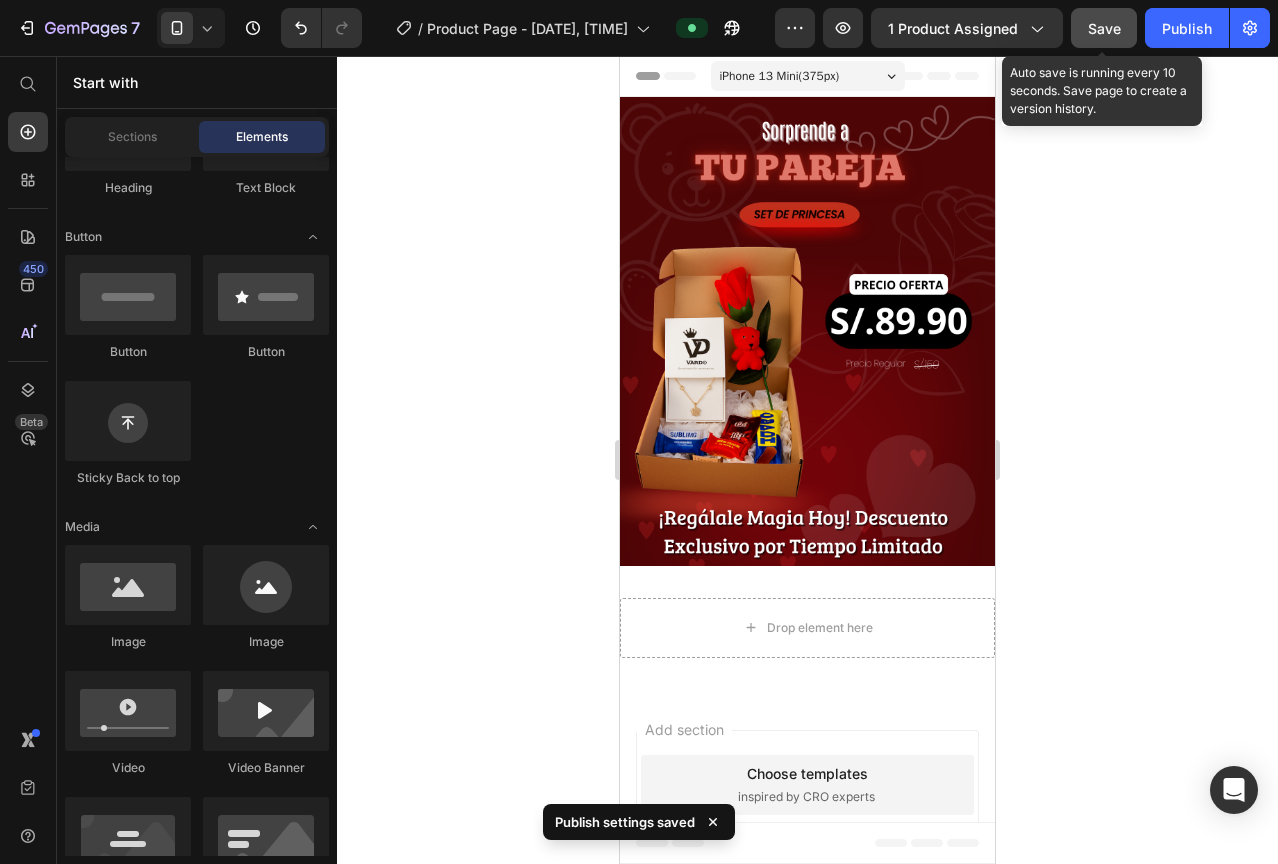 click on "Save" at bounding box center [1104, 28] 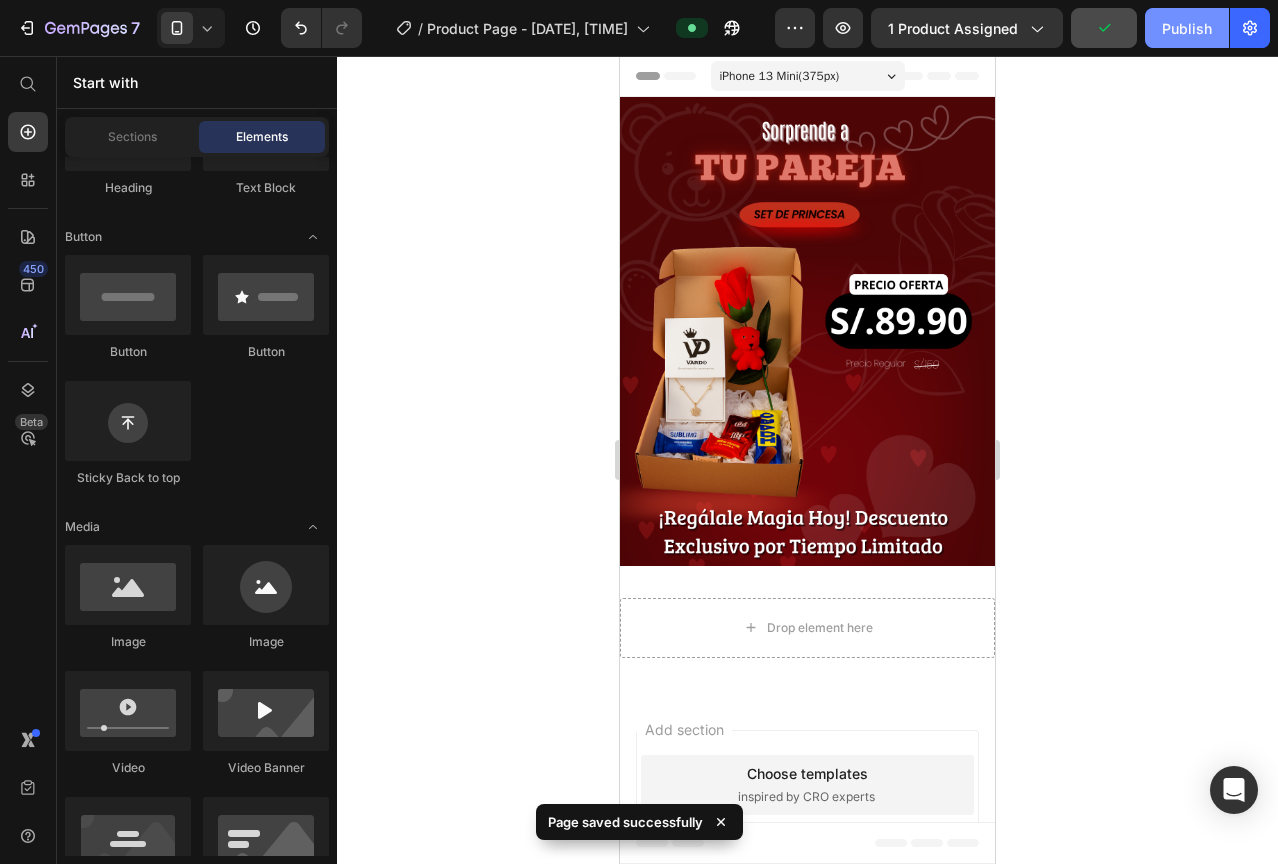 click on "Publish" at bounding box center [1187, 28] 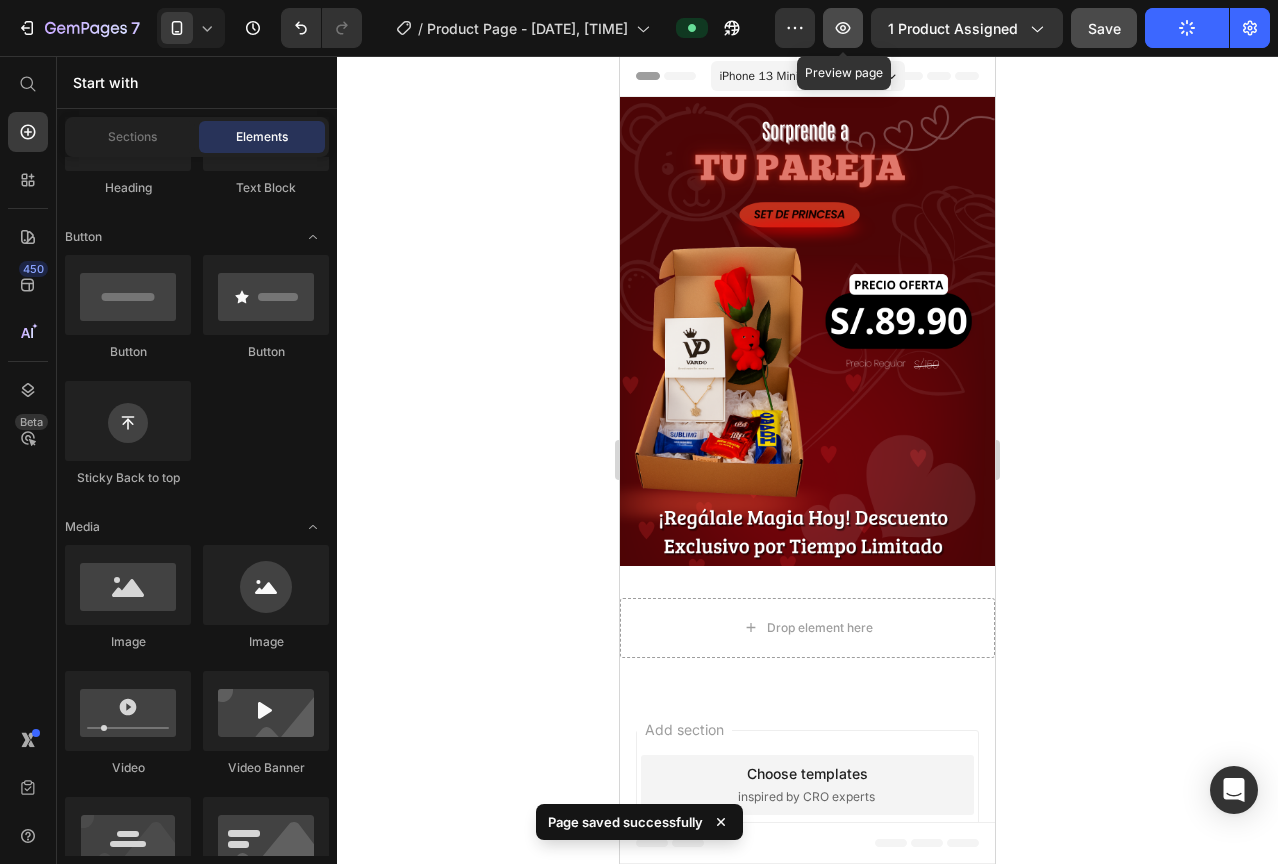 click 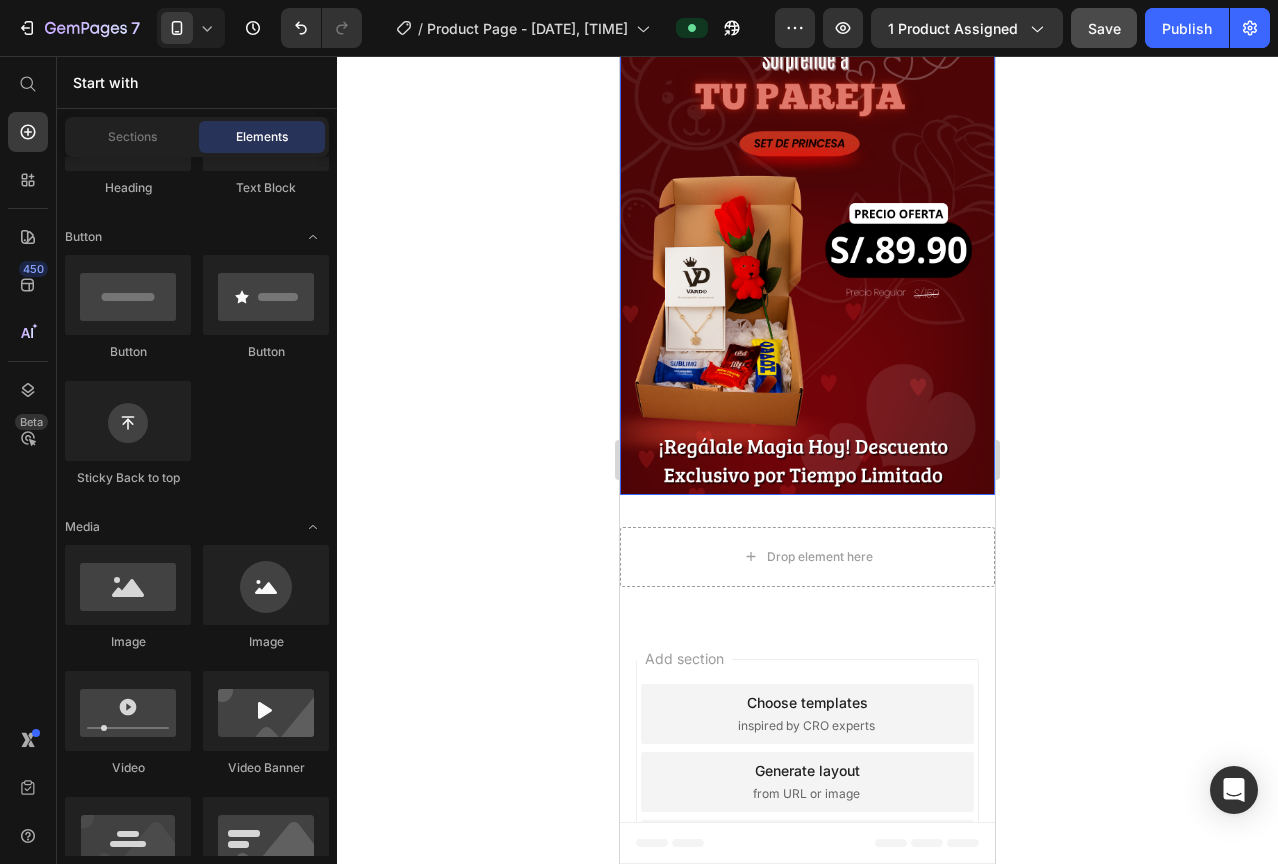 scroll, scrollTop: 0, scrollLeft: 0, axis: both 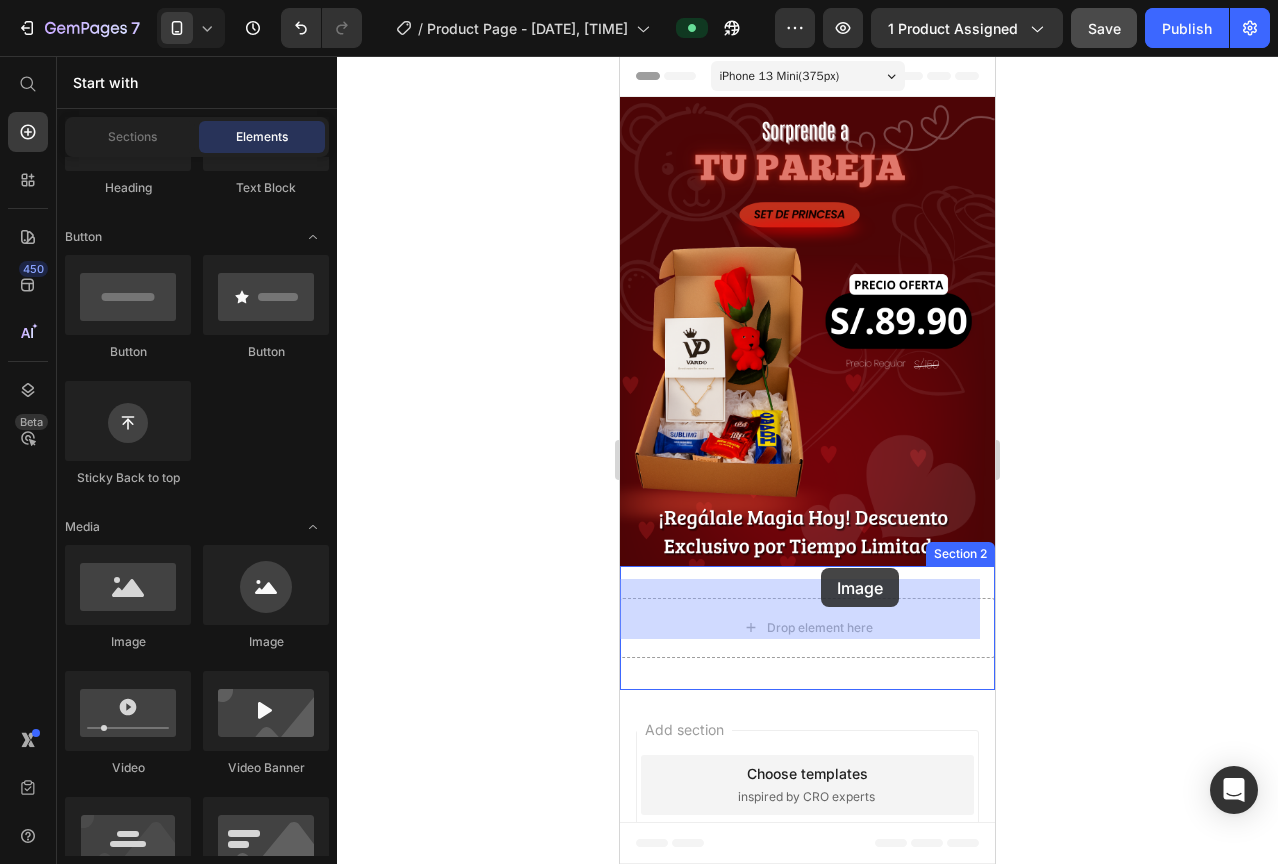 drag, startPoint x: 736, startPoint y: 668, endPoint x: 821, endPoint y: 568, distance: 131.24405 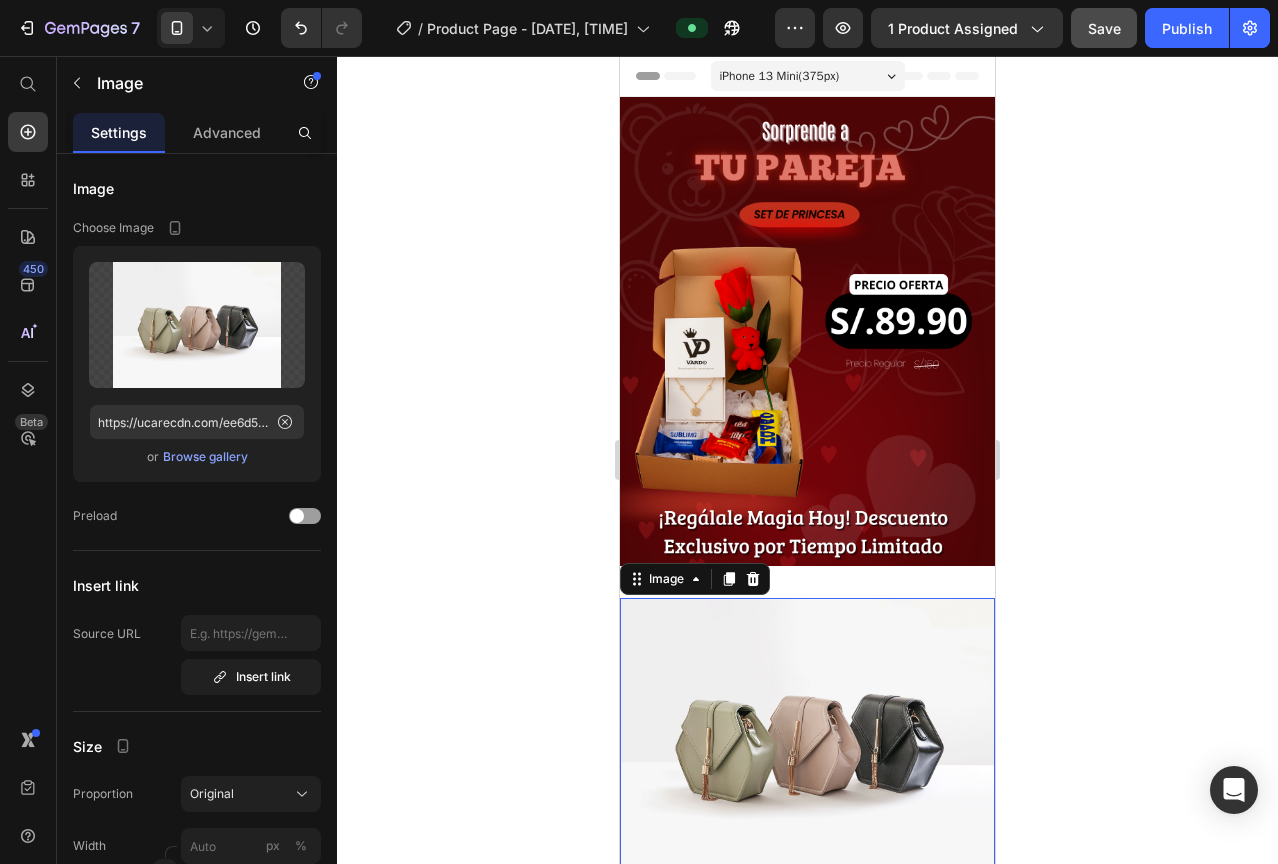 drag, startPoint x: 413, startPoint y: 565, endPoint x: 97, endPoint y: 537, distance: 317.23807 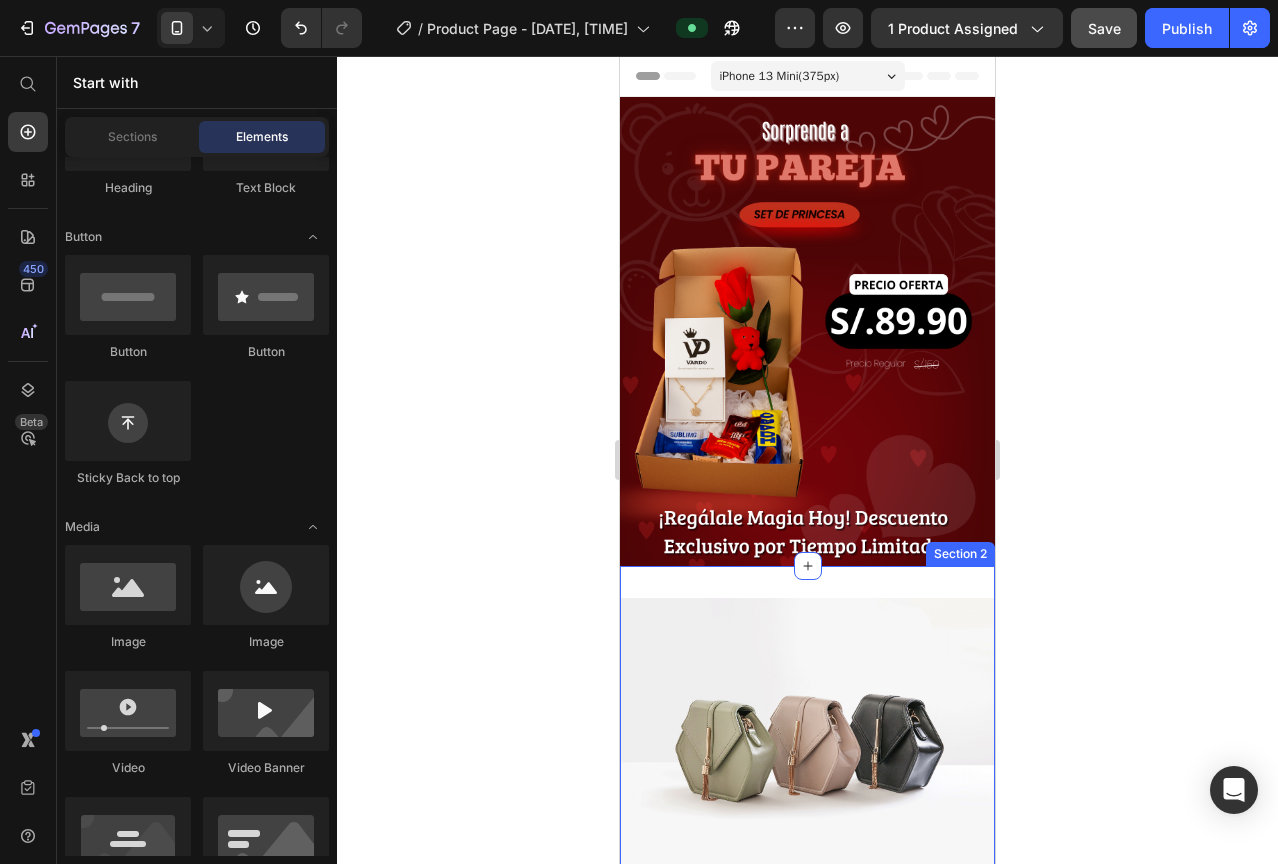 click on "Image Section 2" at bounding box center (807, 738) 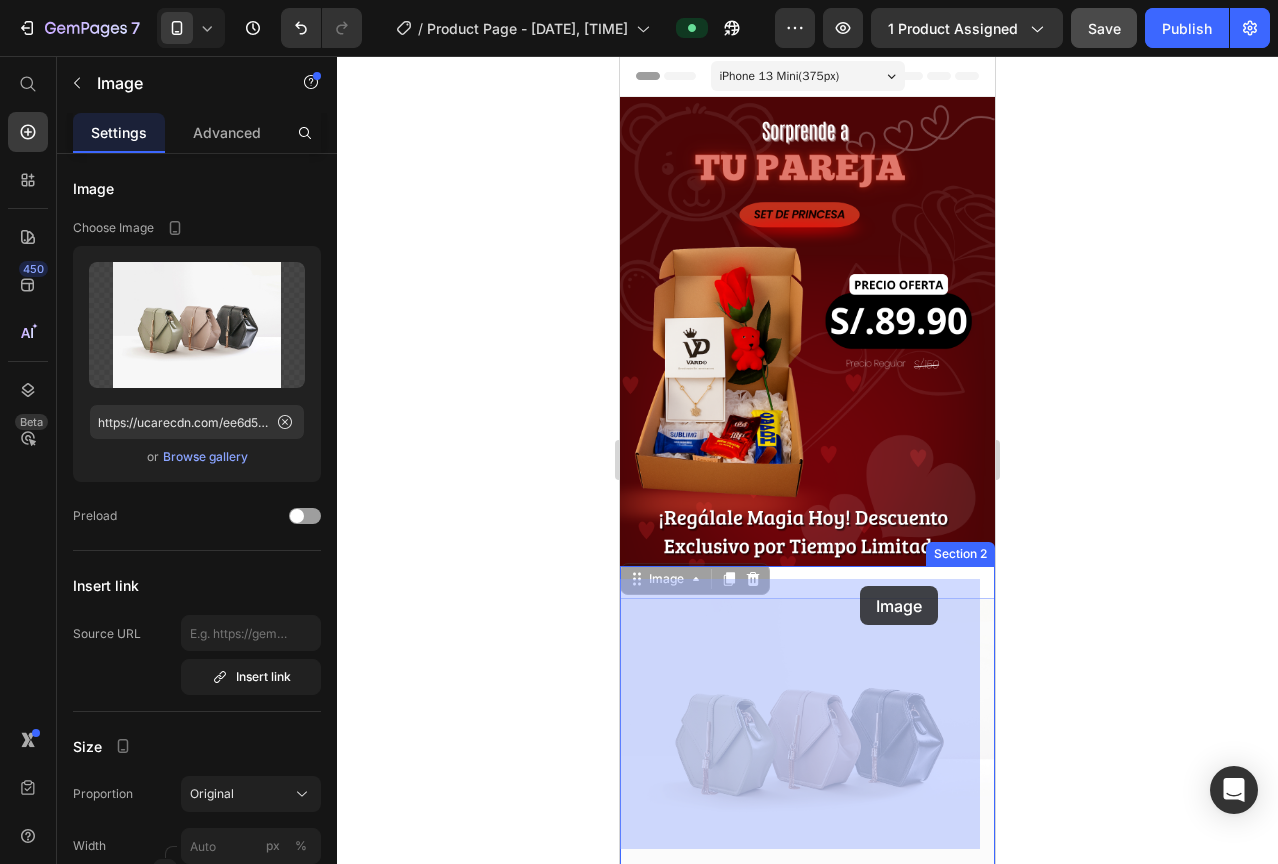 drag, startPoint x: 854, startPoint y: 631, endPoint x: 856, endPoint y: 591, distance: 40.04997 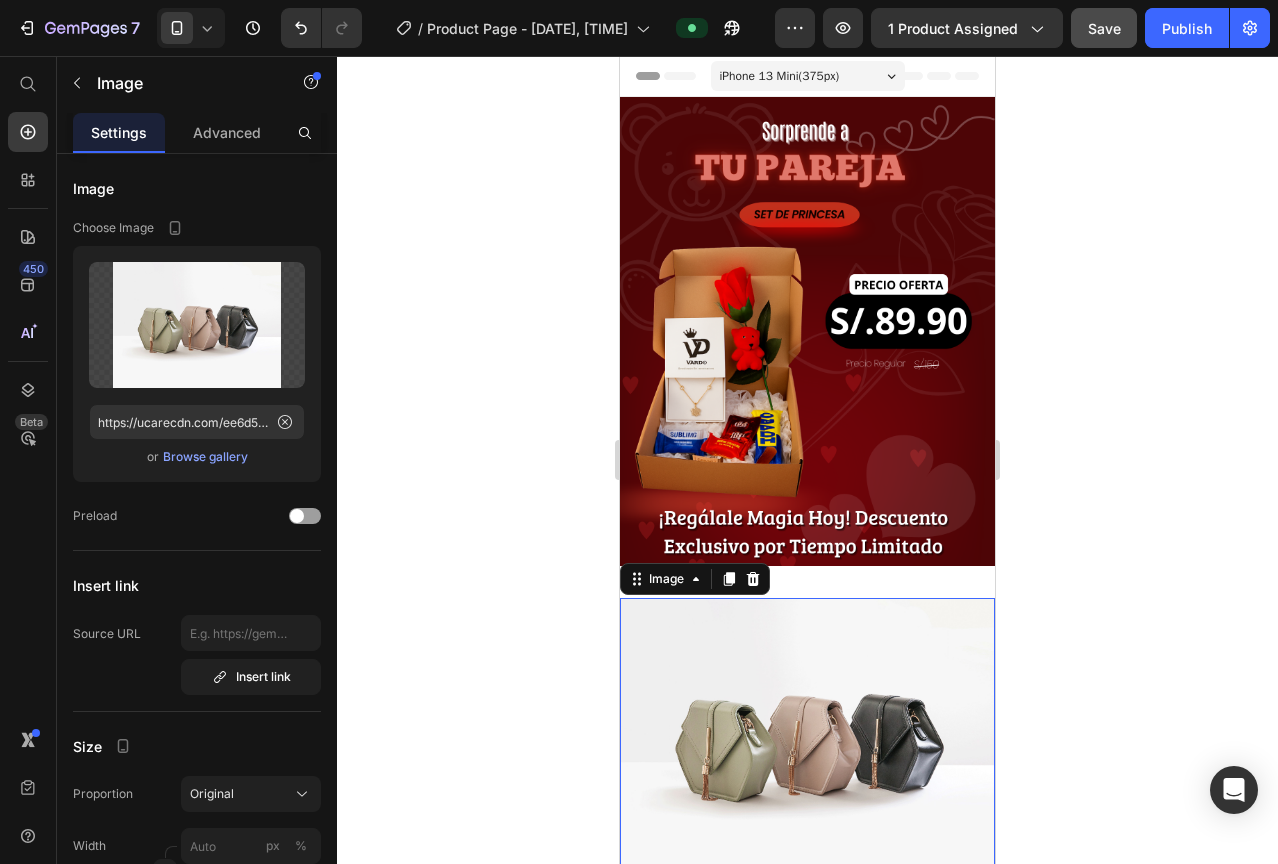 click 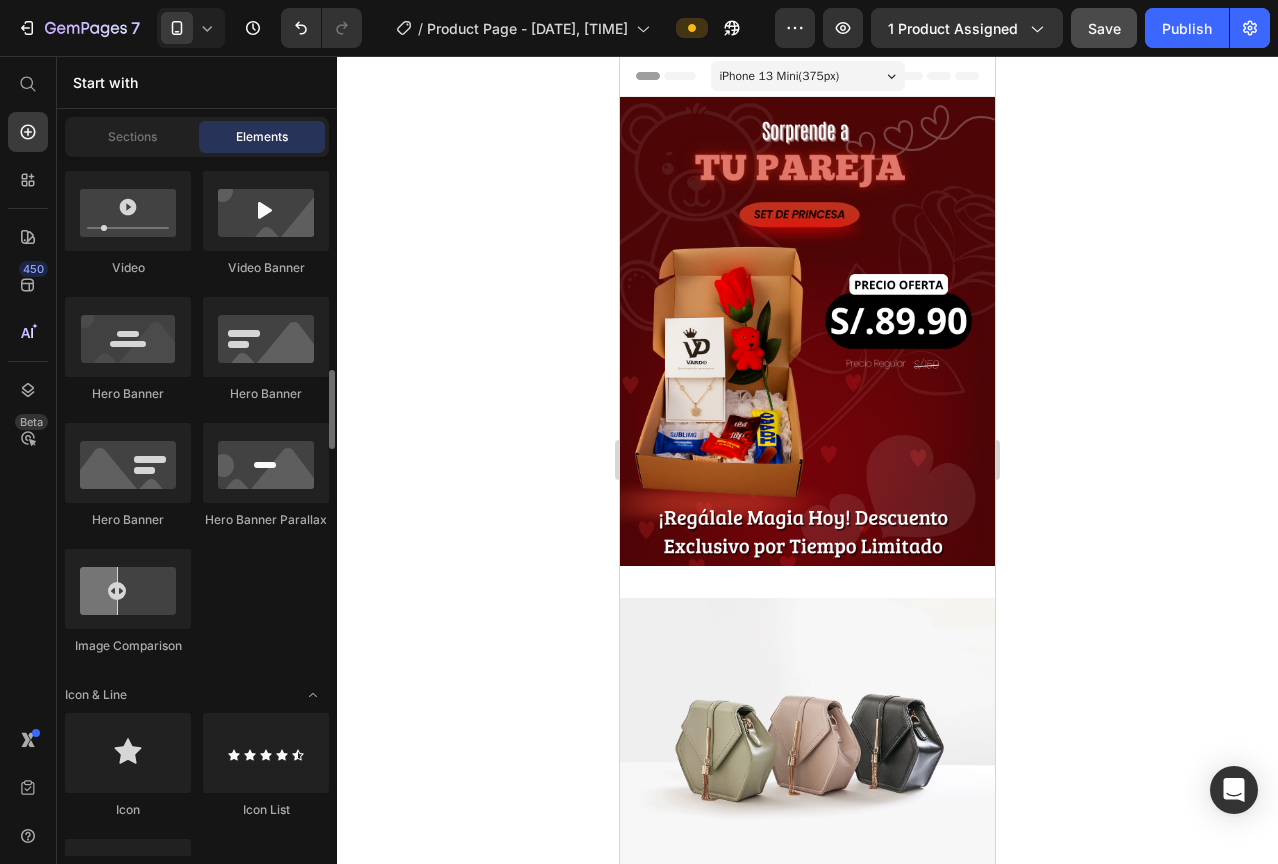 scroll, scrollTop: 1100, scrollLeft: 0, axis: vertical 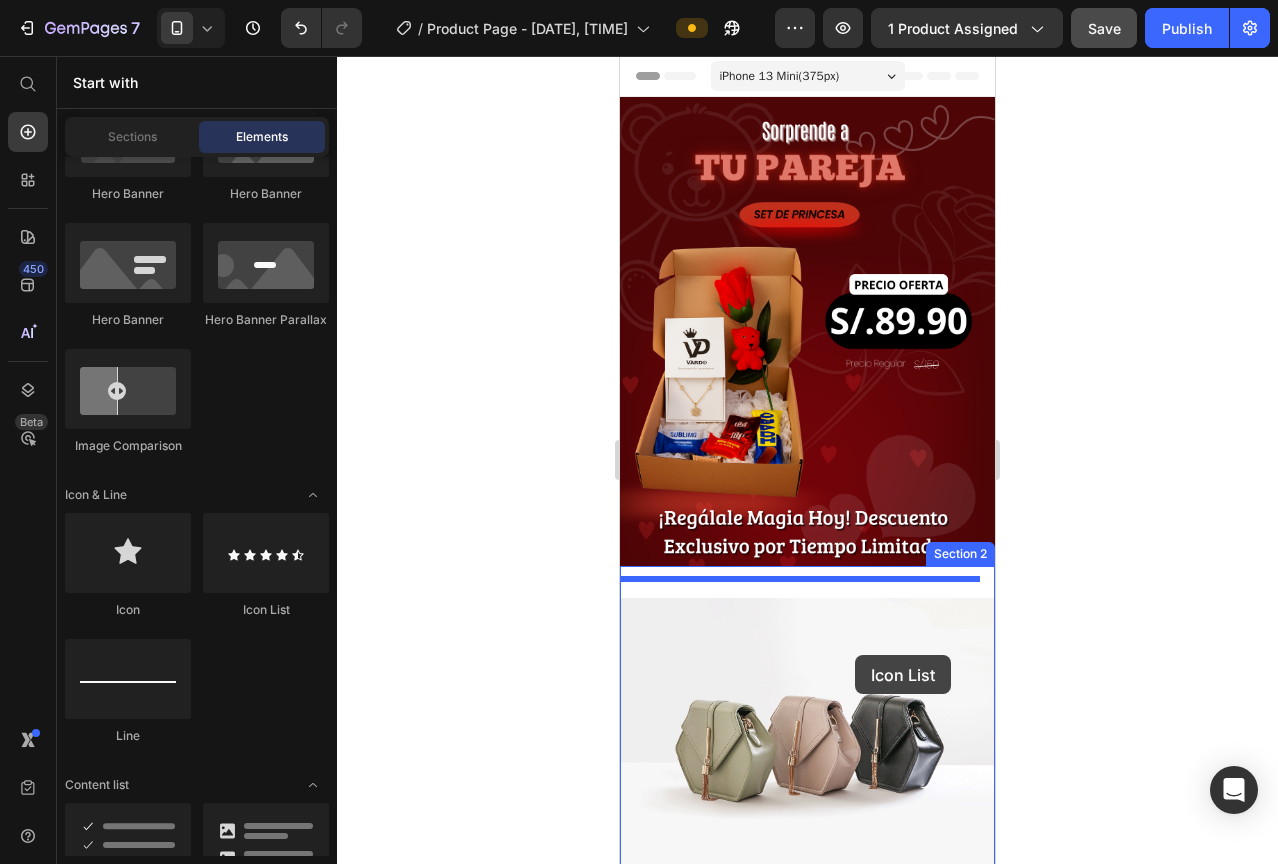 drag, startPoint x: 895, startPoint y: 596, endPoint x: 901, endPoint y: 637, distance: 41.4367 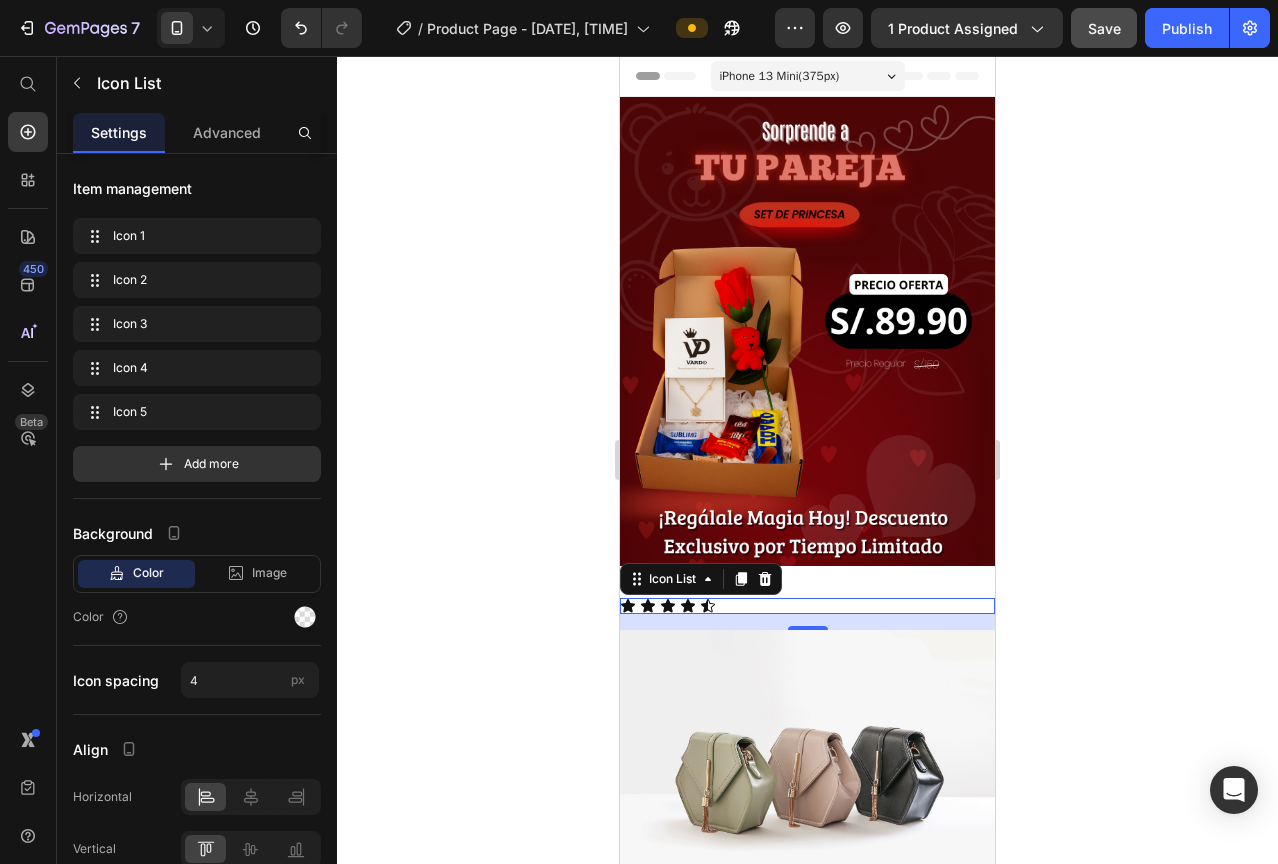 click 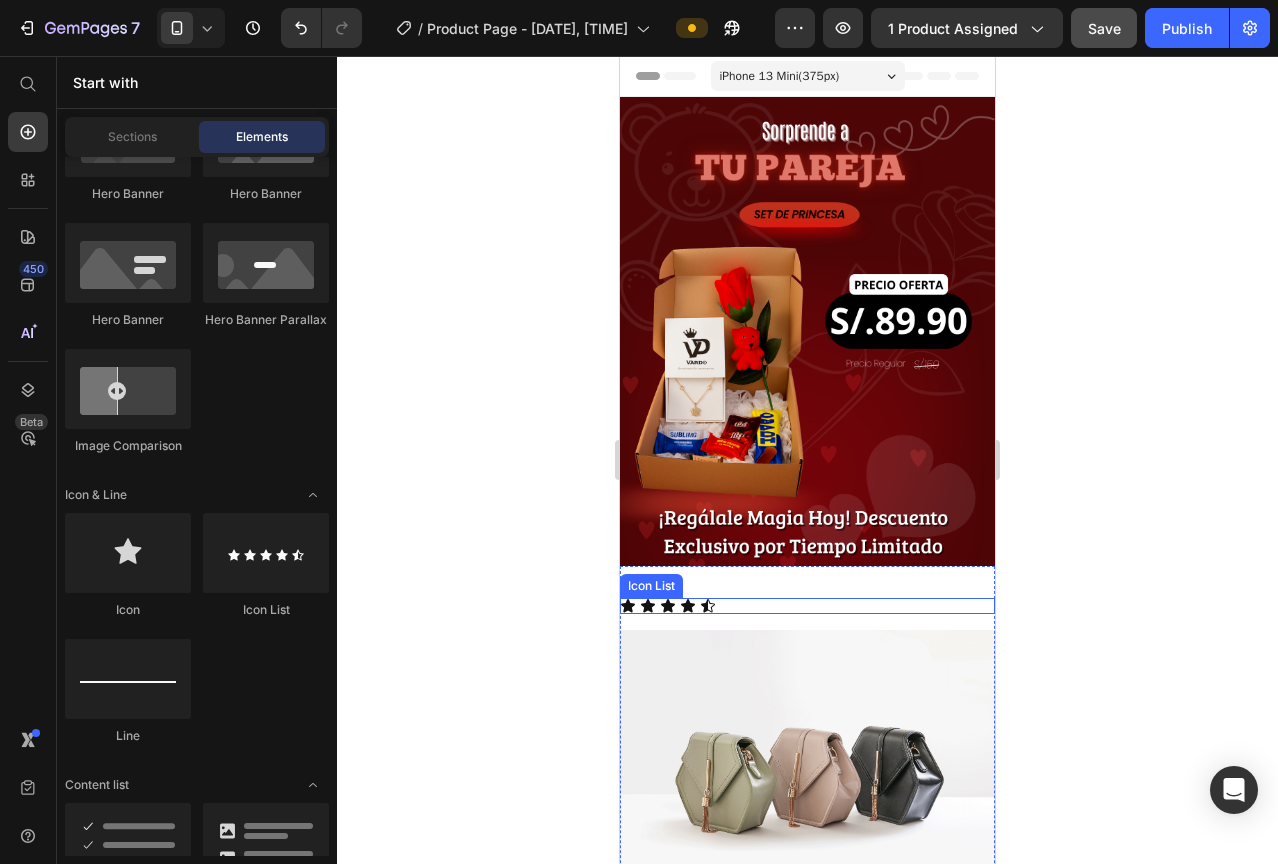 click on "Icon Icon Icon Icon Icon" at bounding box center [807, 606] 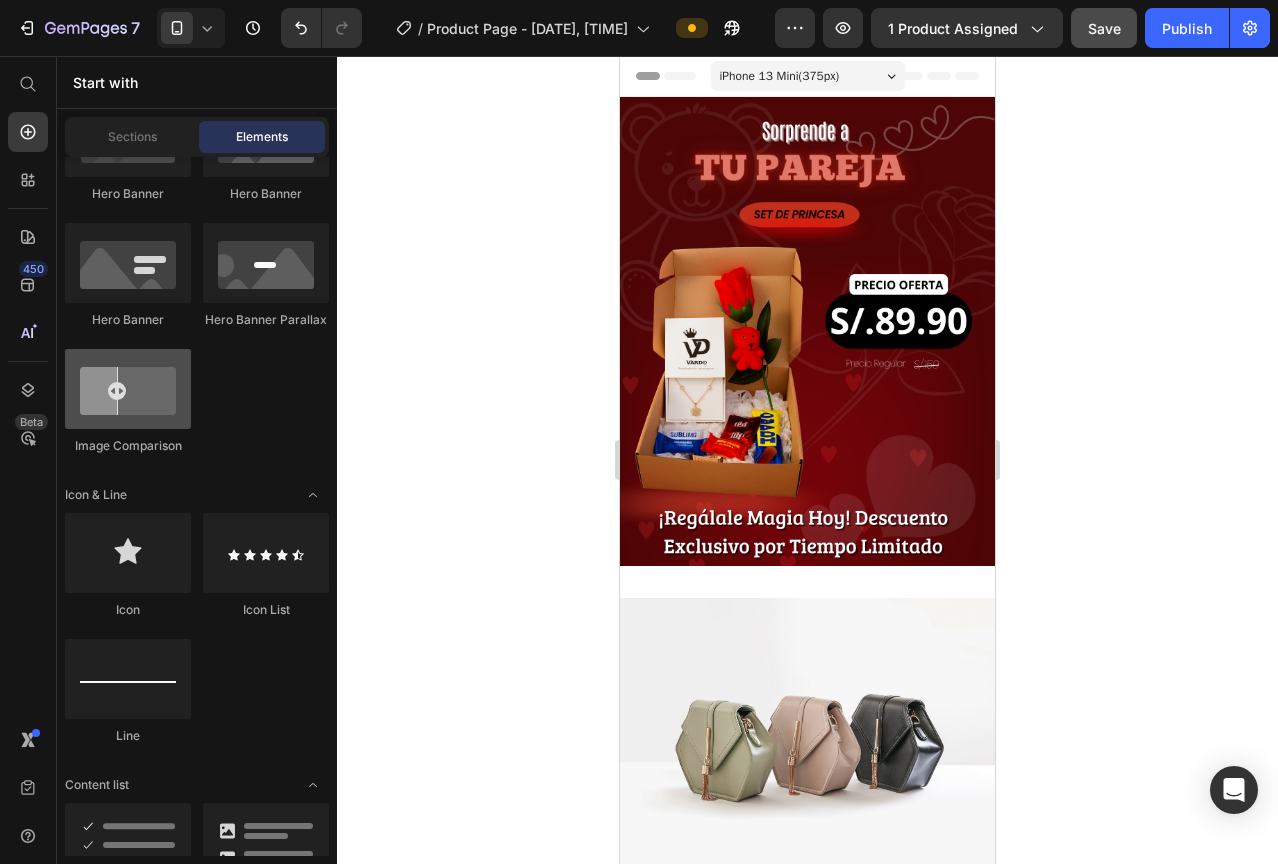 scroll, scrollTop: 1400, scrollLeft: 0, axis: vertical 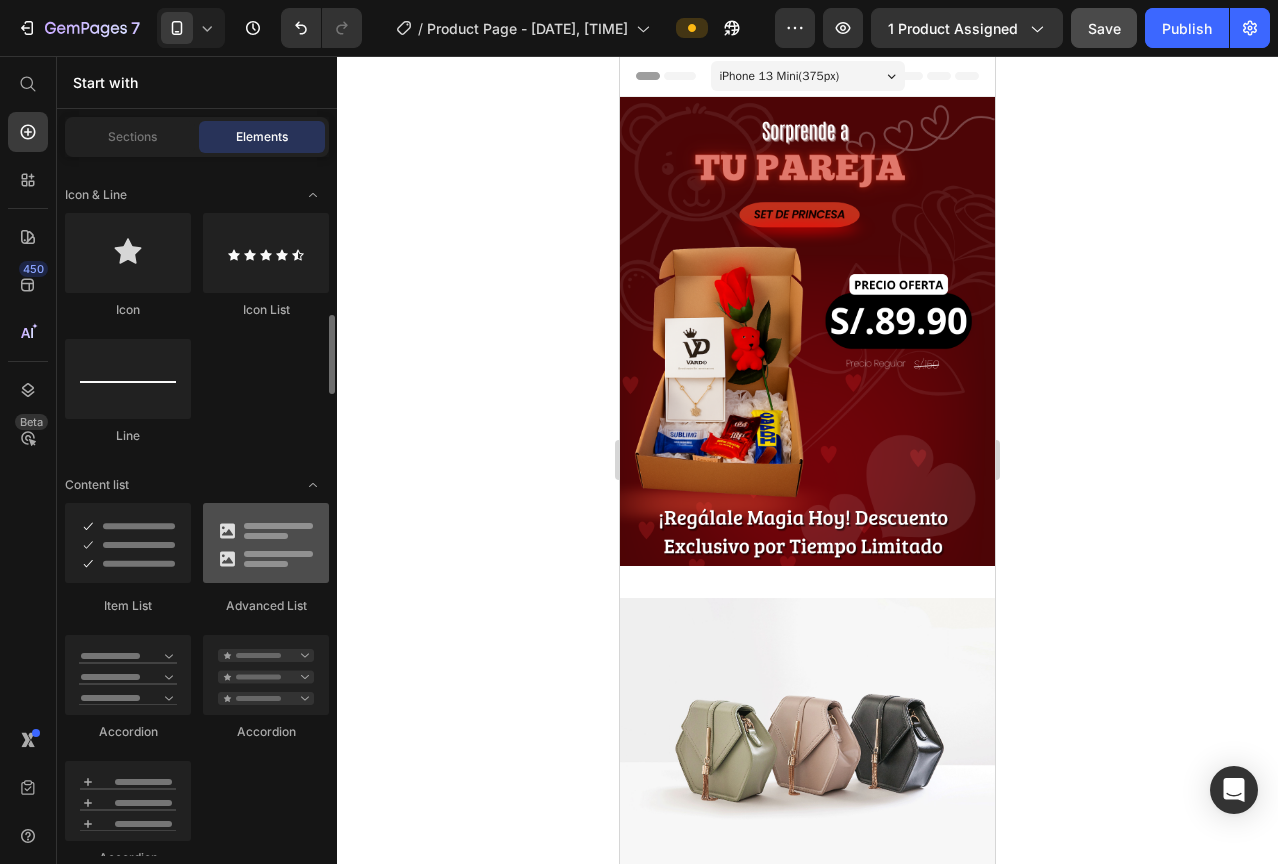 click at bounding box center [266, 543] 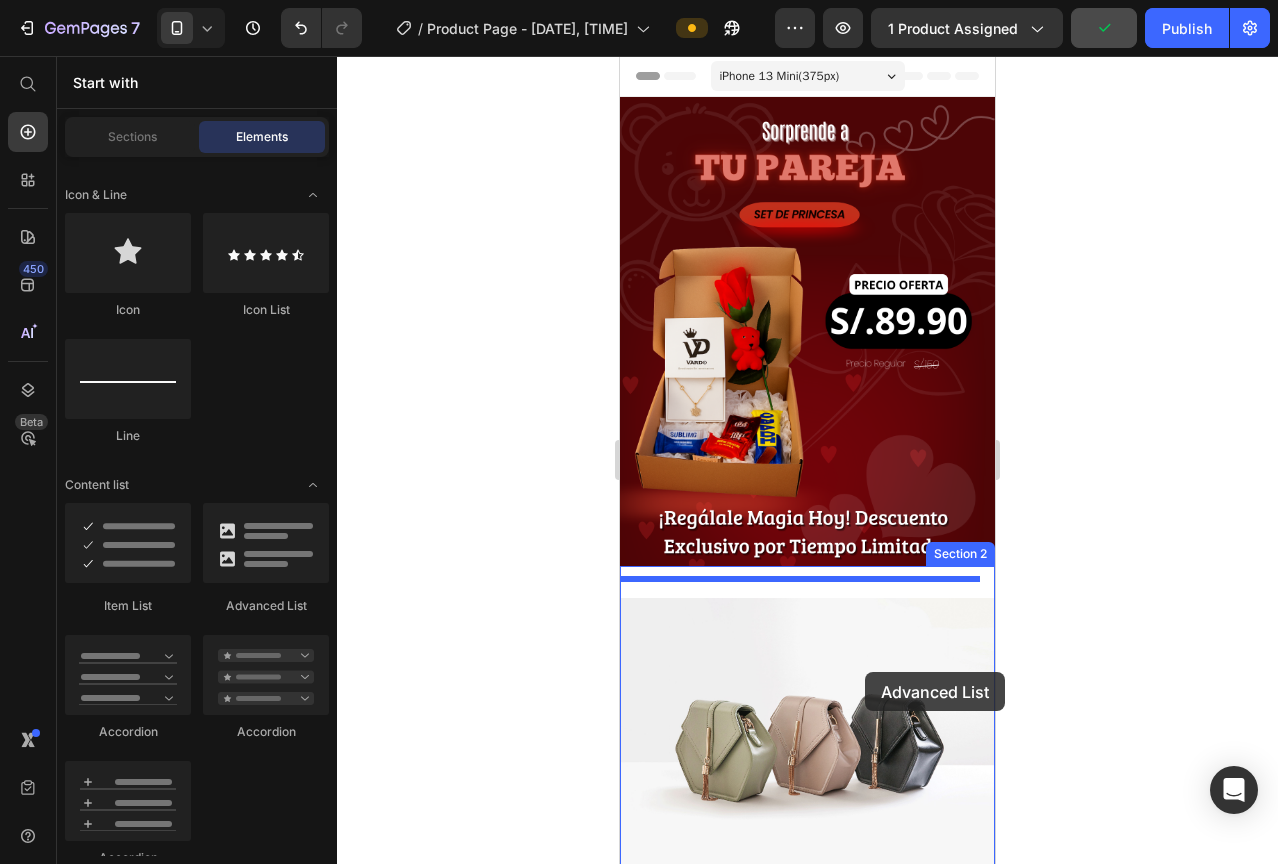 drag, startPoint x: 885, startPoint y: 616, endPoint x: 777, endPoint y: 669, distance: 120.30378 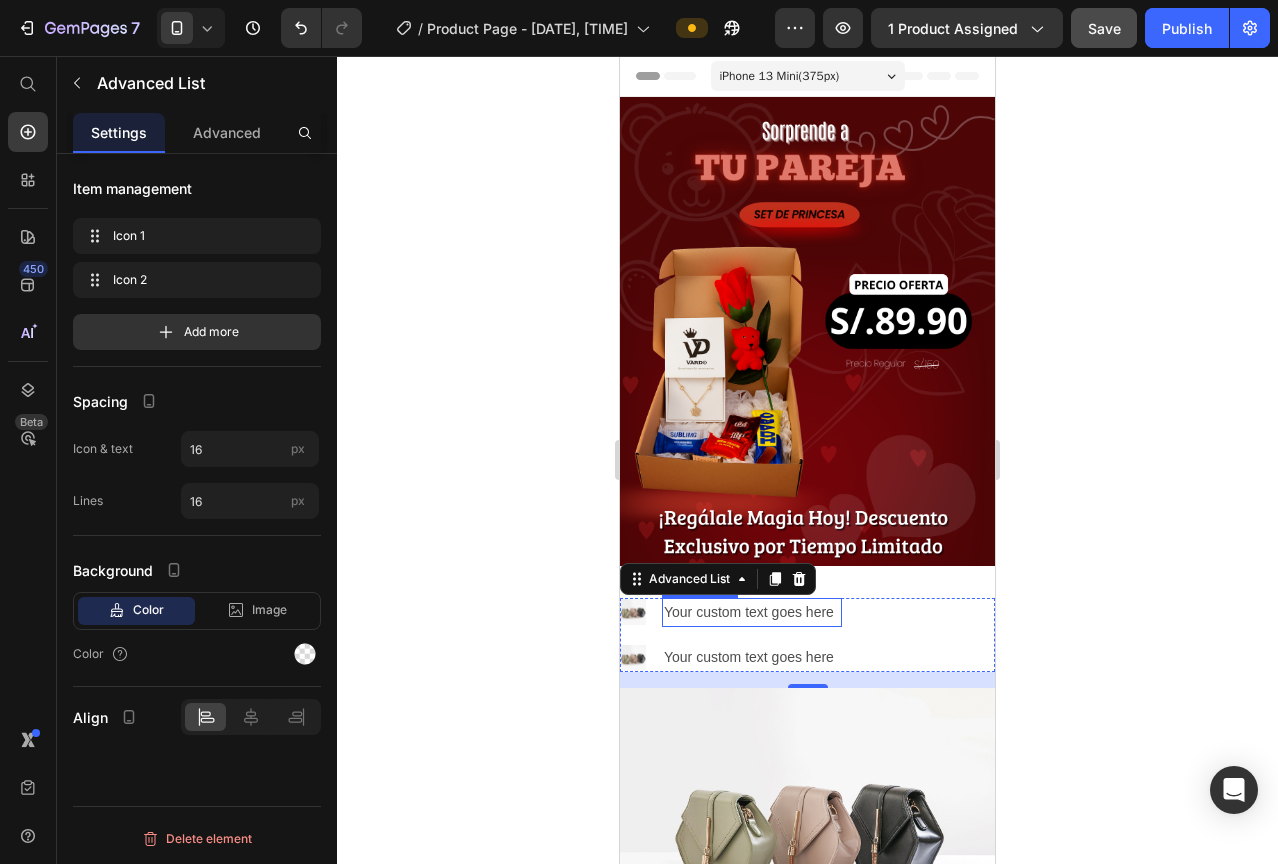 click on "Your custom text goes here" at bounding box center (752, 612) 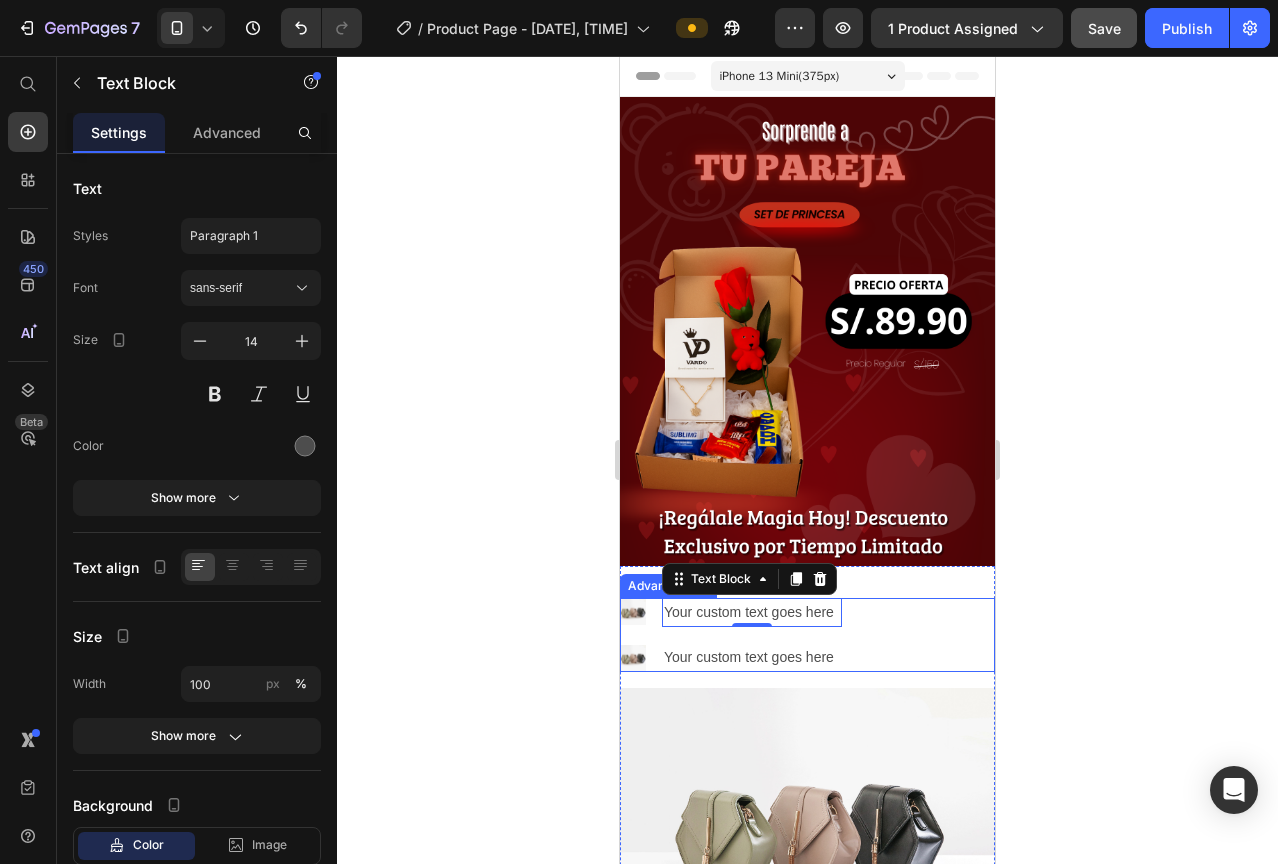 click on "Image Your custom text goes here Text Block   0 Image Your custom text goes here Text Block" at bounding box center (807, 635) 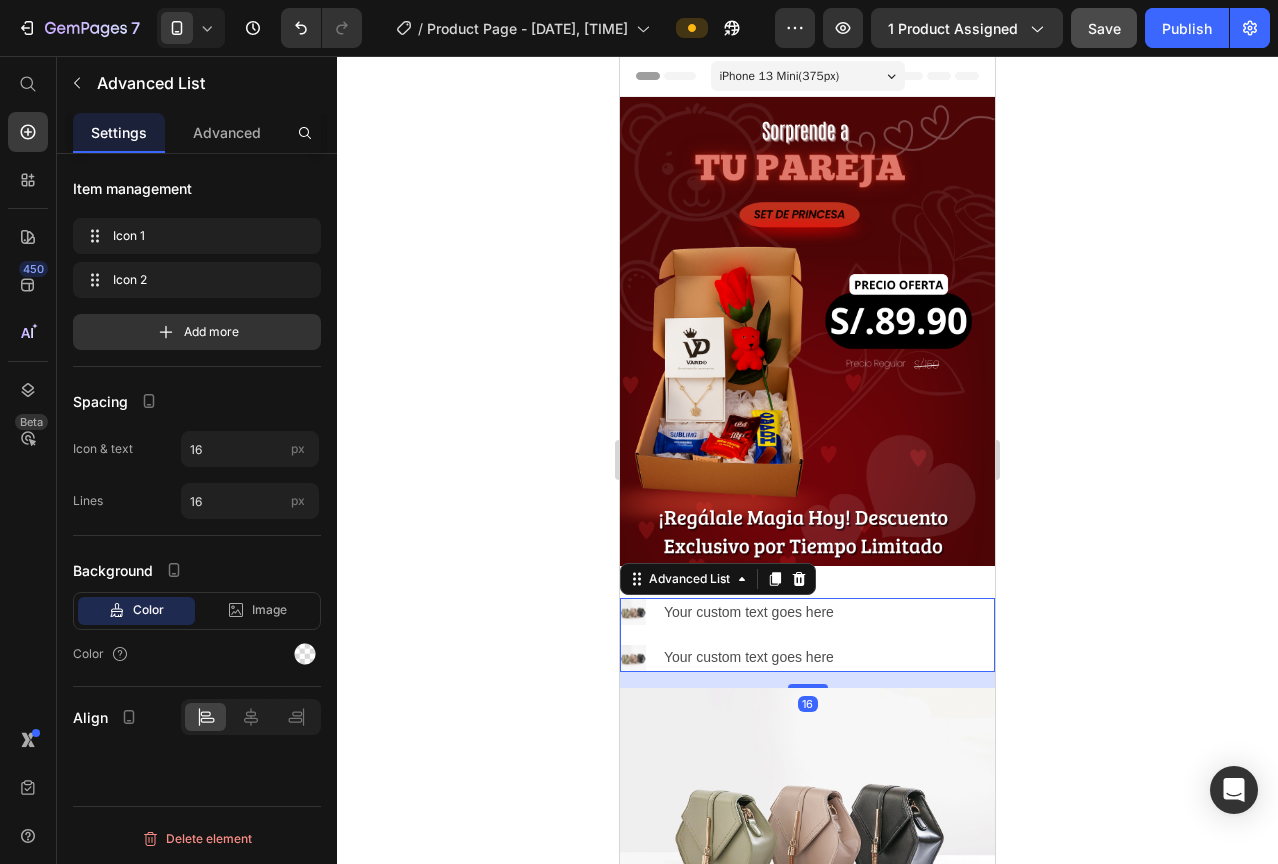 click 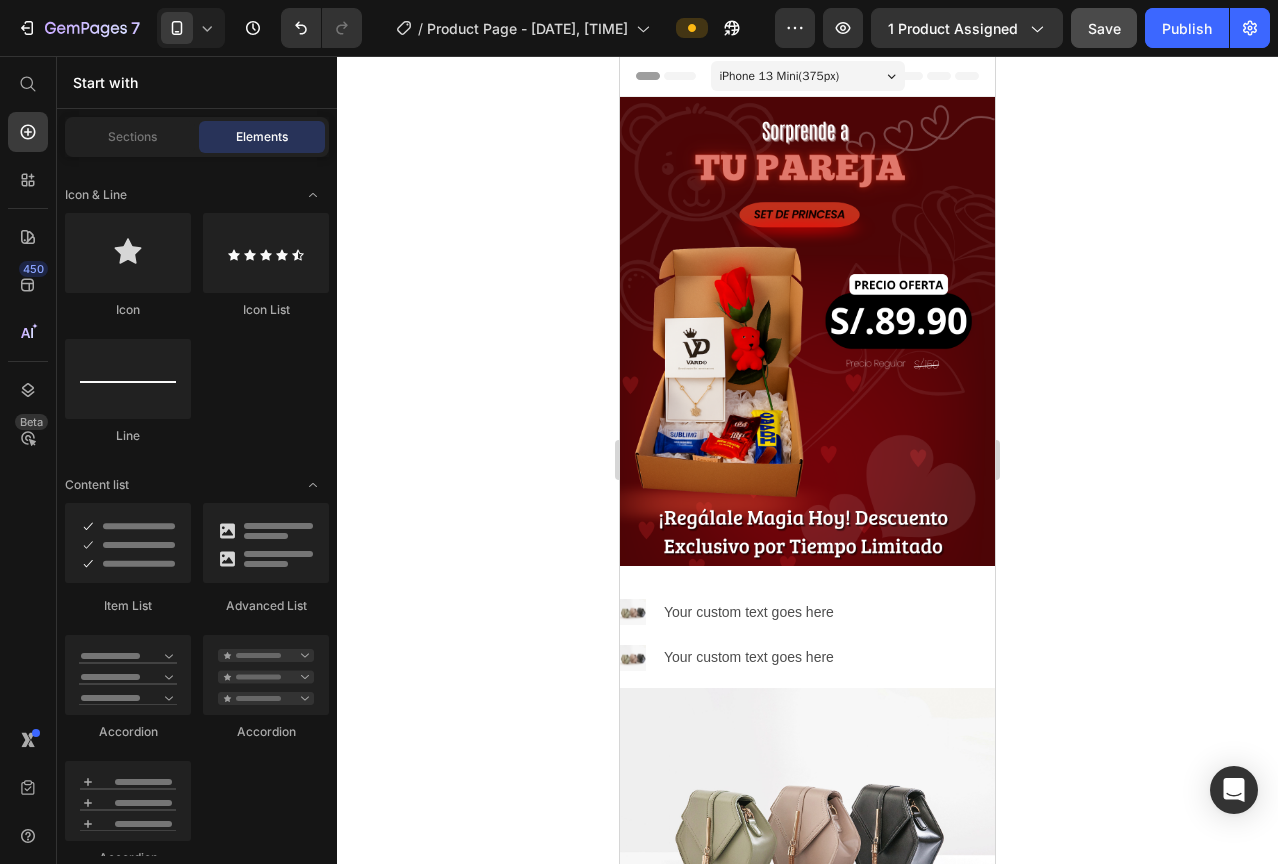 click on "Image Your custom text goes here Text Block Image Your custom text goes here Text Block" at bounding box center [807, 635] 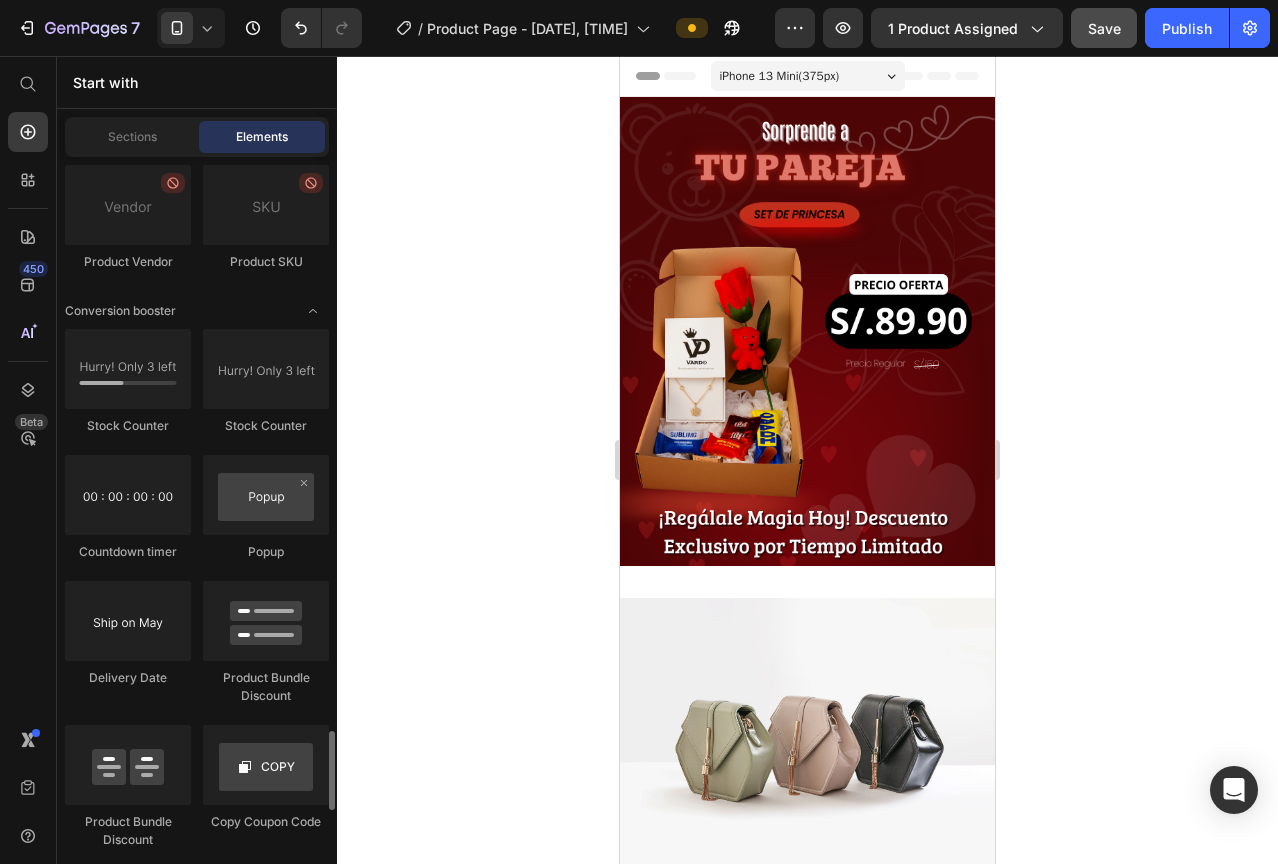 scroll, scrollTop: 4200, scrollLeft: 0, axis: vertical 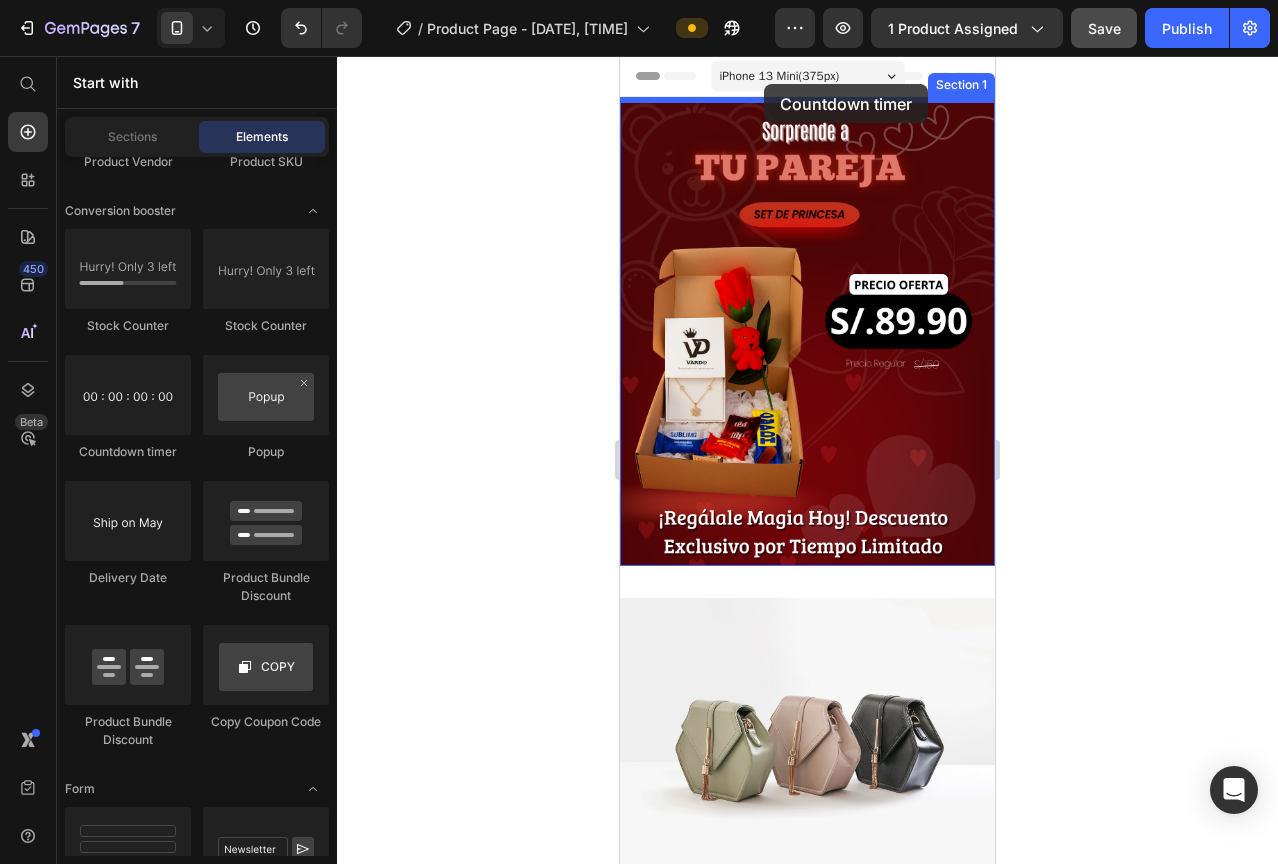 drag, startPoint x: 734, startPoint y: 473, endPoint x: 764, endPoint y: 84, distance: 390.1551 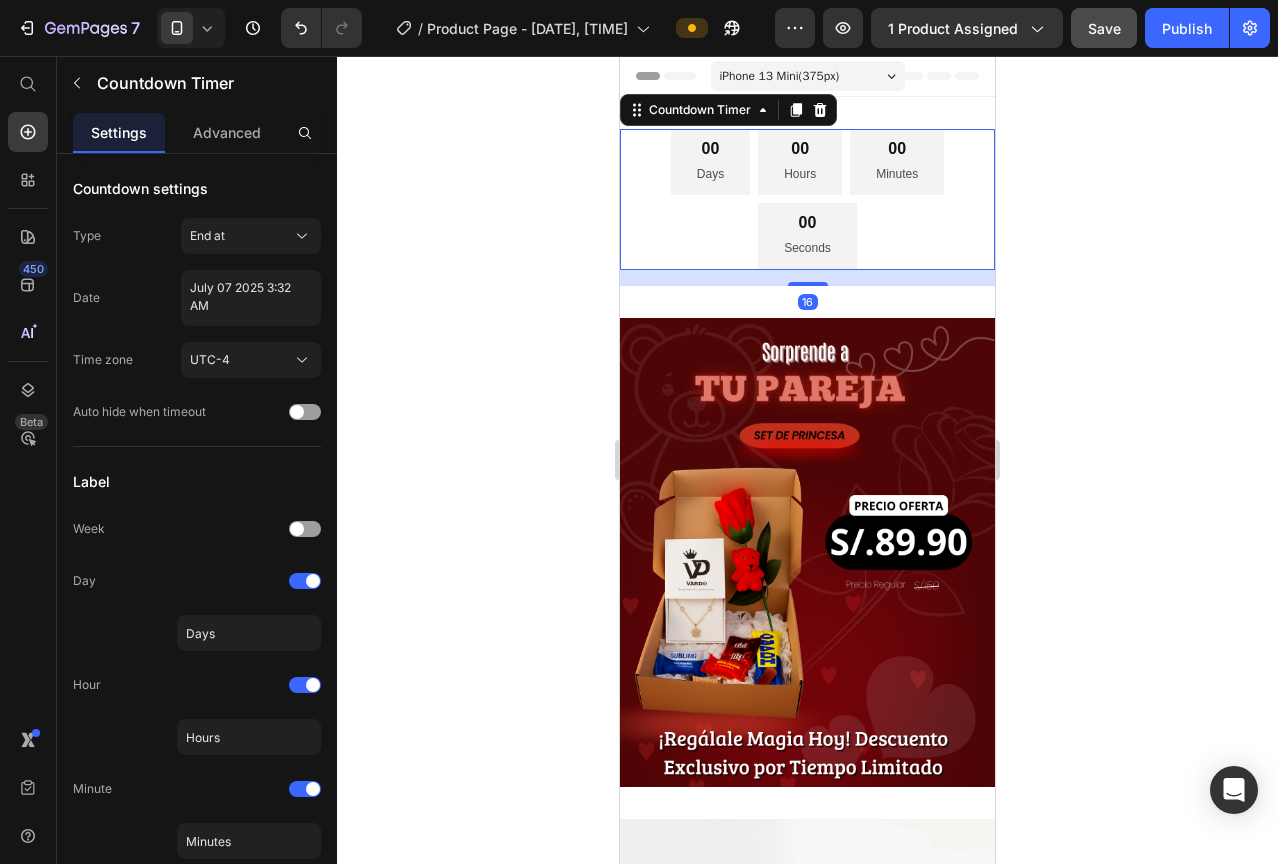 click 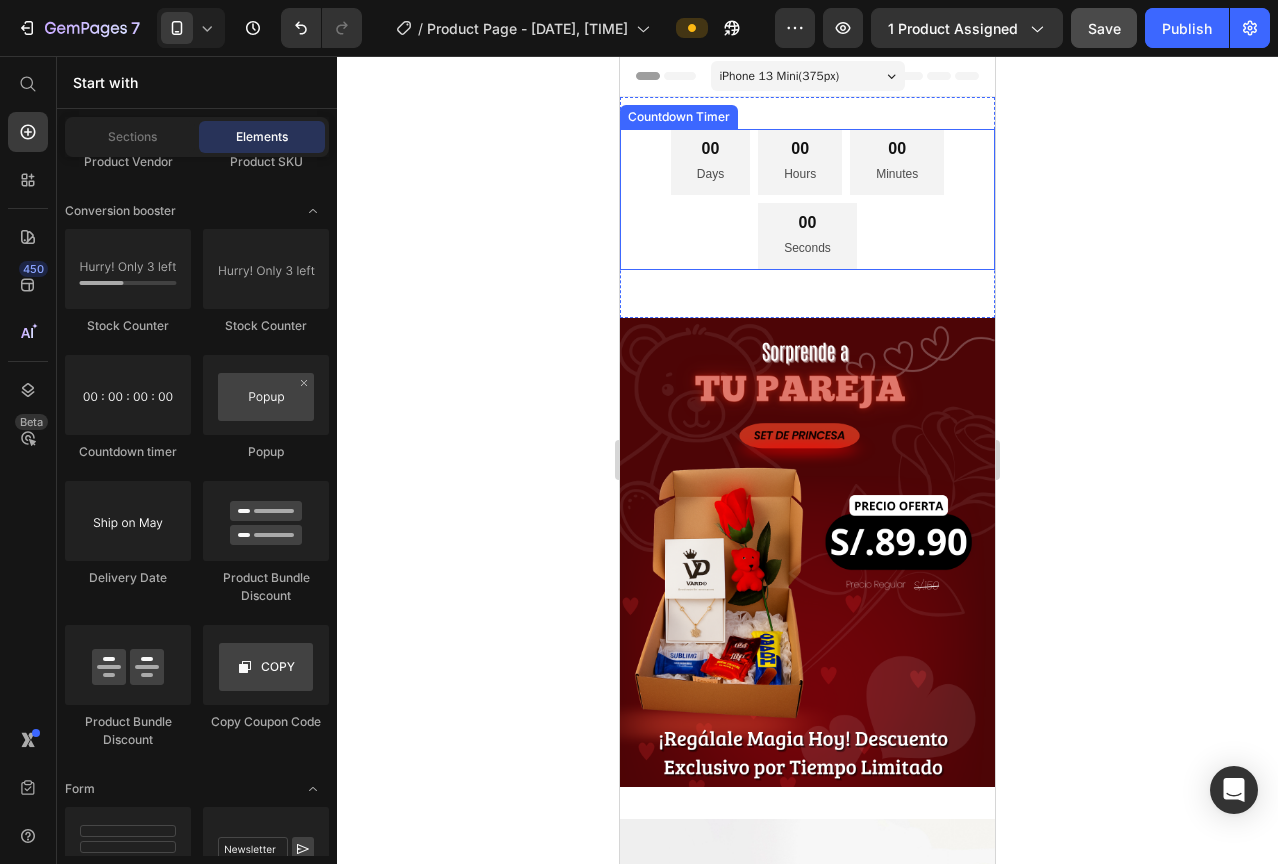 click on "00 Days 00 Hours 00 Minutes 00 Seconds" at bounding box center (807, 199) 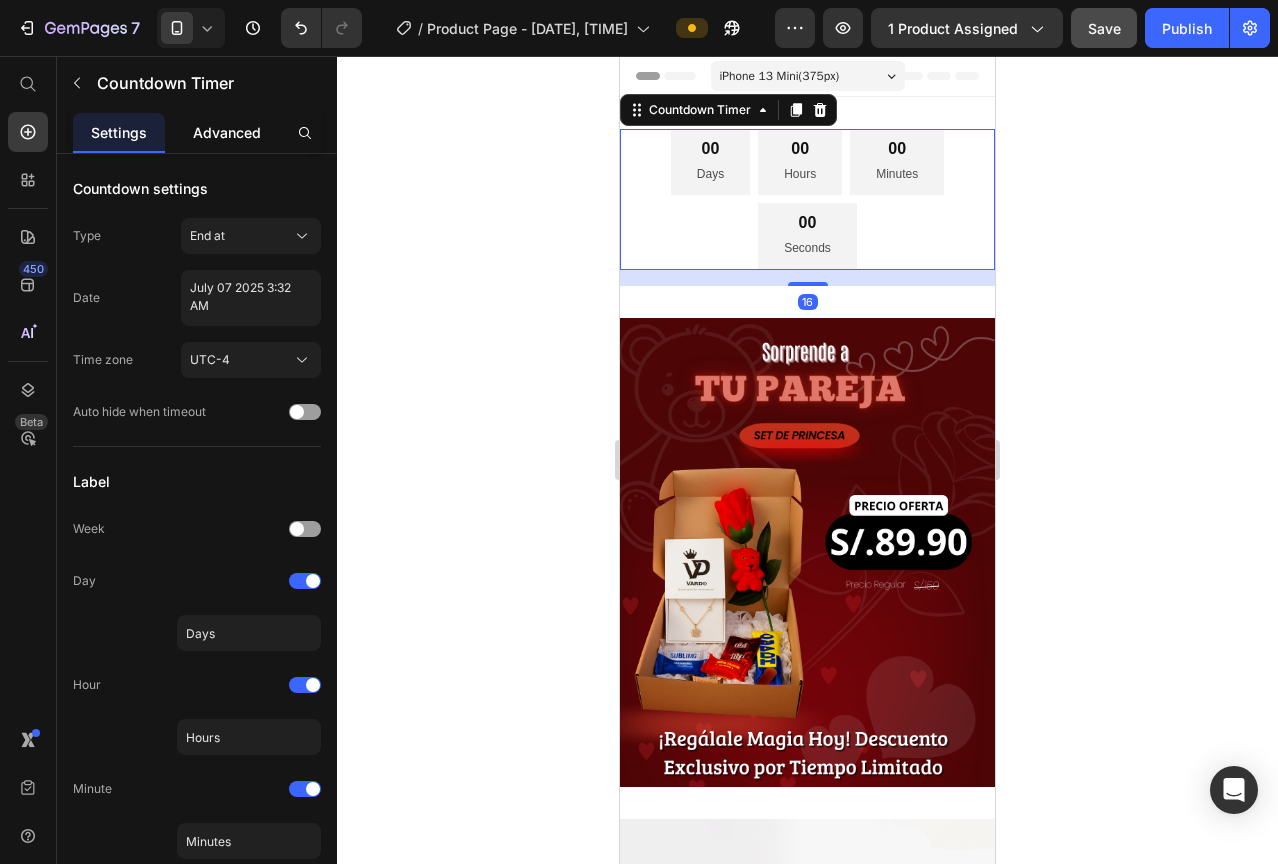 click on "Advanced" at bounding box center (227, 132) 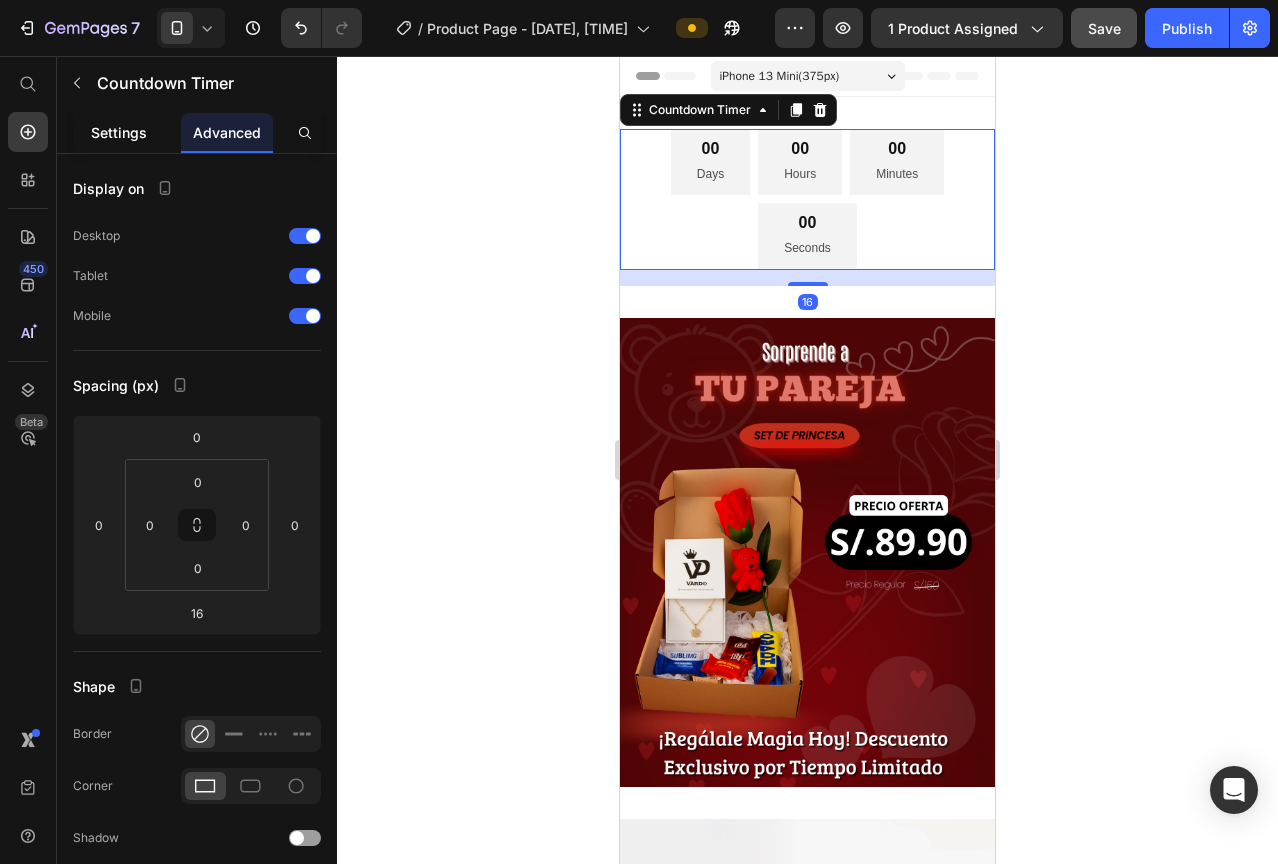 click on "Settings" at bounding box center (119, 132) 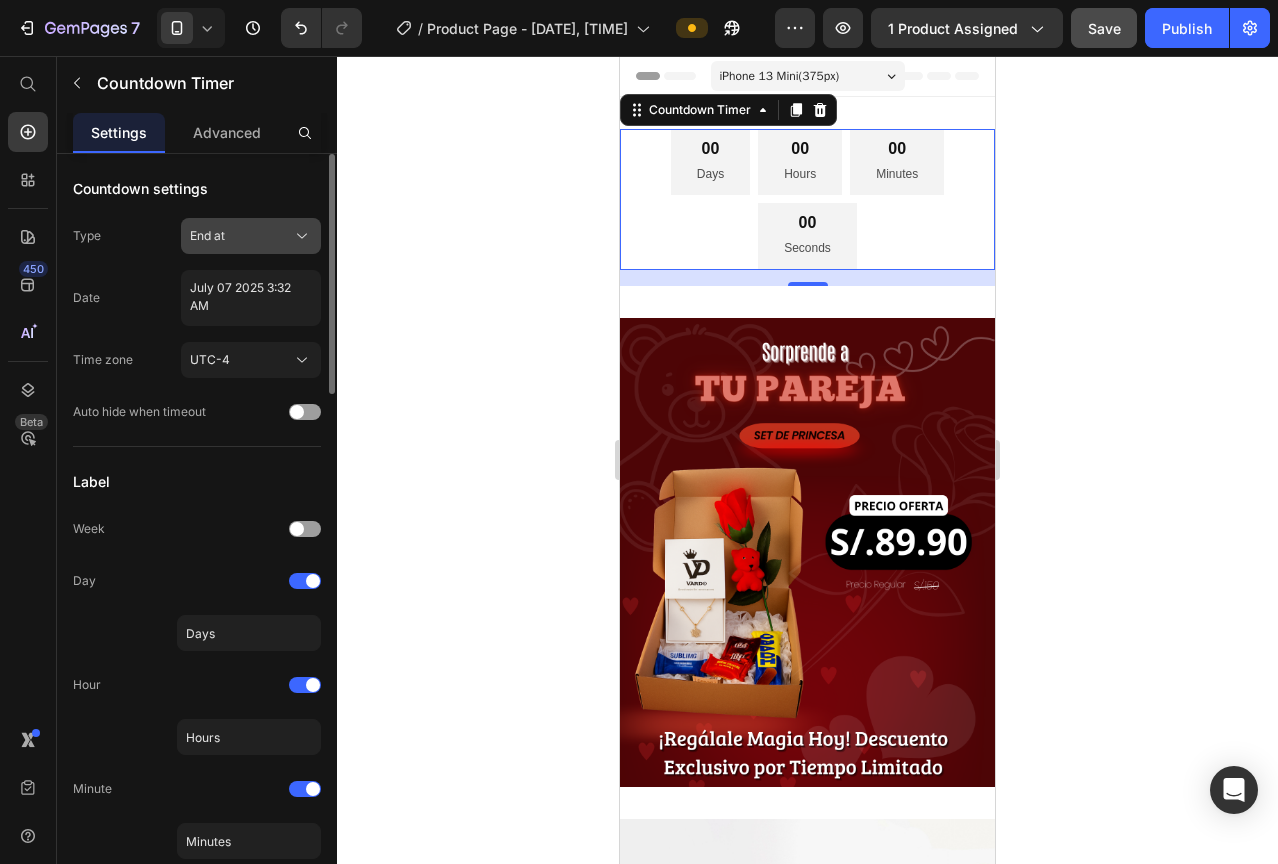 click on "End at" at bounding box center (251, 236) 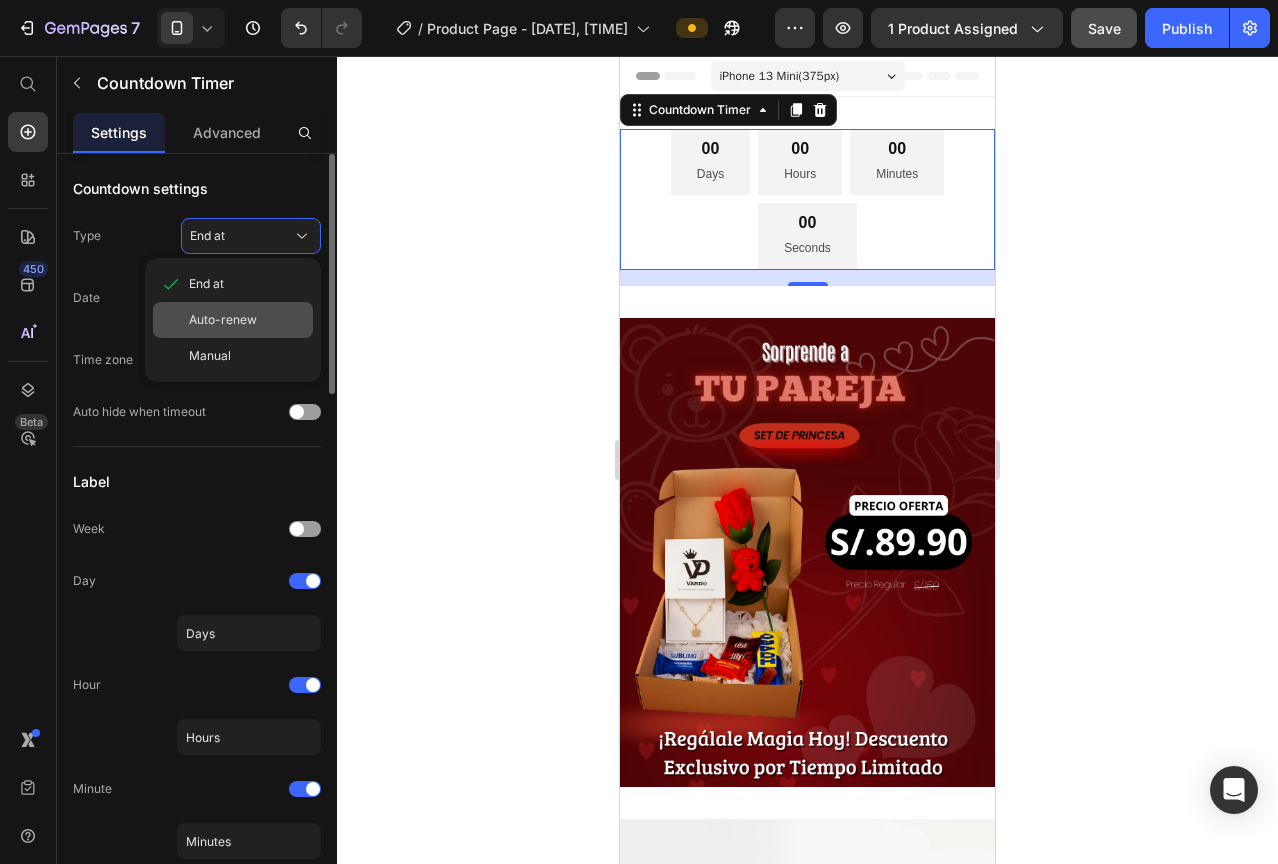 click on "Auto-renew" at bounding box center [247, 320] 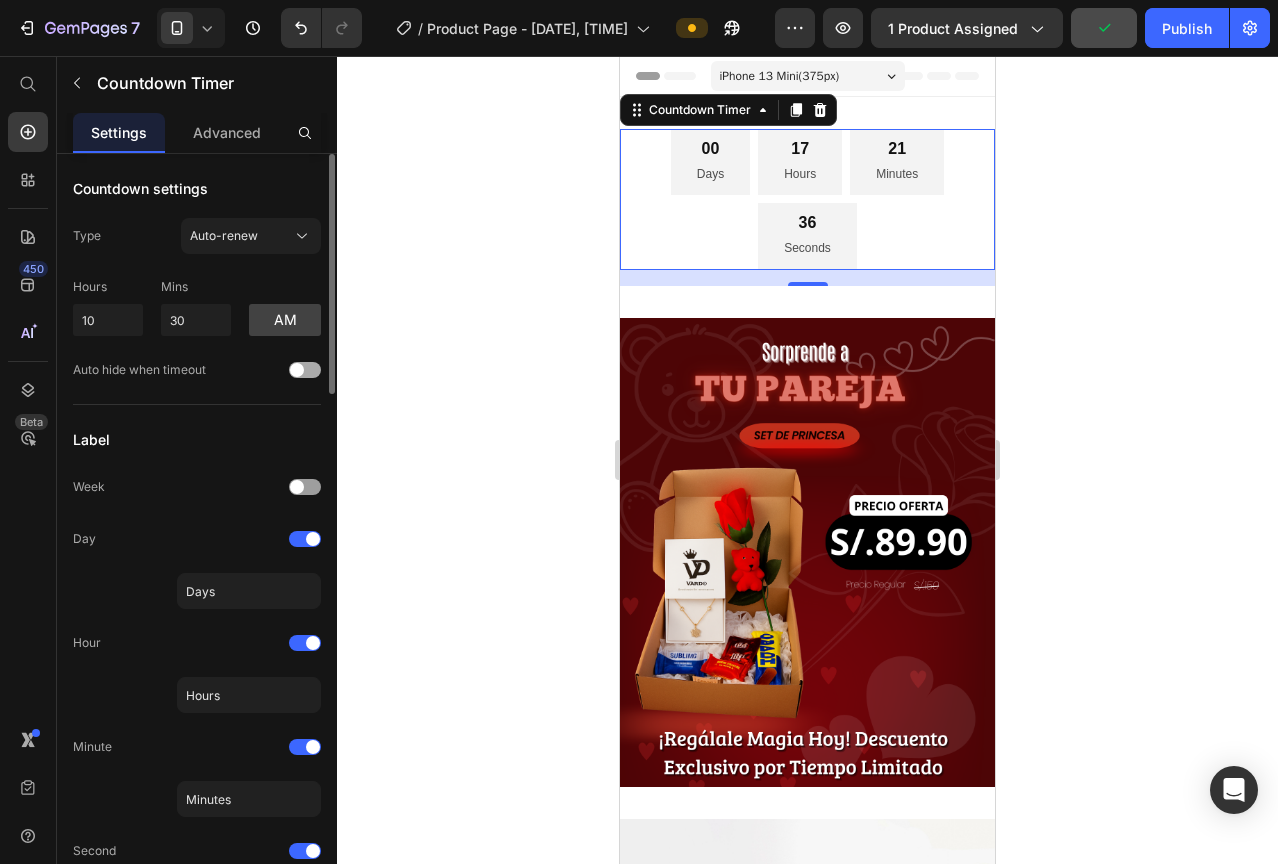 click at bounding box center (305, 370) 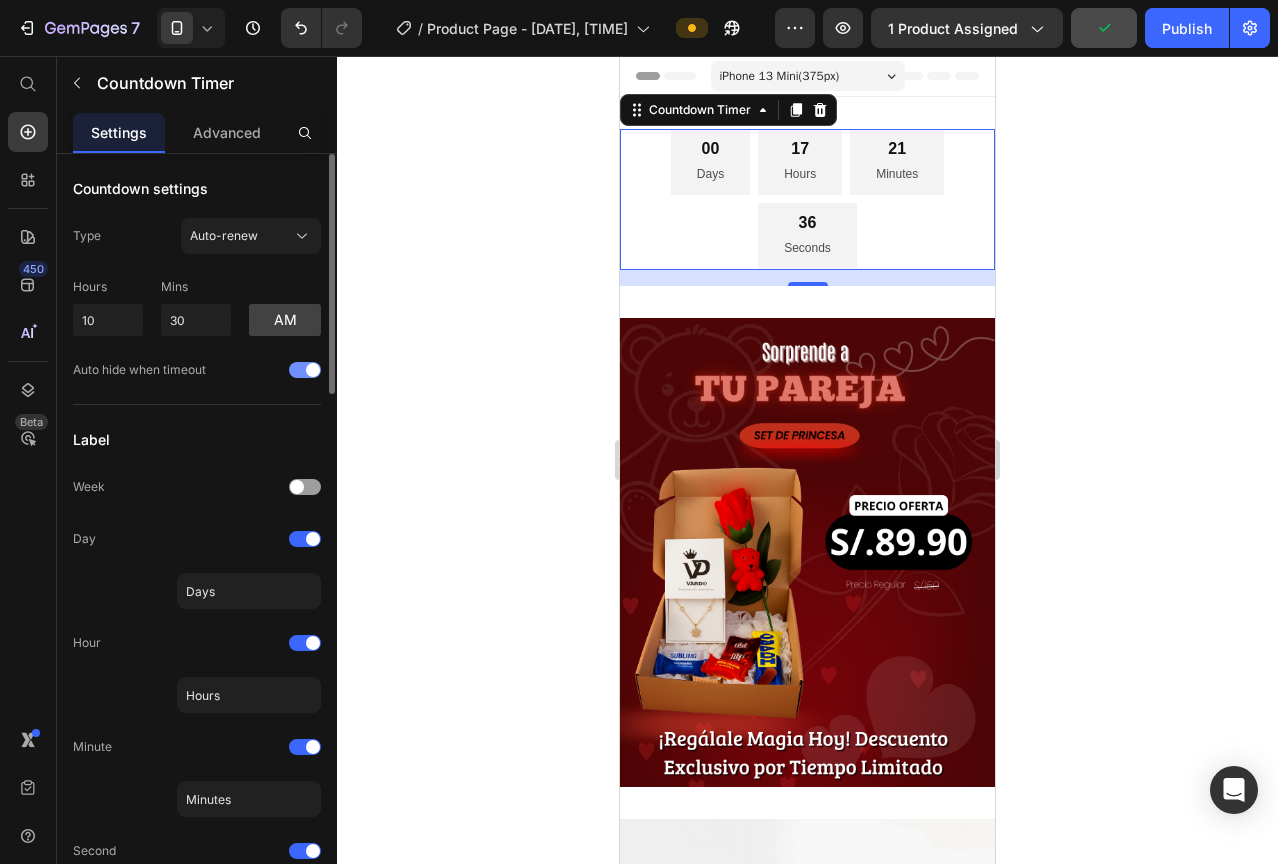 click at bounding box center (305, 370) 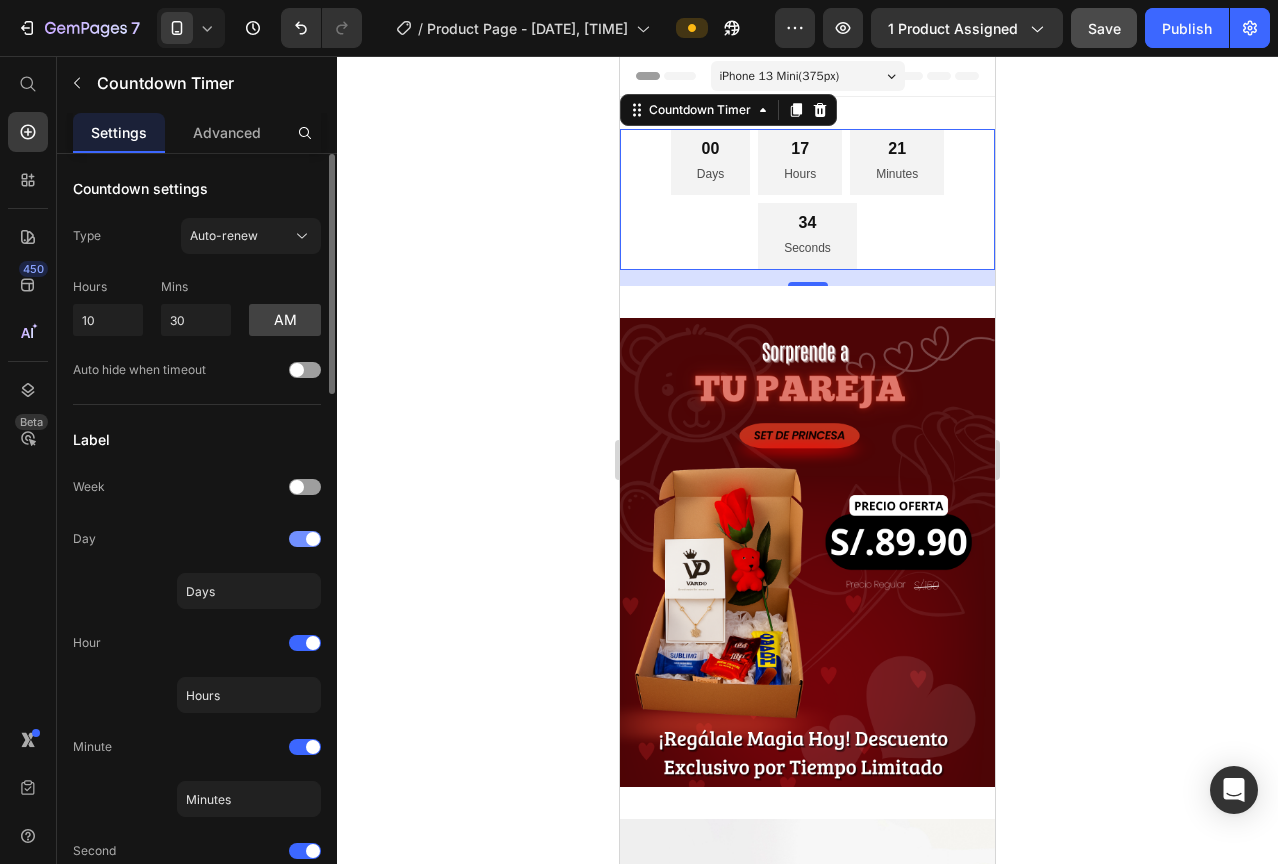 click at bounding box center (313, 539) 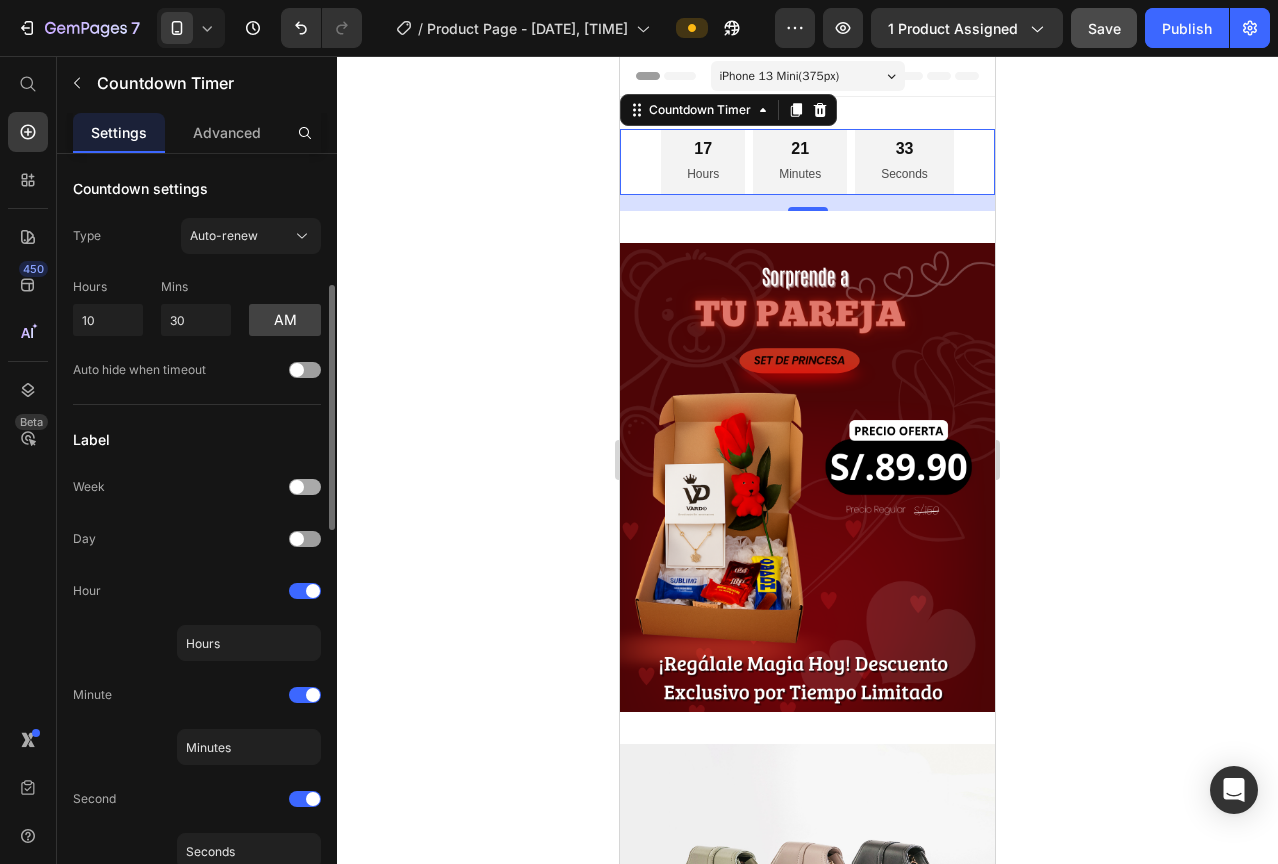 scroll, scrollTop: 100, scrollLeft: 0, axis: vertical 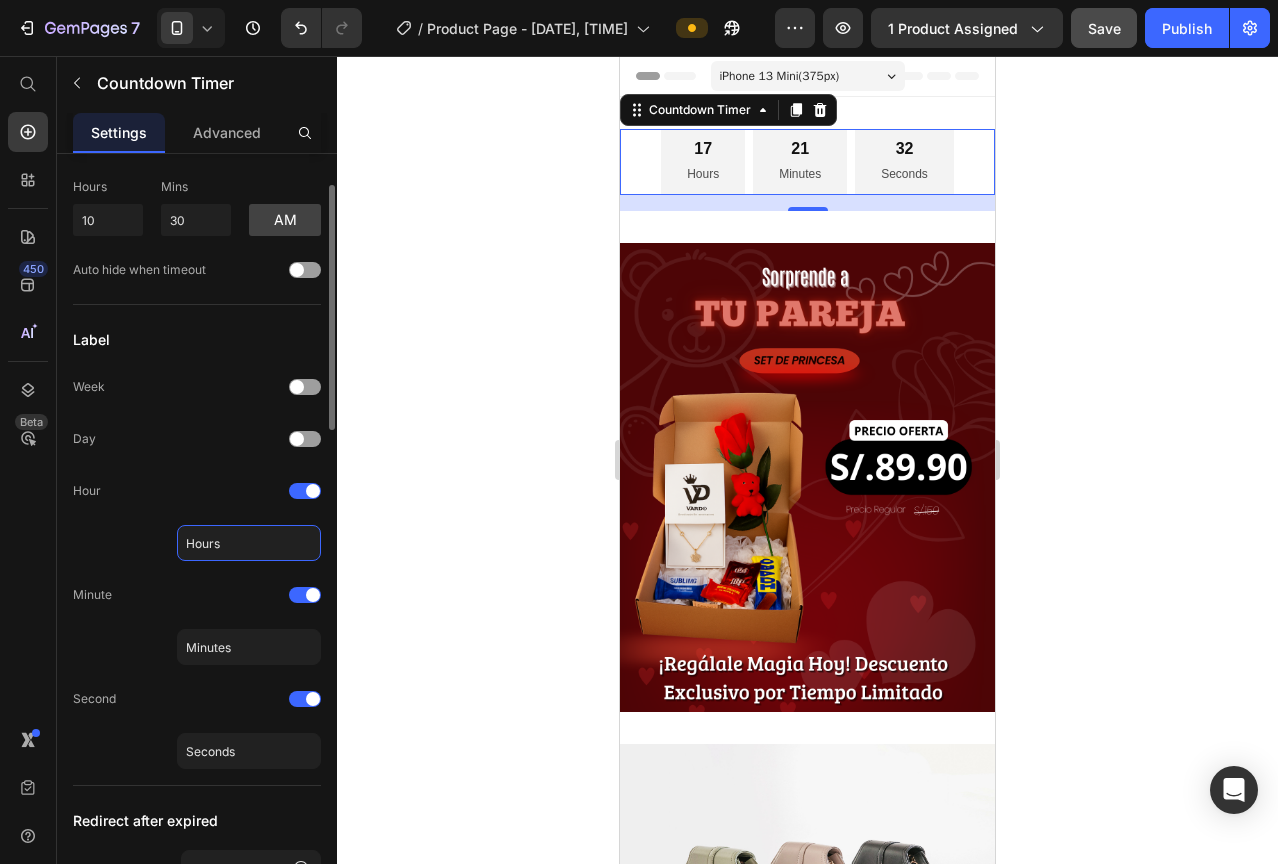 click on "Hours" 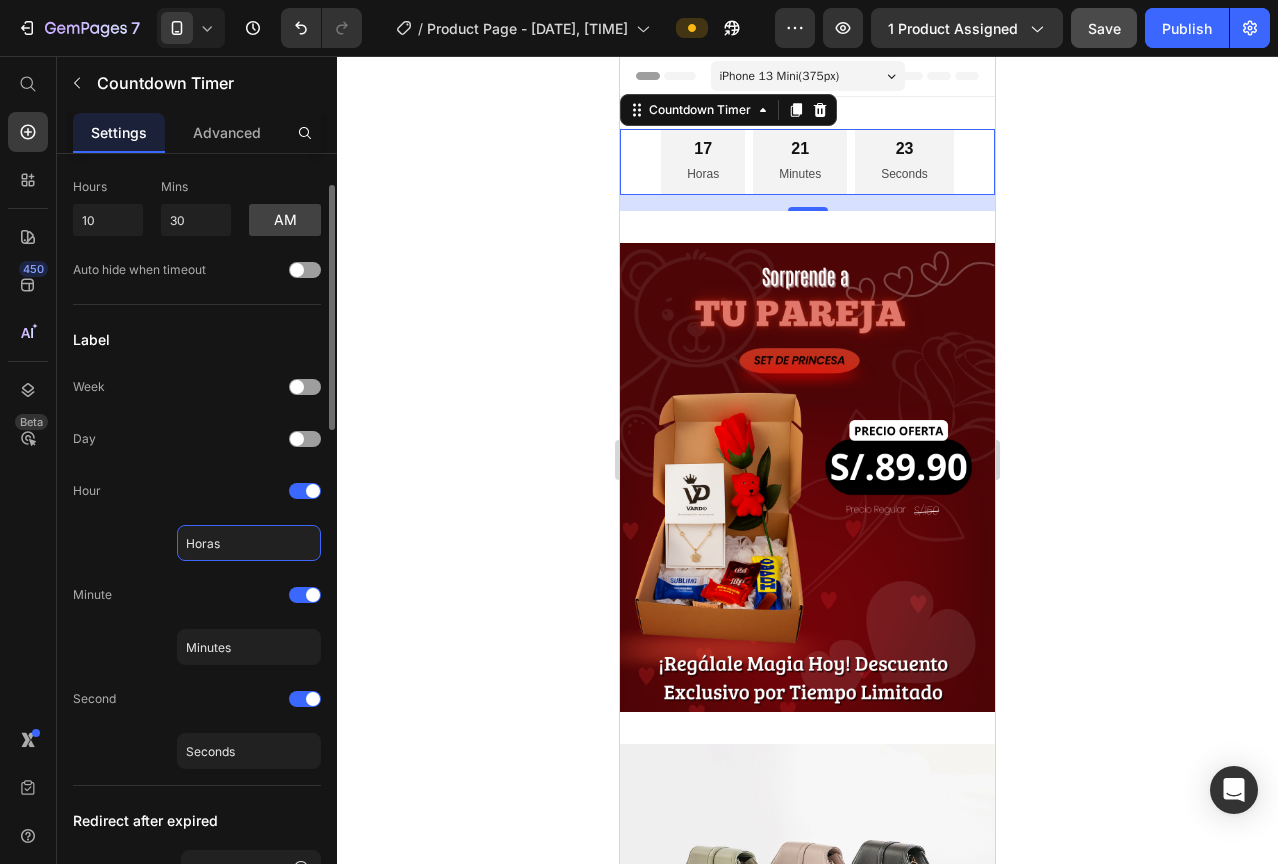 scroll, scrollTop: 200, scrollLeft: 0, axis: vertical 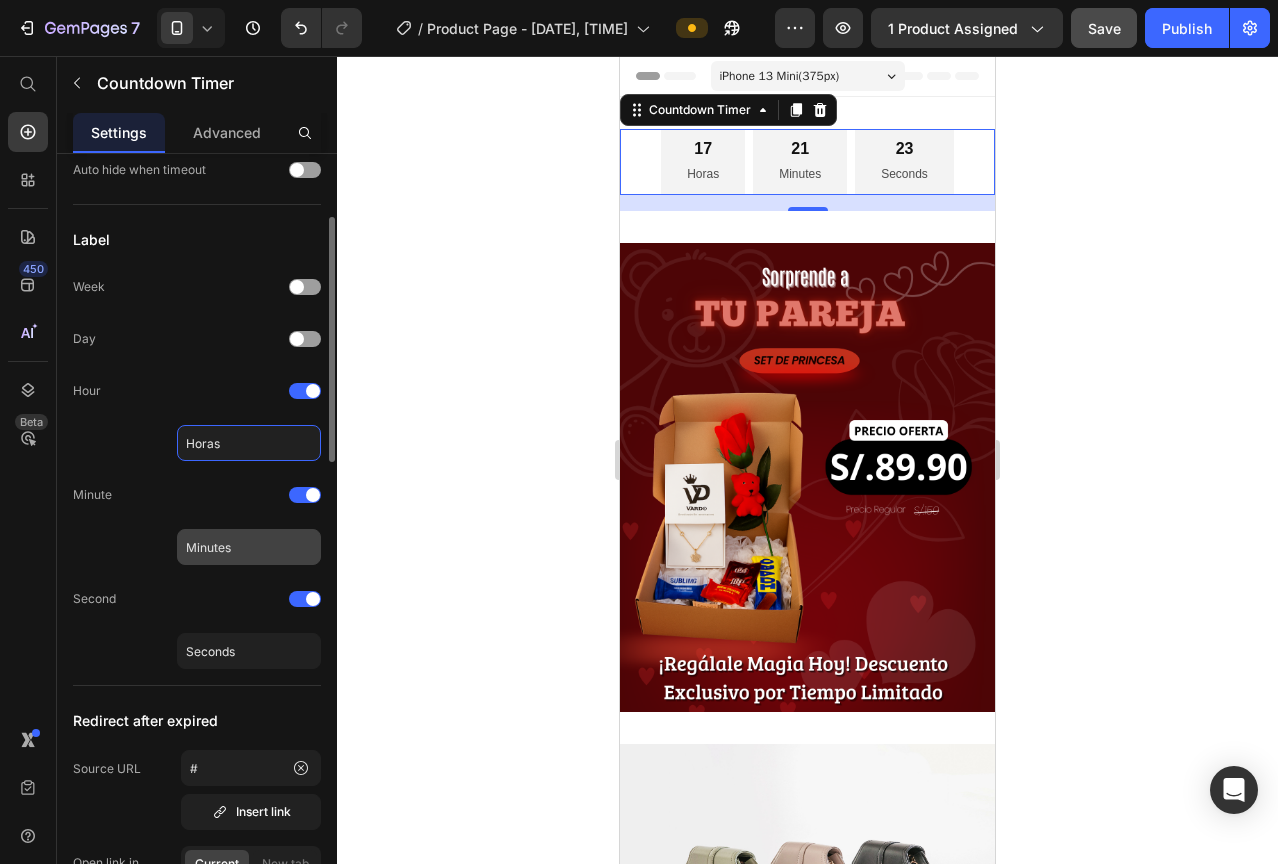 type on "Horas" 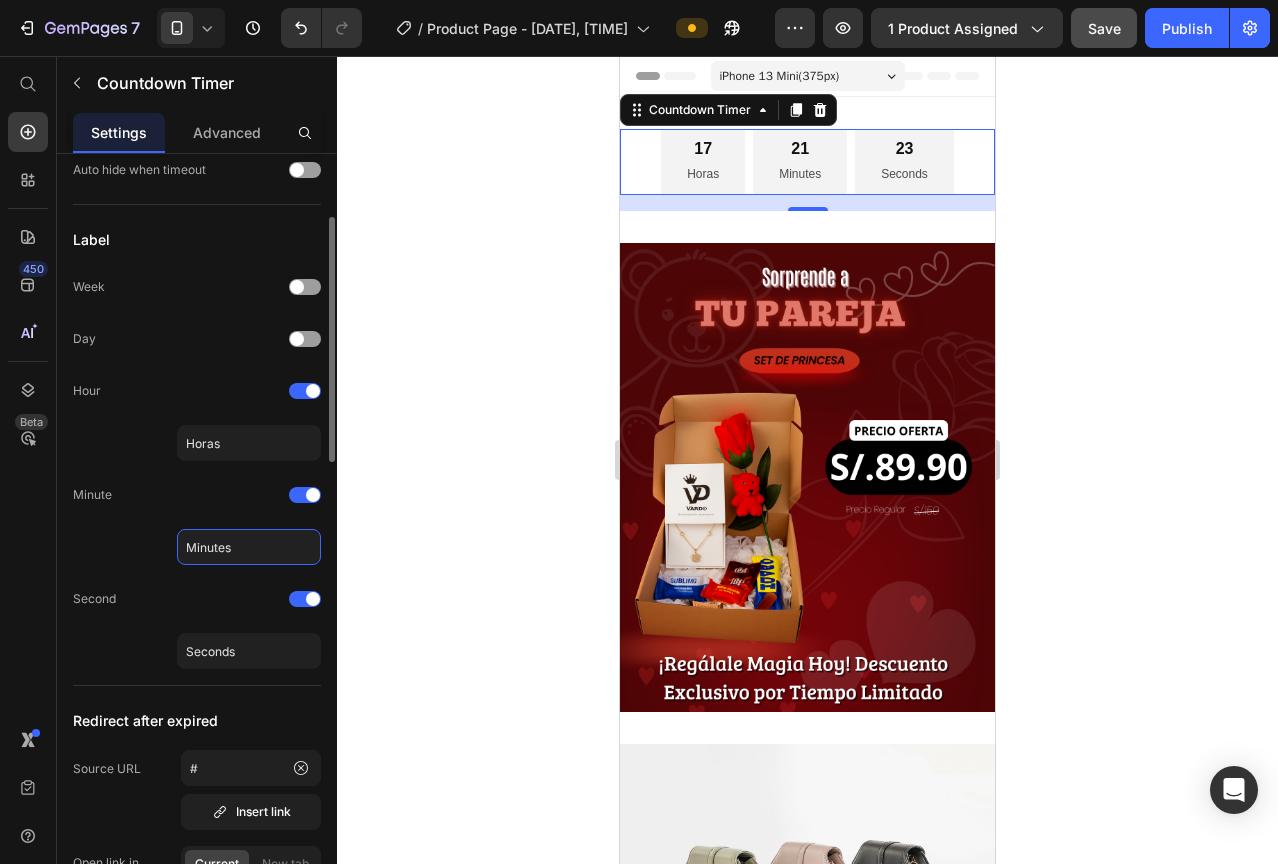 click on "Minutes" 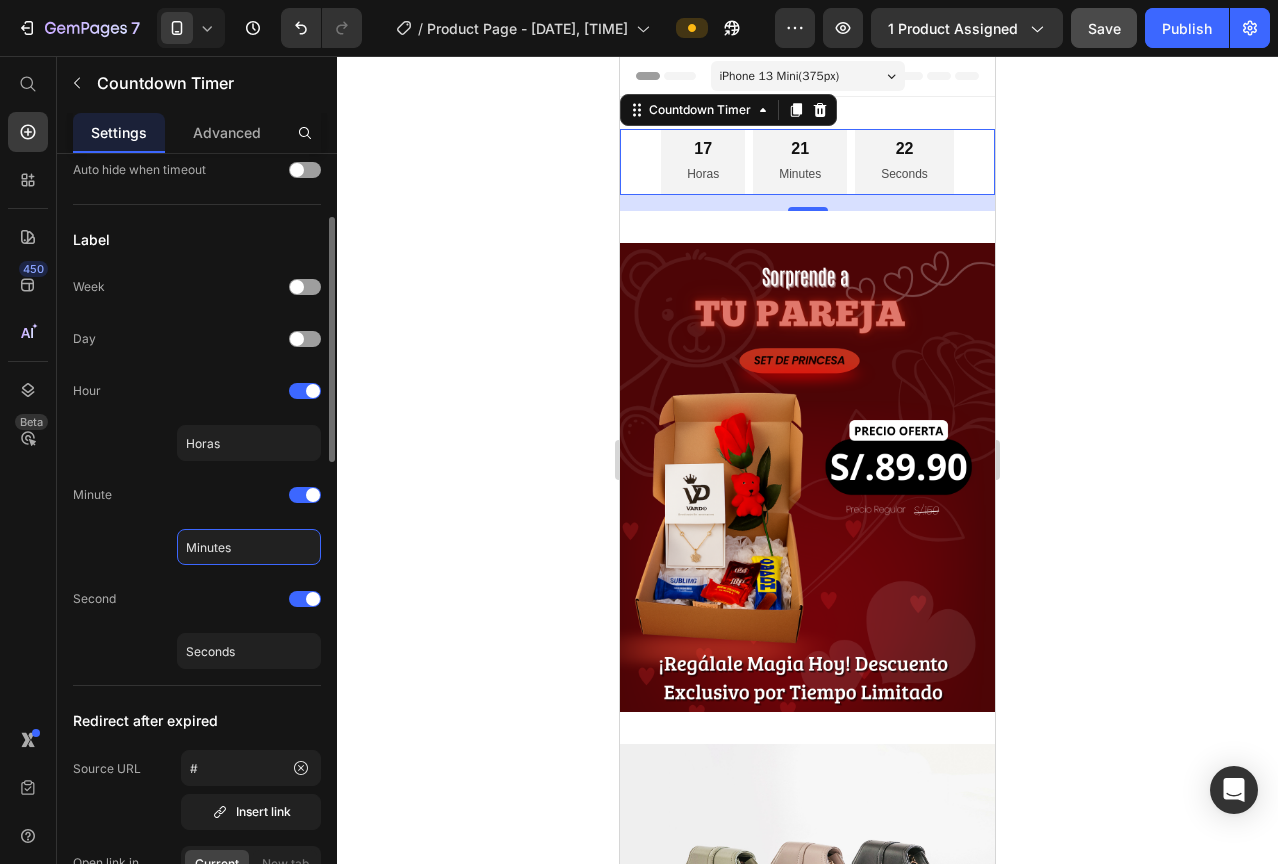 click on "Minutes" 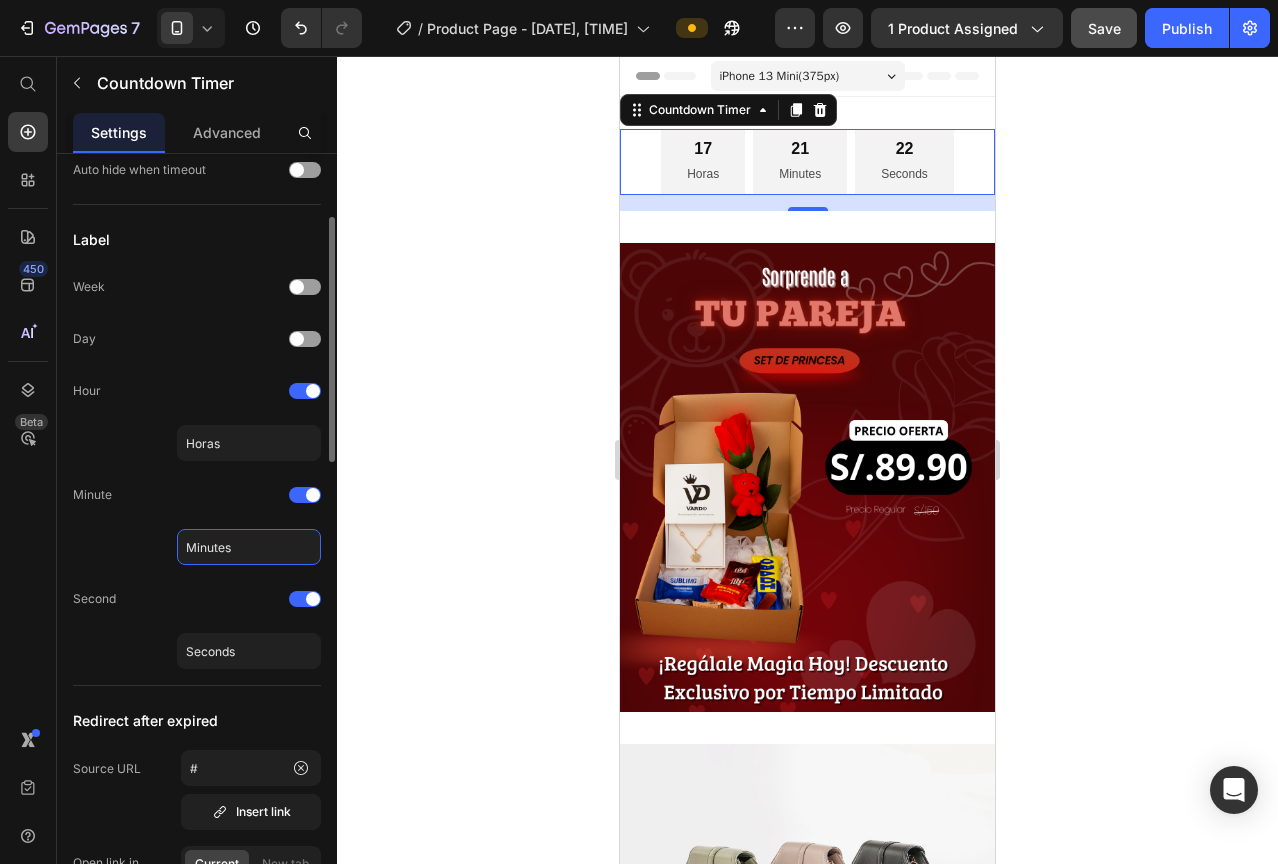 click on "Minutes" 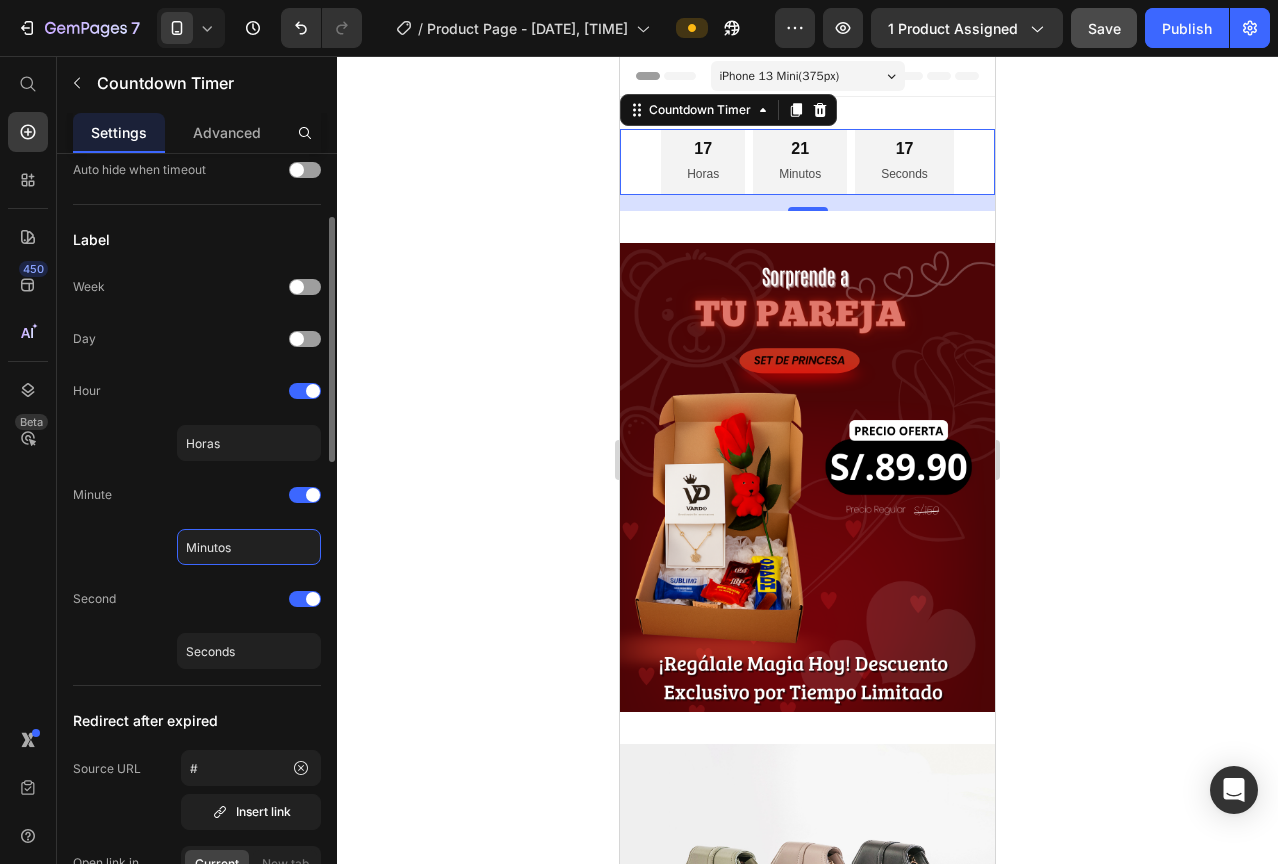 type on "Minutos" 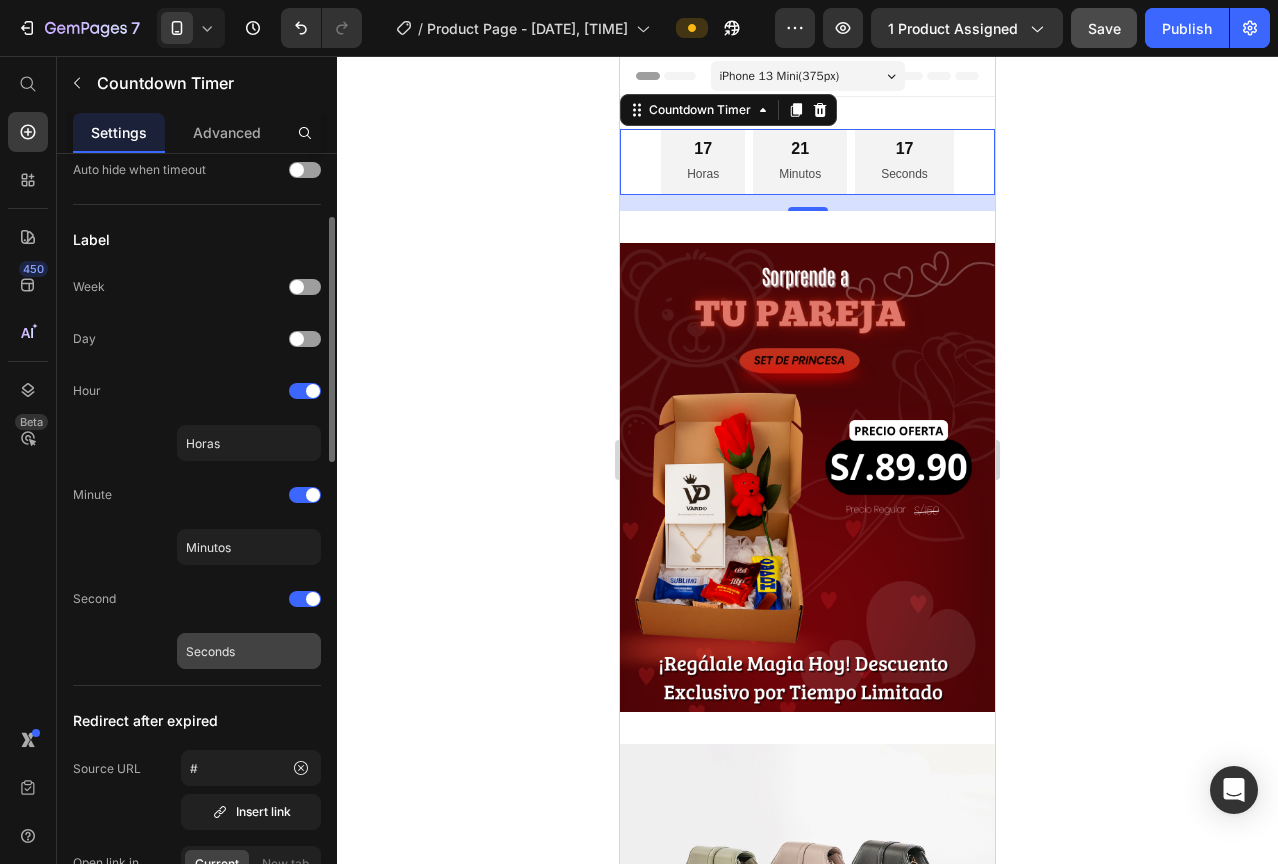 drag, startPoint x: 235, startPoint y: 632, endPoint x: 296, endPoint y: 648, distance: 63.06346 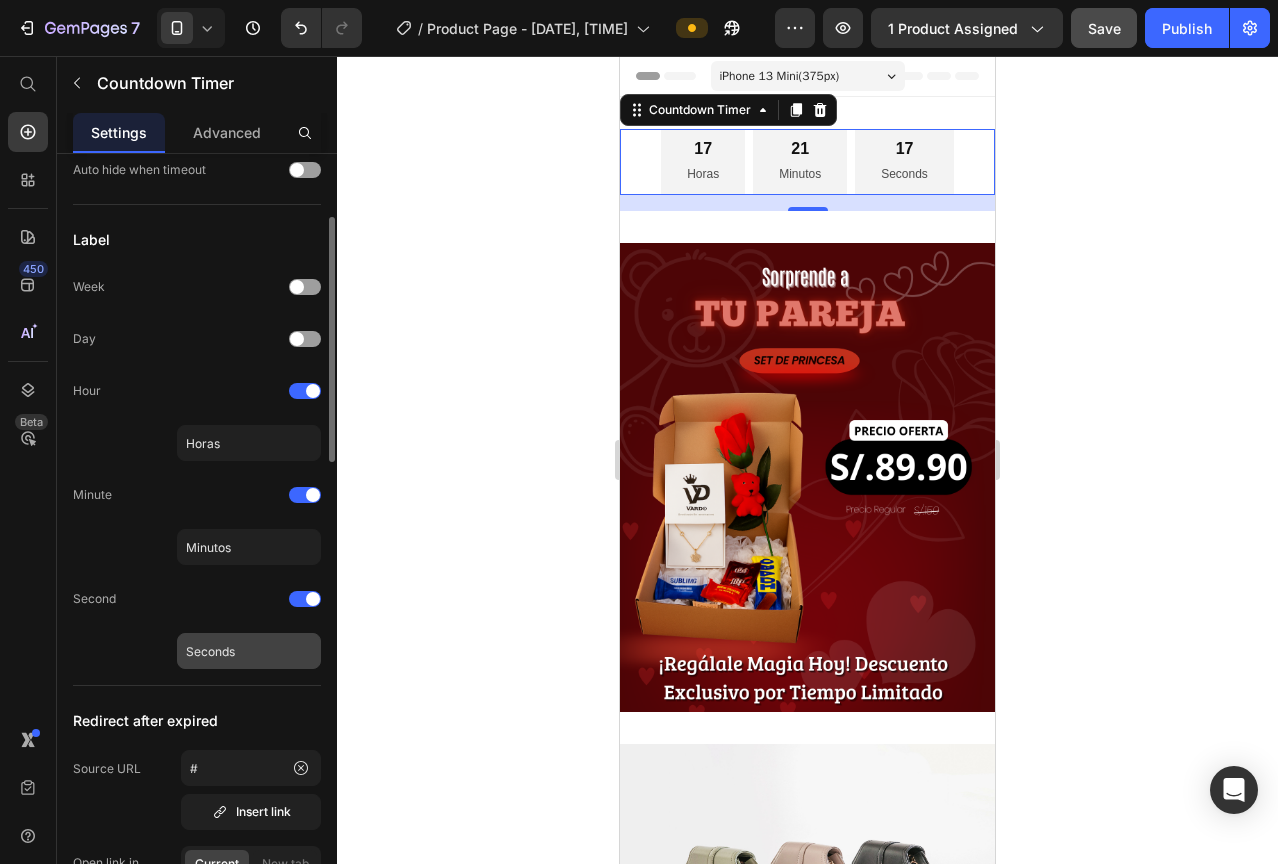 click on "Label Week Day Hour Horas Minute Minutos Second Seconds" 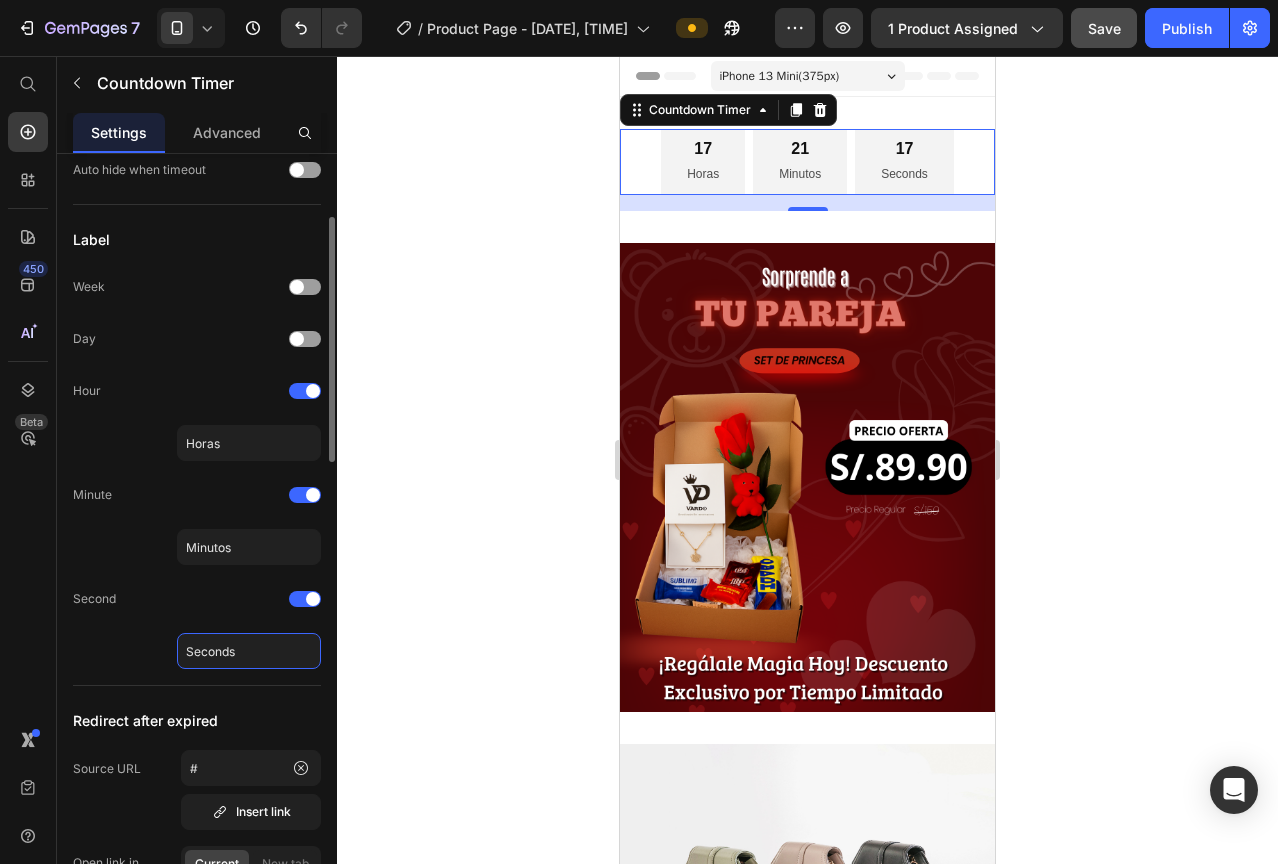 click on "Seconds" 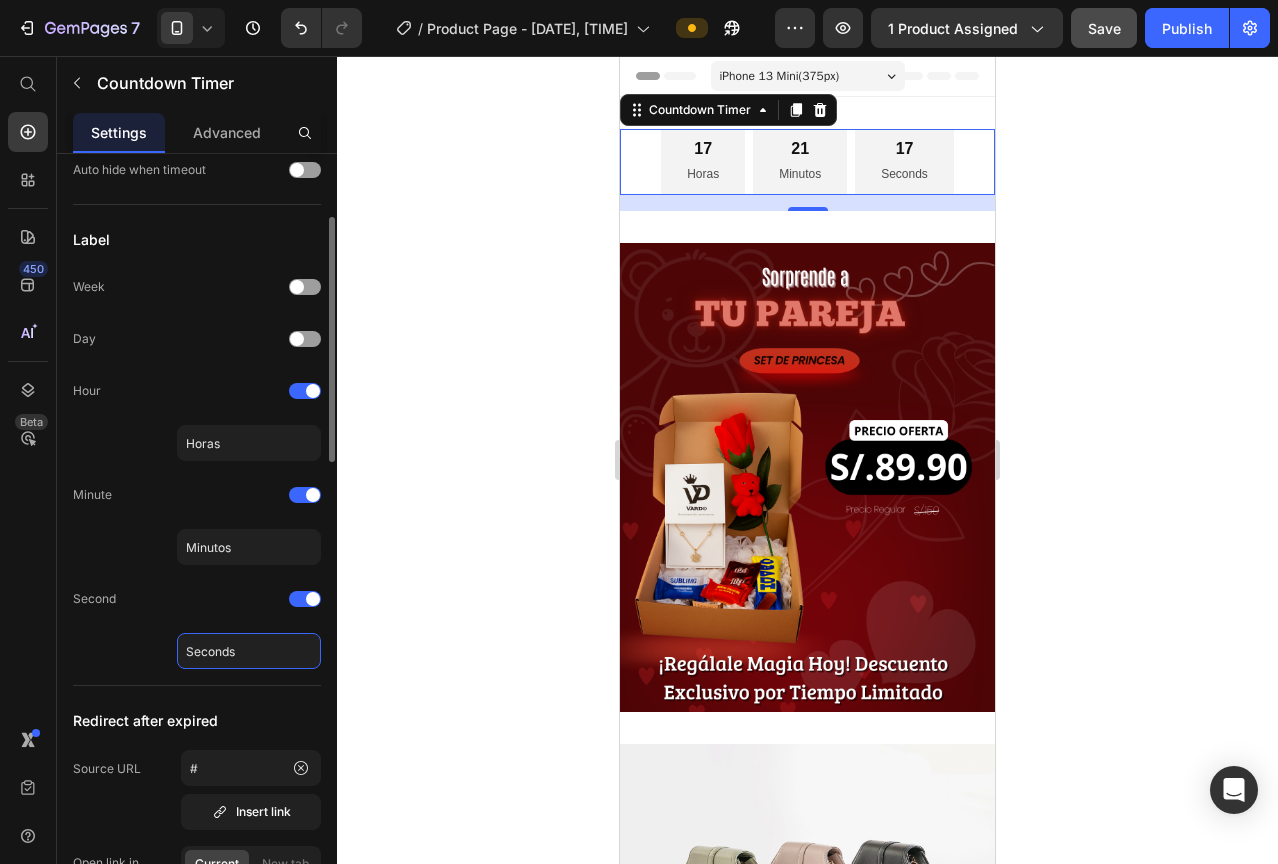 click on "Seconds" 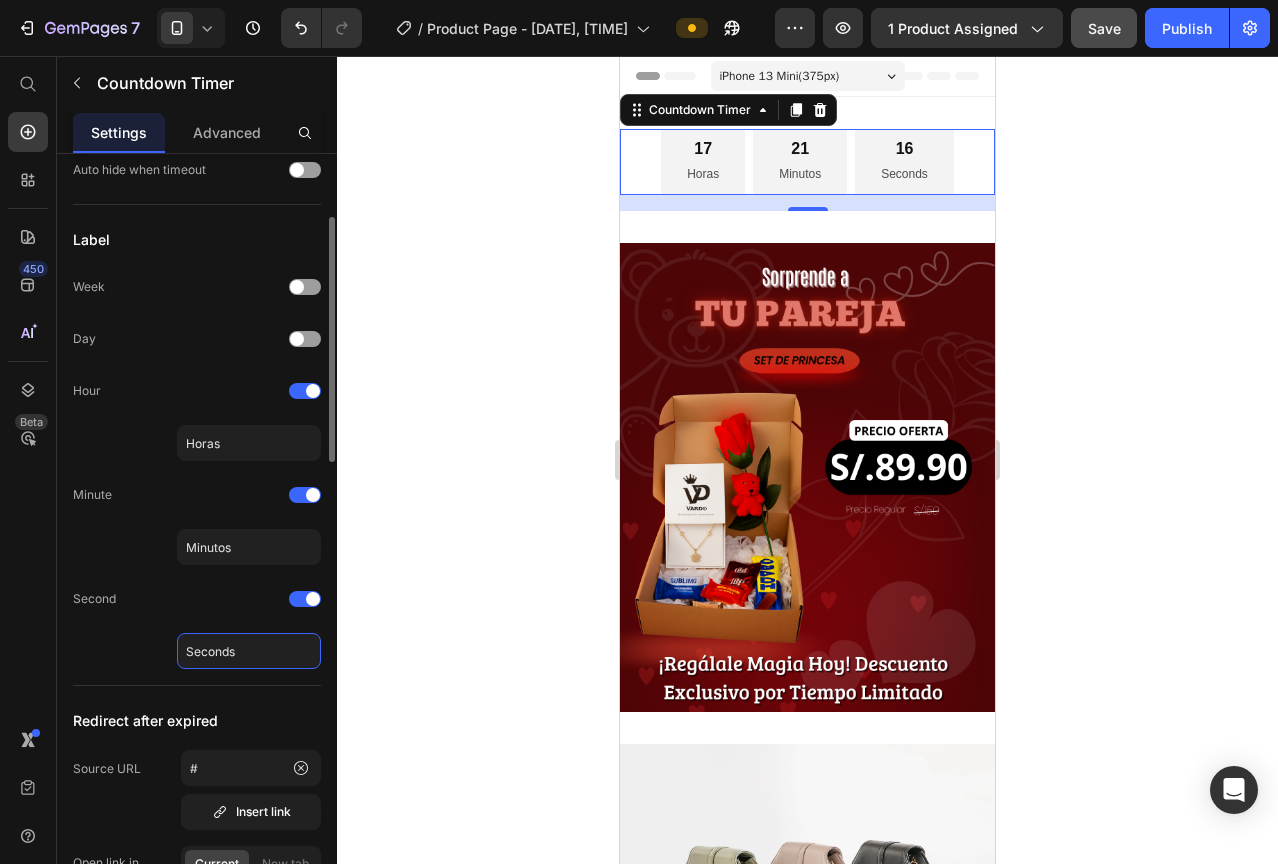 click on "Seconds" 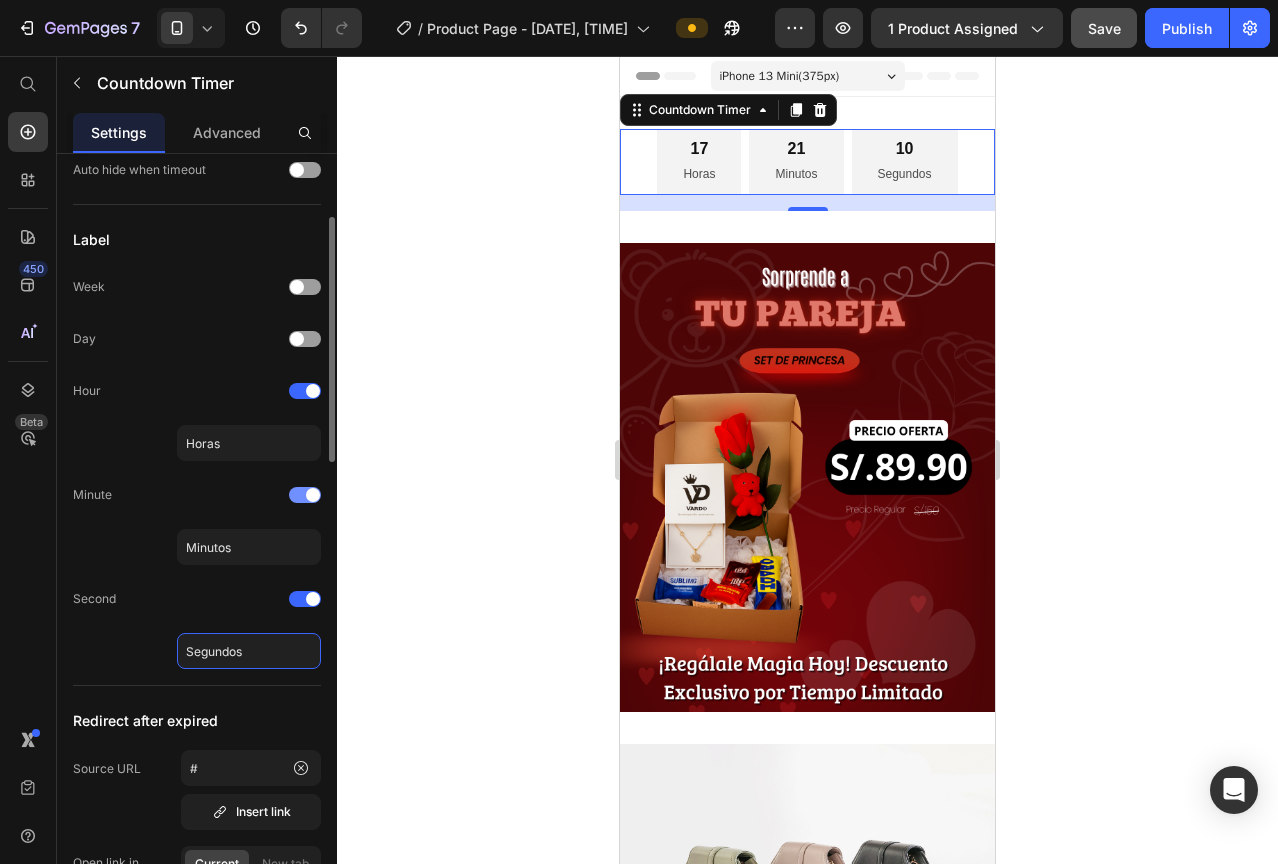 type on "Segundos" 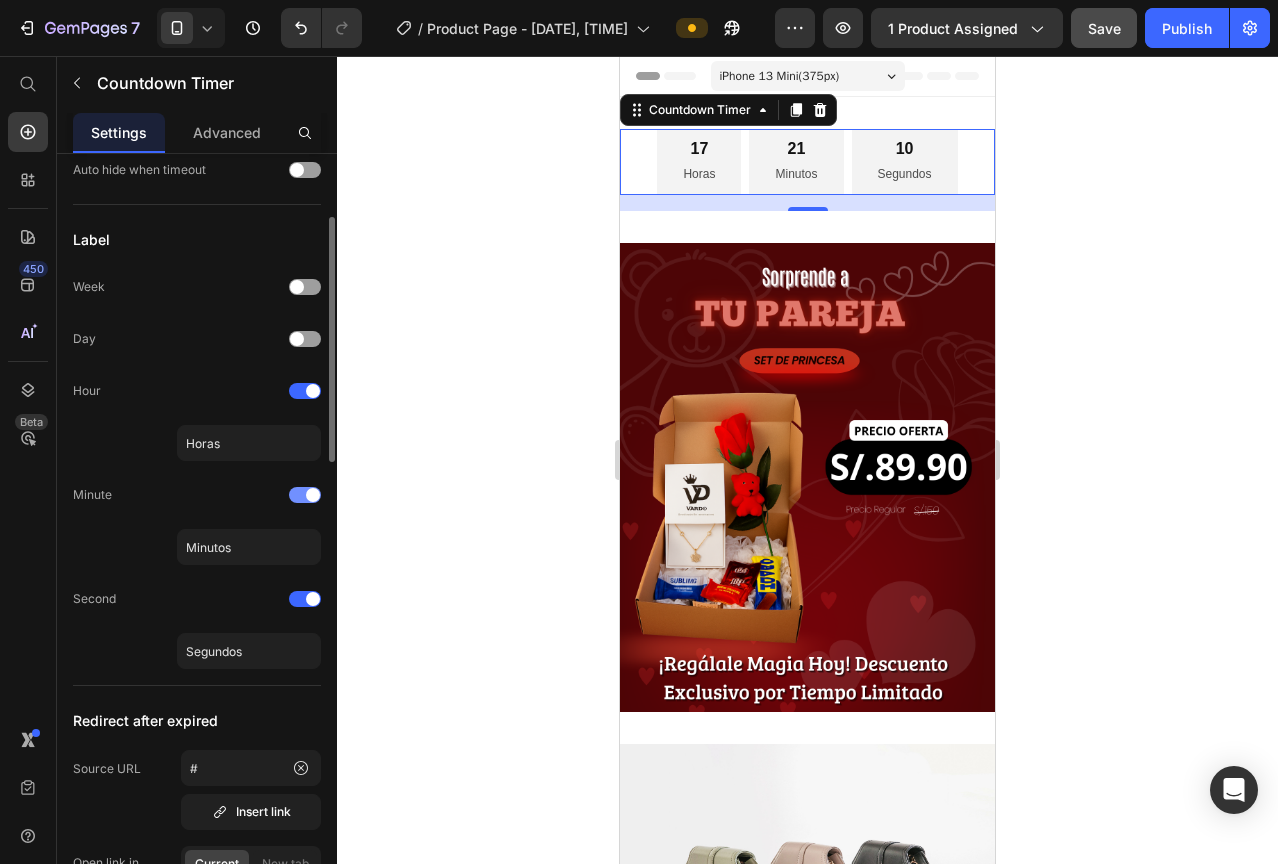 click on "Minute" 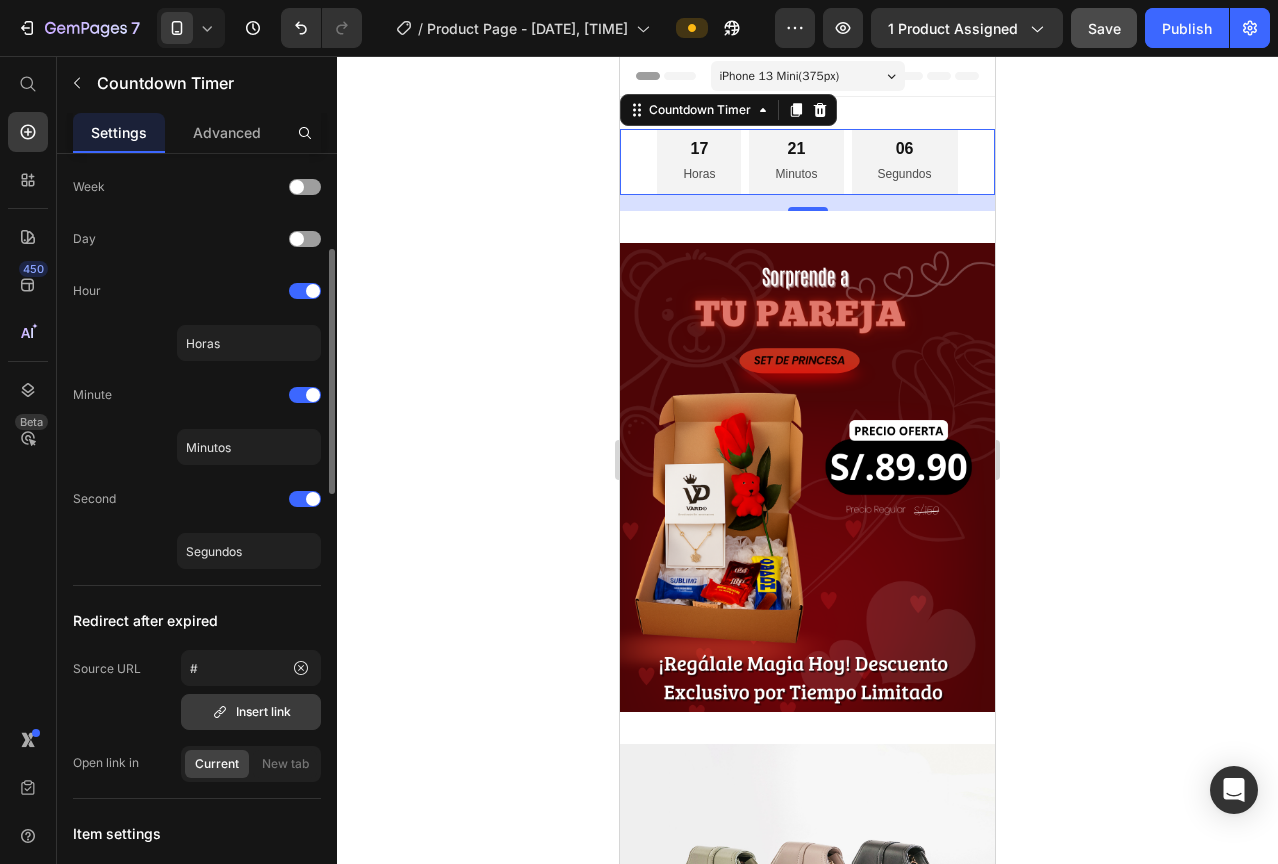scroll, scrollTop: 0, scrollLeft: 0, axis: both 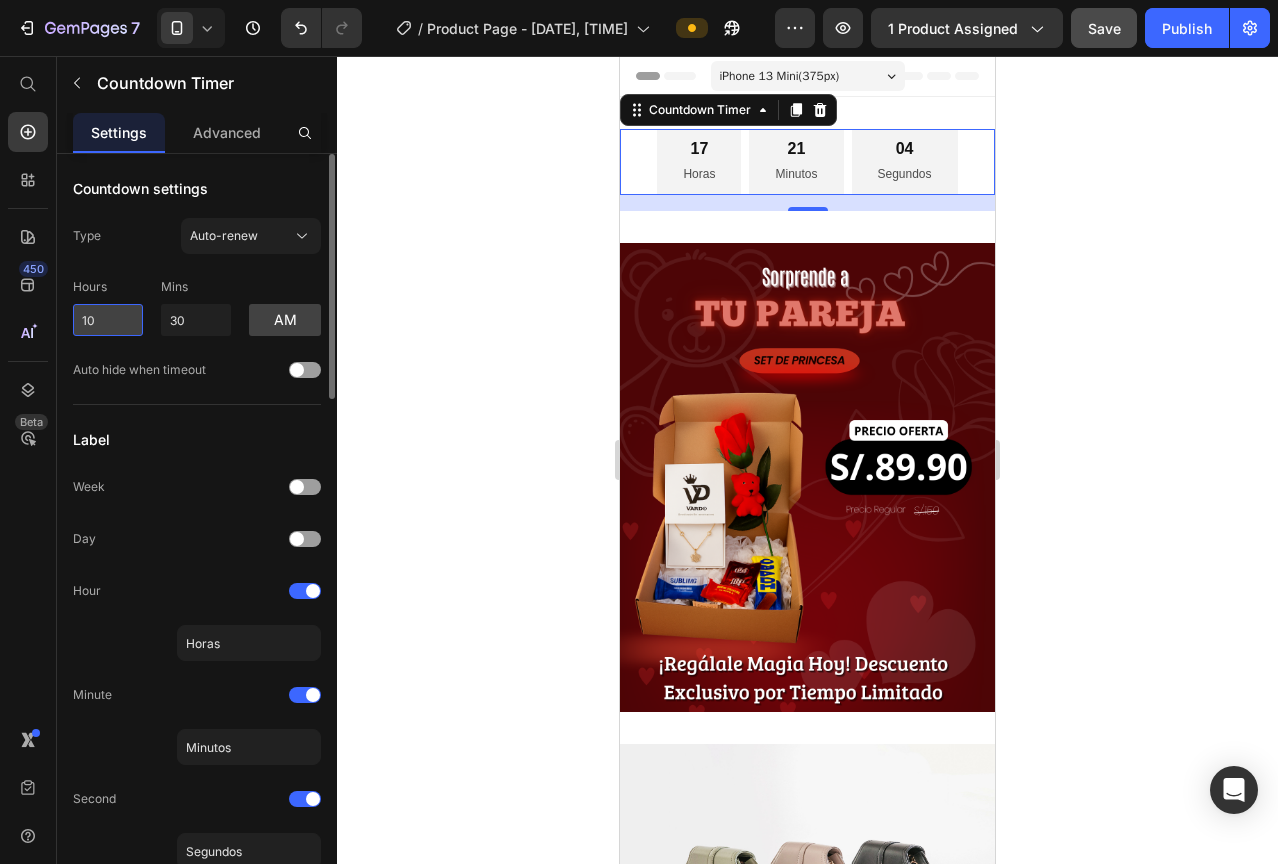 click on "10" at bounding box center [108, 320] 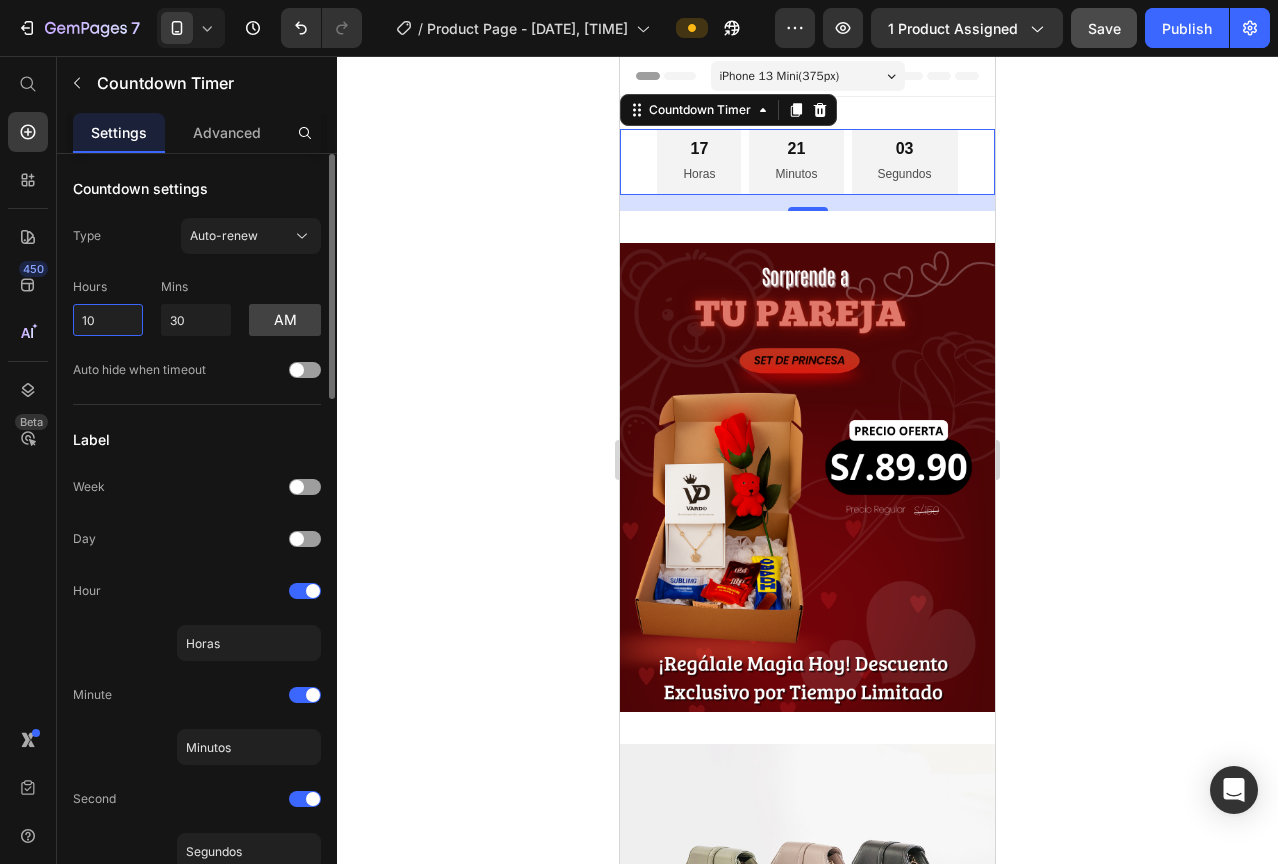 drag, startPoint x: 107, startPoint y: 330, endPoint x: 62, endPoint y: 327, distance: 45.099888 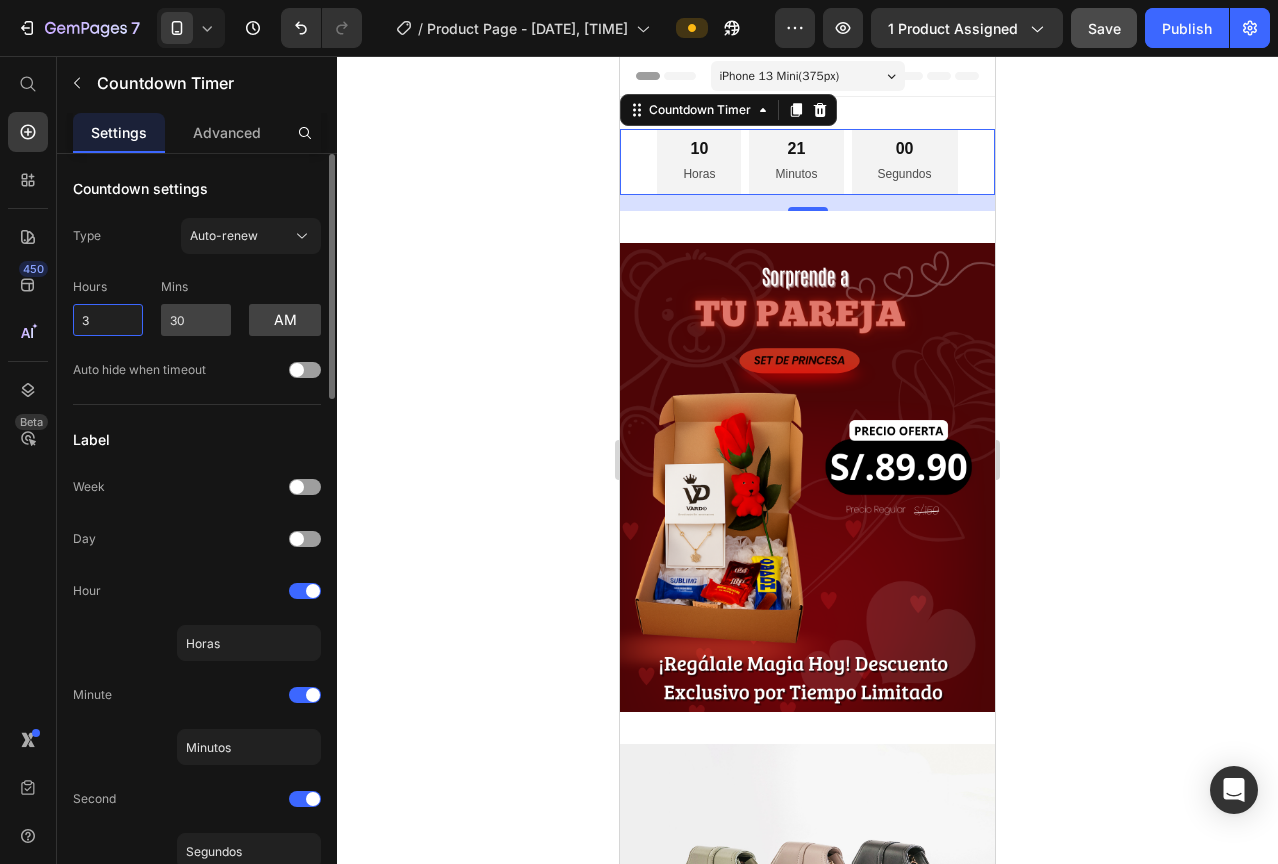 type on "3" 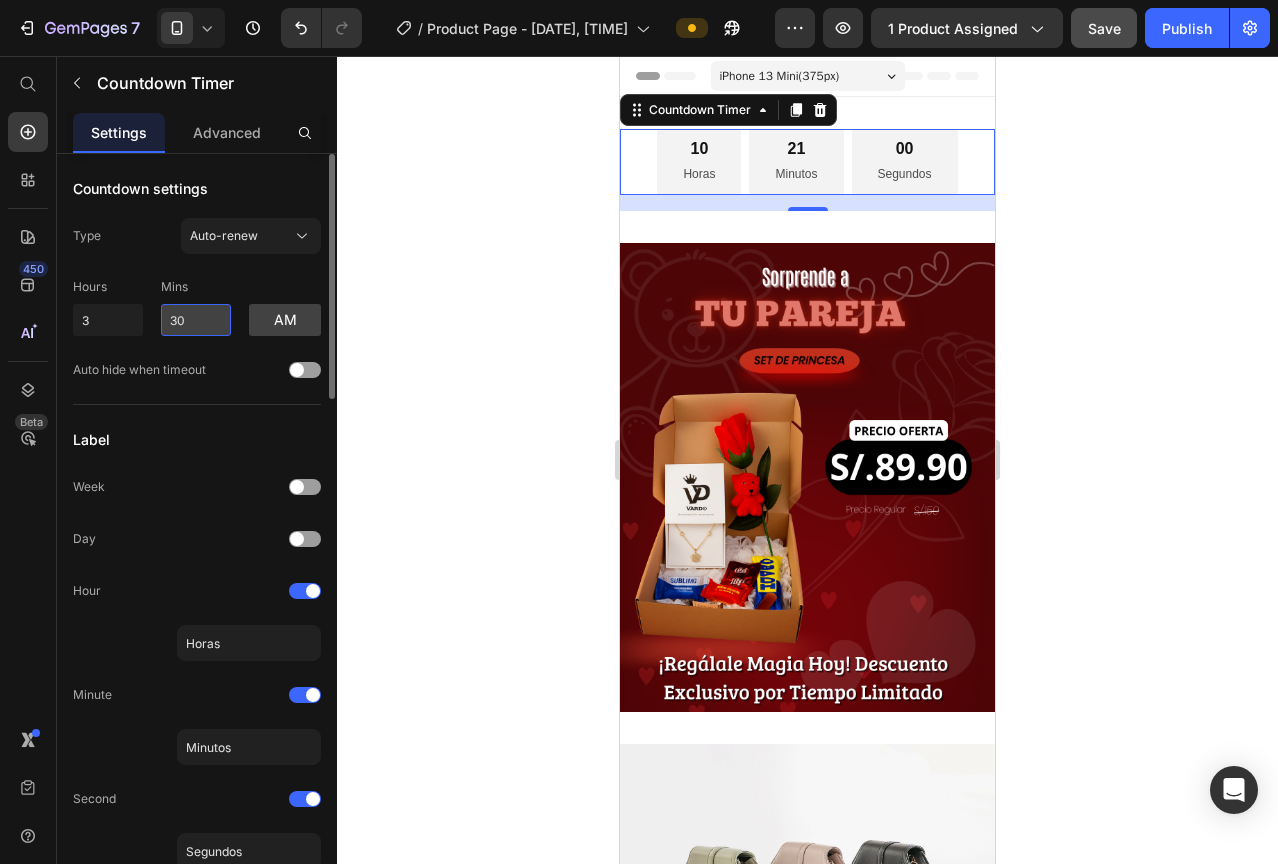 click on "30" at bounding box center (196, 320) 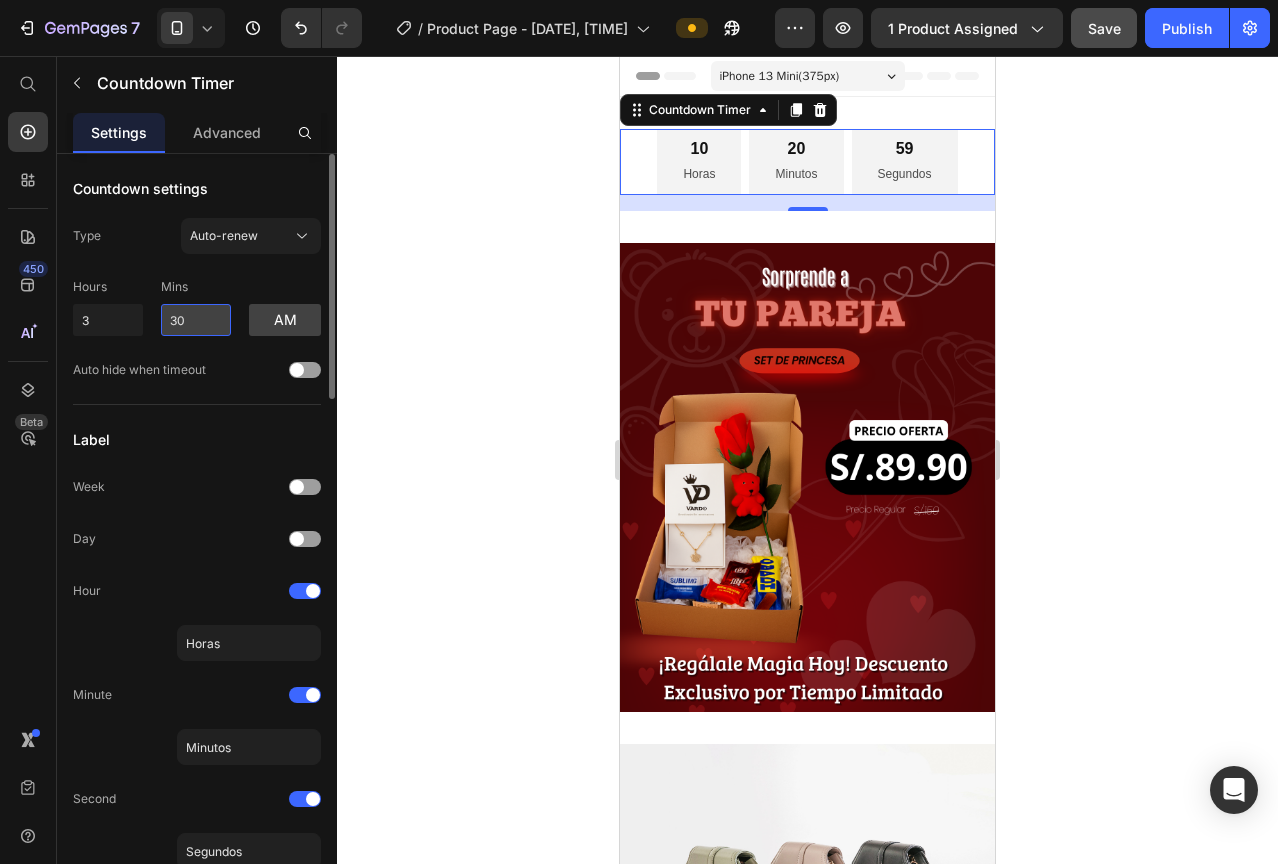 click on "30" at bounding box center [196, 320] 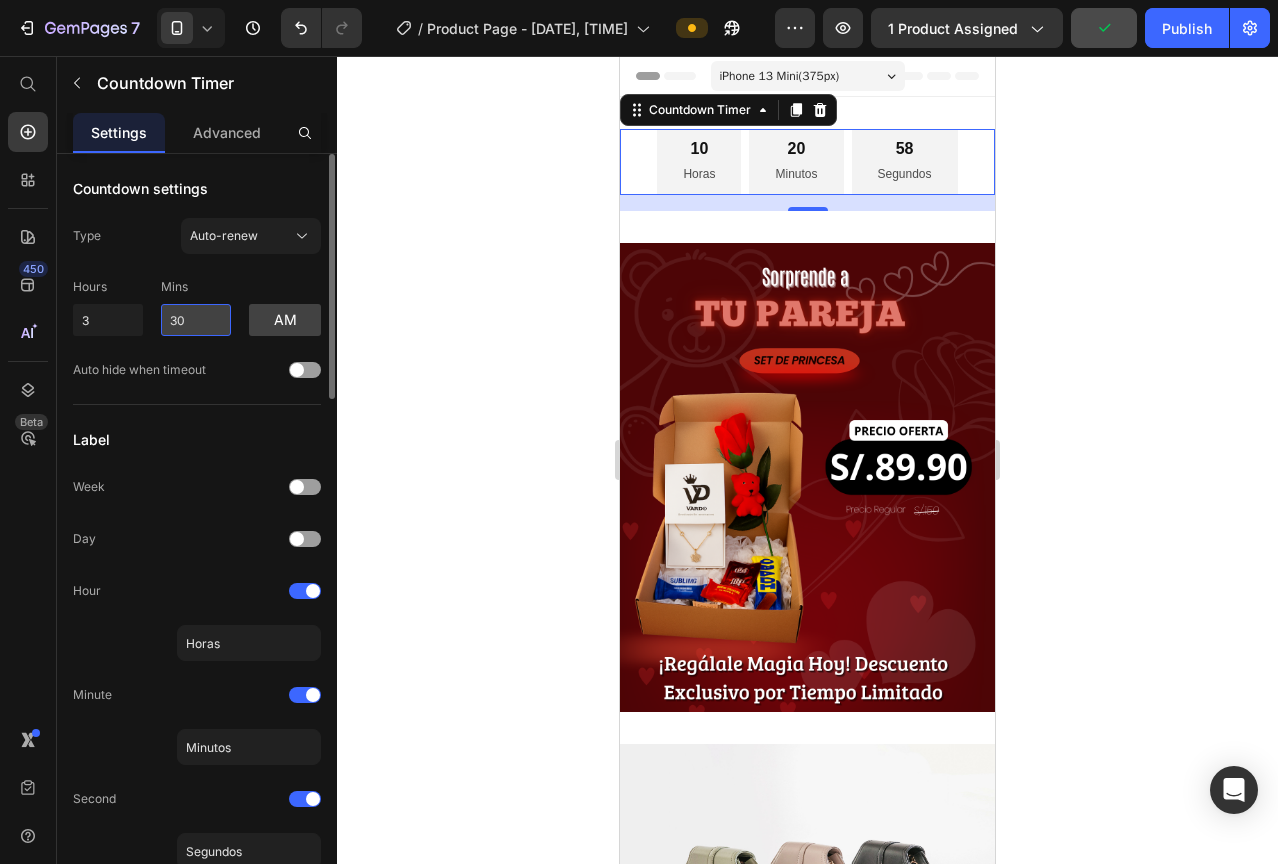 type on "3" 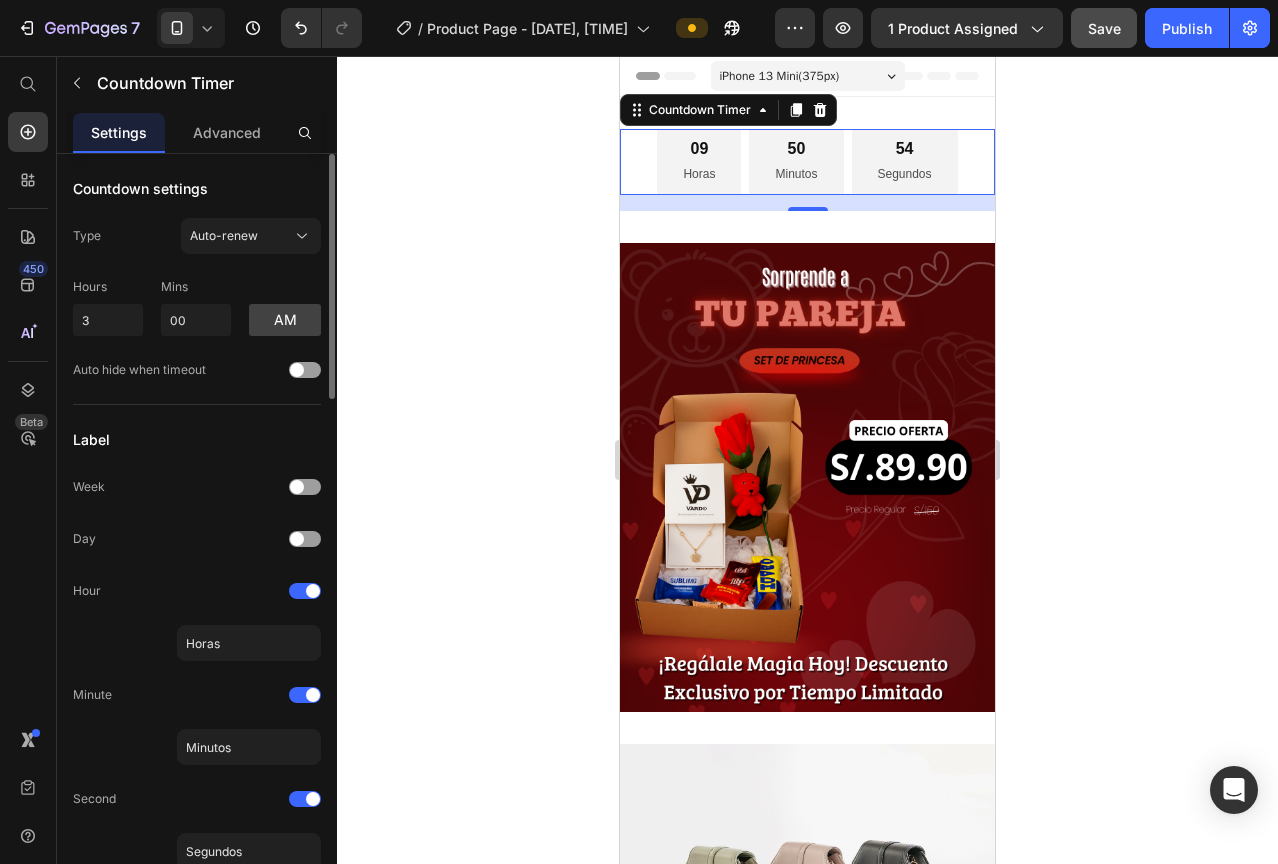 type on "0" 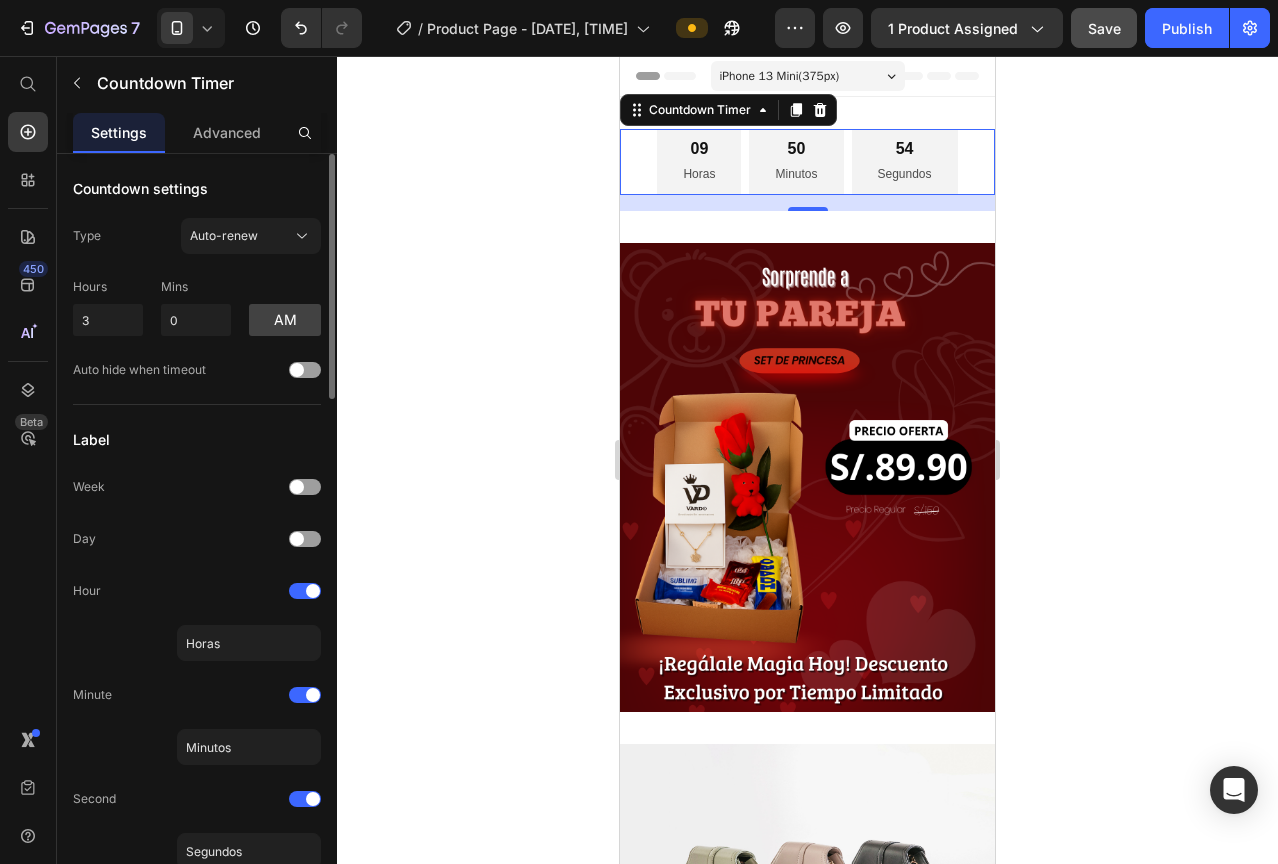 click on "am" at bounding box center [285, 307] 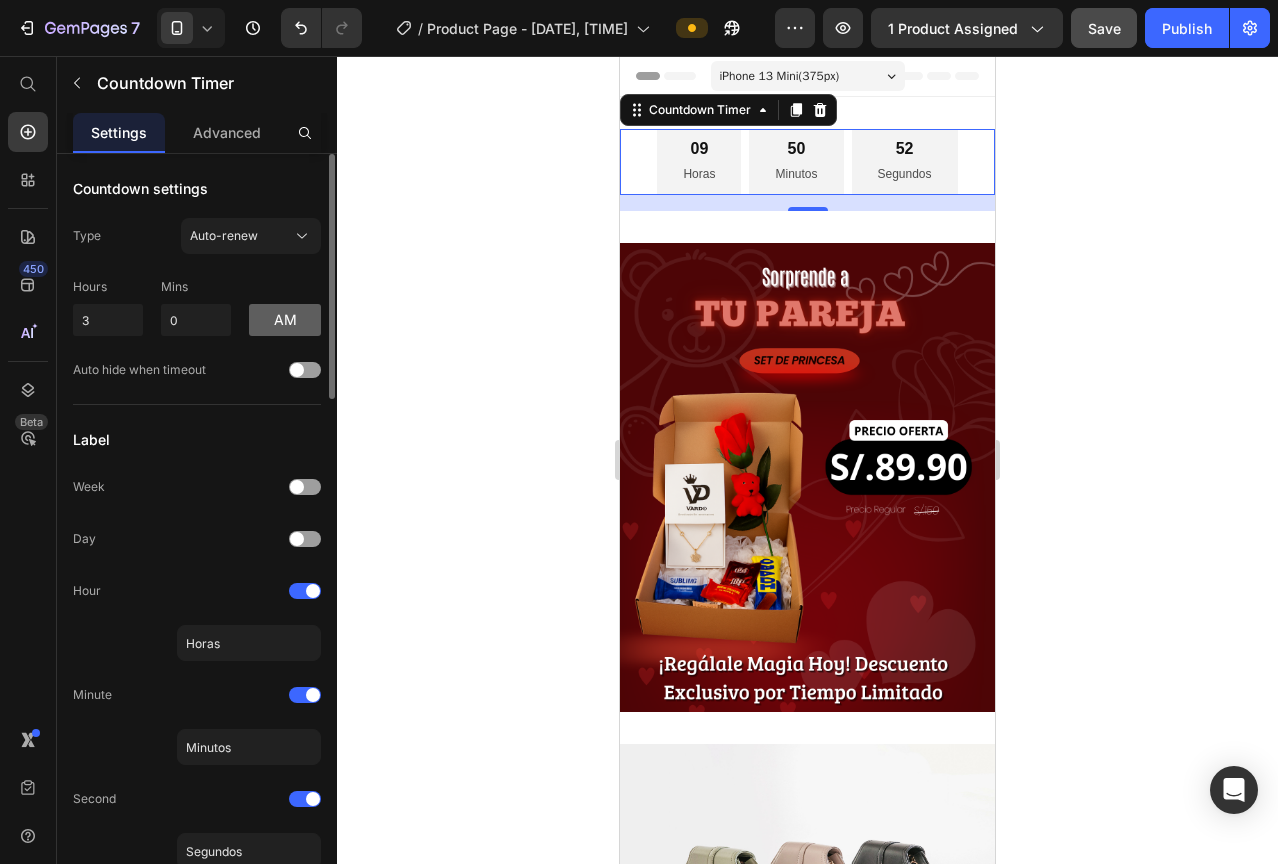 click on "am" at bounding box center (285, 320) 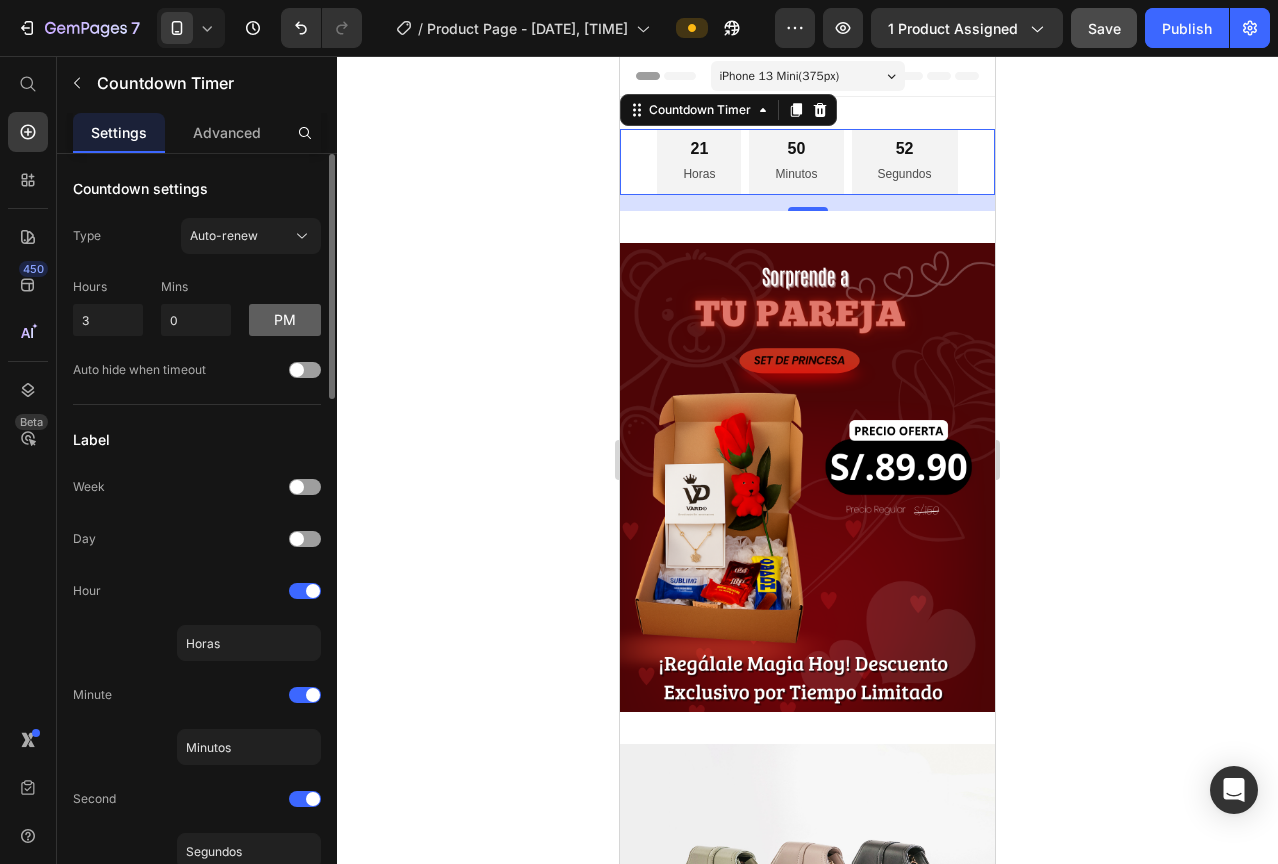 click on "pm" at bounding box center (285, 320) 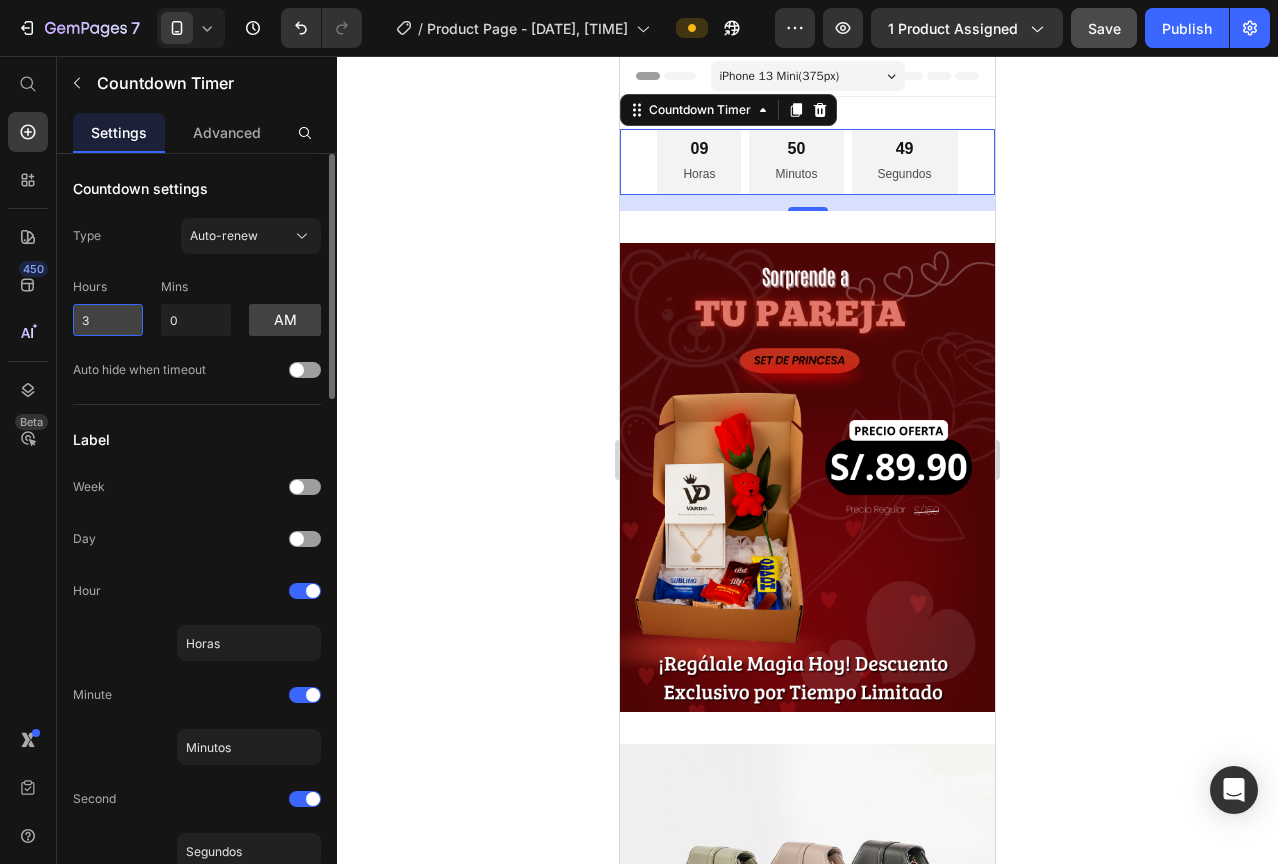 click on "3" at bounding box center [108, 320] 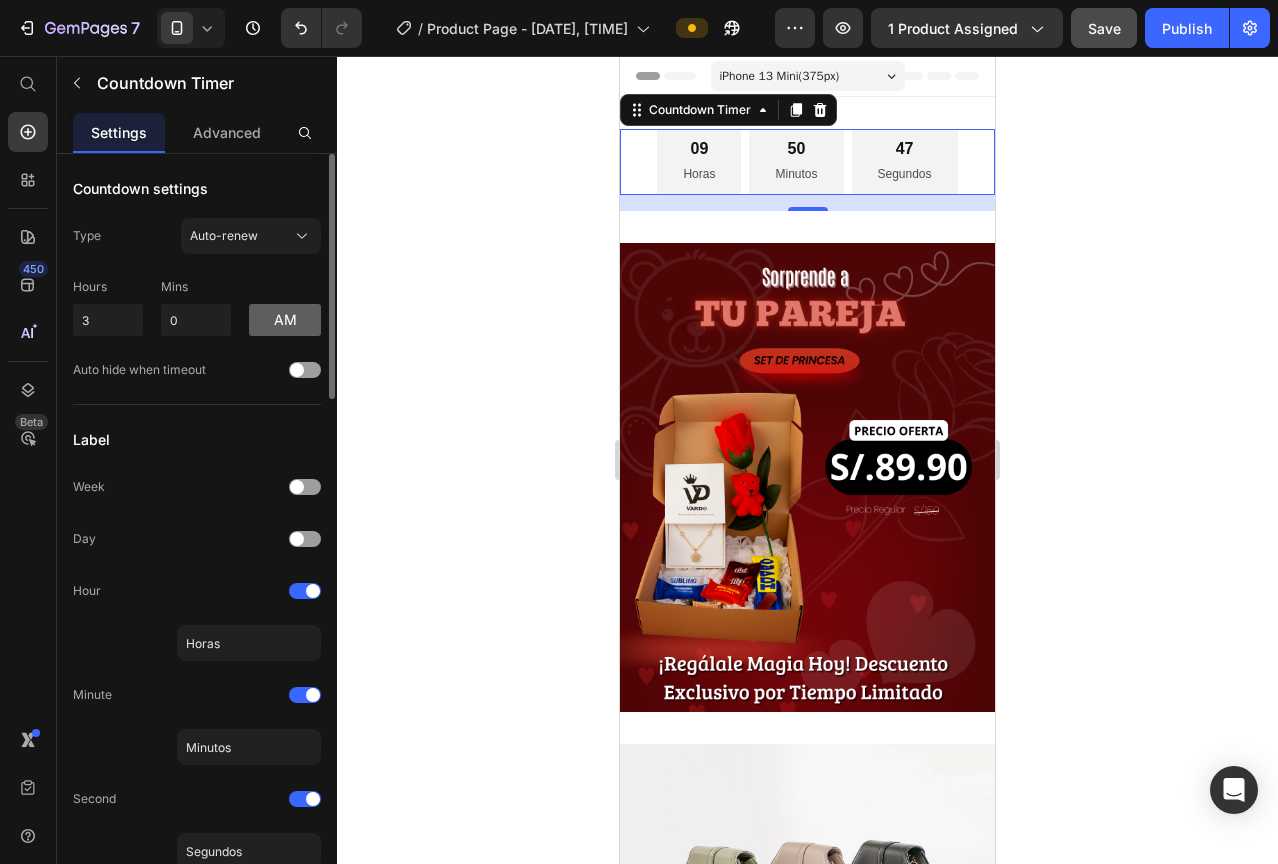 click on "am" at bounding box center (285, 320) 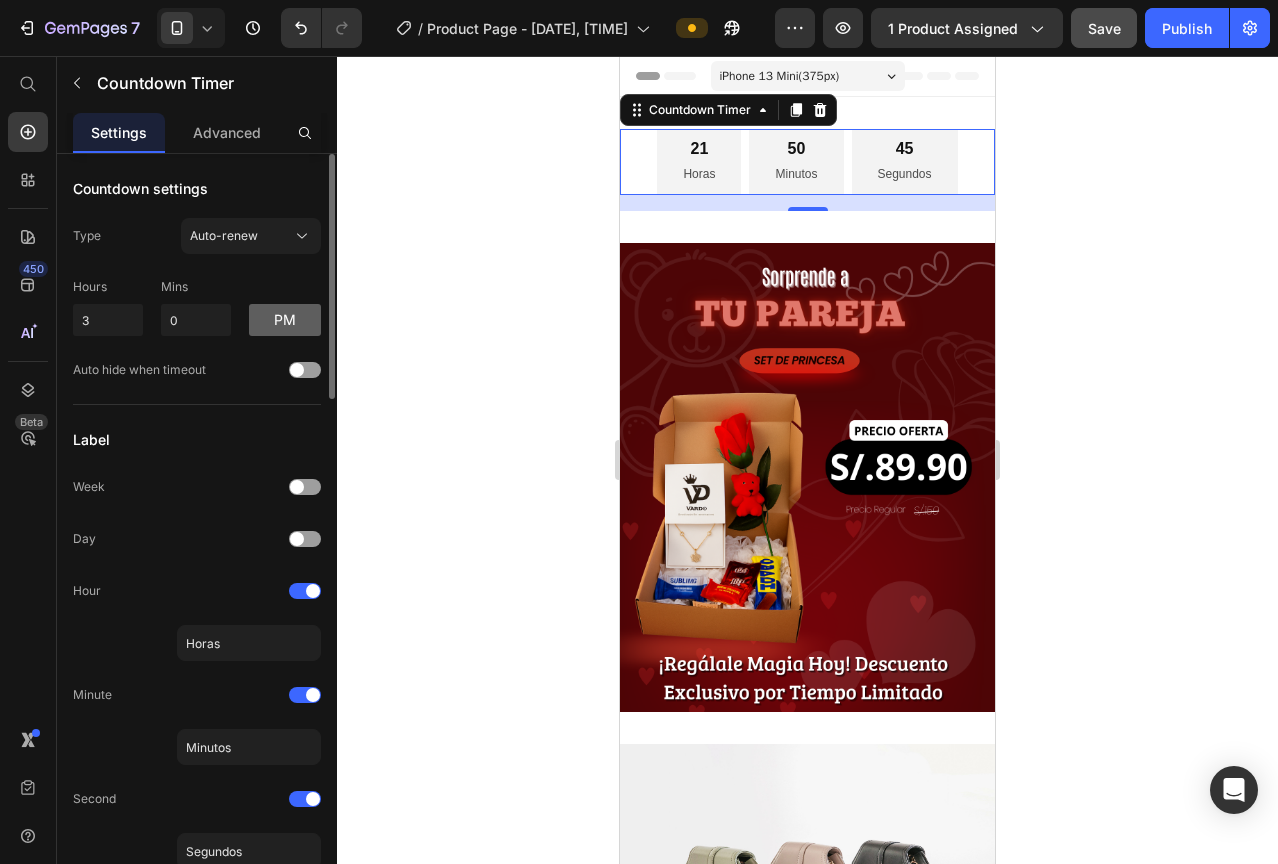 click on "pm" at bounding box center [285, 320] 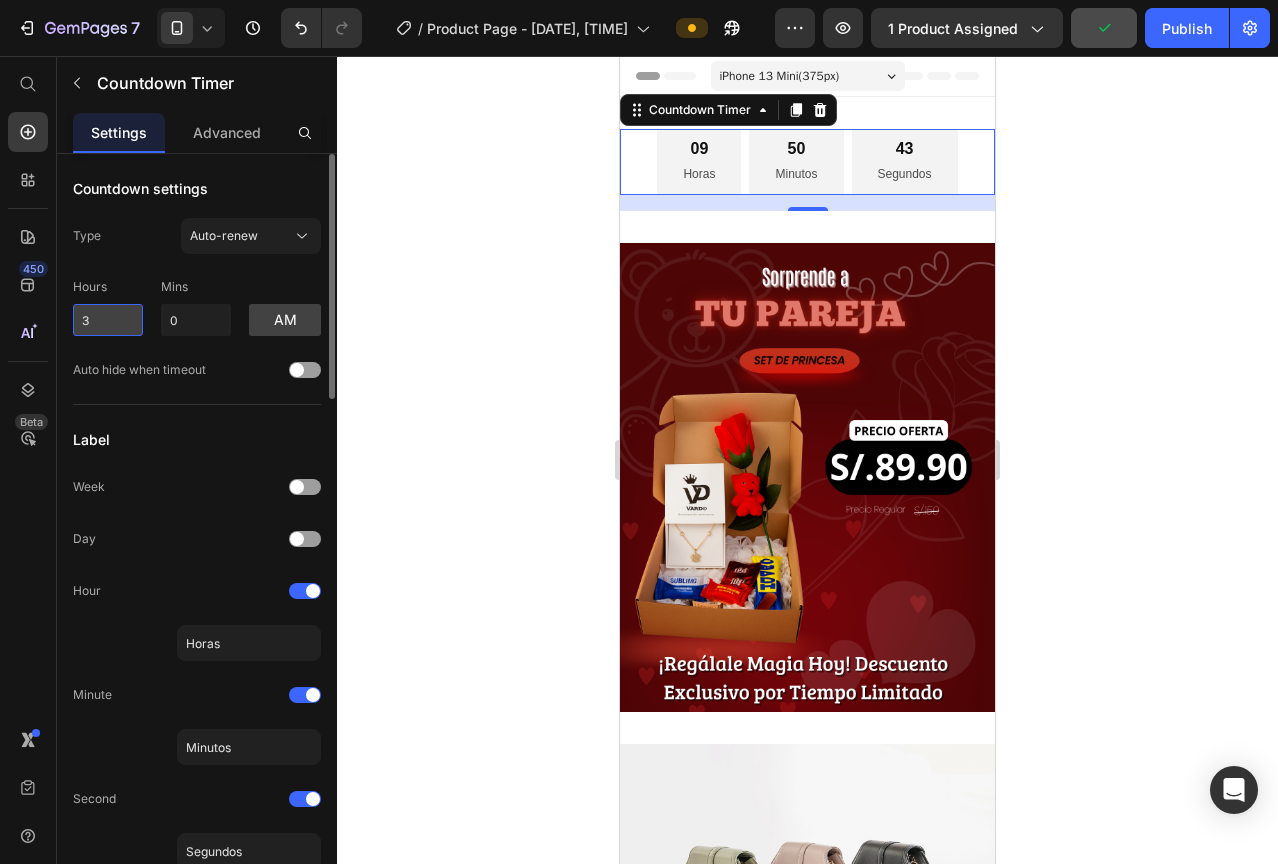 click on "3" at bounding box center (108, 320) 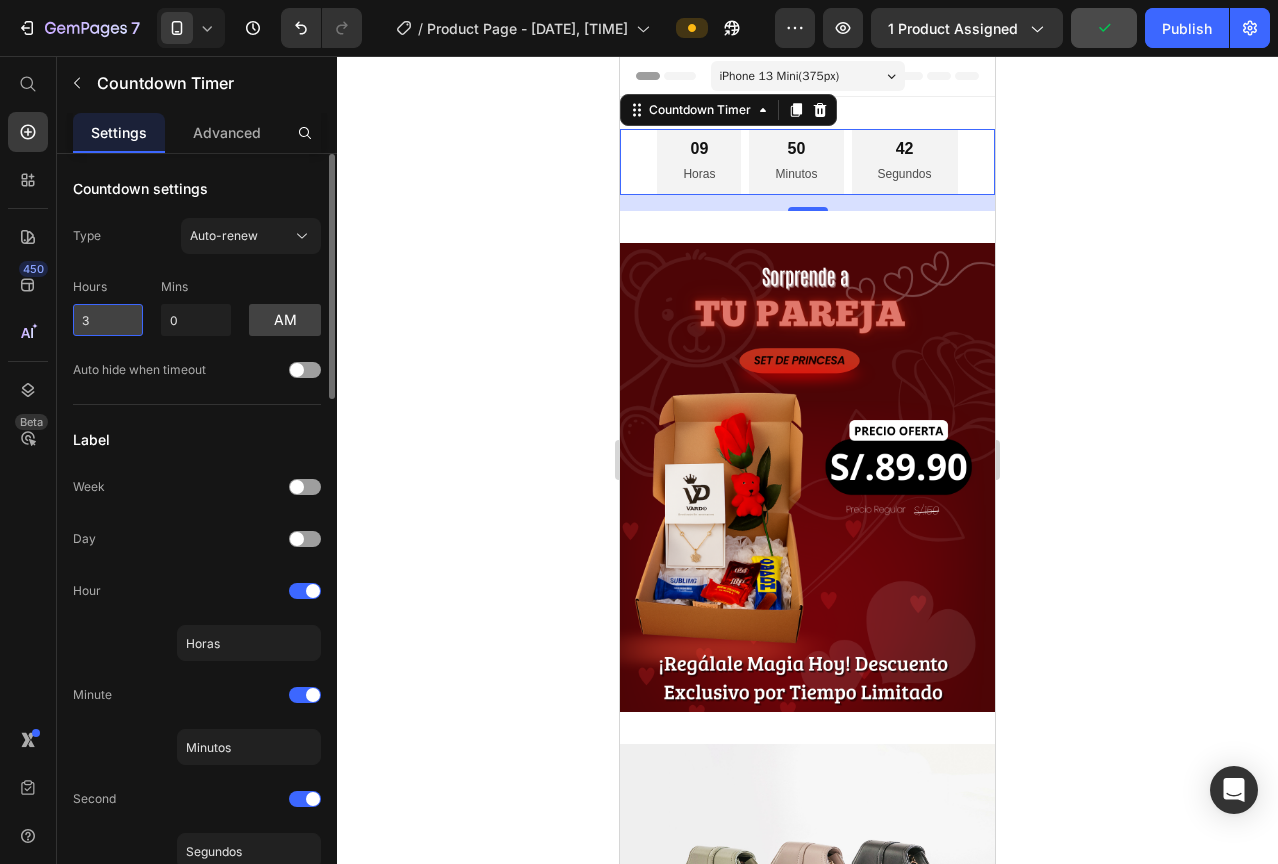 drag, startPoint x: 112, startPoint y: 324, endPoint x: 80, endPoint y: 329, distance: 32.38827 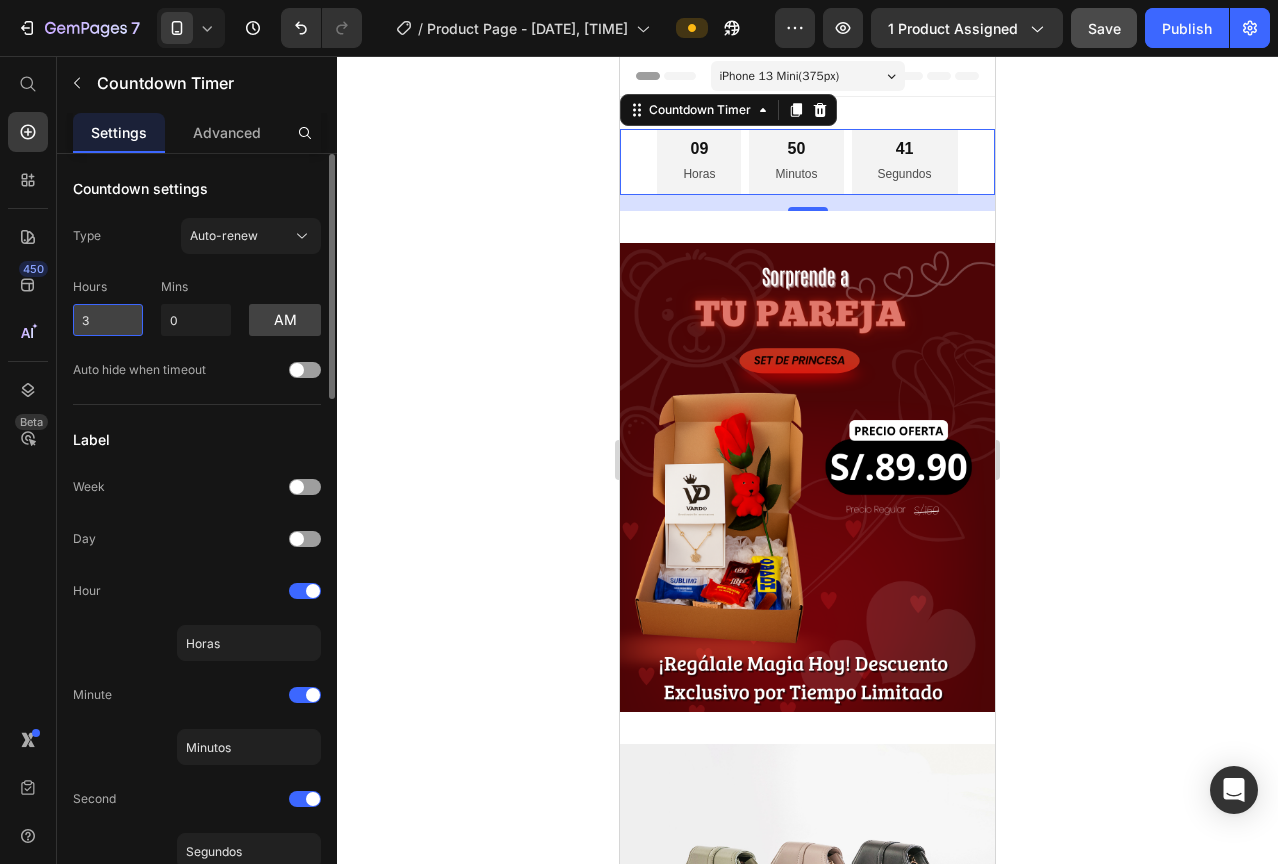 type on "4" 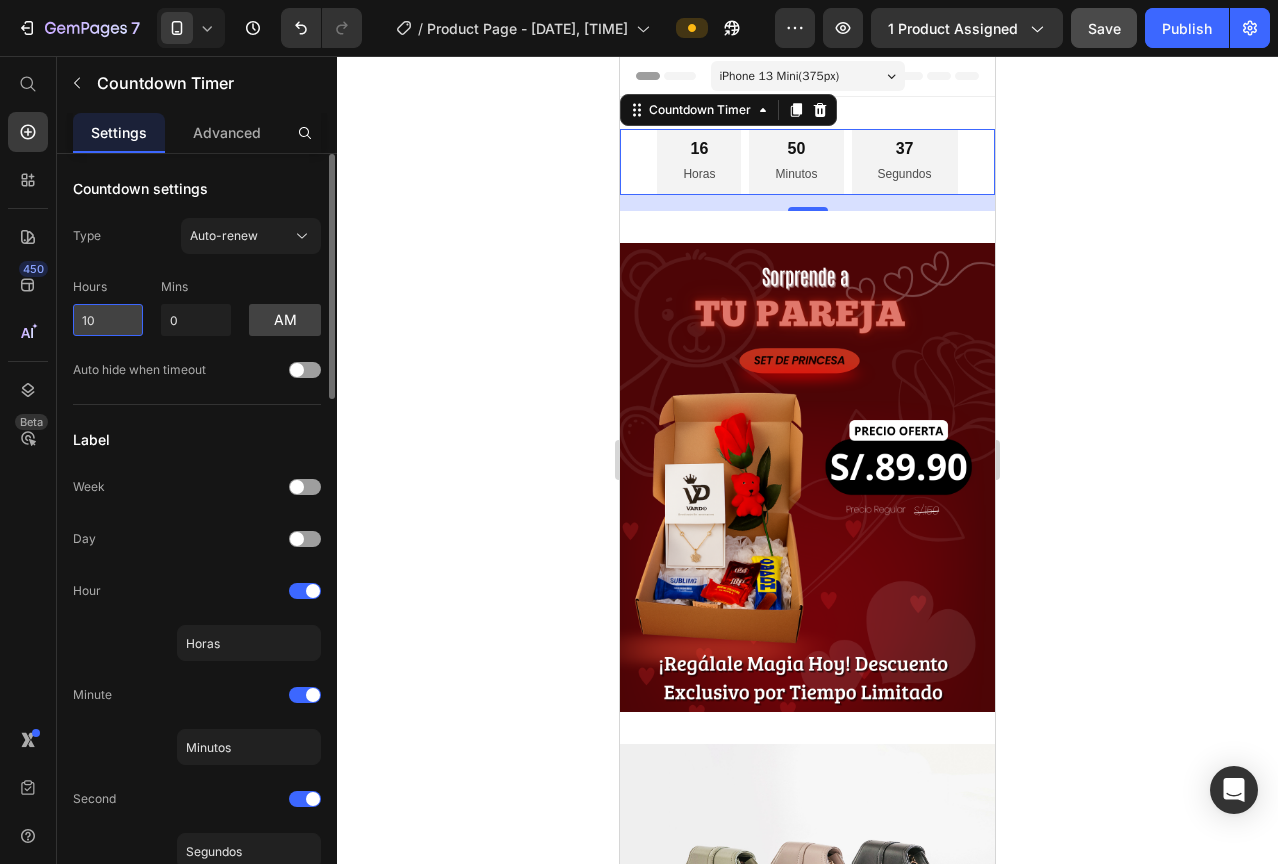 type on "1" 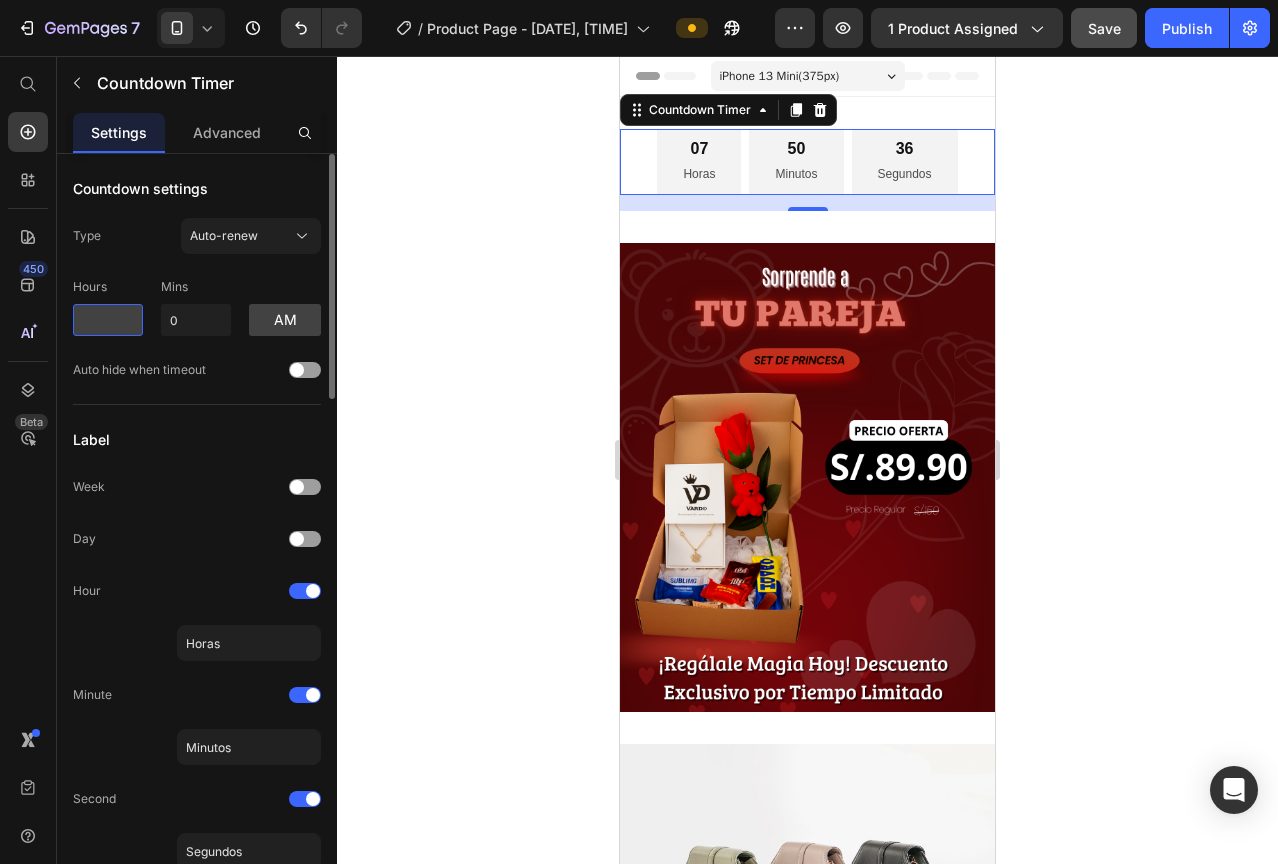 type on "4" 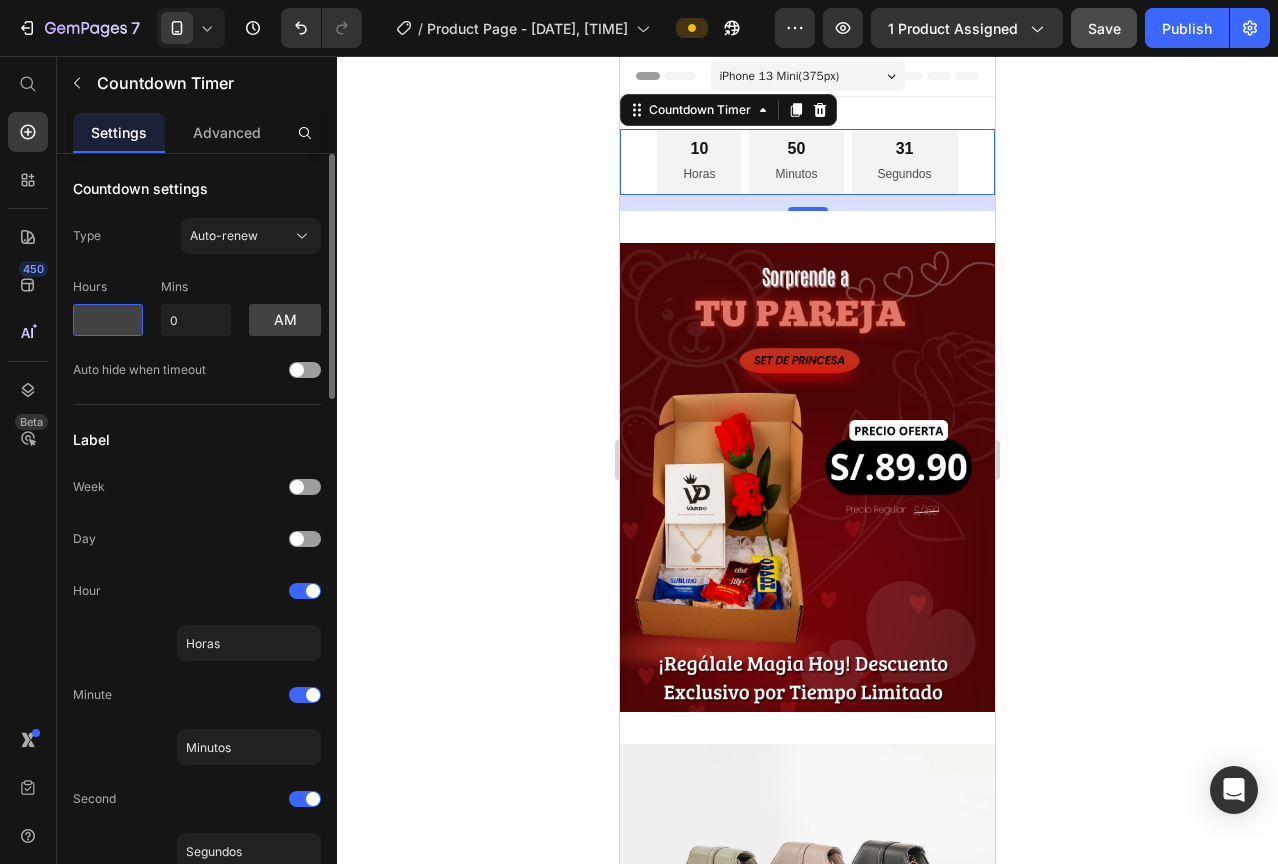 type on "2" 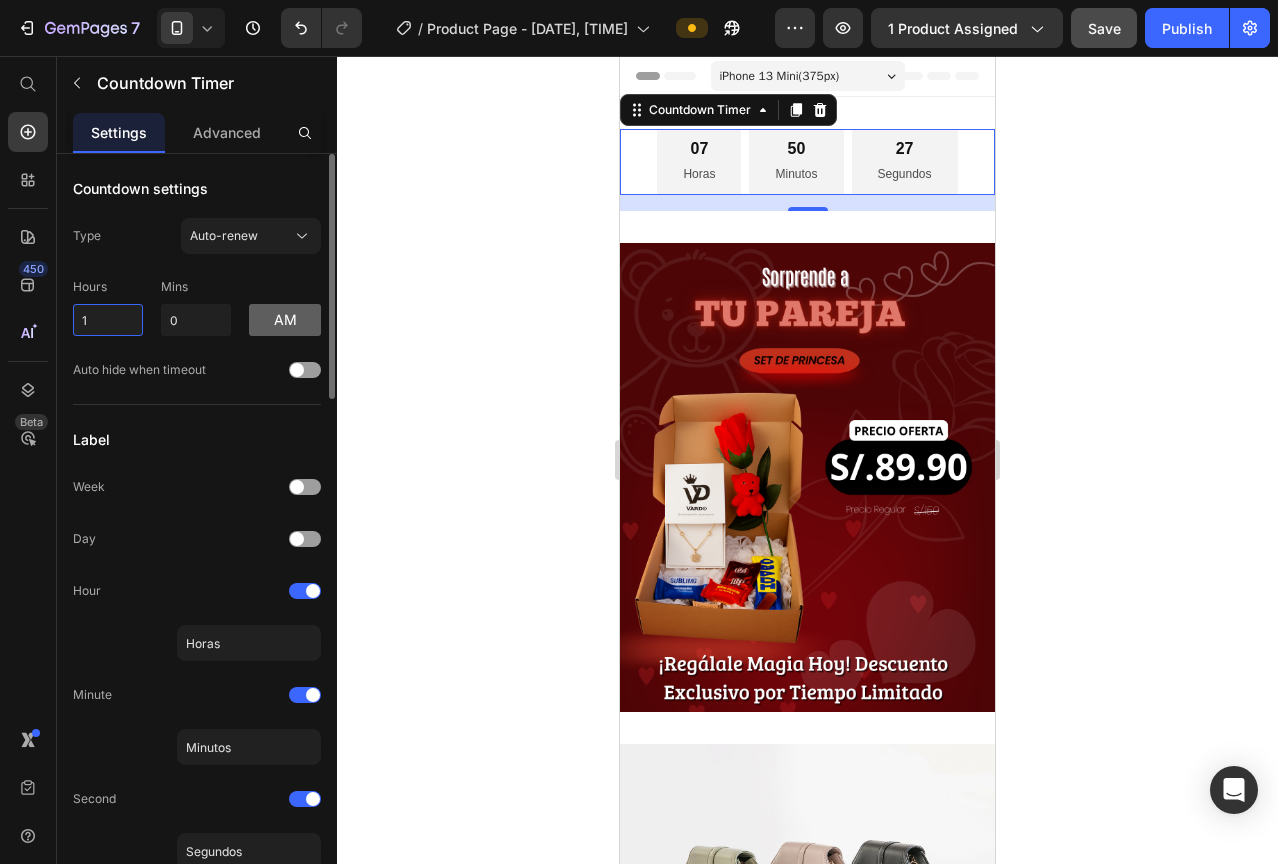 type on "1" 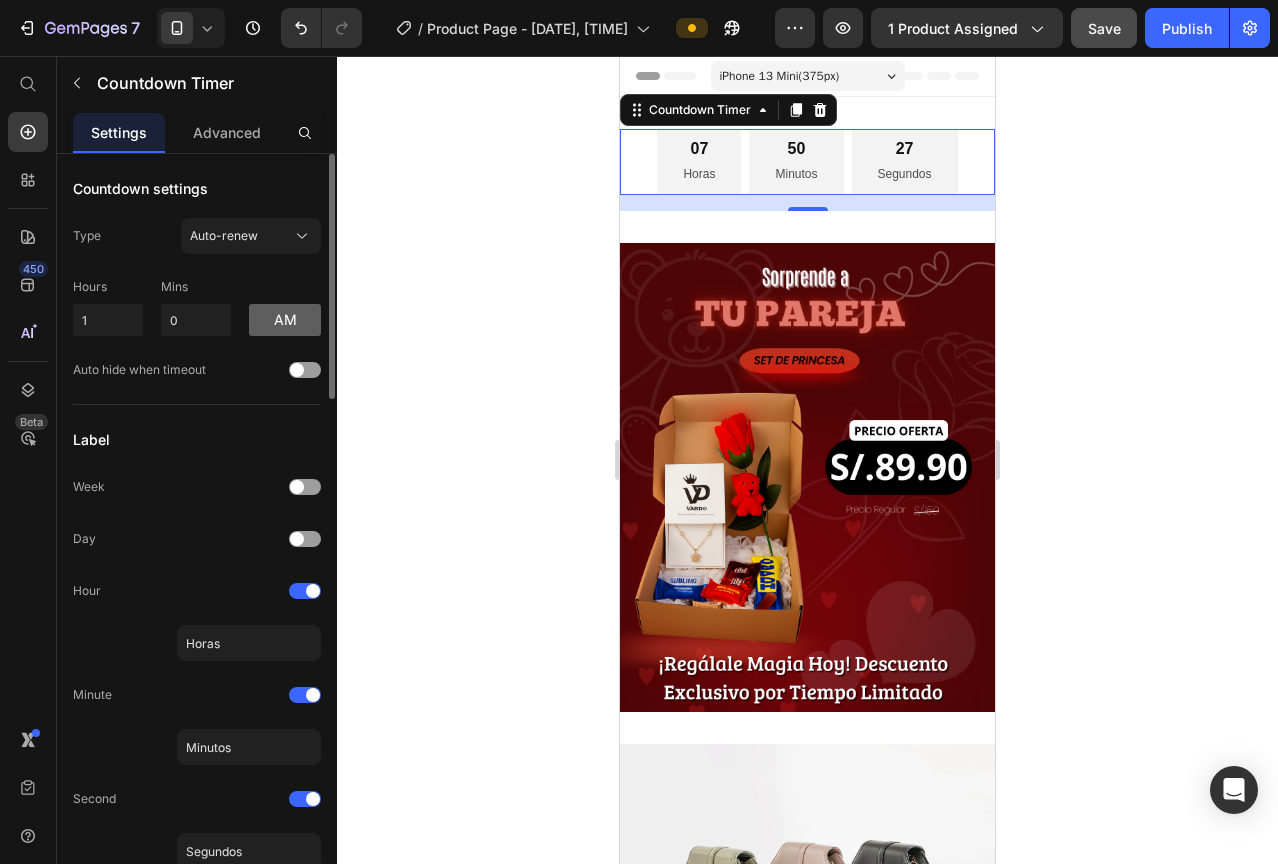 click on "am" at bounding box center [285, 320] 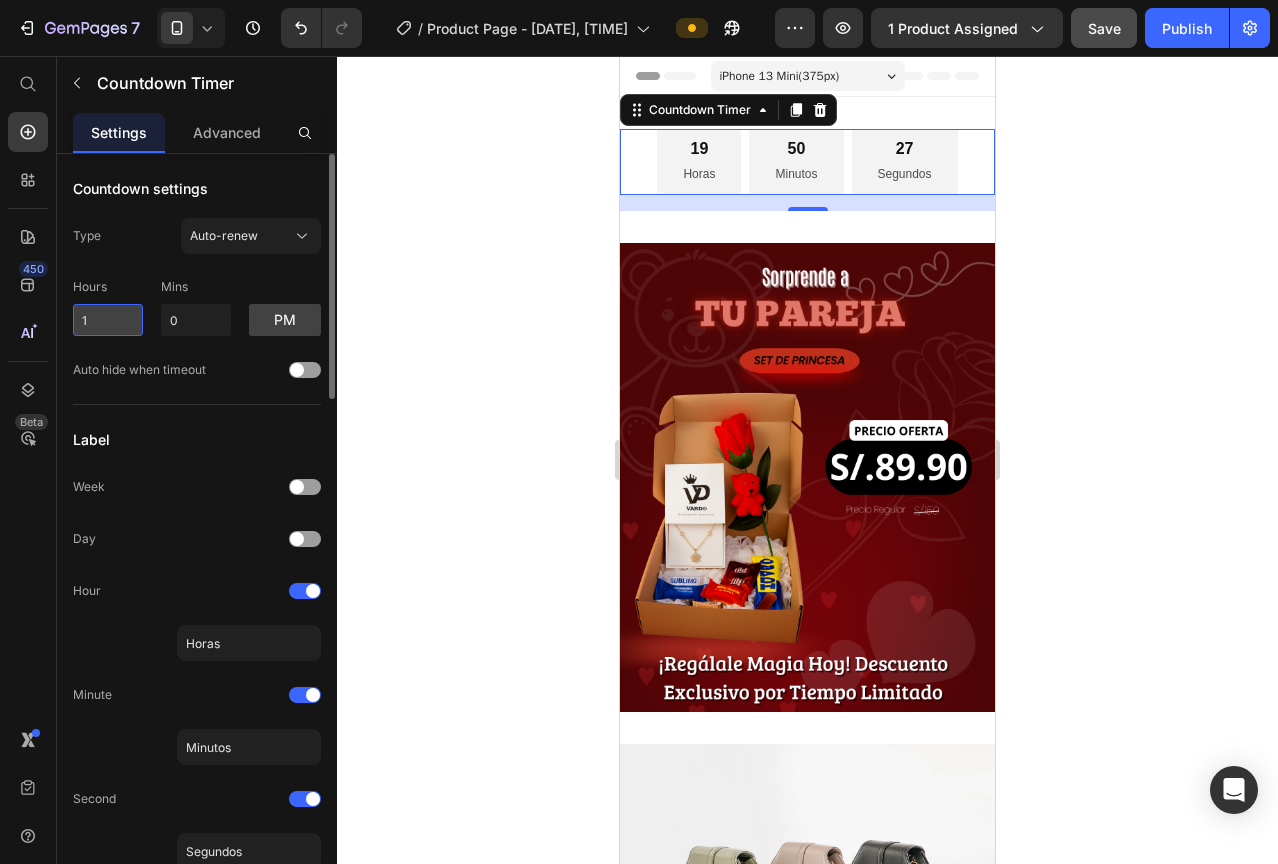 click on "1" at bounding box center (108, 320) 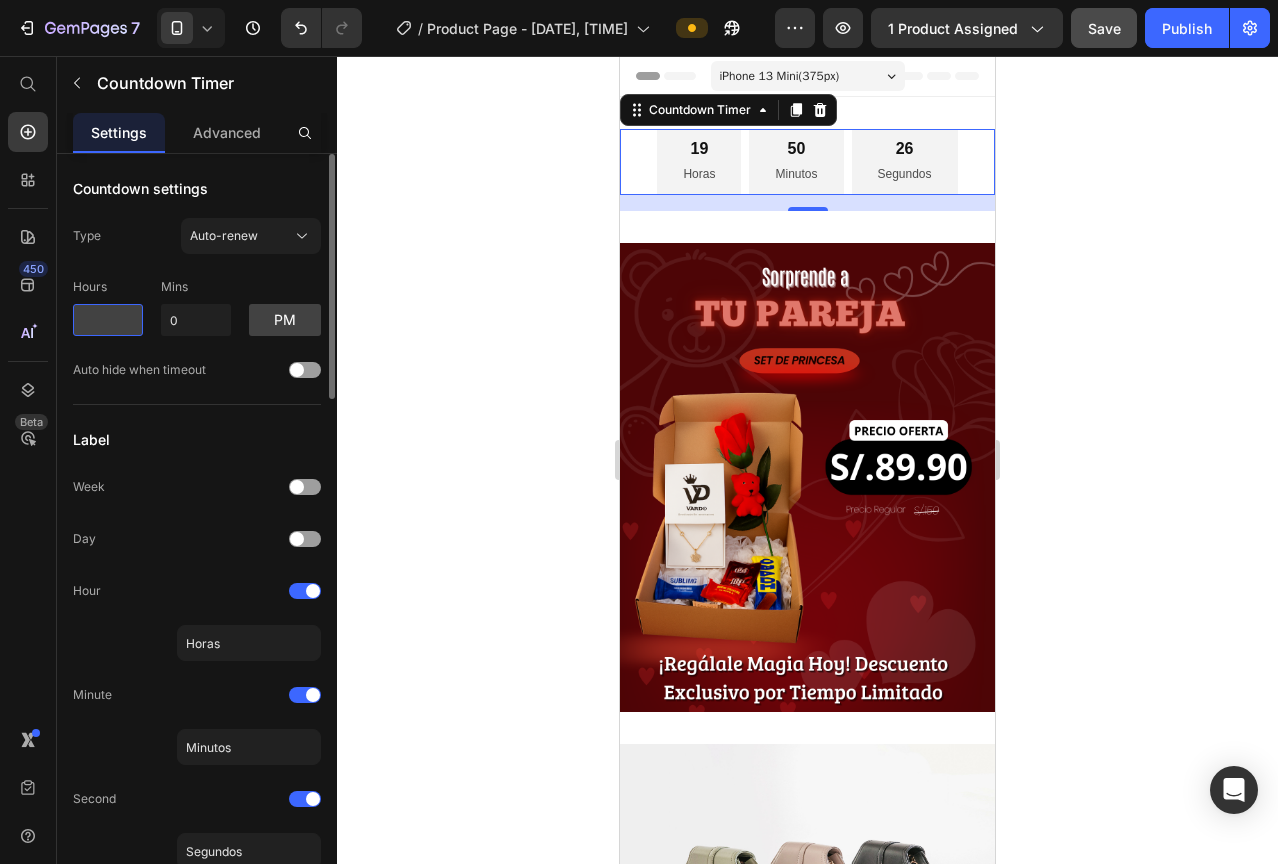 type on "4" 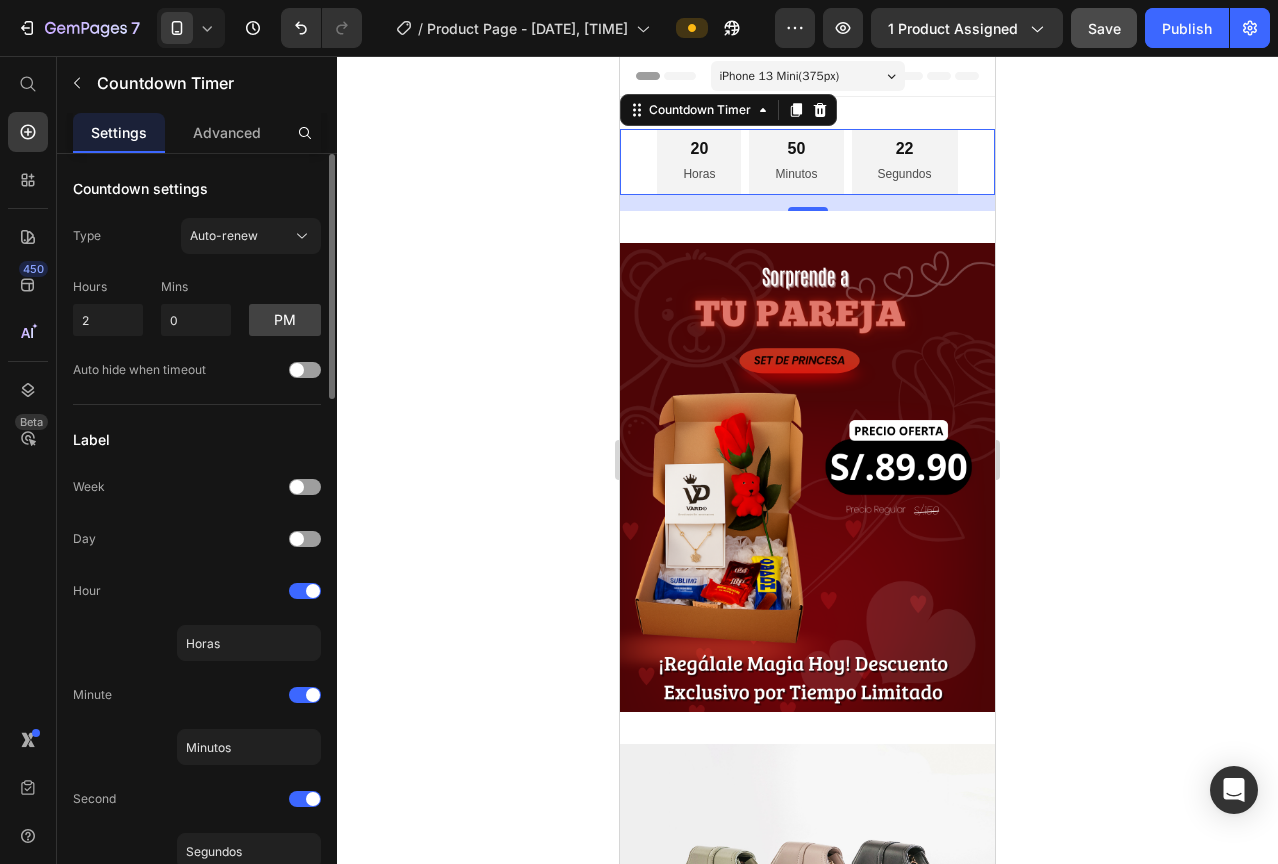 click on "Countdown settings Type Auto-renew Hours [NUMBER] Mins [NUMBER] pm Auto hide when timeout" 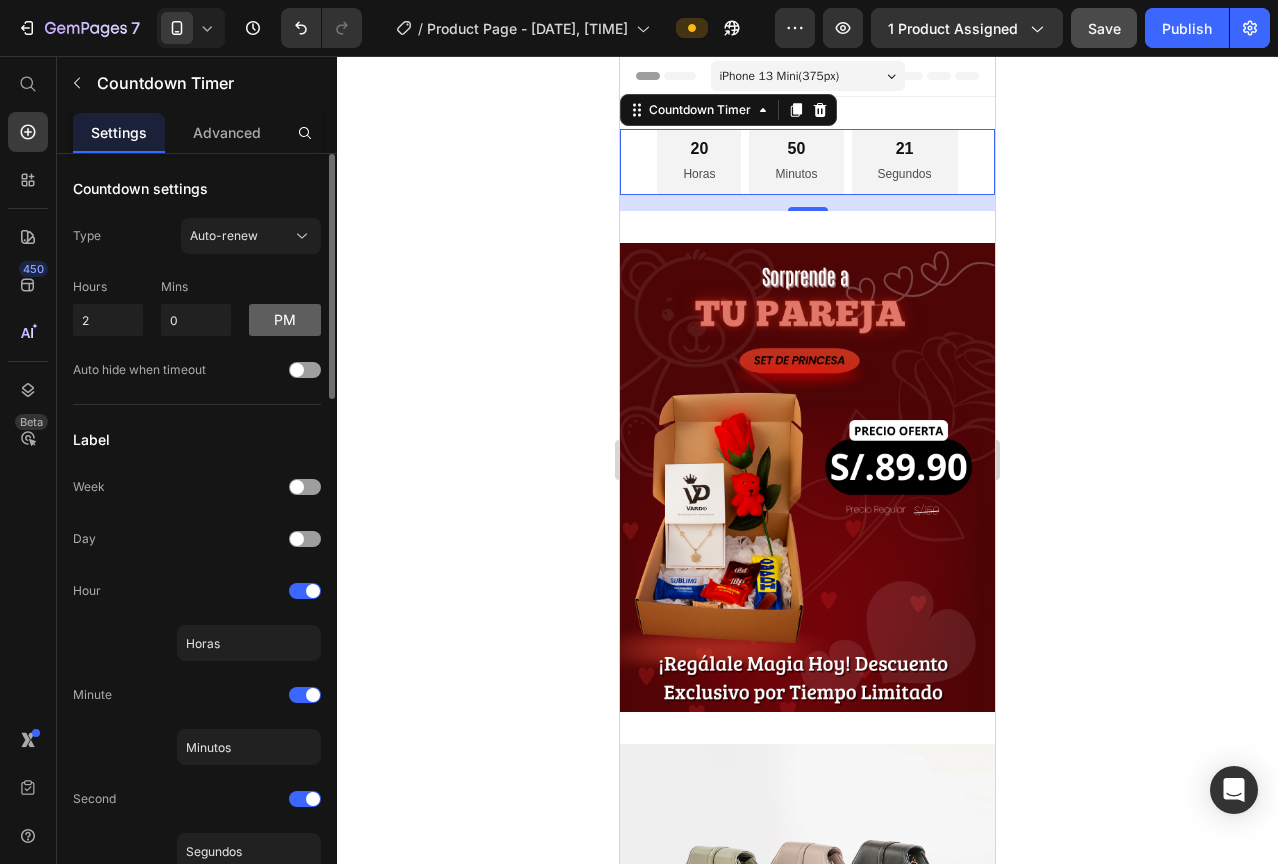 click on "pm" at bounding box center [285, 320] 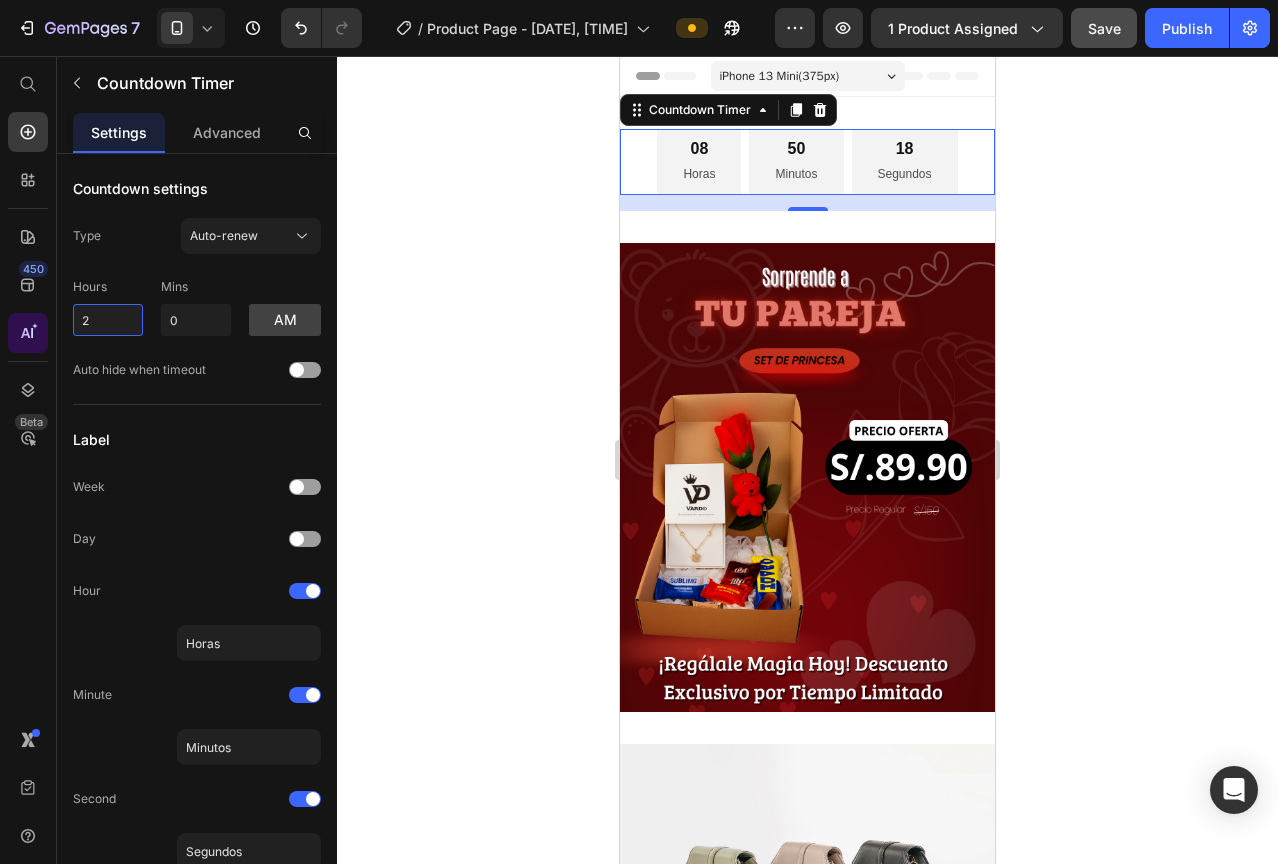 drag, startPoint x: 113, startPoint y: 327, endPoint x: 46, endPoint y: 324, distance: 67.06713 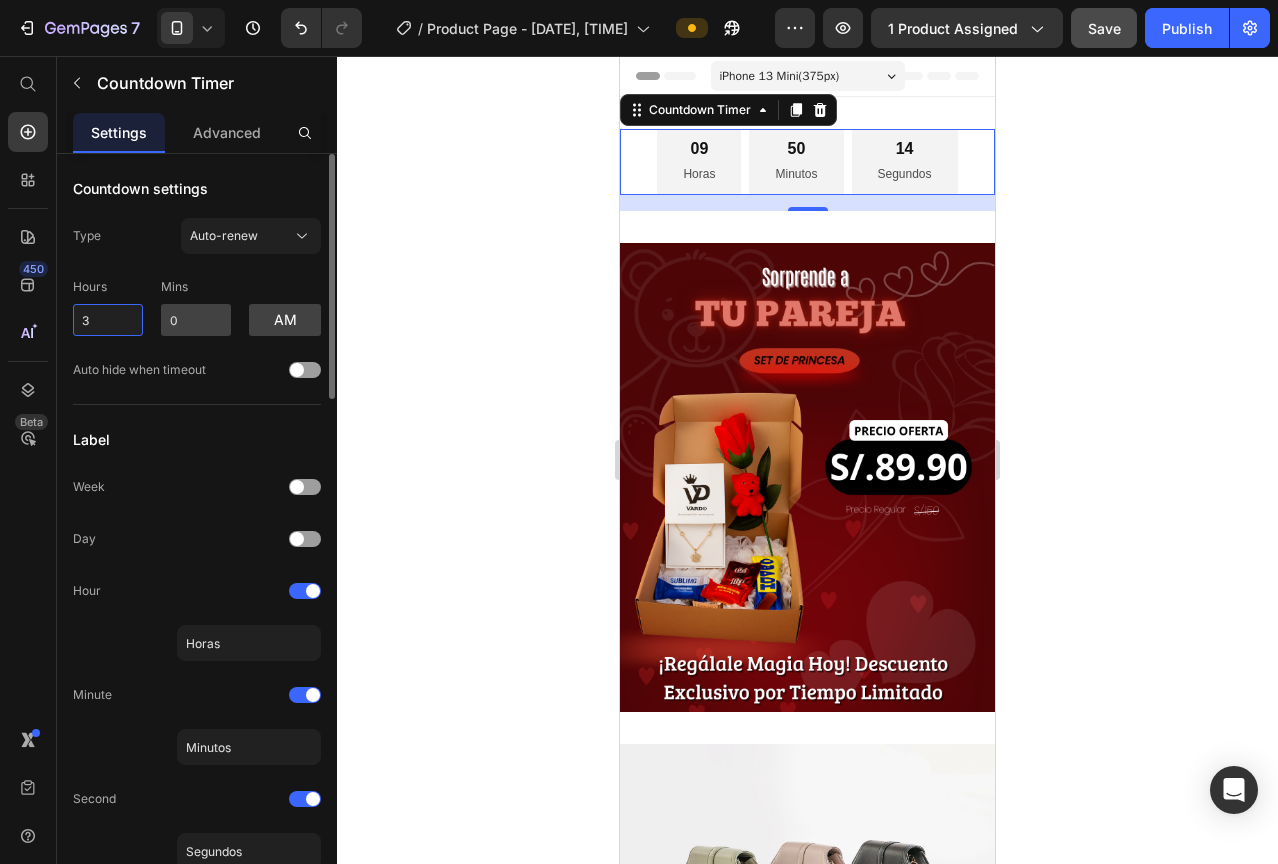 type on "3" 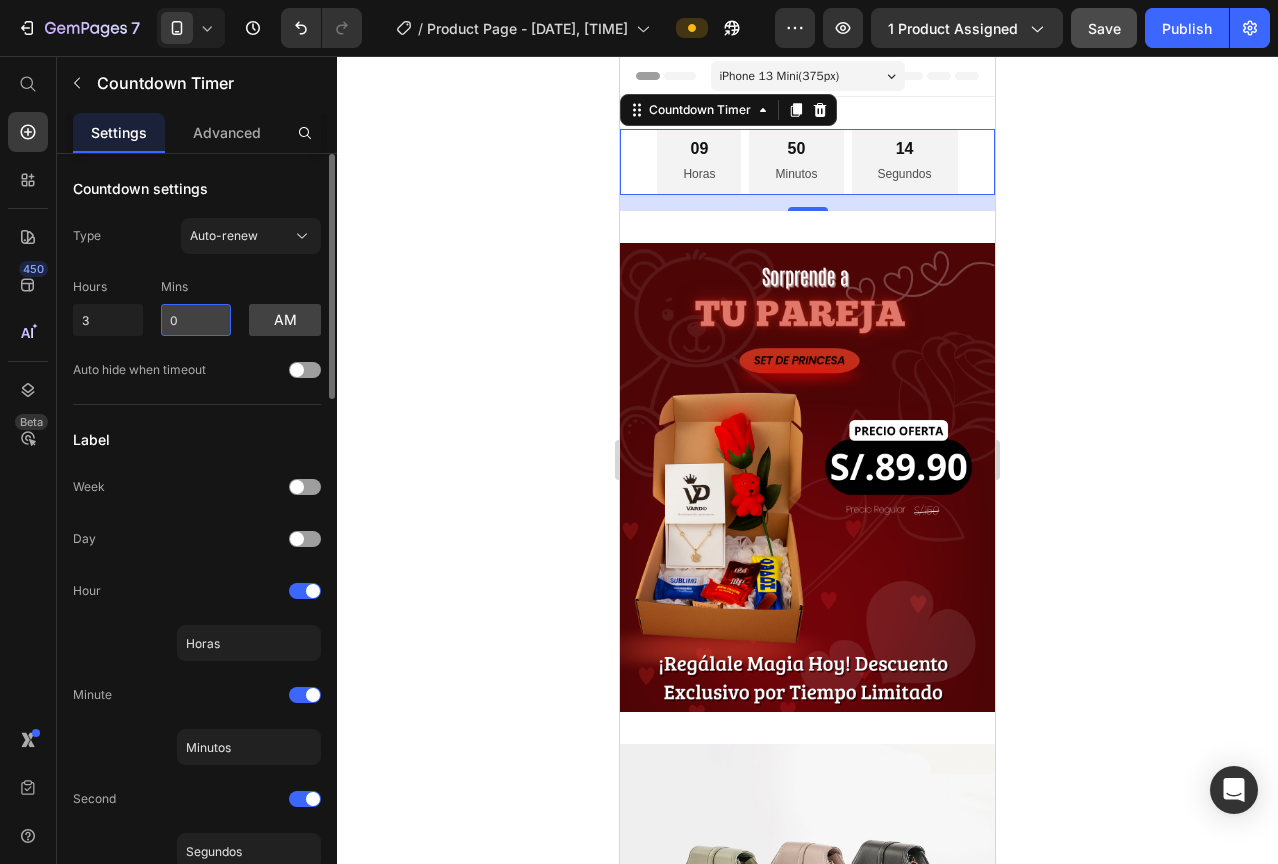 click on "0" at bounding box center [196, 320] 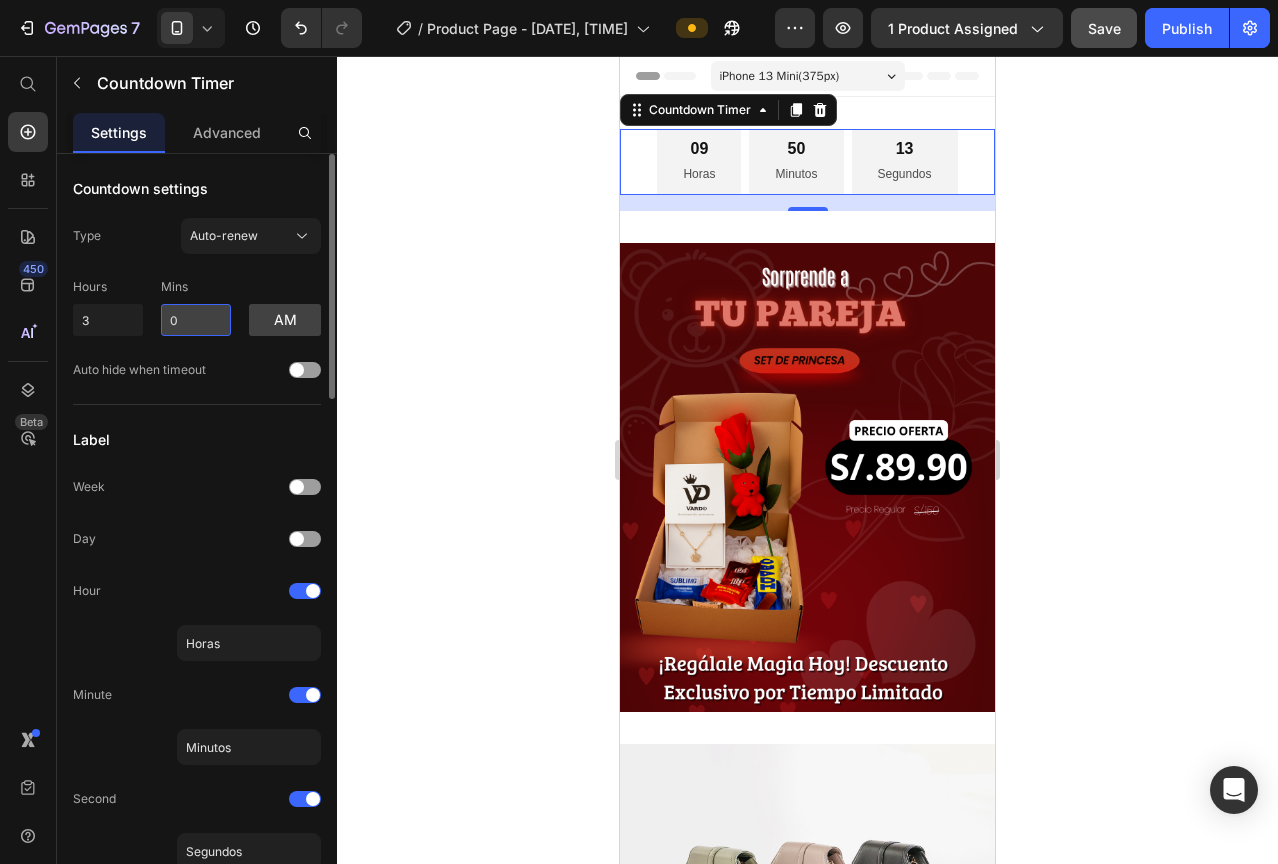 click on "0" at bounding box center (196, 320) 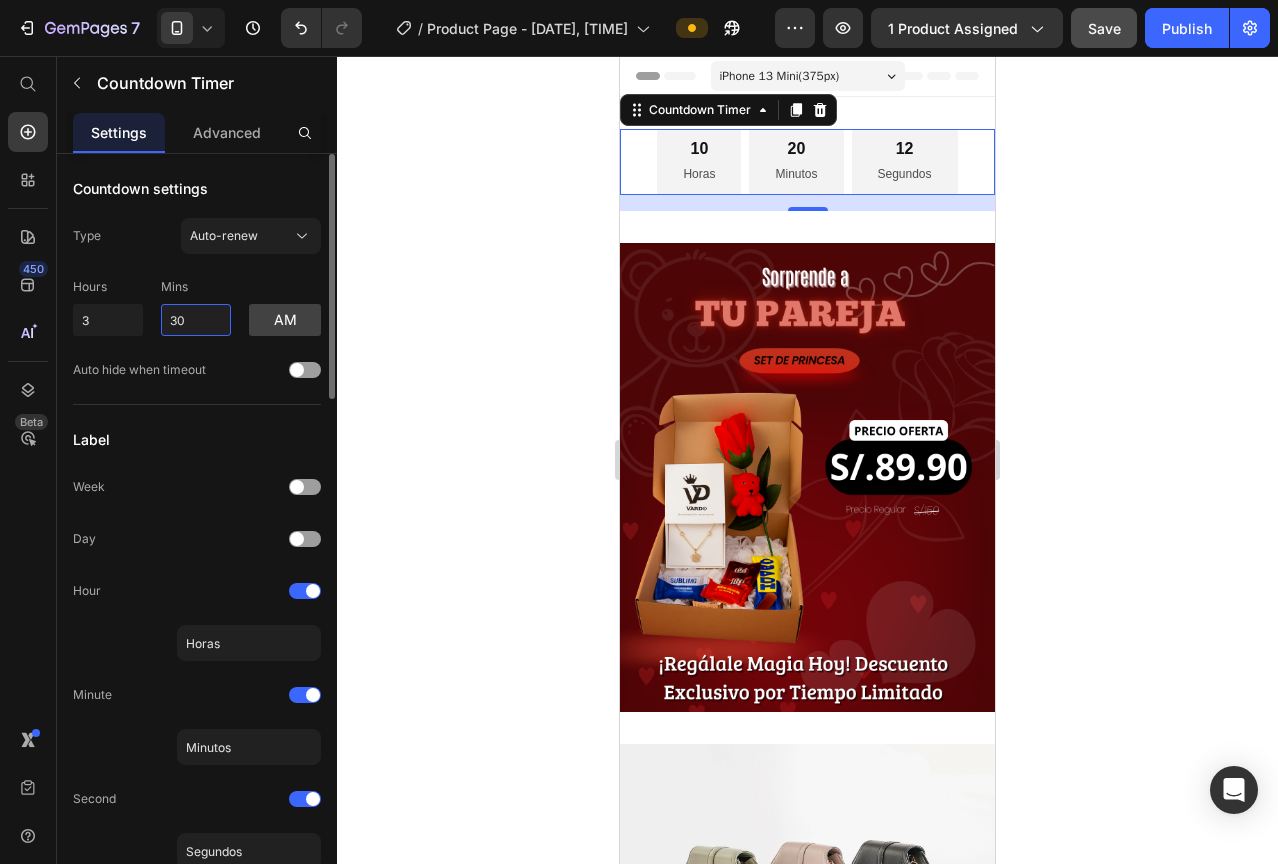 type on "30" 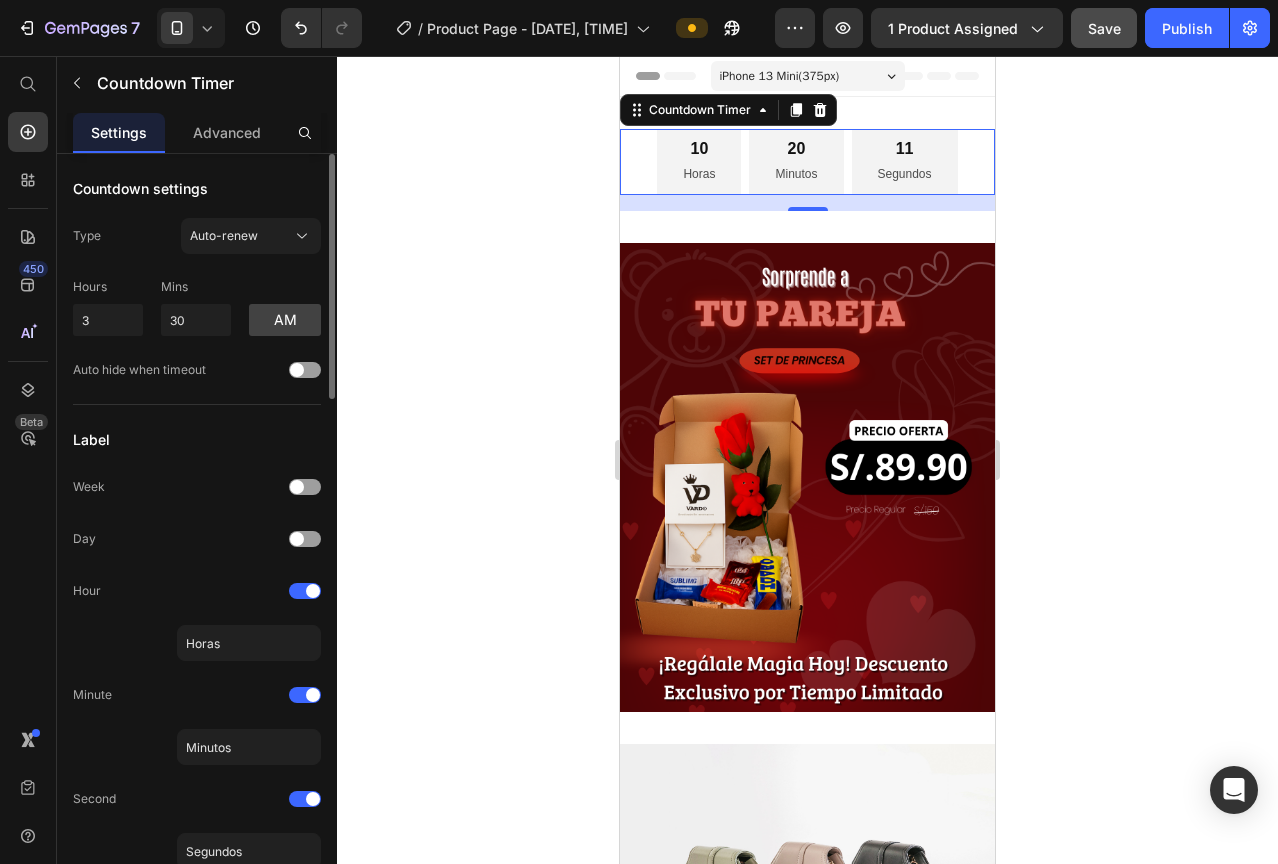 click on "am" at bounding box center (285, 307) 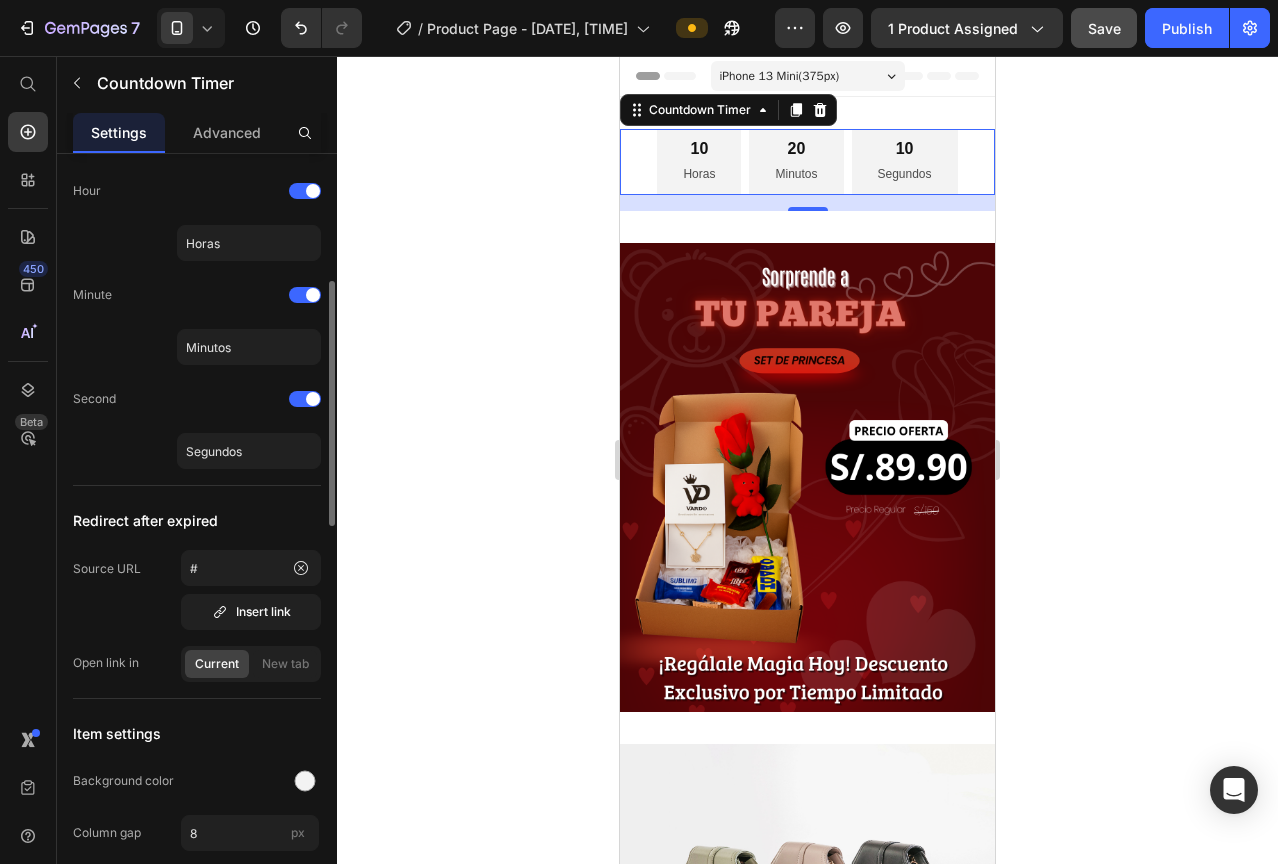 scroll, scrollTop: 100, scrollLeft: 0, axis: vertical 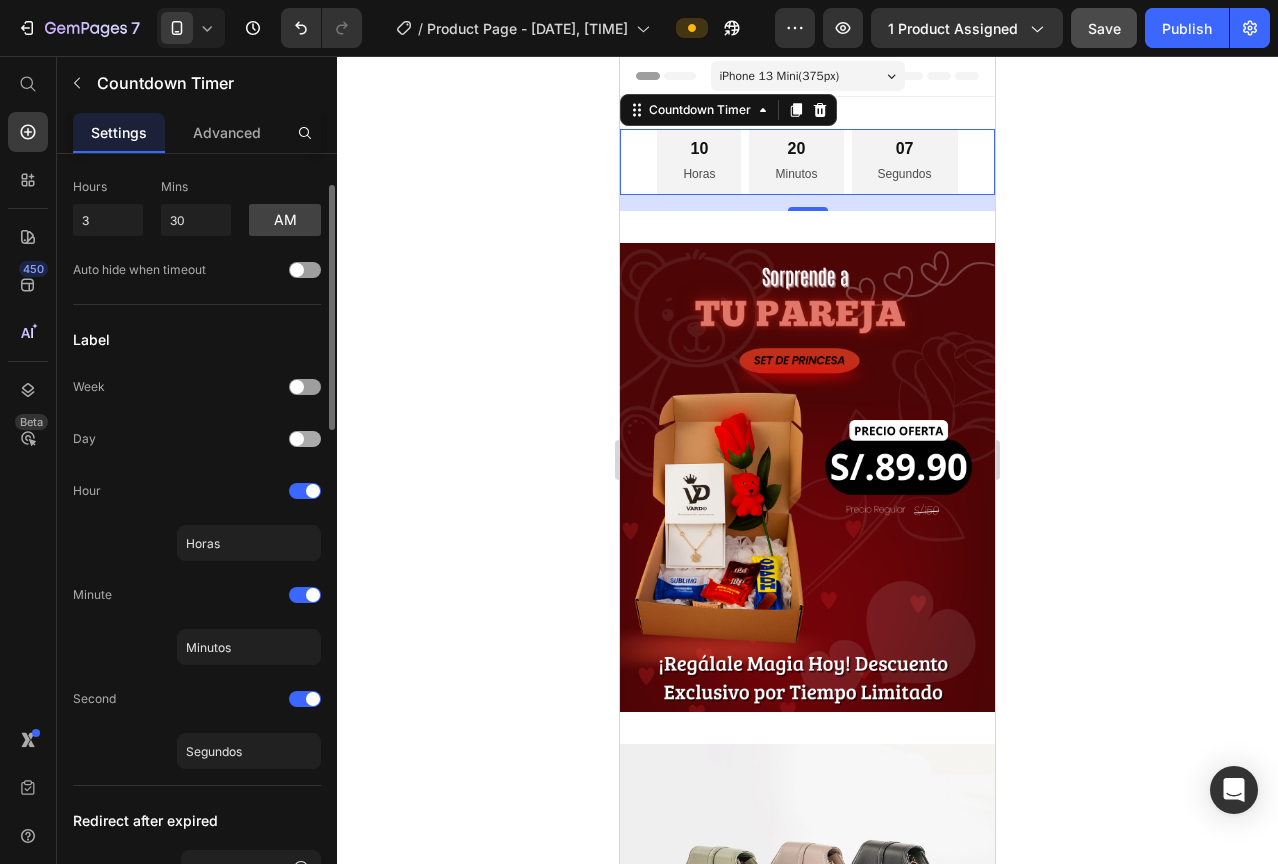 click at bounding box center [297, 439] 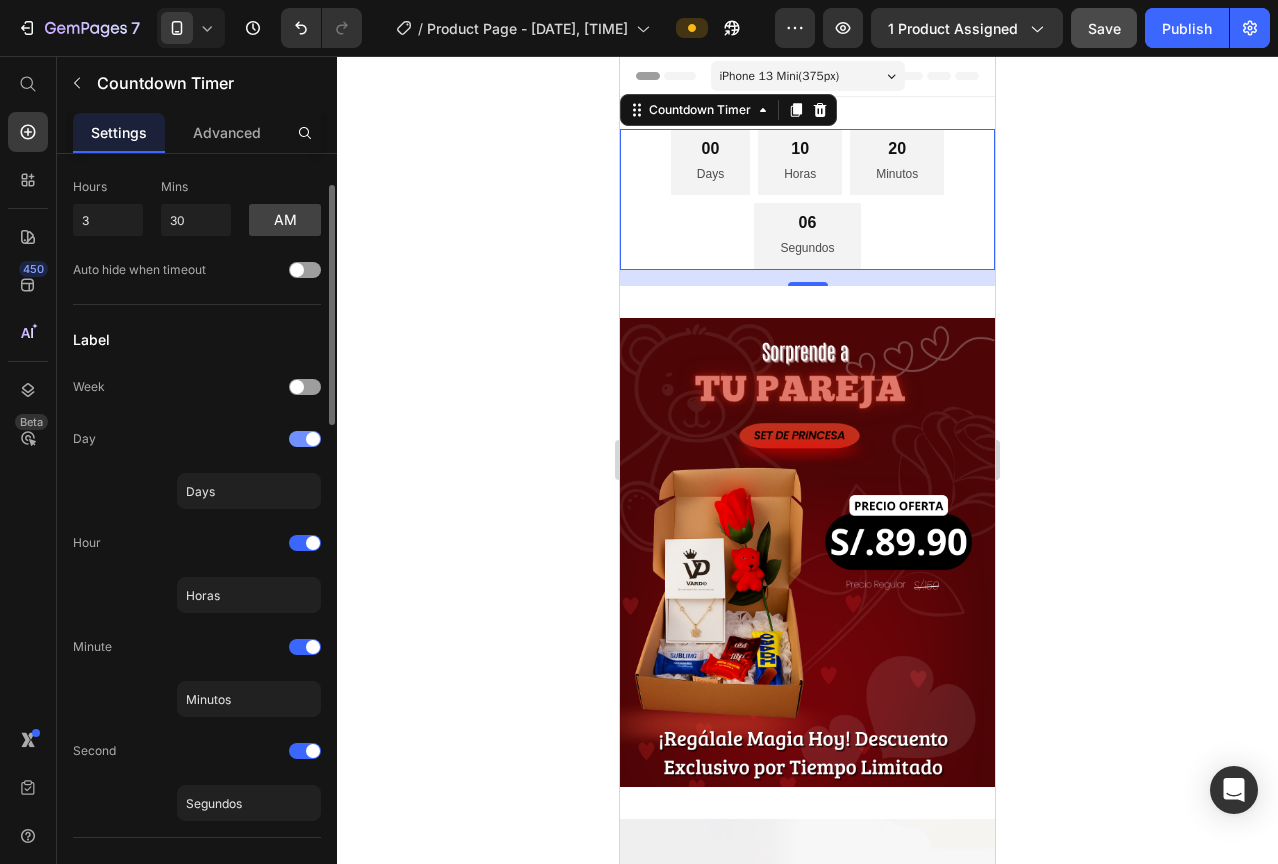 click at bounding box center [305, 439] 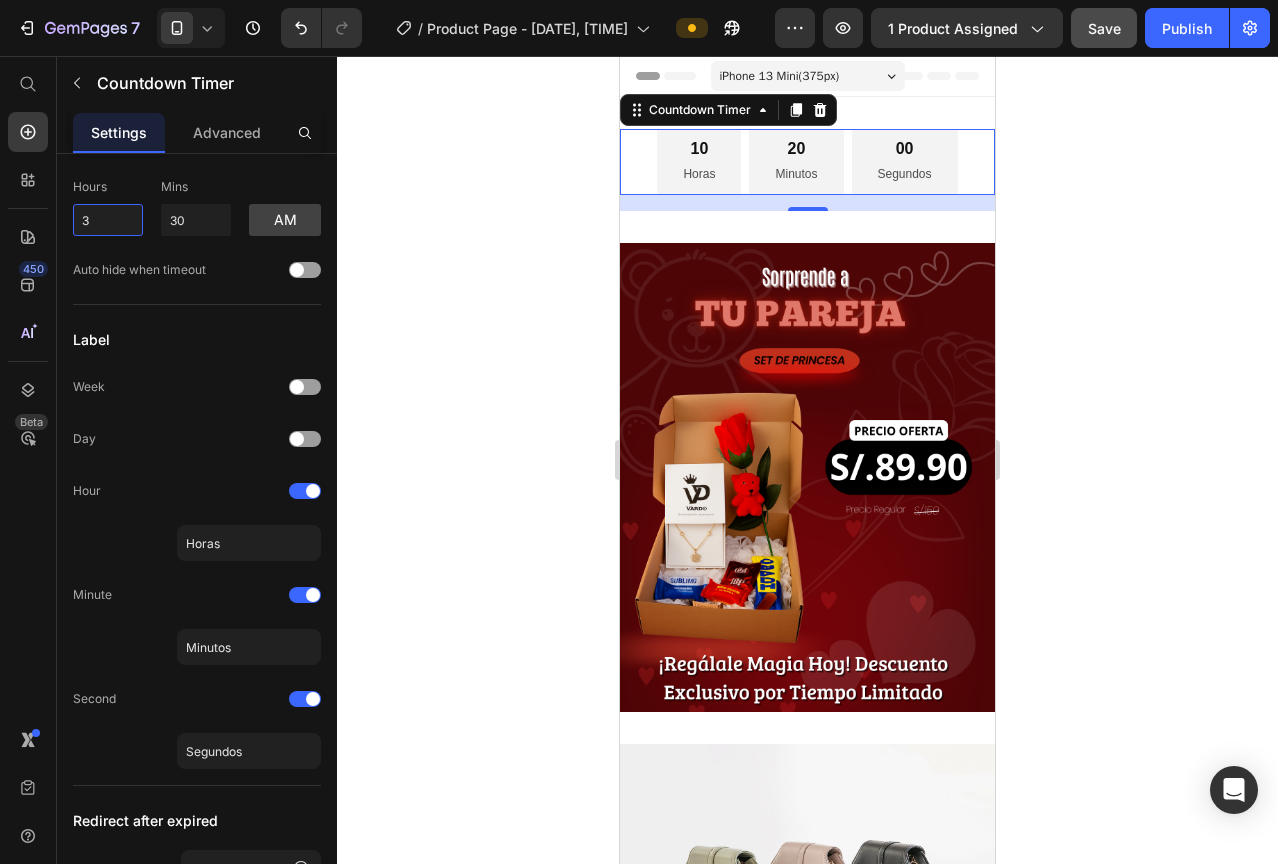 drag, startPoint x: 107, startPoint y: 223, endPoint x: -1, endPoint y: 245, distance: 110.217964 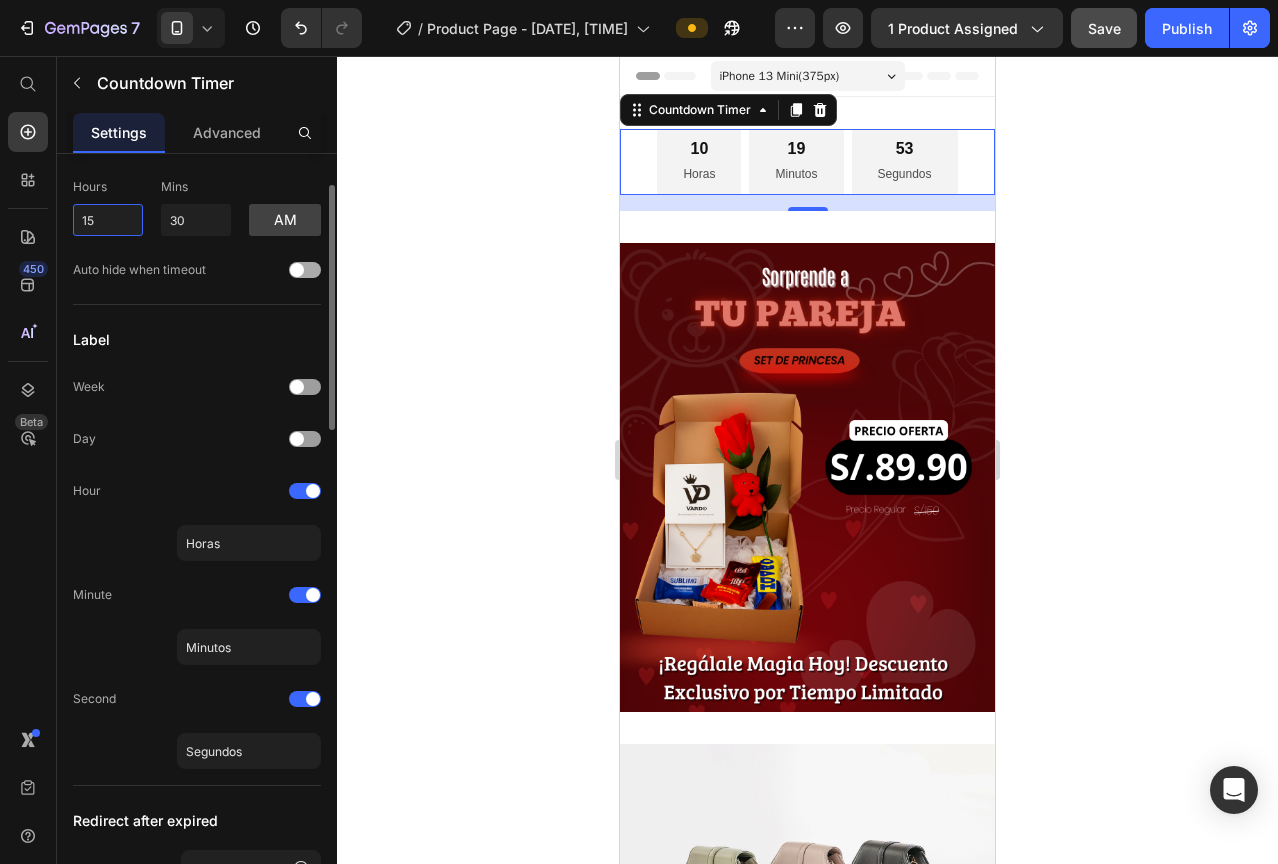 type on "1" 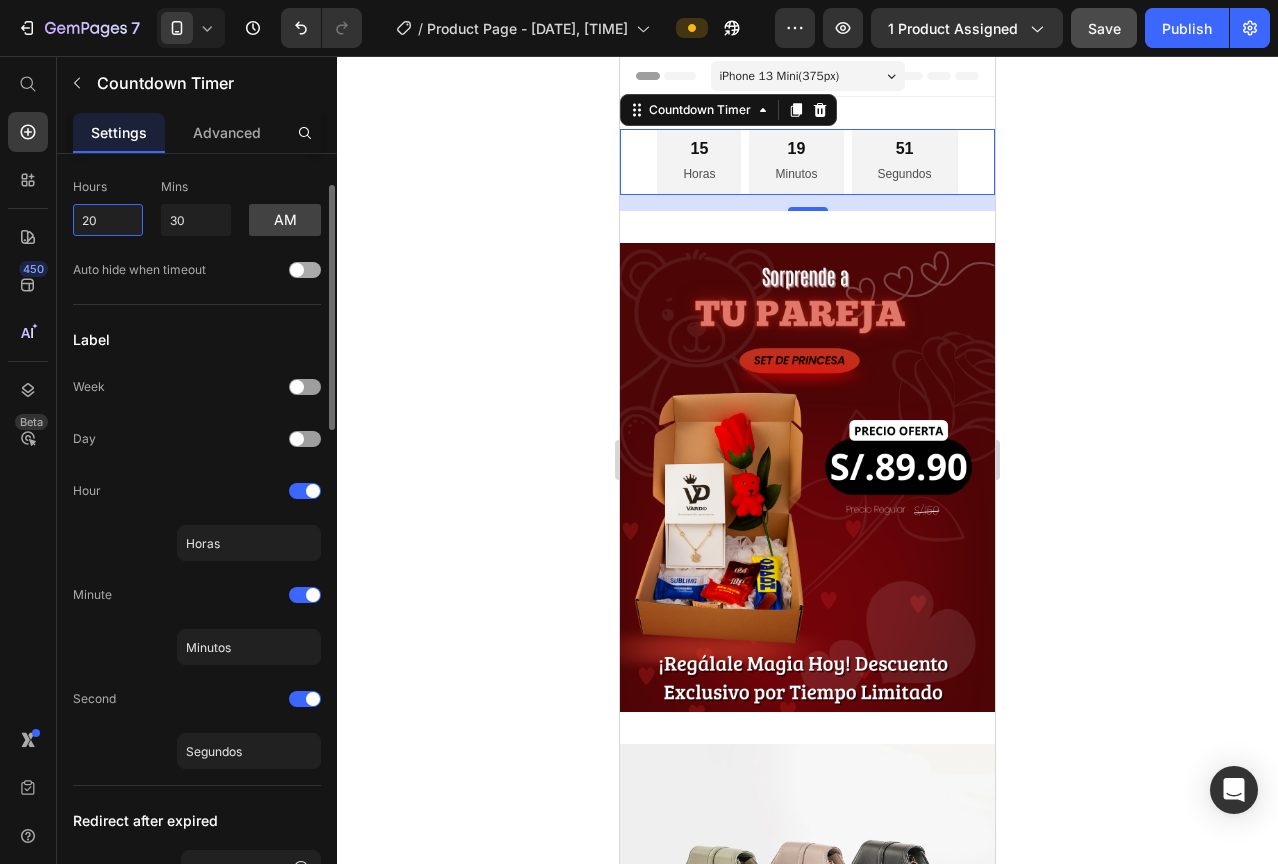 type on "2" 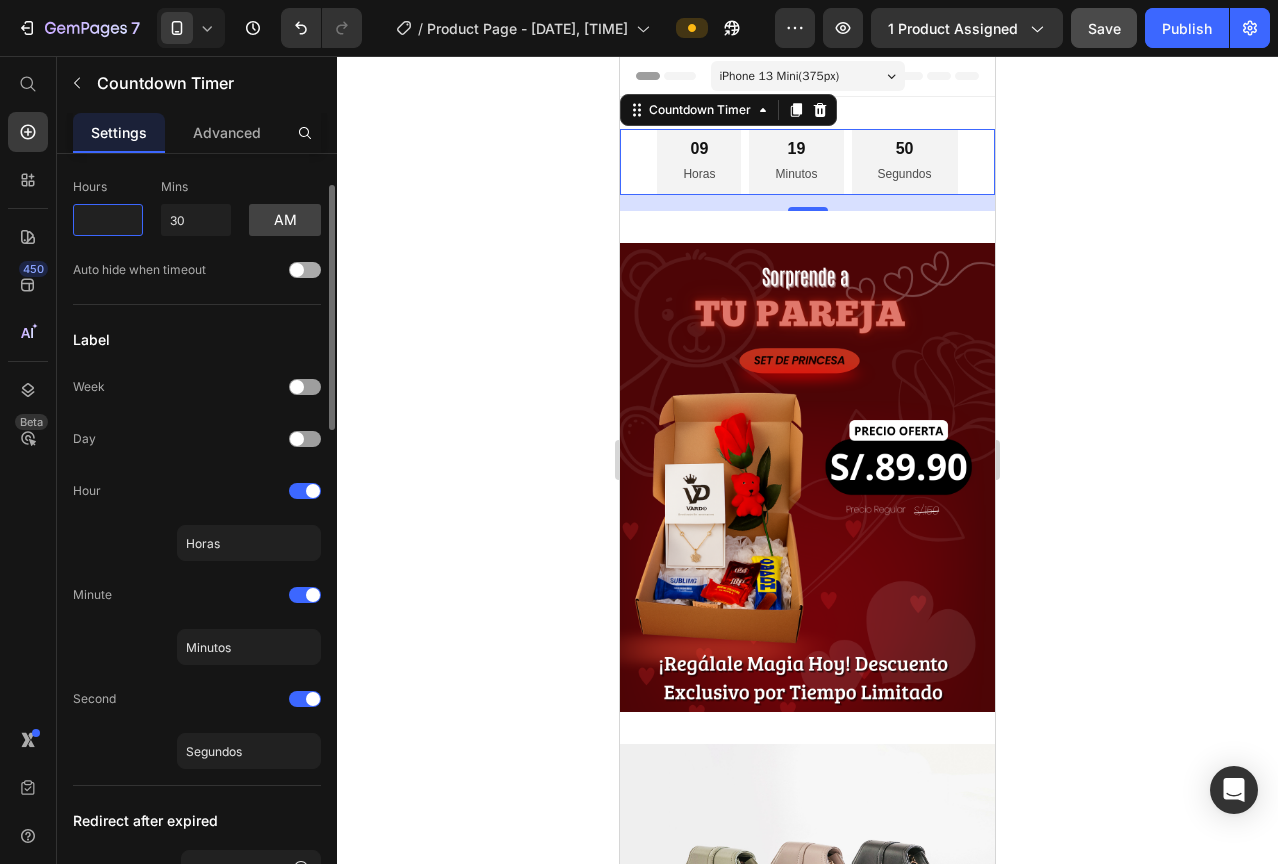type on "1" 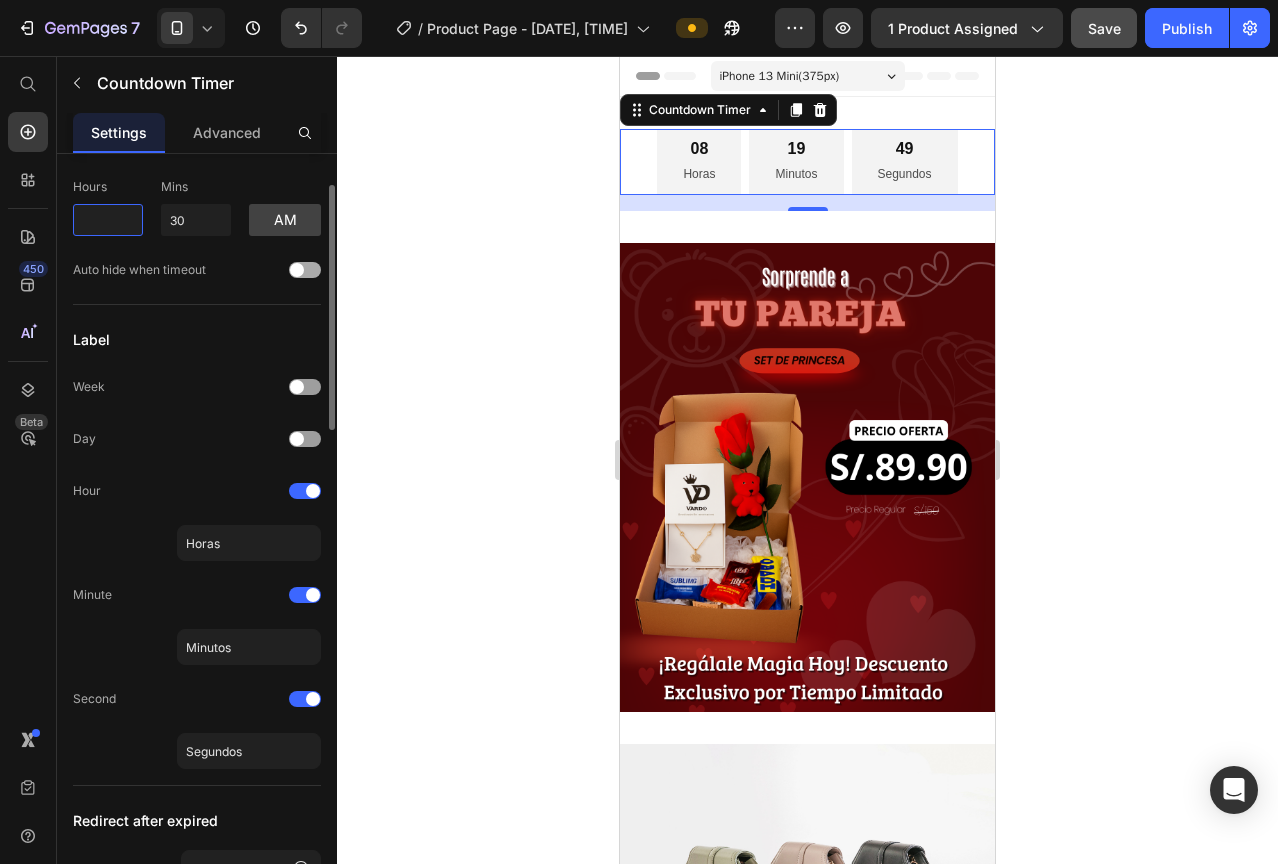 type on "2" 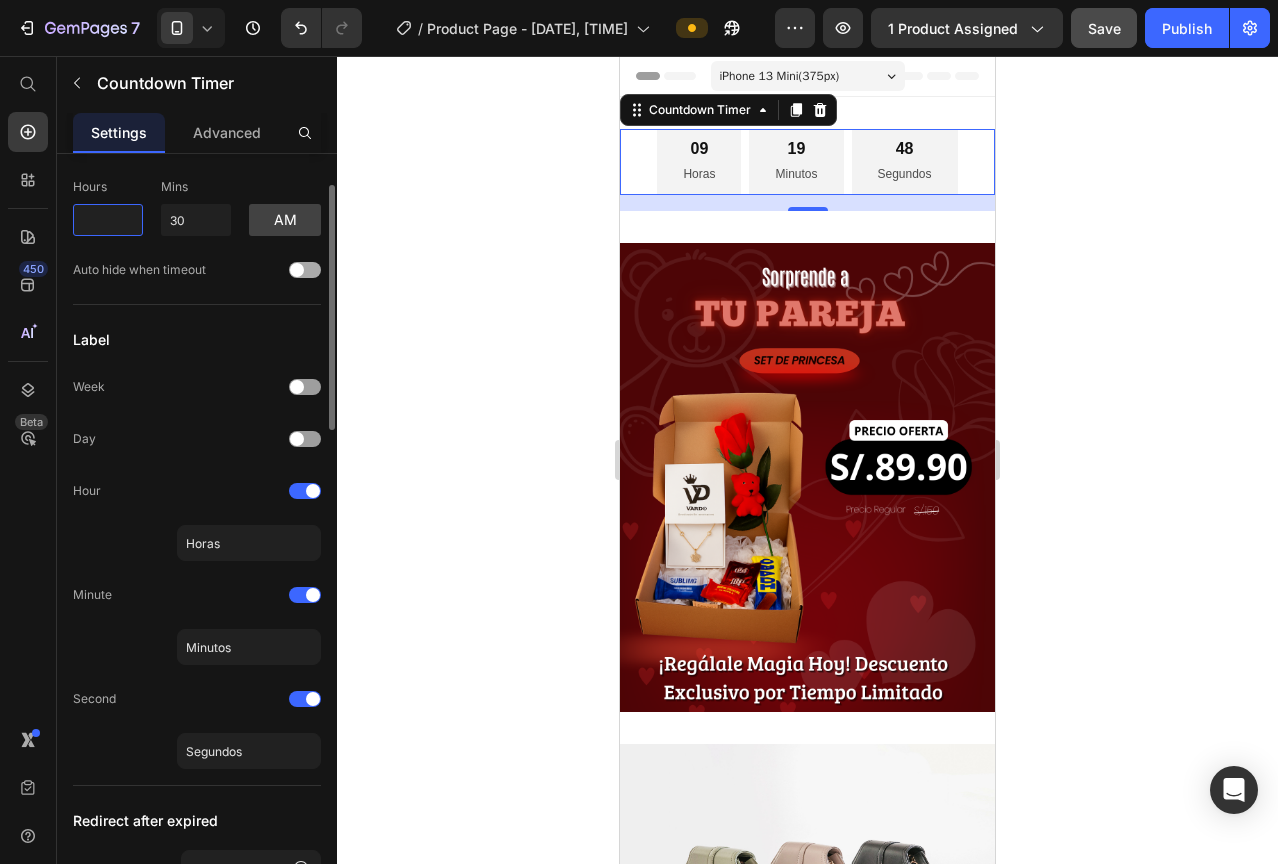 type on "3" 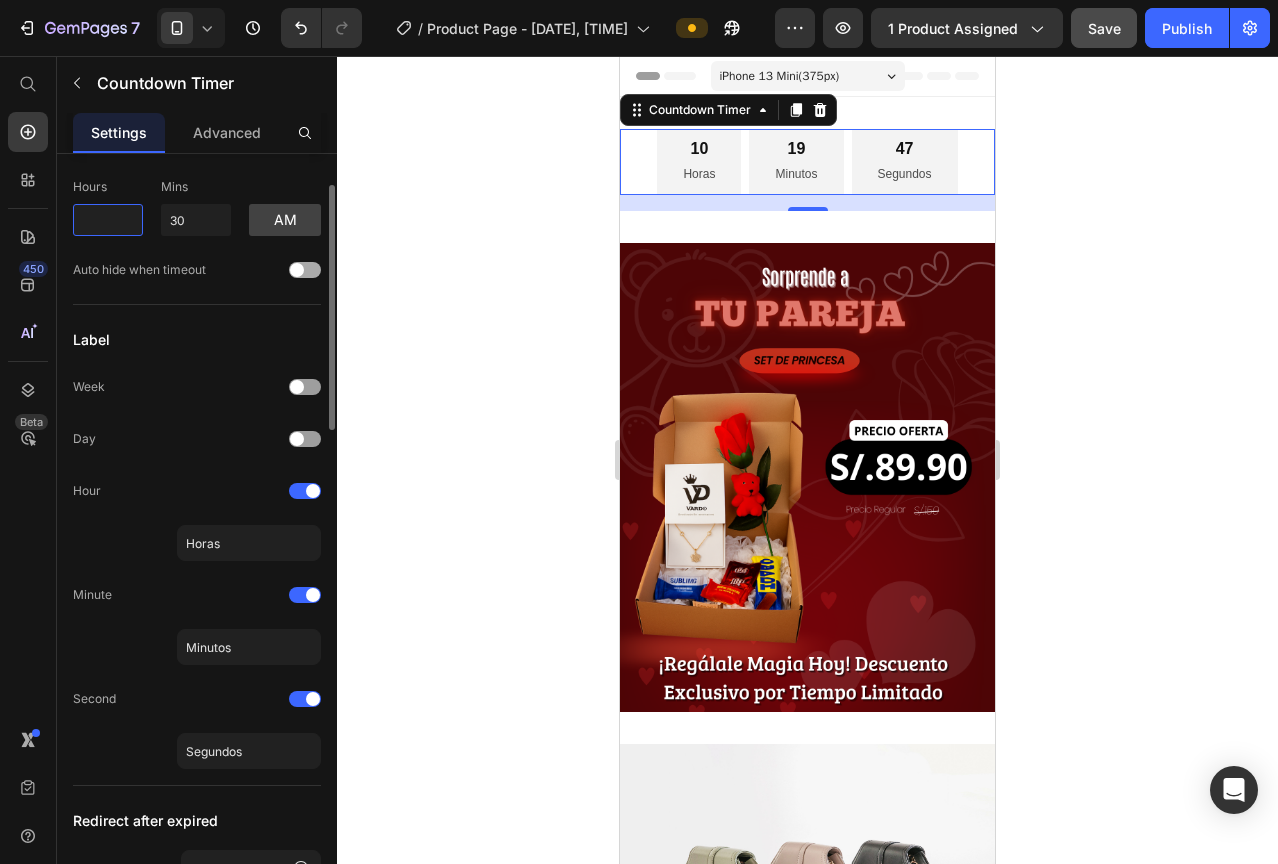 type on "4" 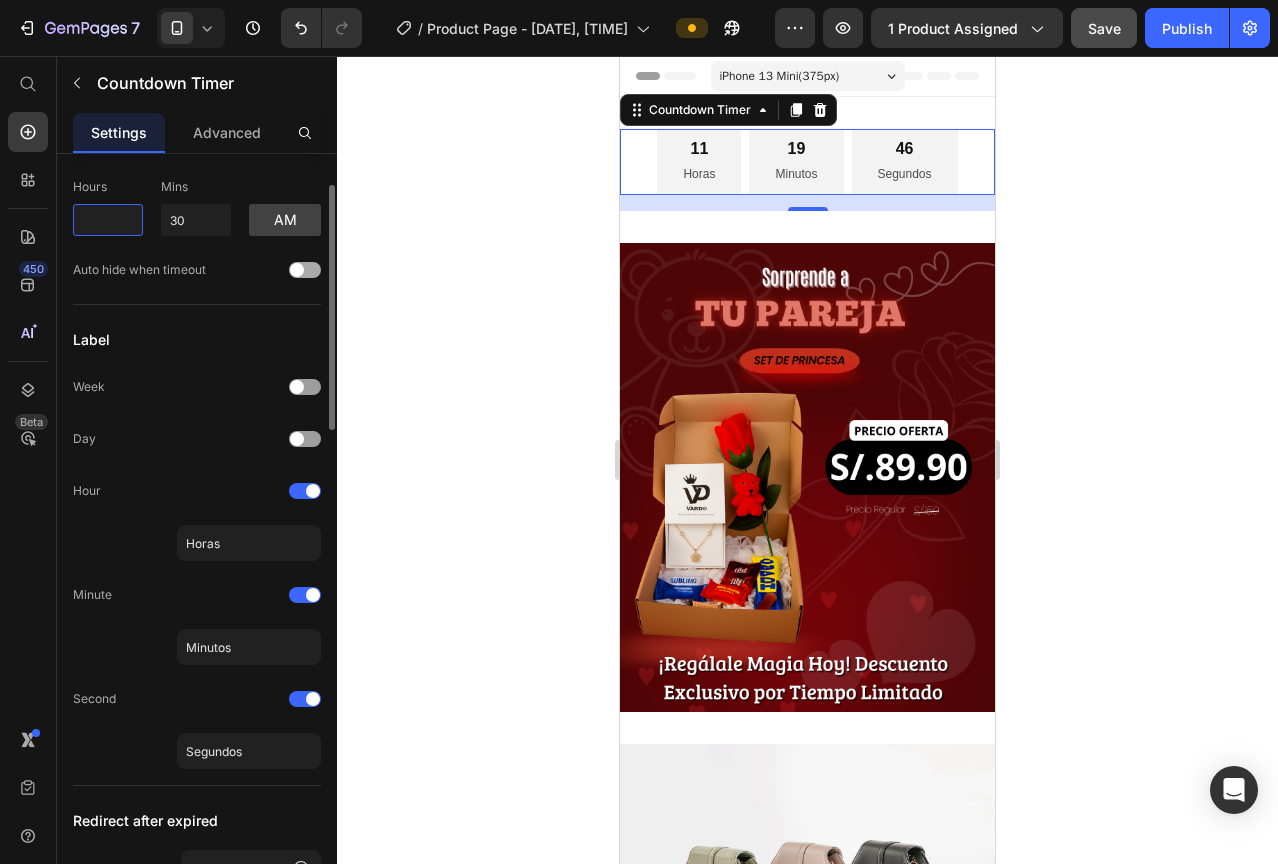 type on "5" 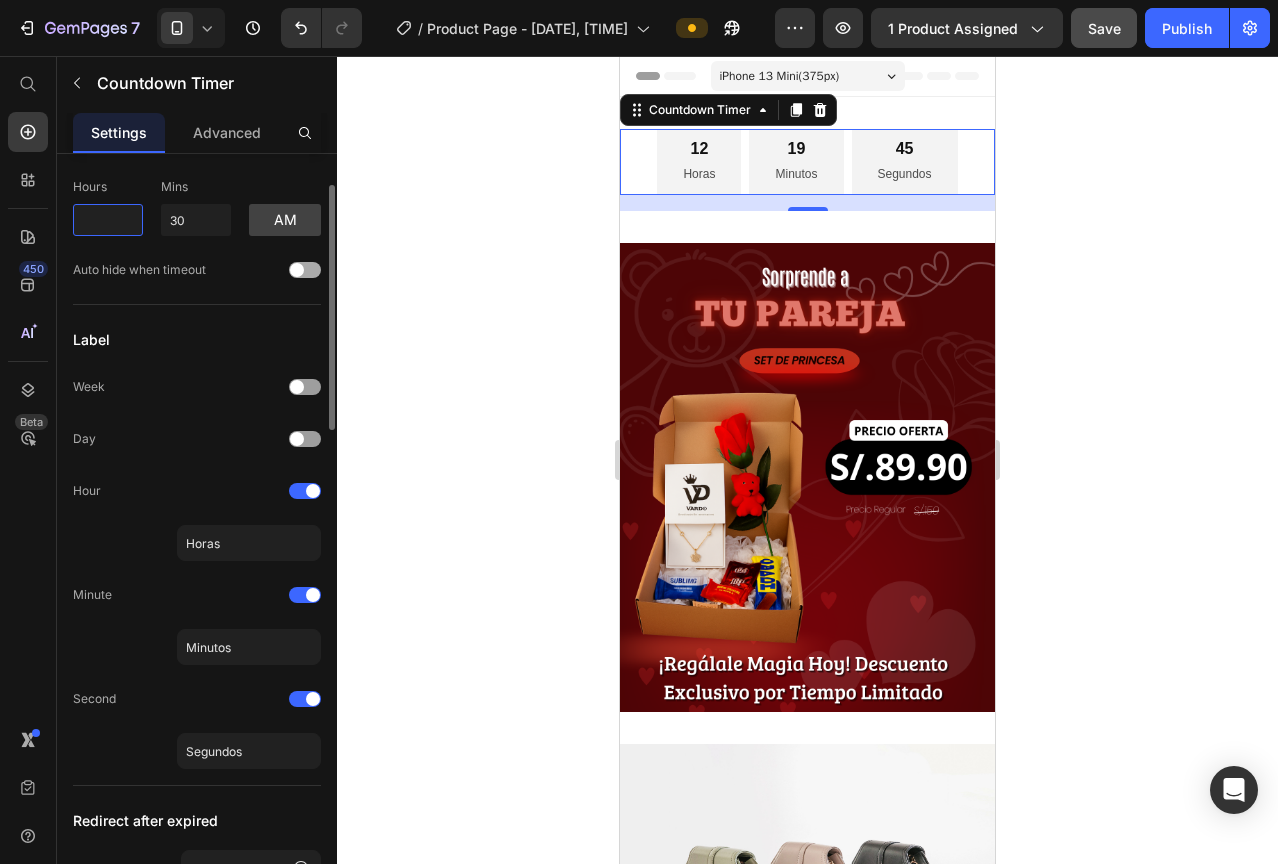 type on "6" 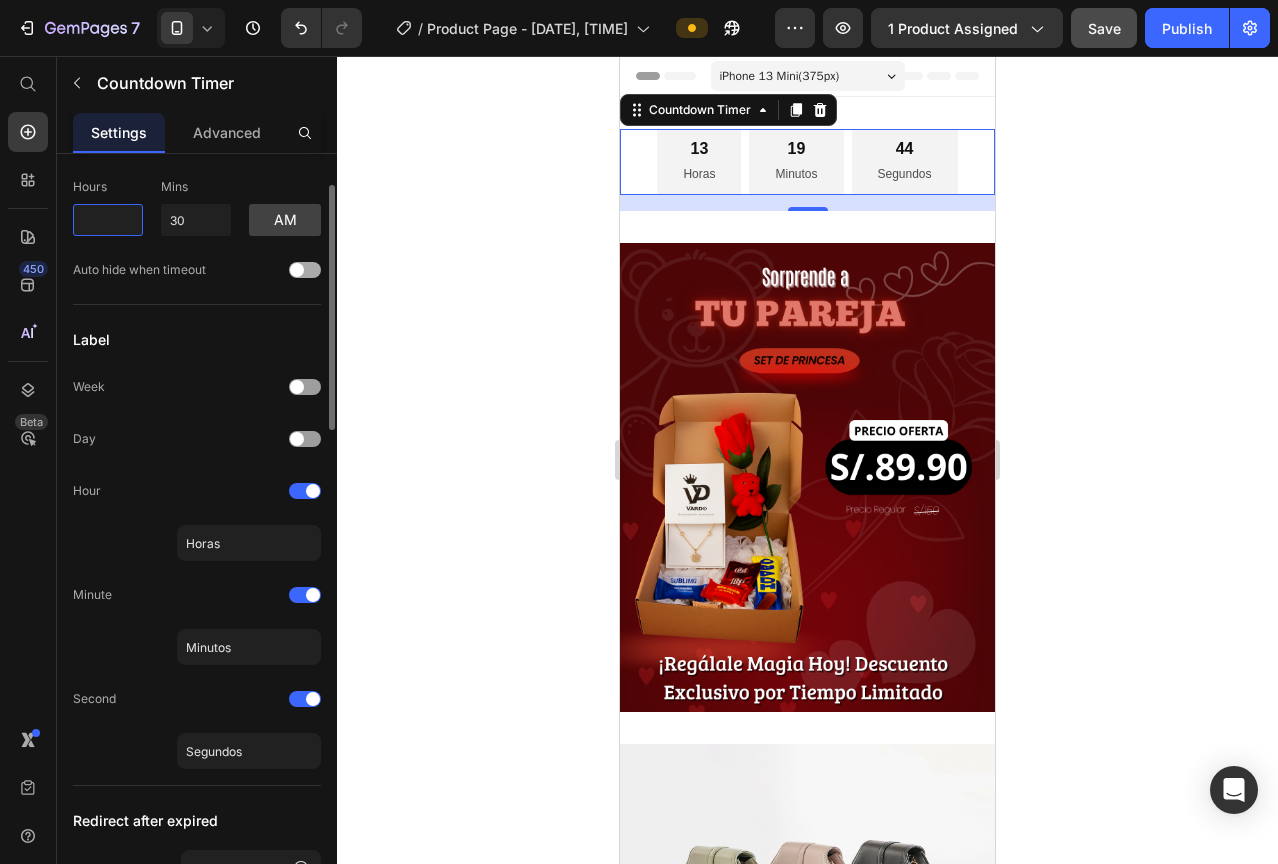 type on "7" 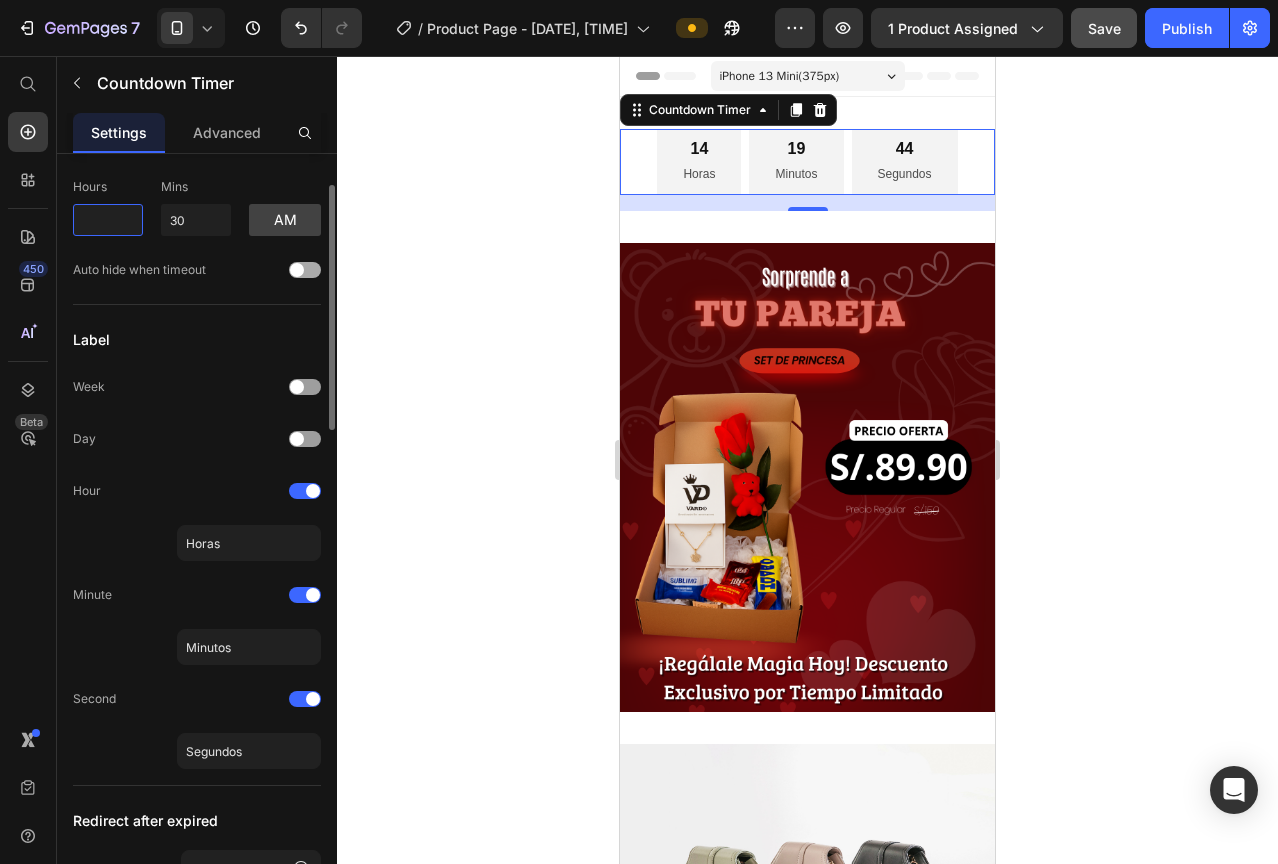 type on "8" 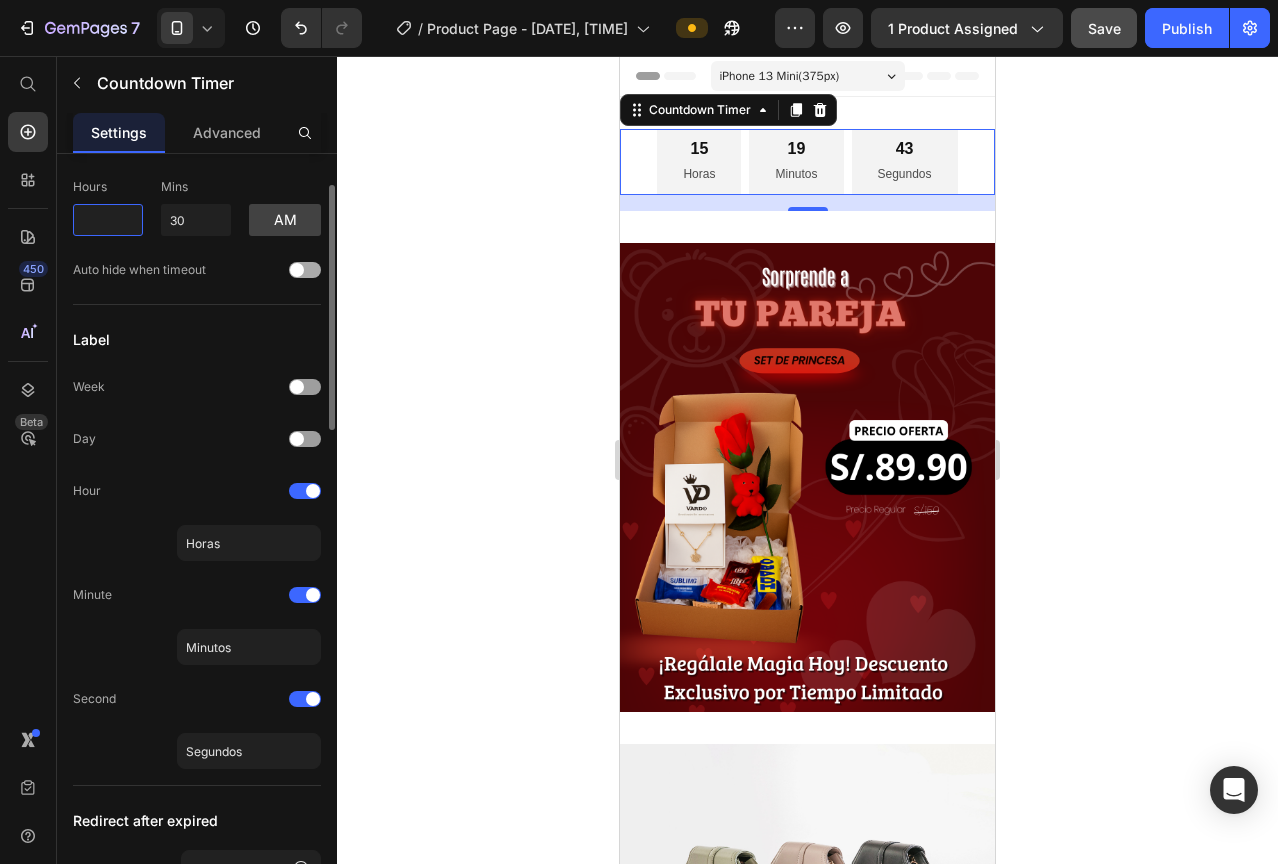 type on "9" 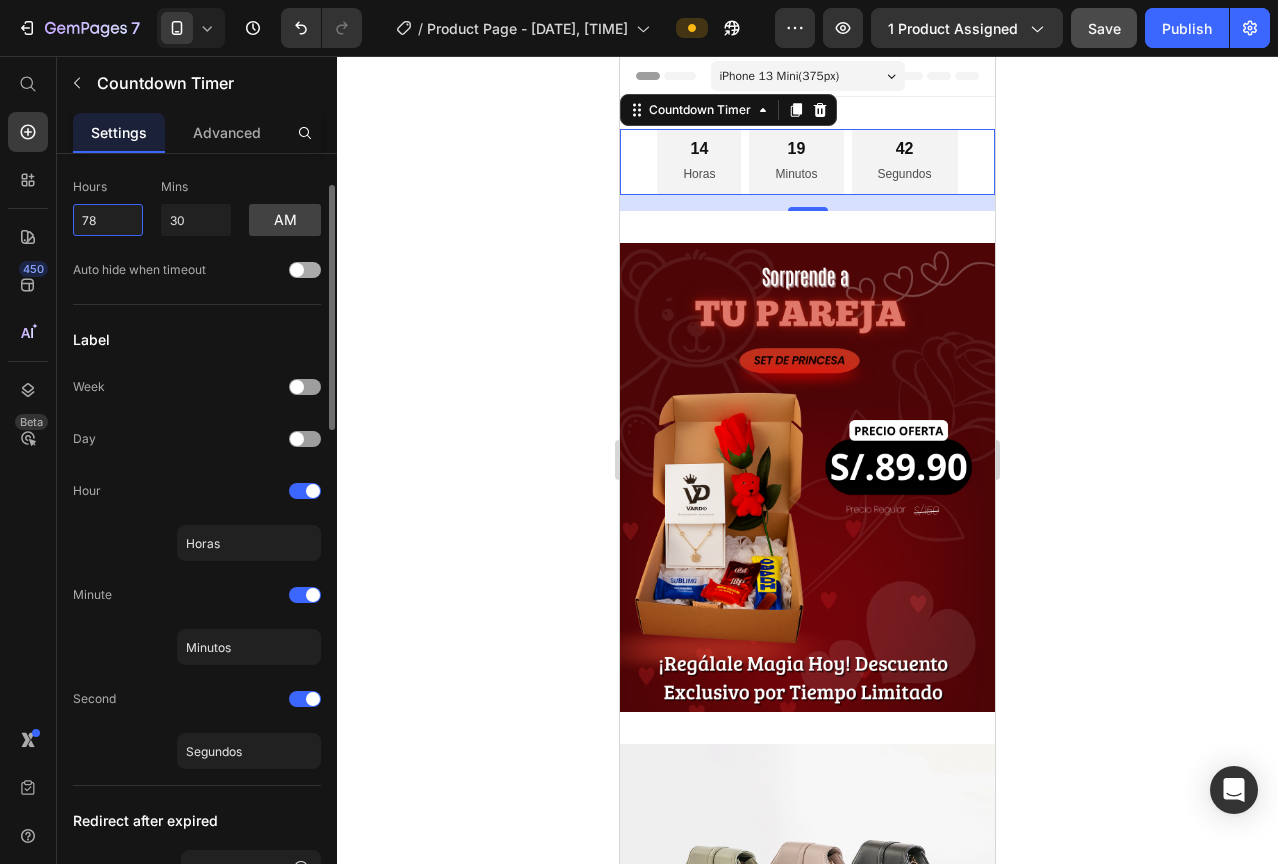 type on "7" 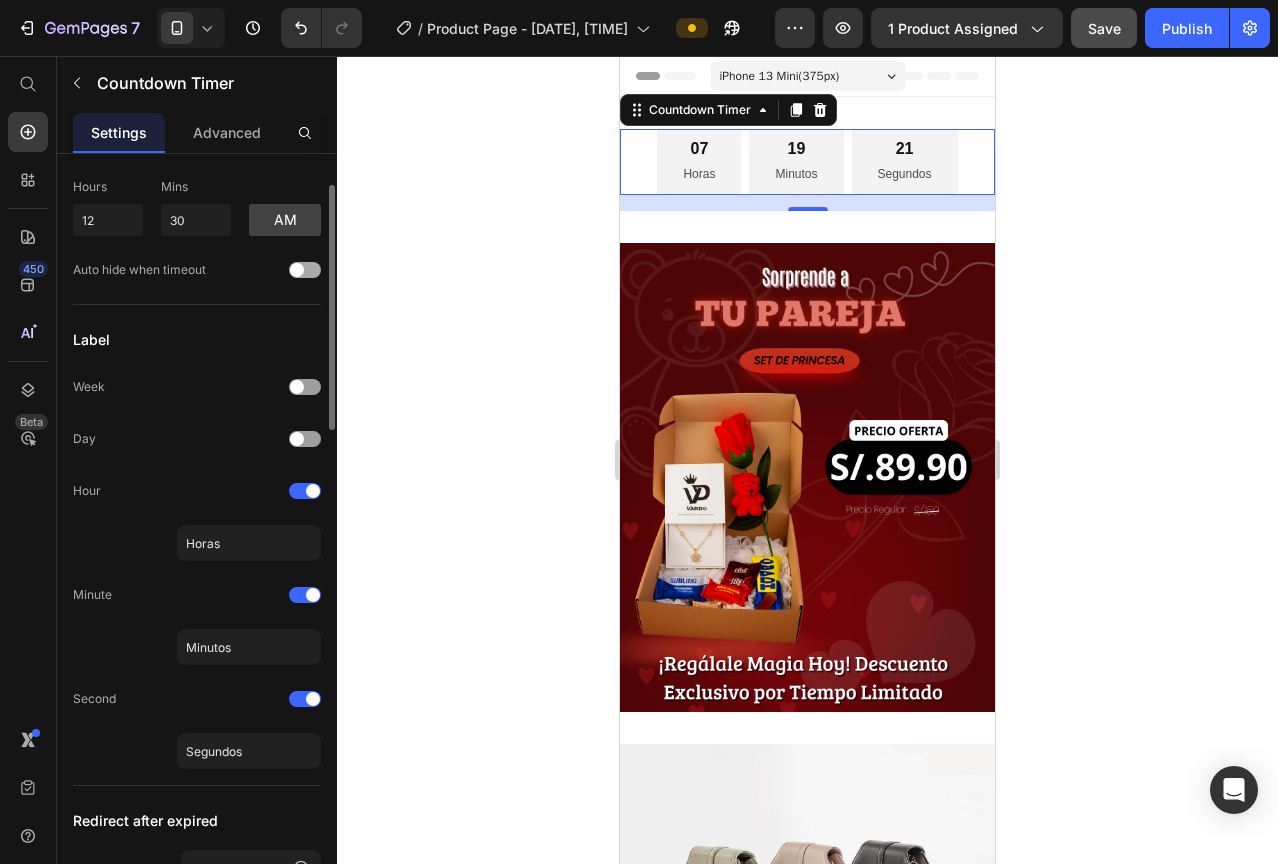click on "Auto hide when timeout" at bounding box center [139, 270] 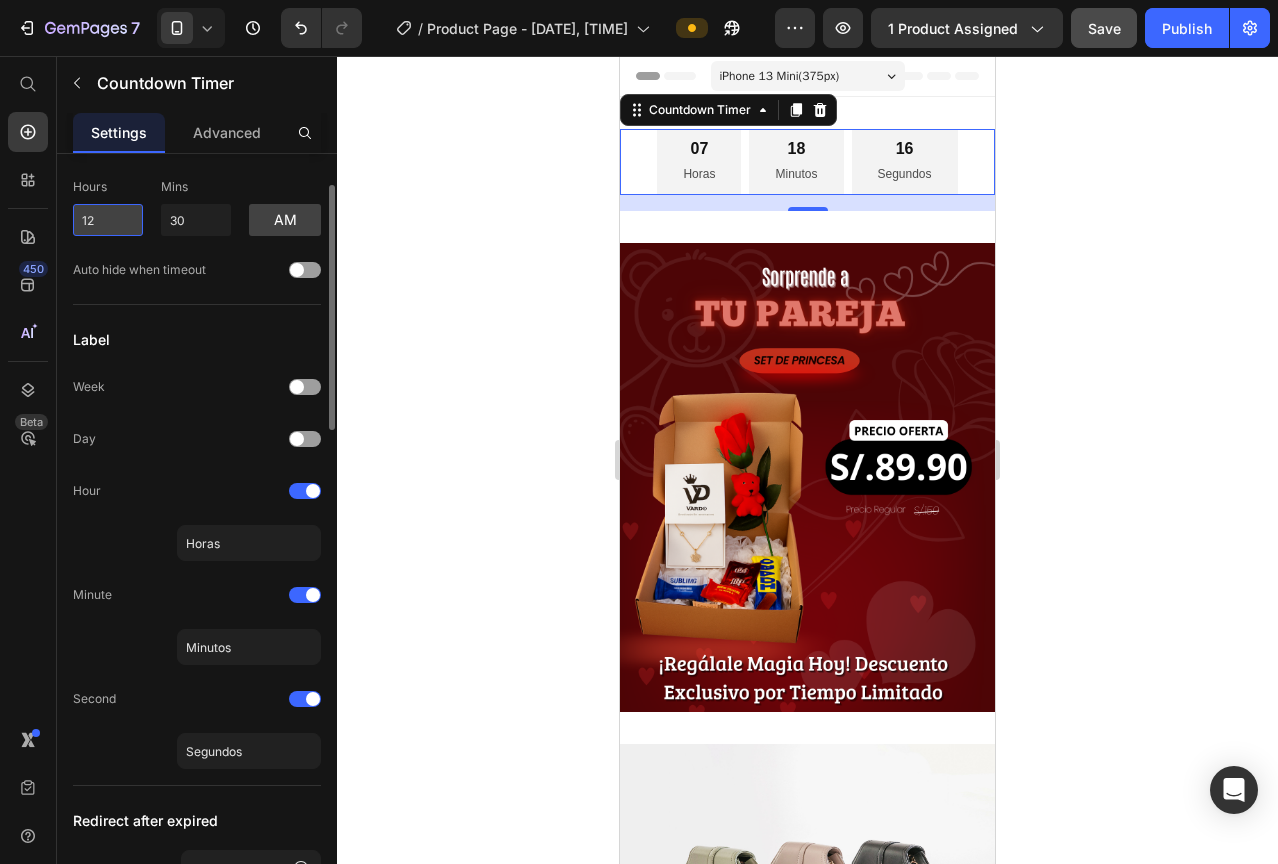 click on "12" at bounding box center [108, 220] 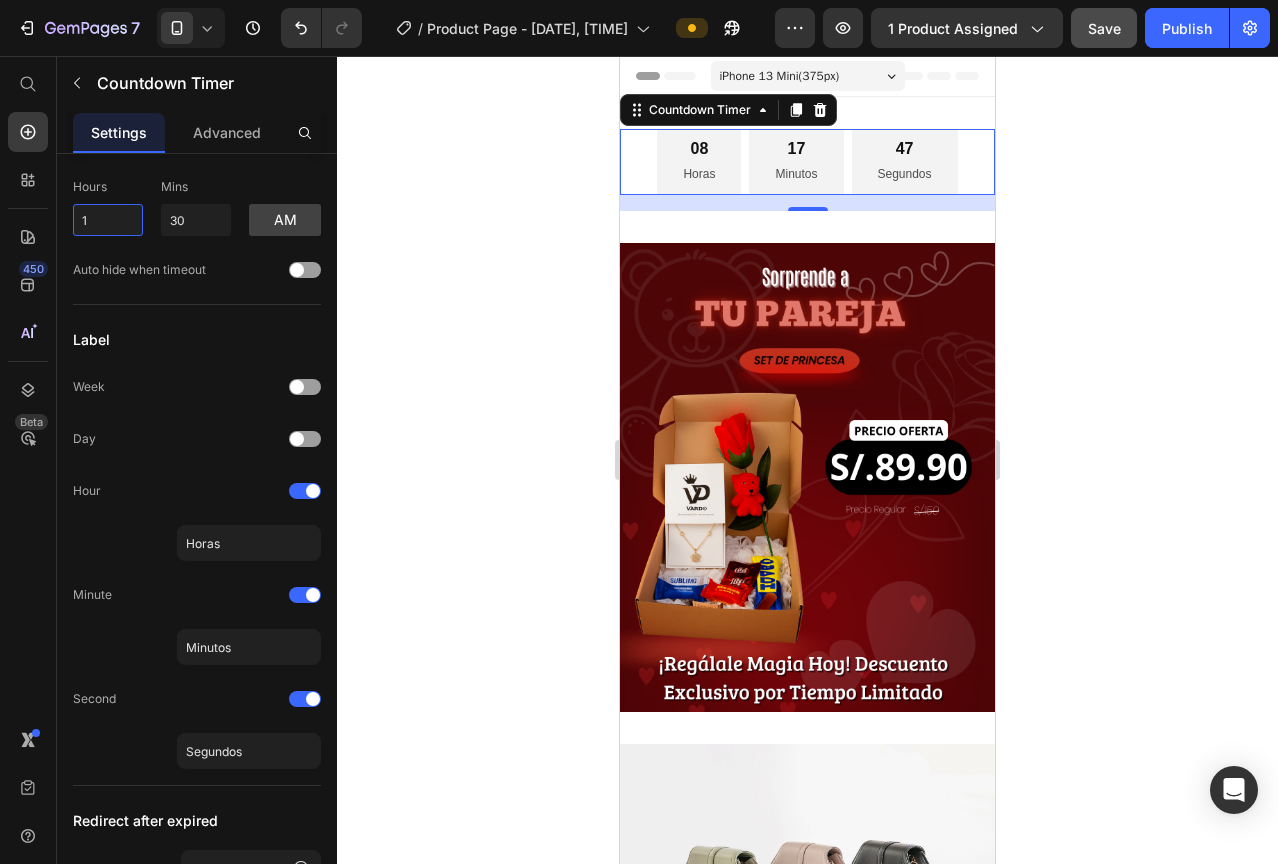 type on "12" 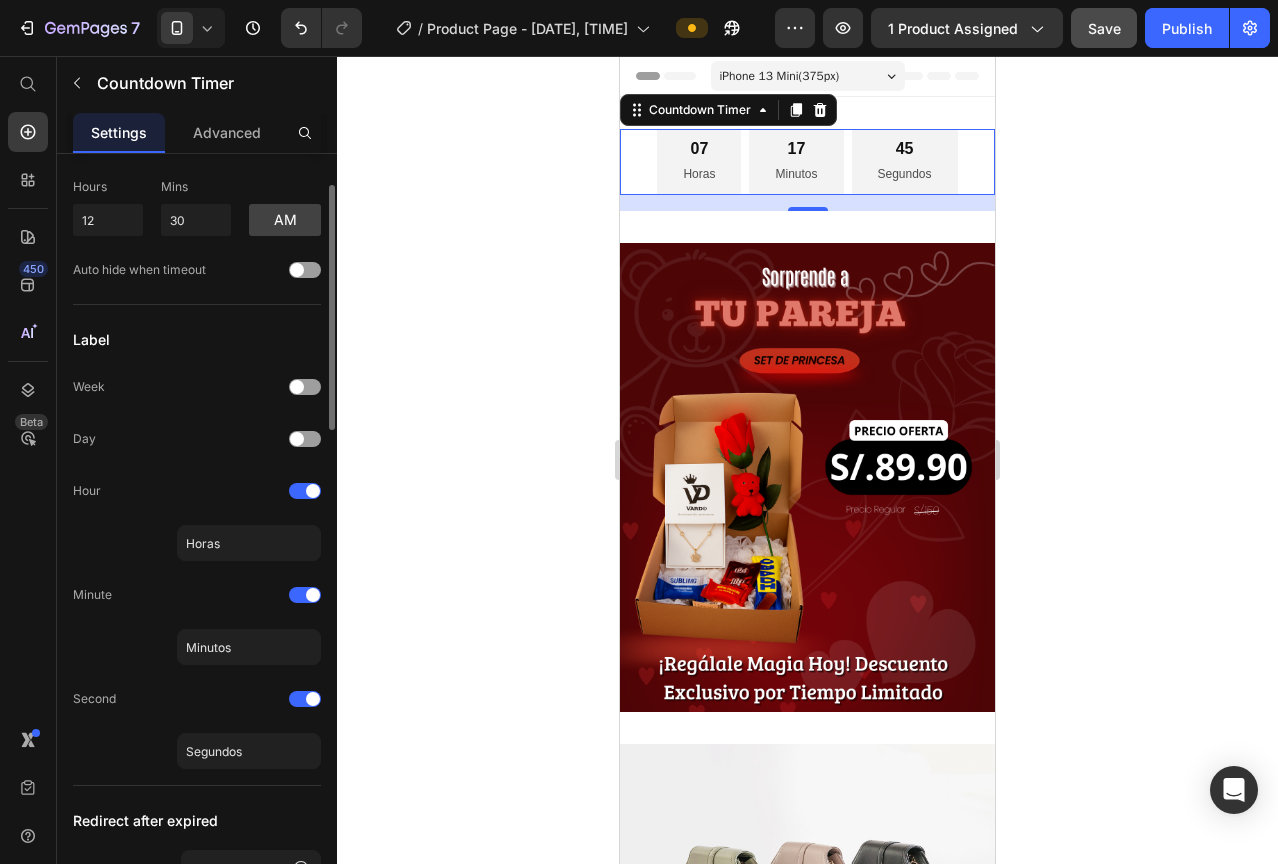 click on "am" at bounding box center (285, 207) 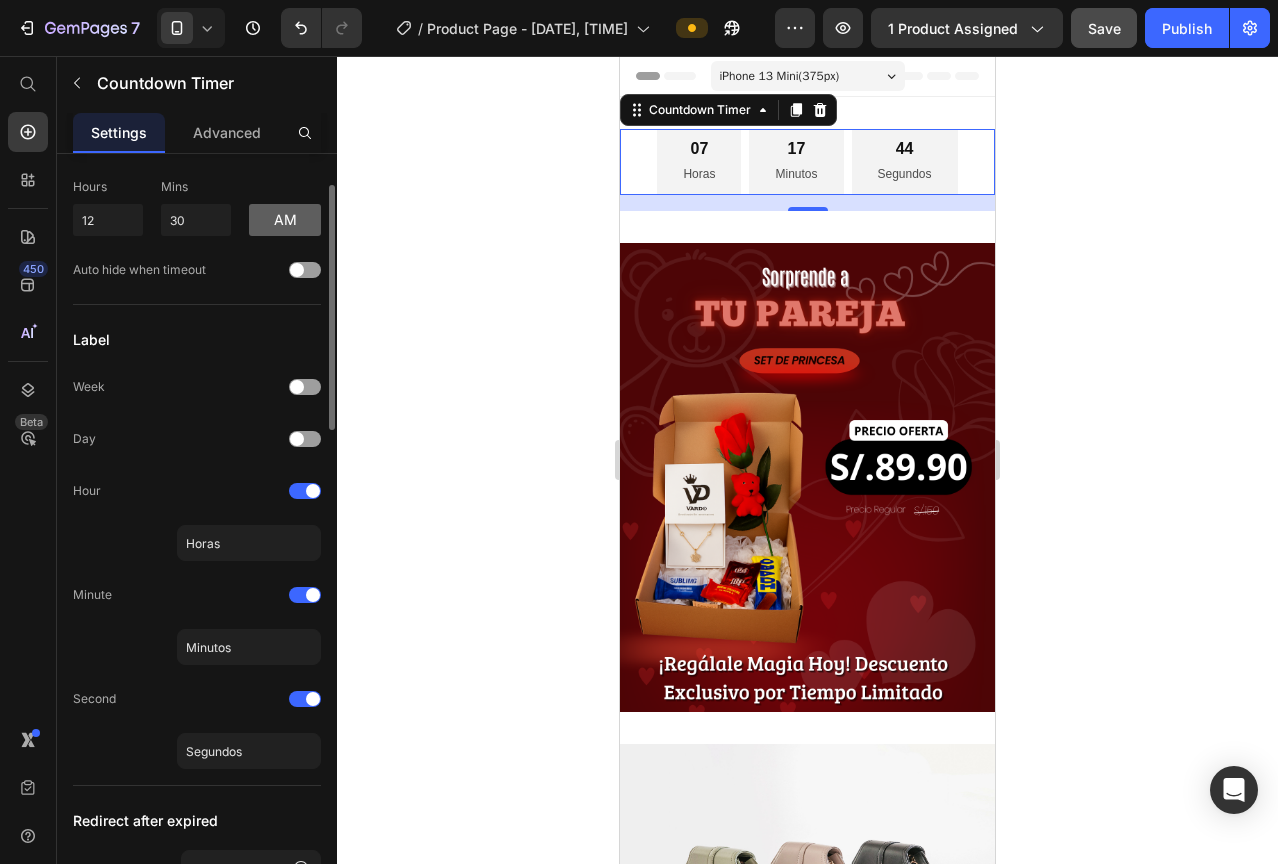 click on "am" at bounding box center [285, 220] 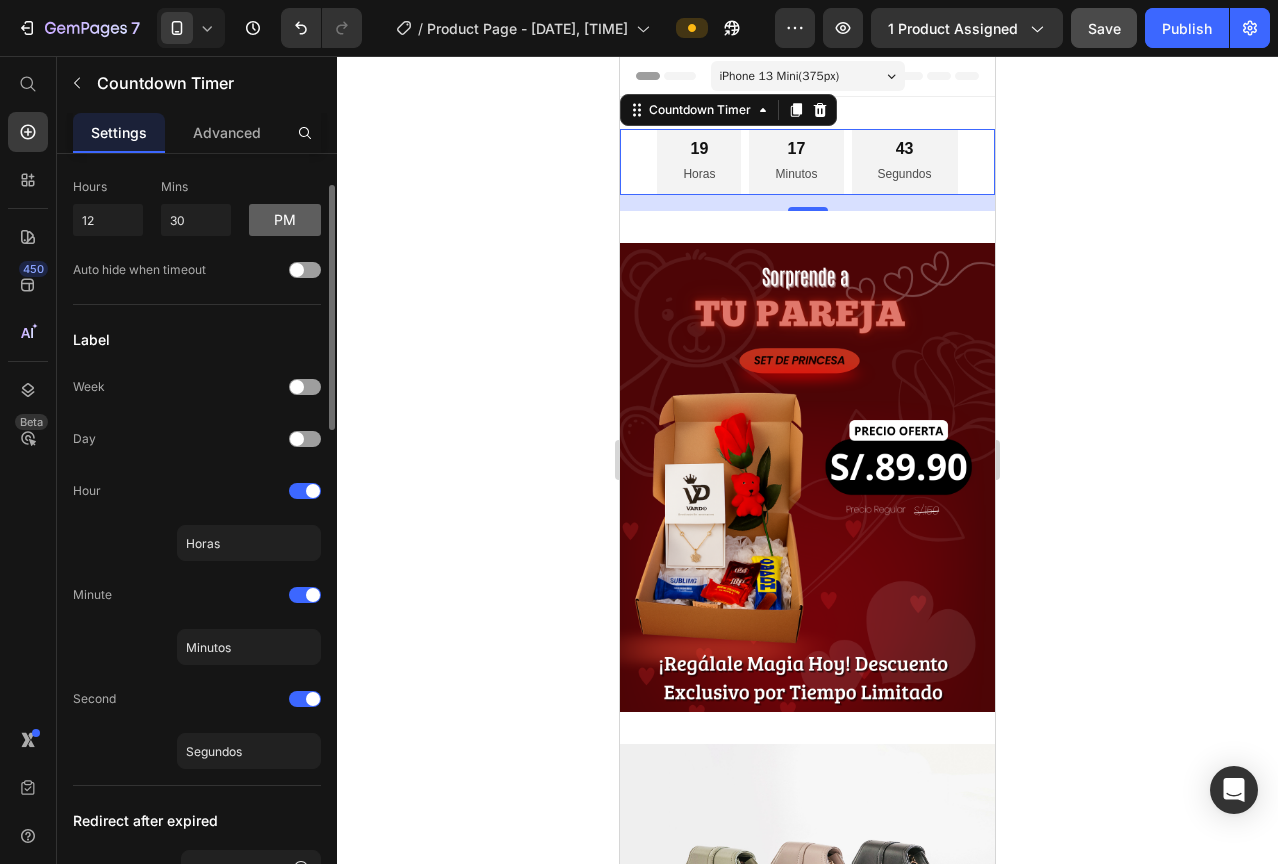 click on "pm" at bounding box center [285, 220] 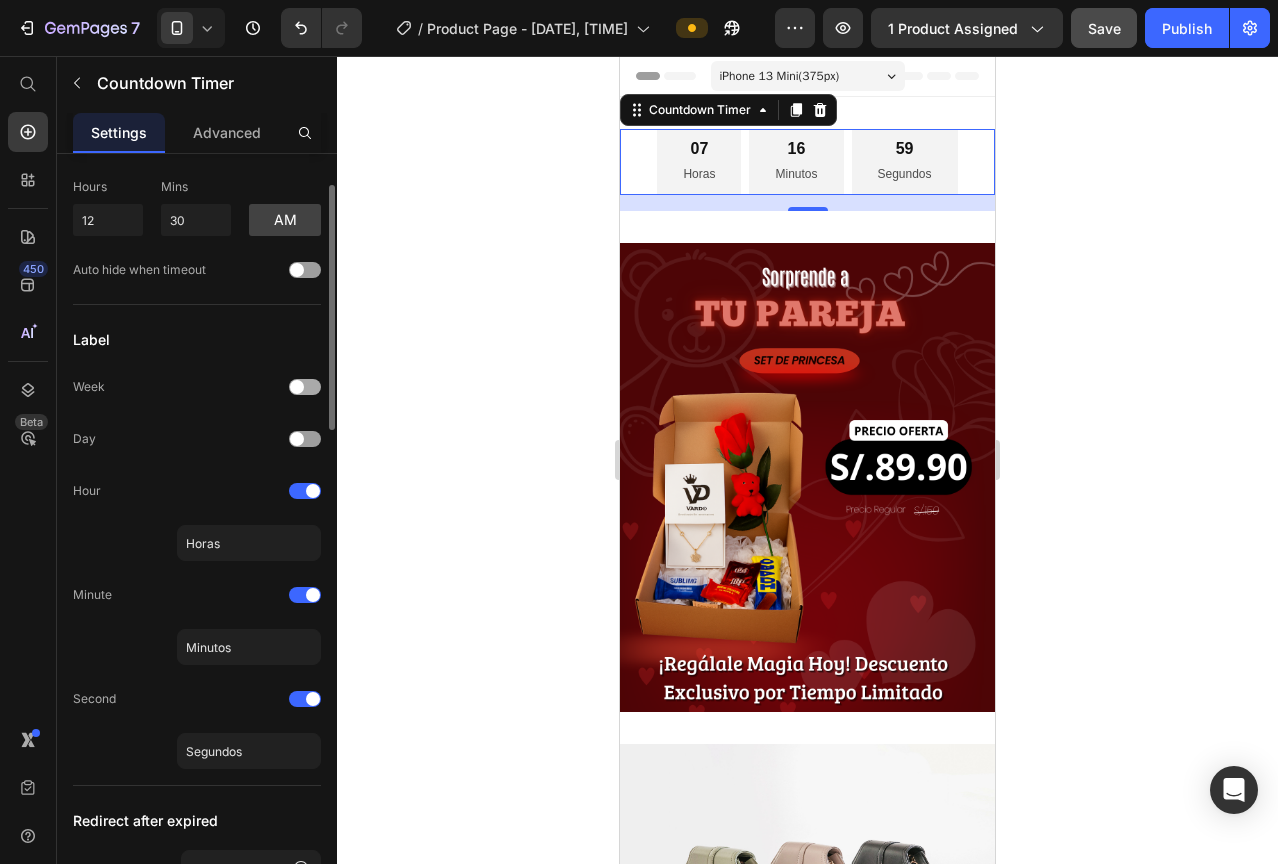 scroll, scrollTop: 500, scrollLeft: 0, axis: vertical 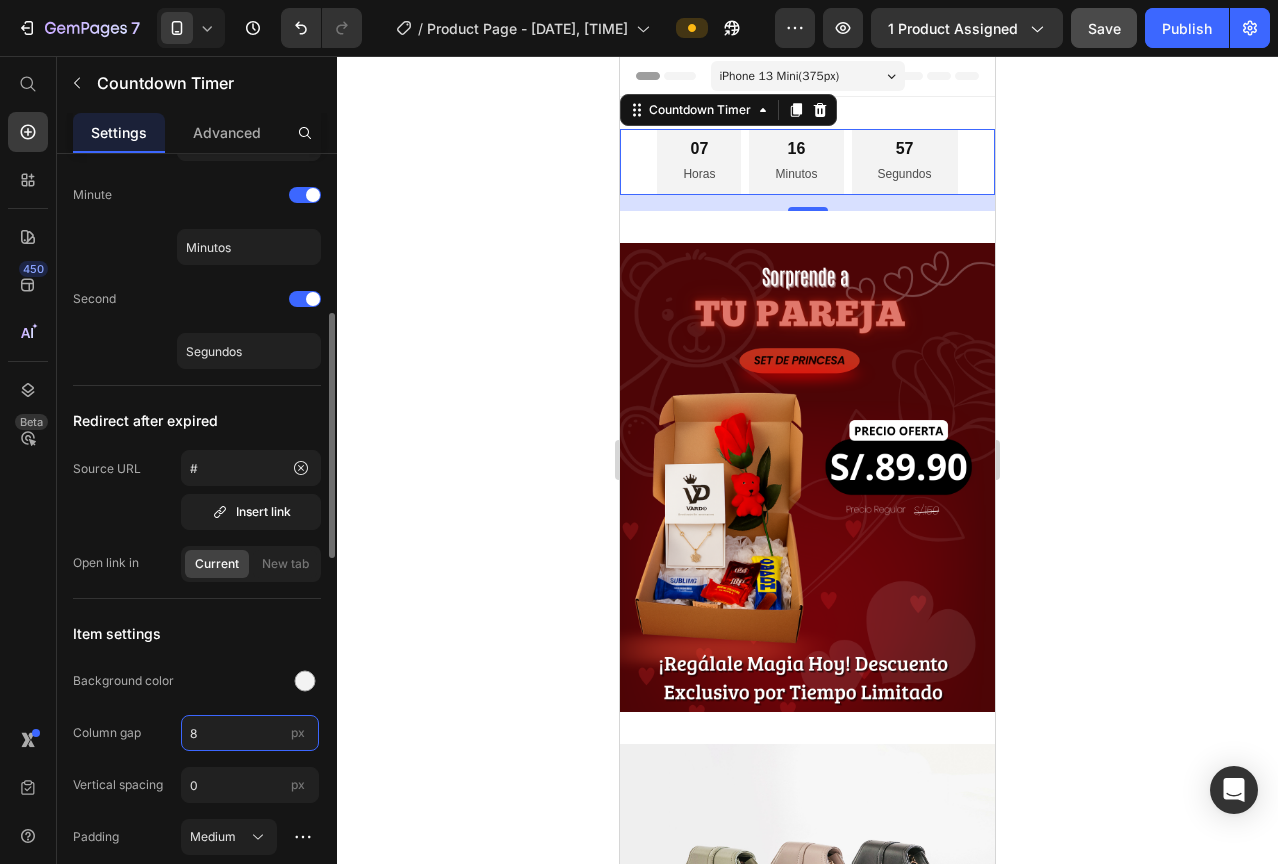 click on "8" at bounding box center [250, 733] 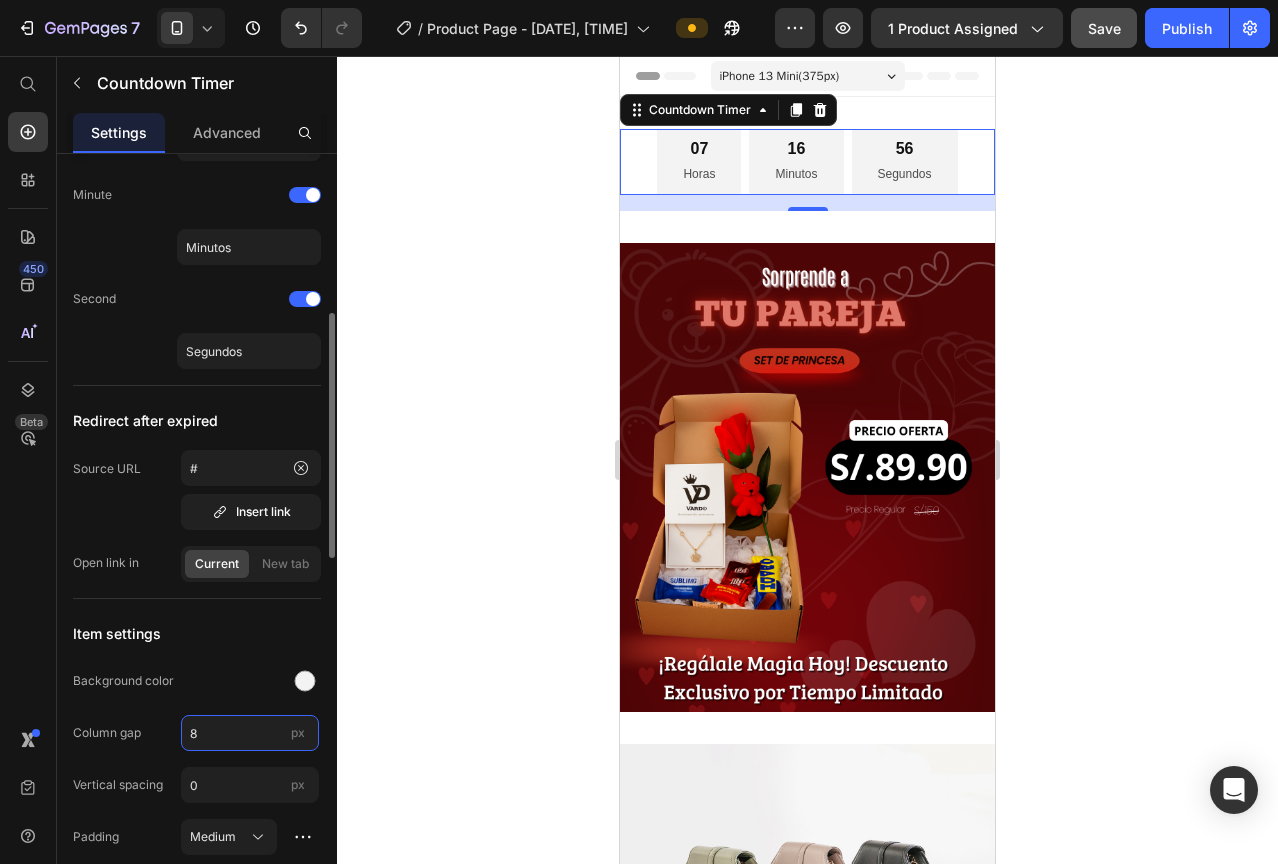 click on "8" at bounding box center [250, 733] 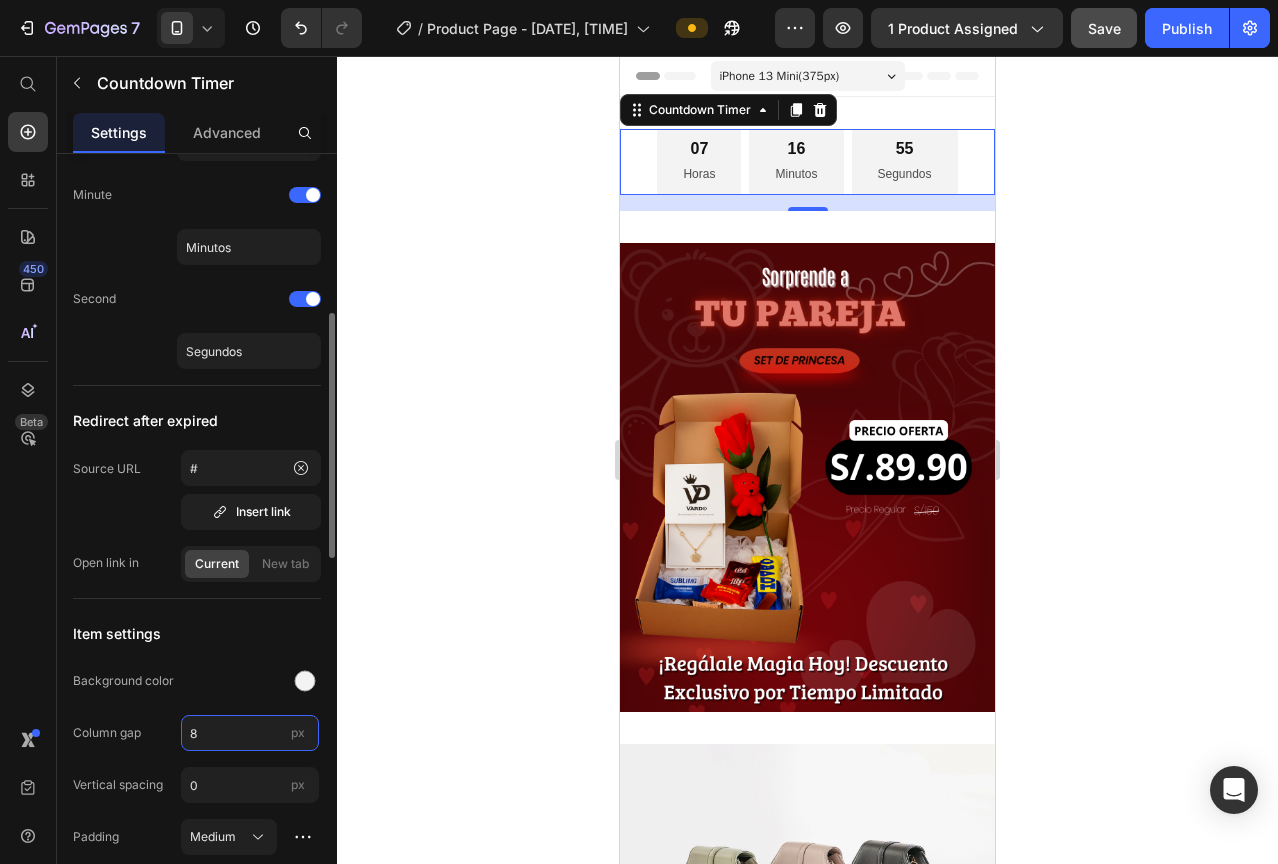 click on "8" at bounding box center [250, 733] 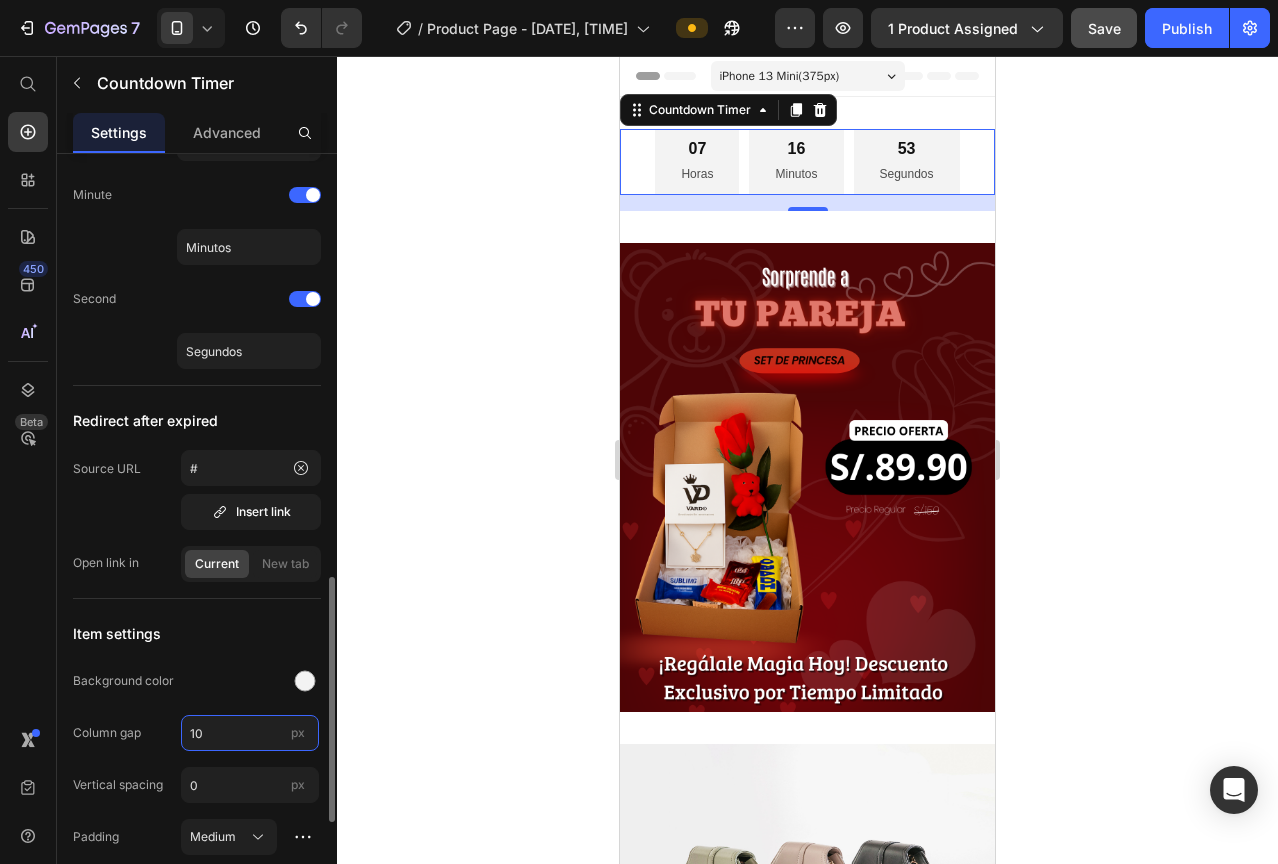 scroll, scrollTop: 700, scrollLeft: 0, axis: vertical 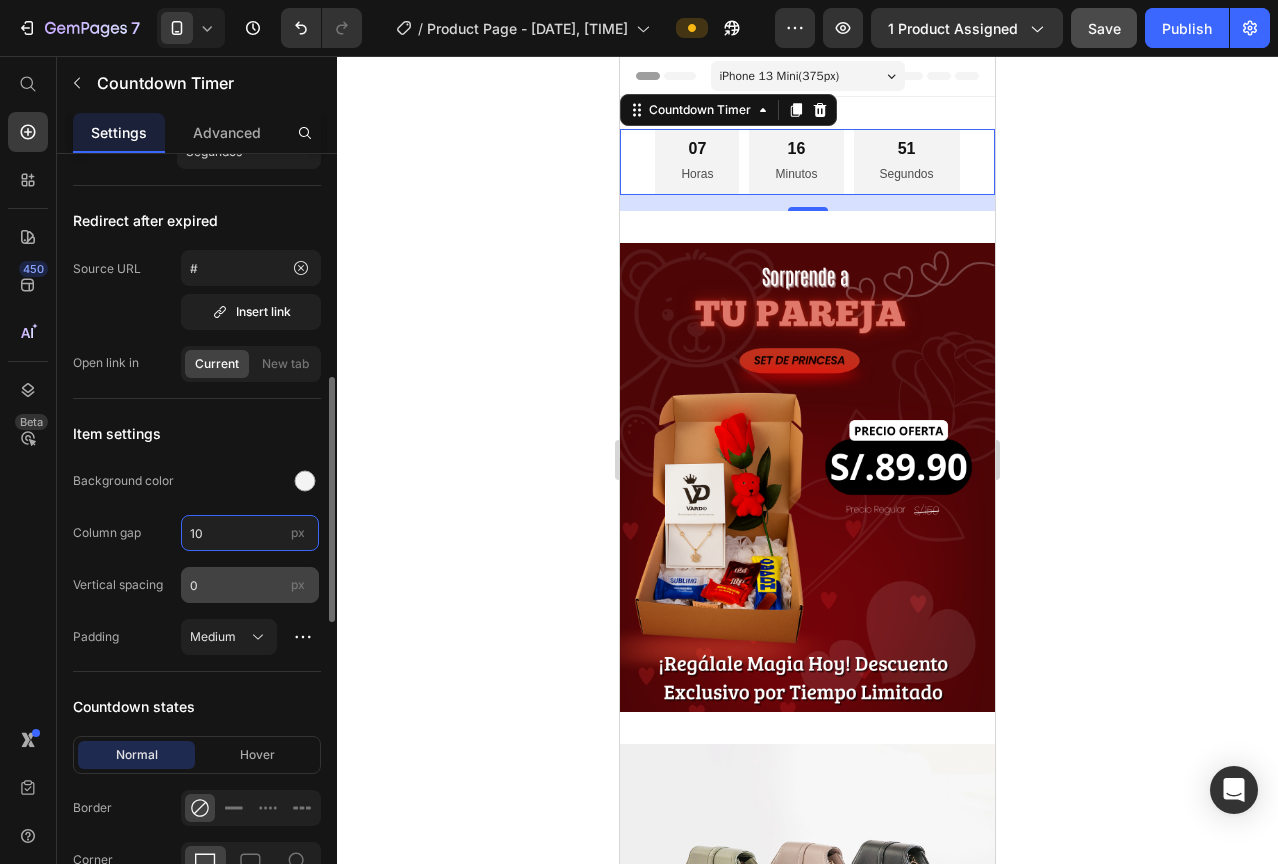 type on "10" 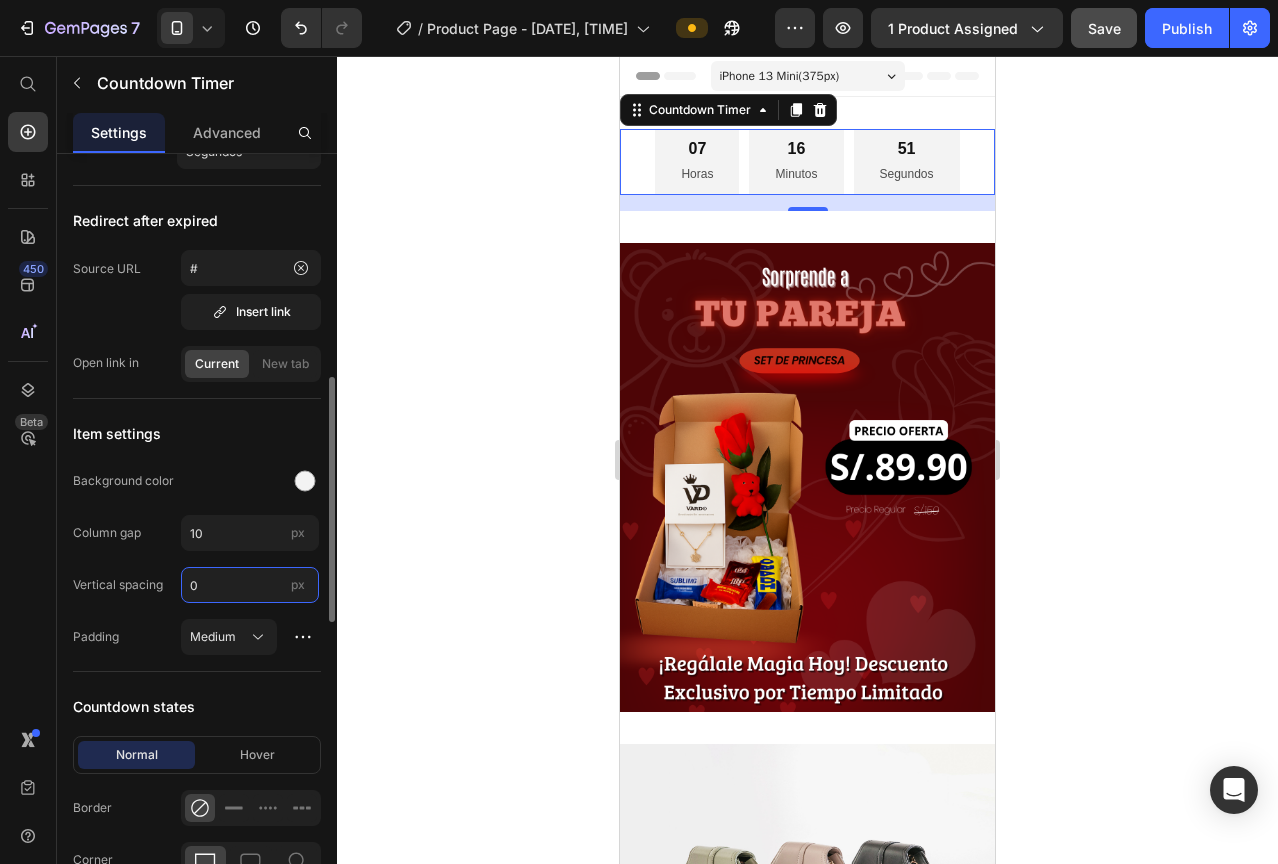 click on "0" at bounding box center (250, 585) 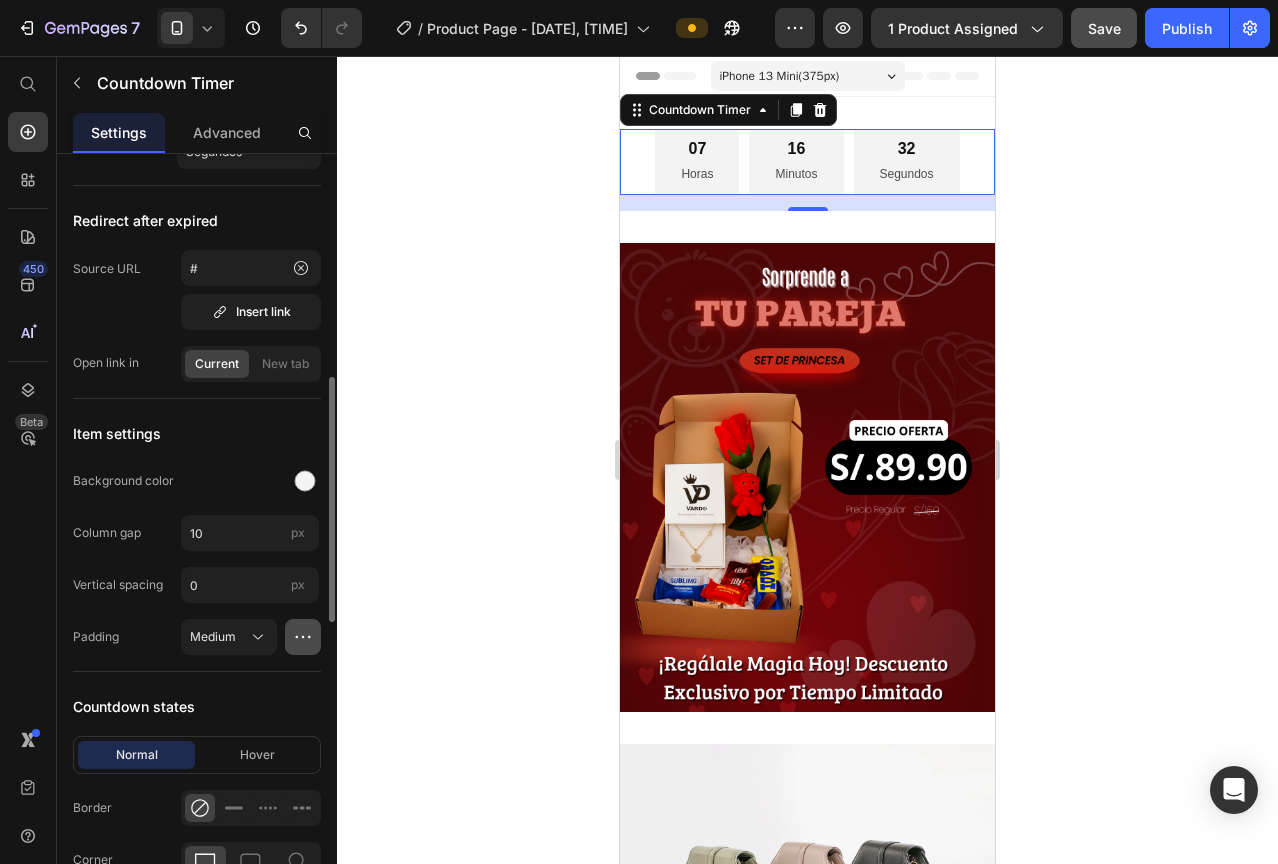 click 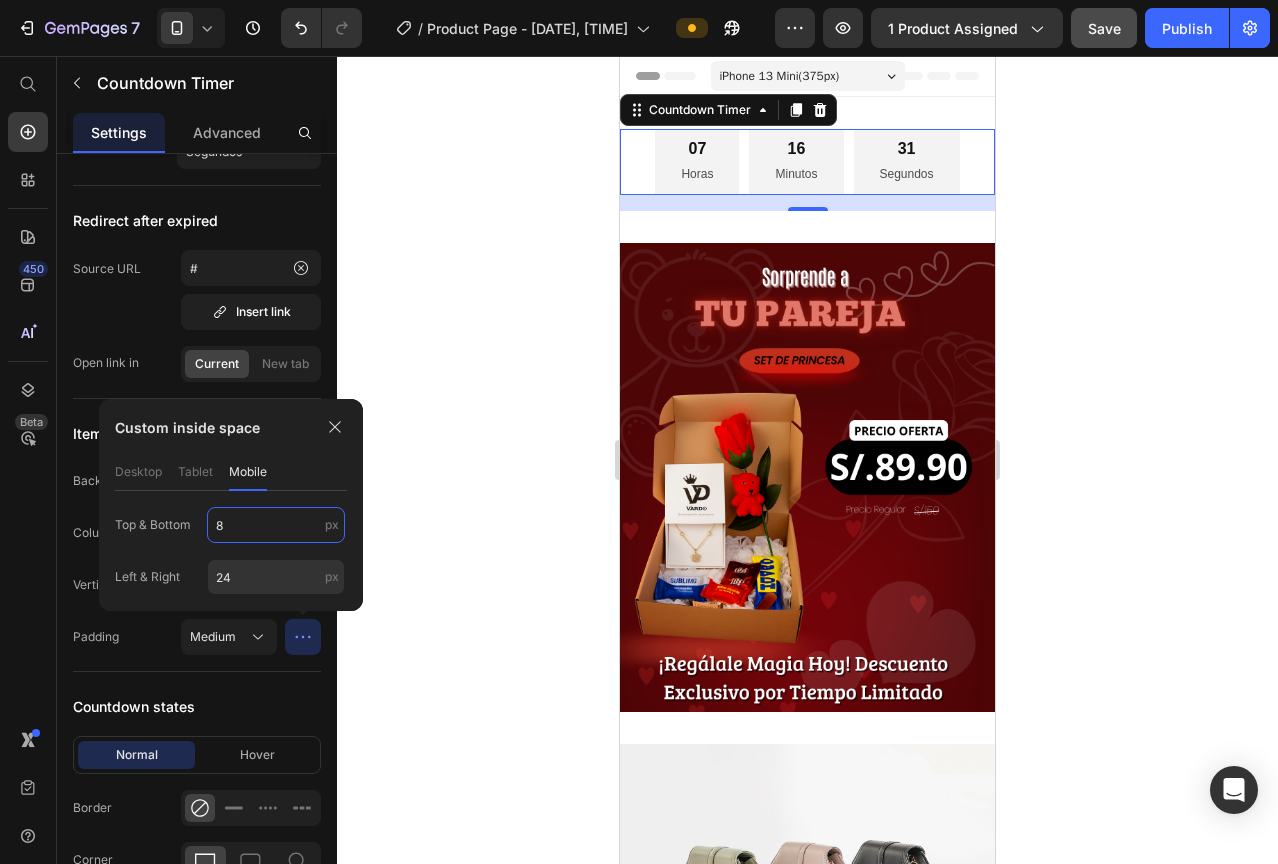 click on "8" at bounding box center [276, 525] 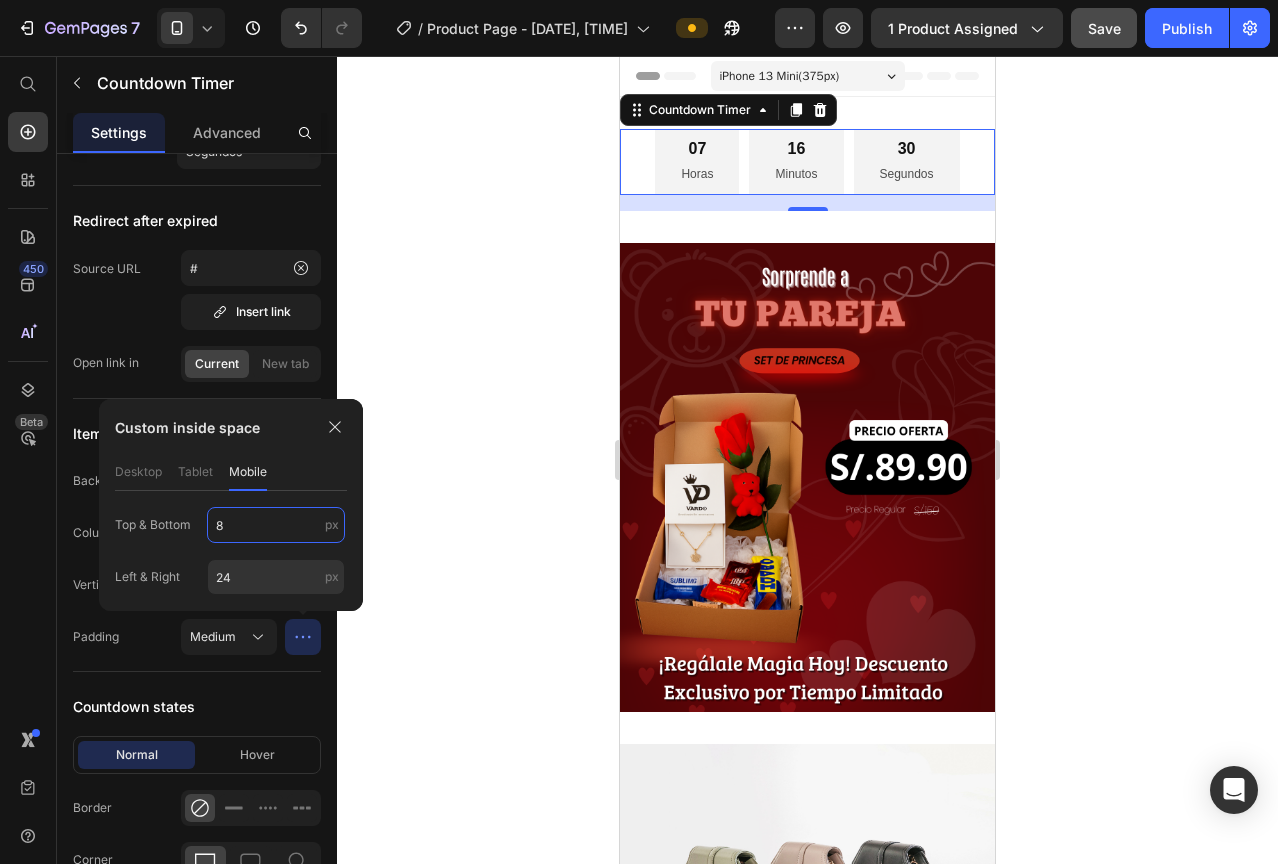 click on "8" at bounding box center [276, 525] 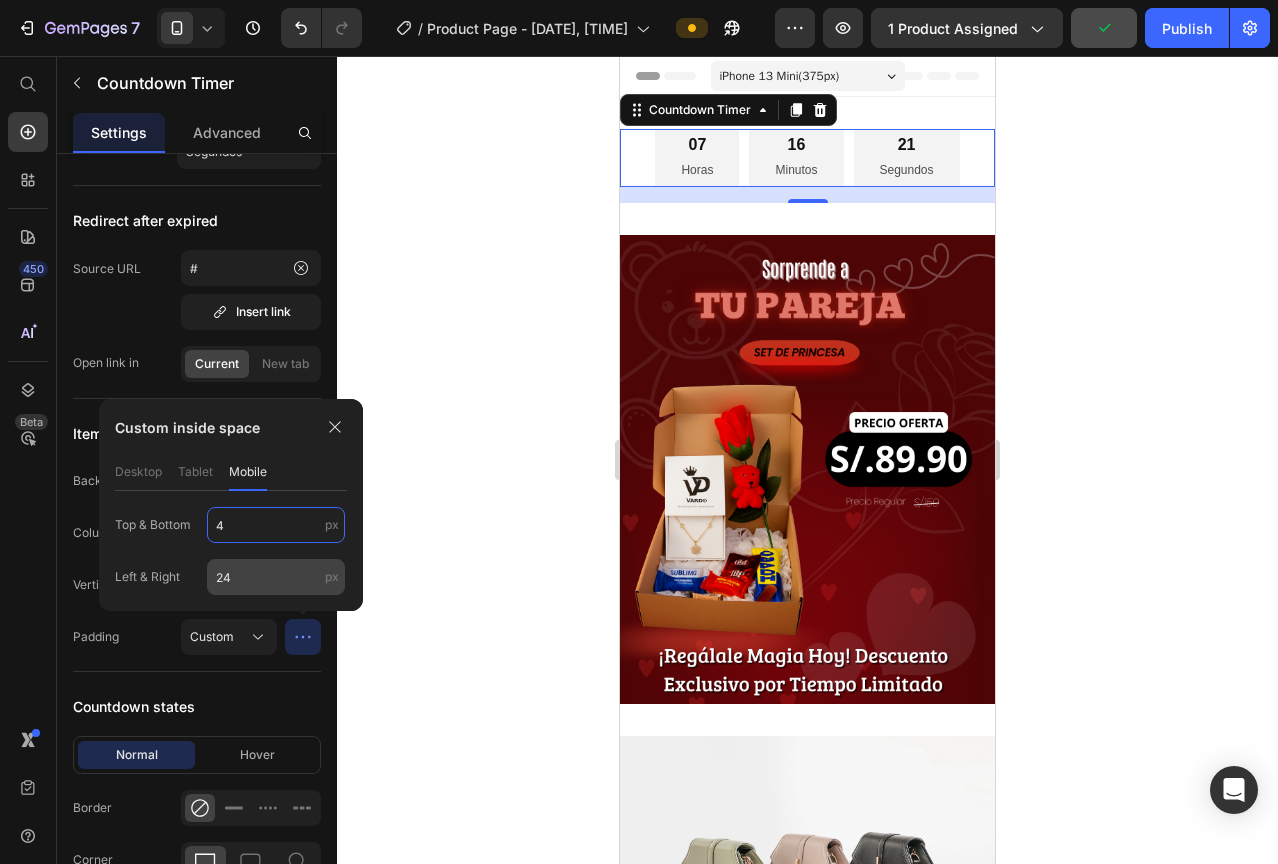 type on "4" 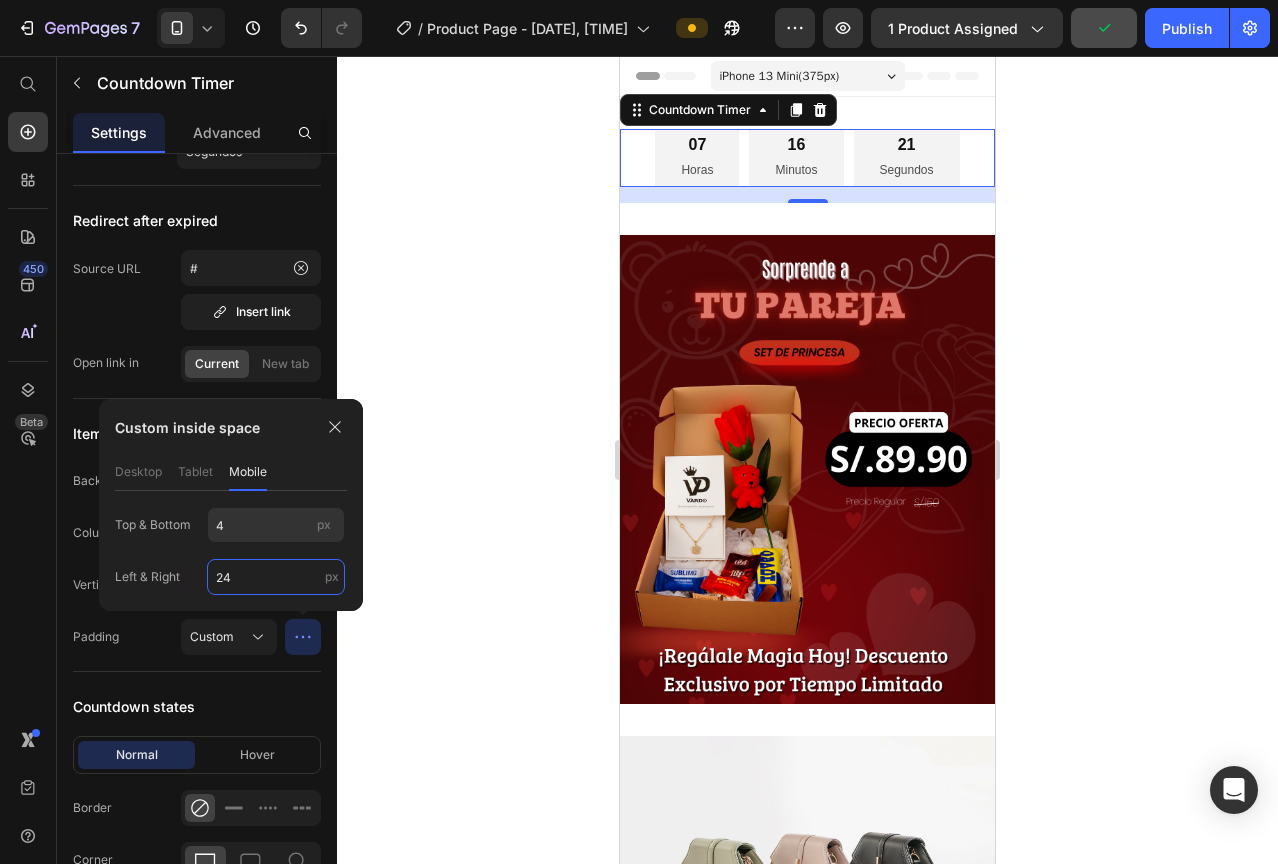 click on "24" at bounding box center [276, 577] 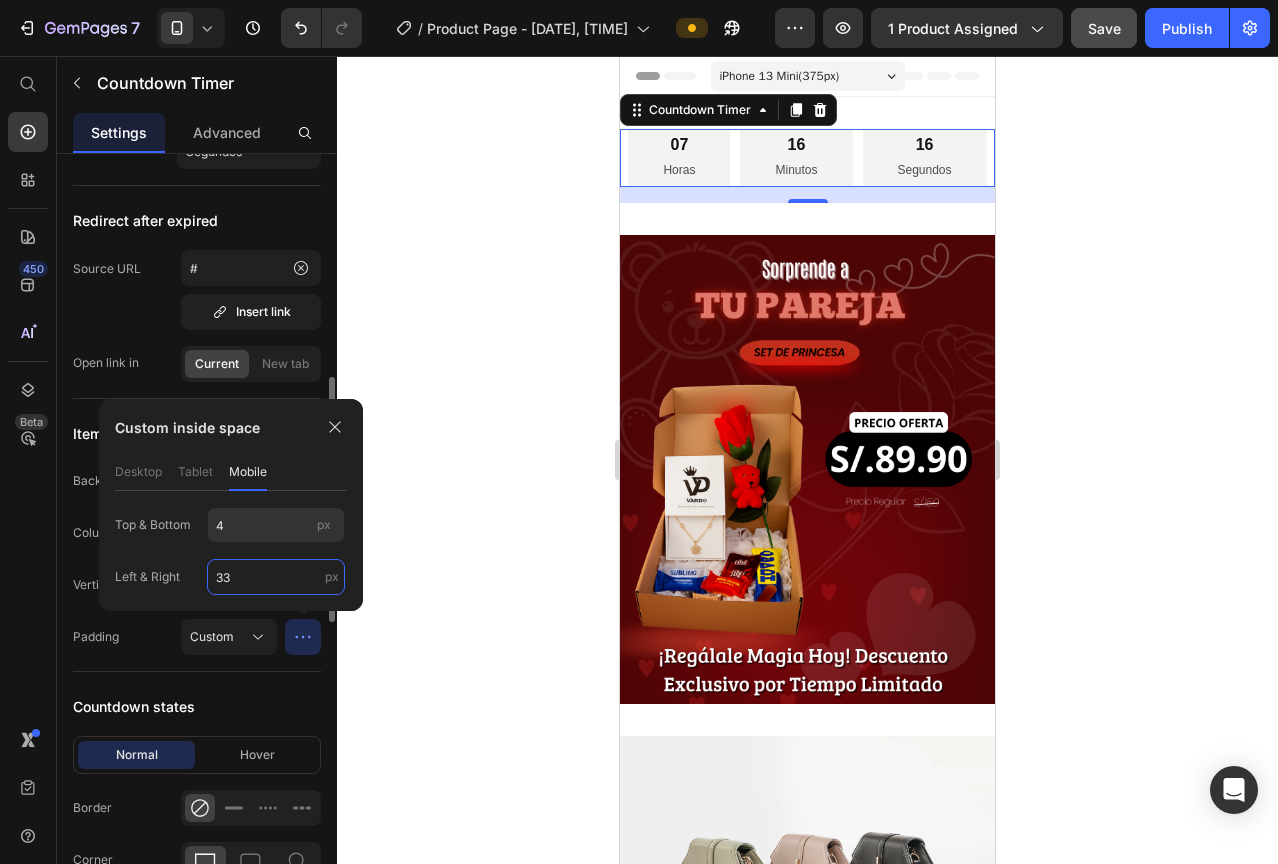 type on "33" 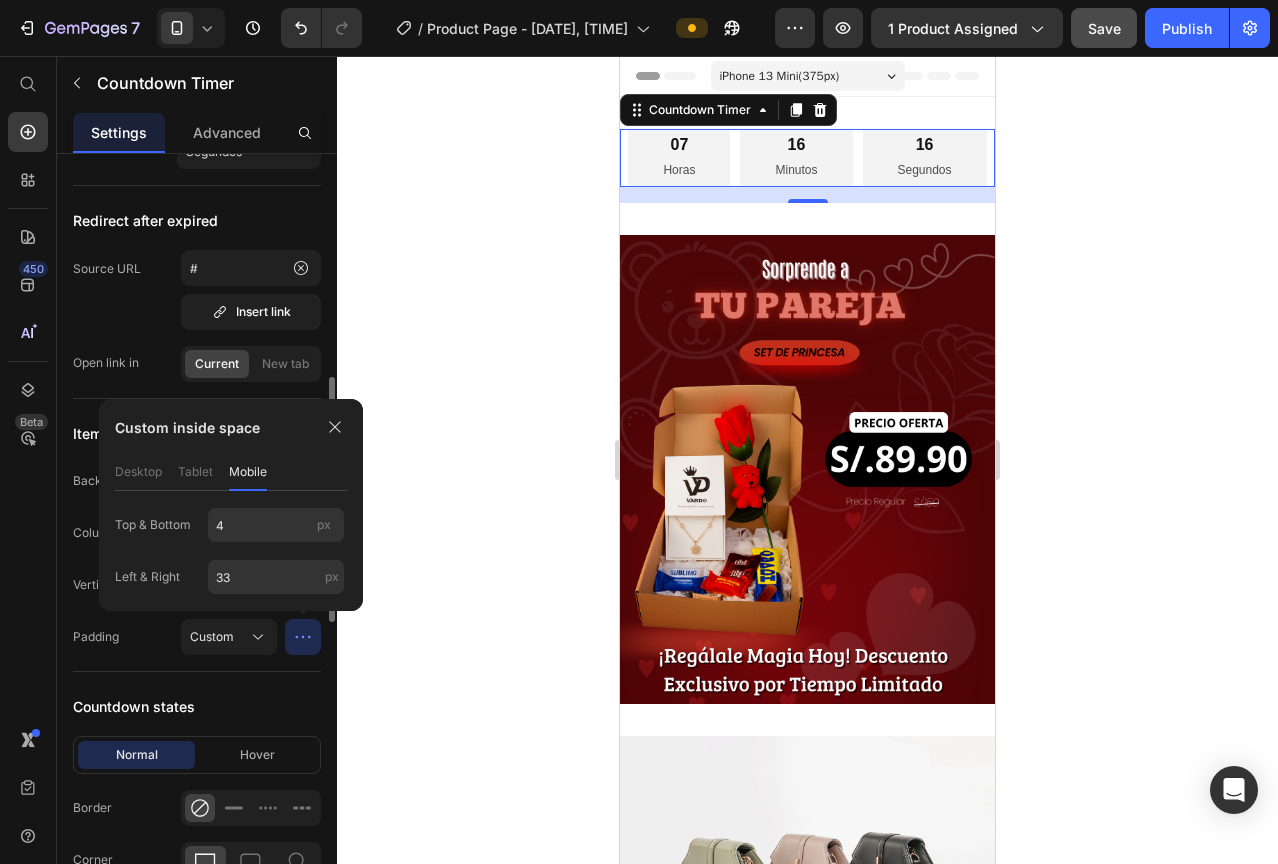 click on "Open link in  Current New tab" at bounding box center [197, 364] 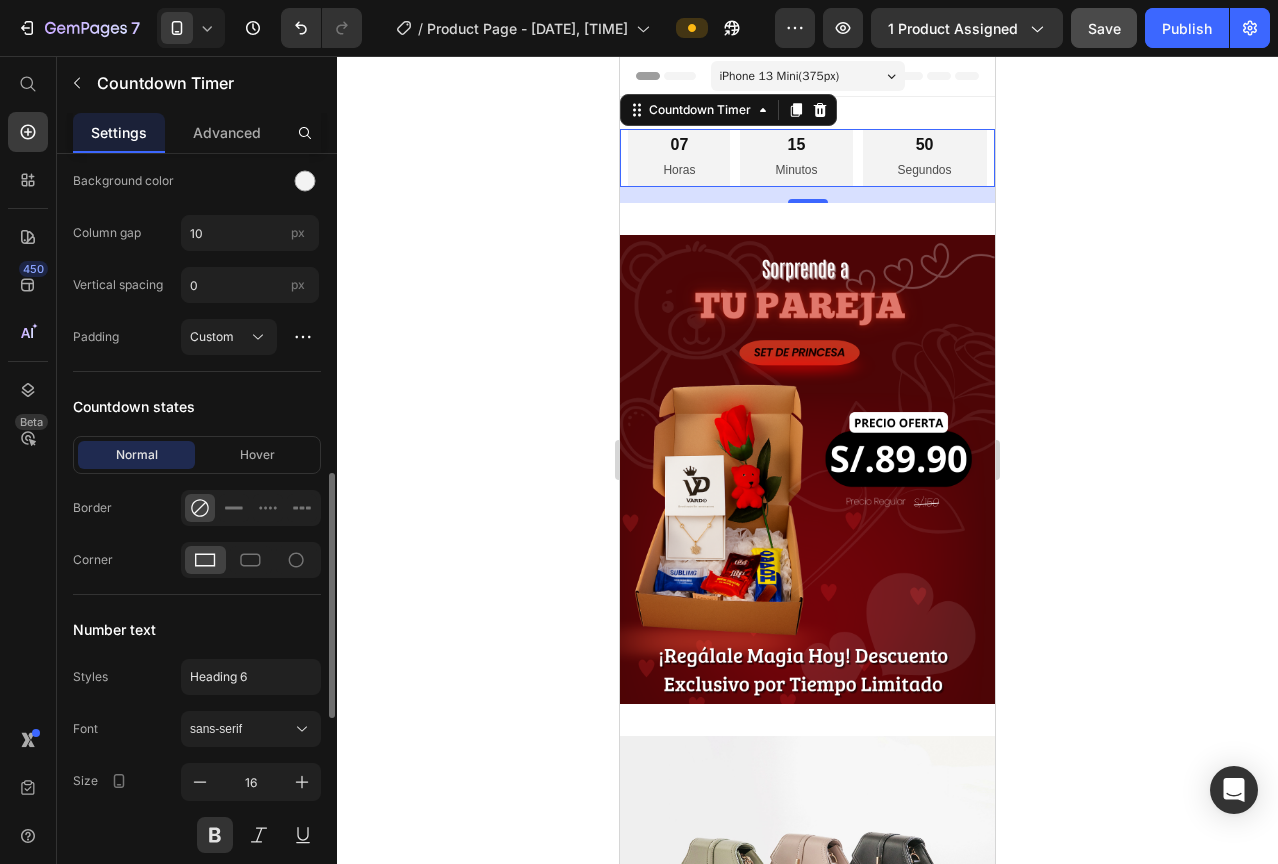 scroll, scrollTop: 1300, scrollLeft: 0, axis: vertical 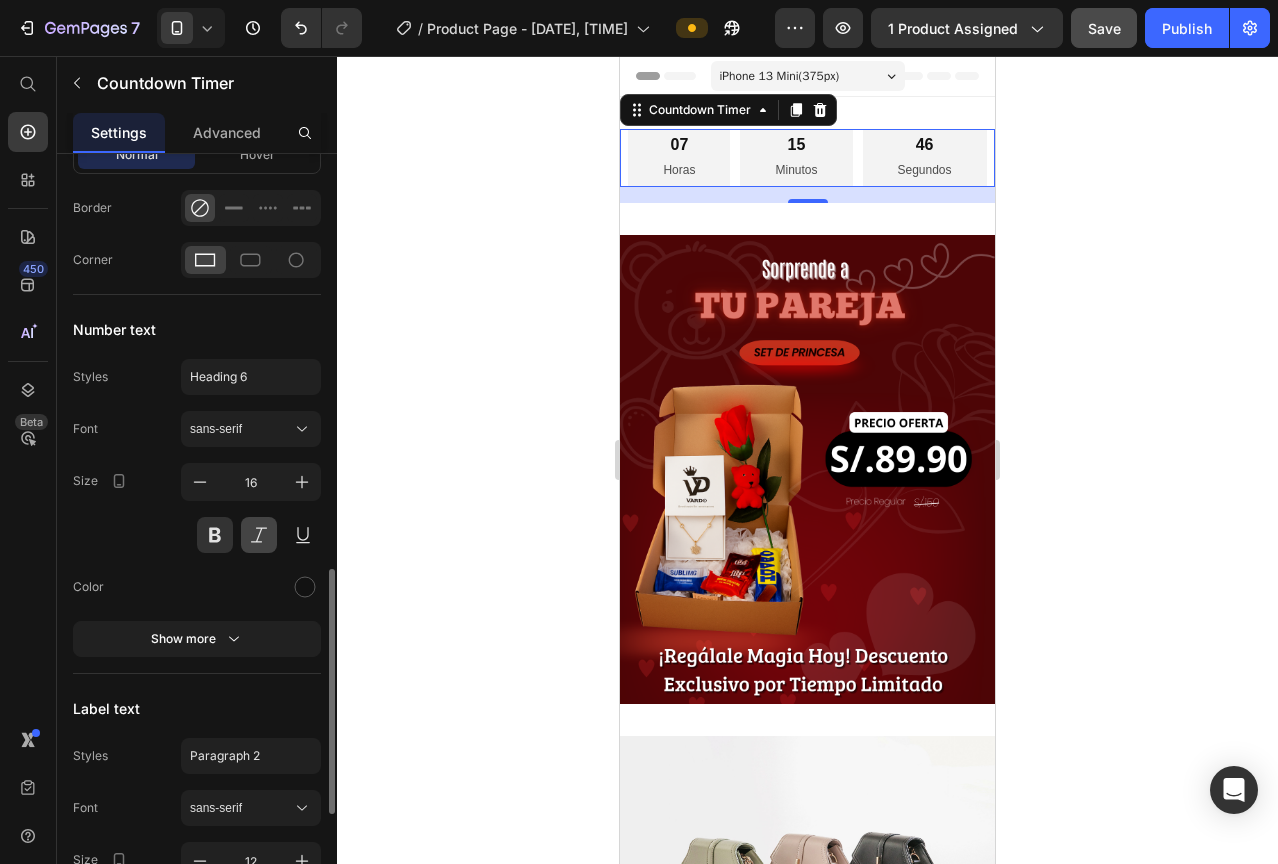 click at bounding box center (259, 535) 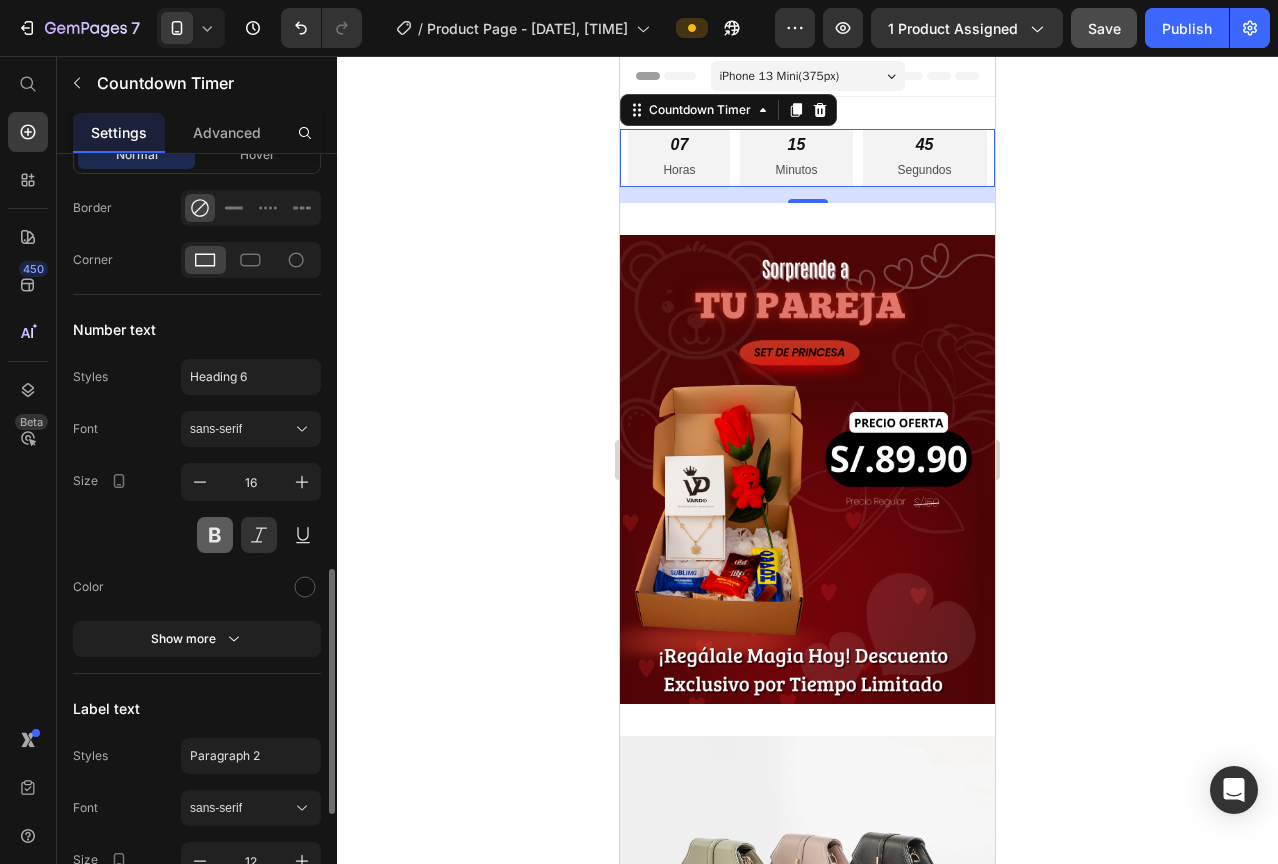 click at bounding box center (215, 535) 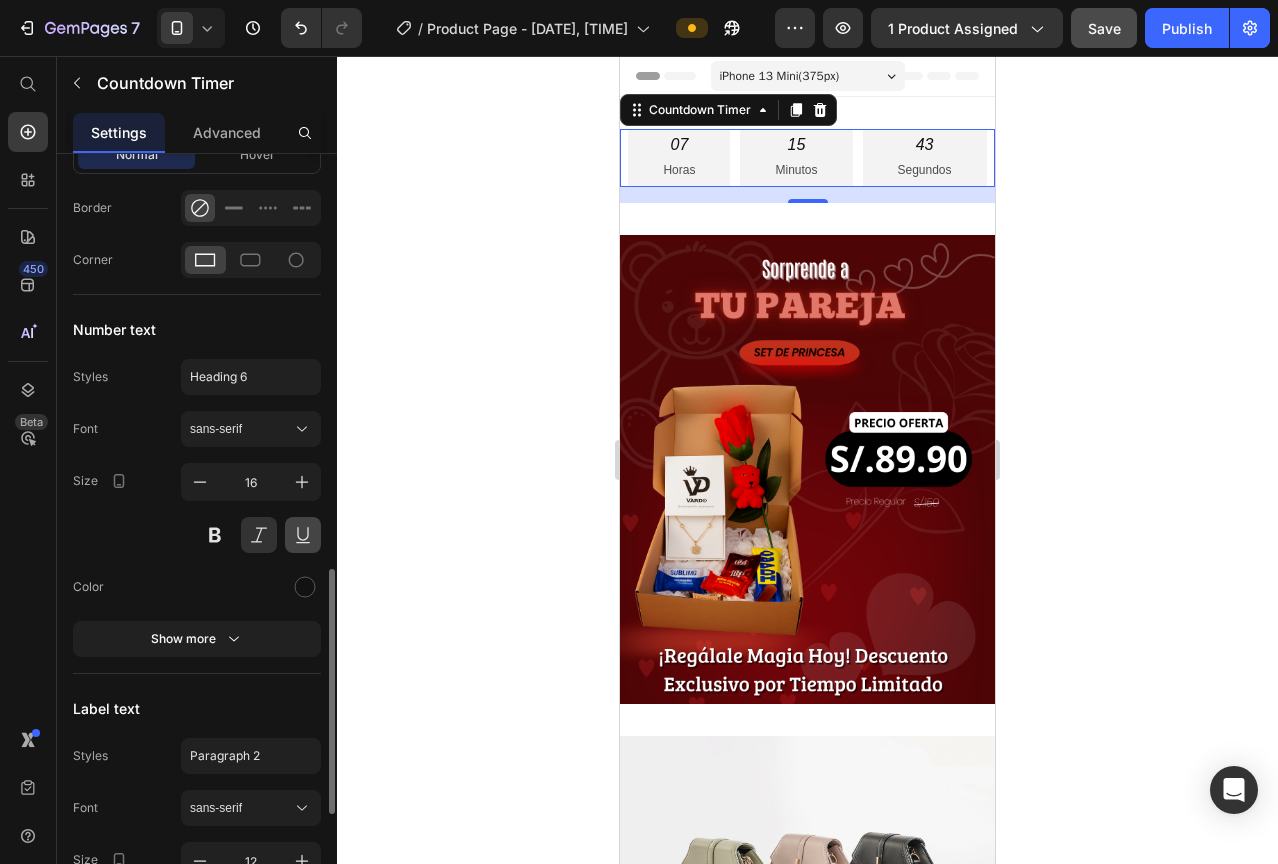 click at bounding box center (303, 535) 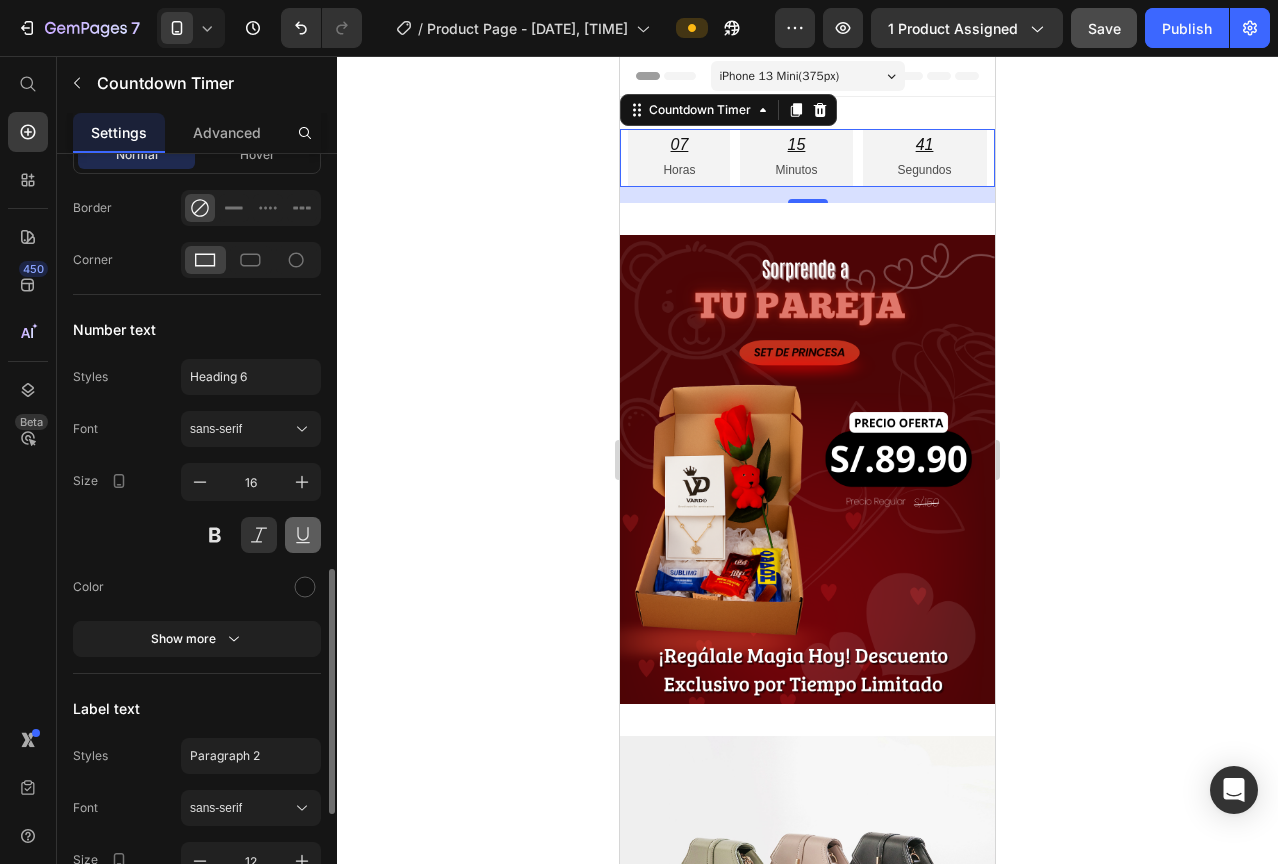 click at bounding box center [303, 535] 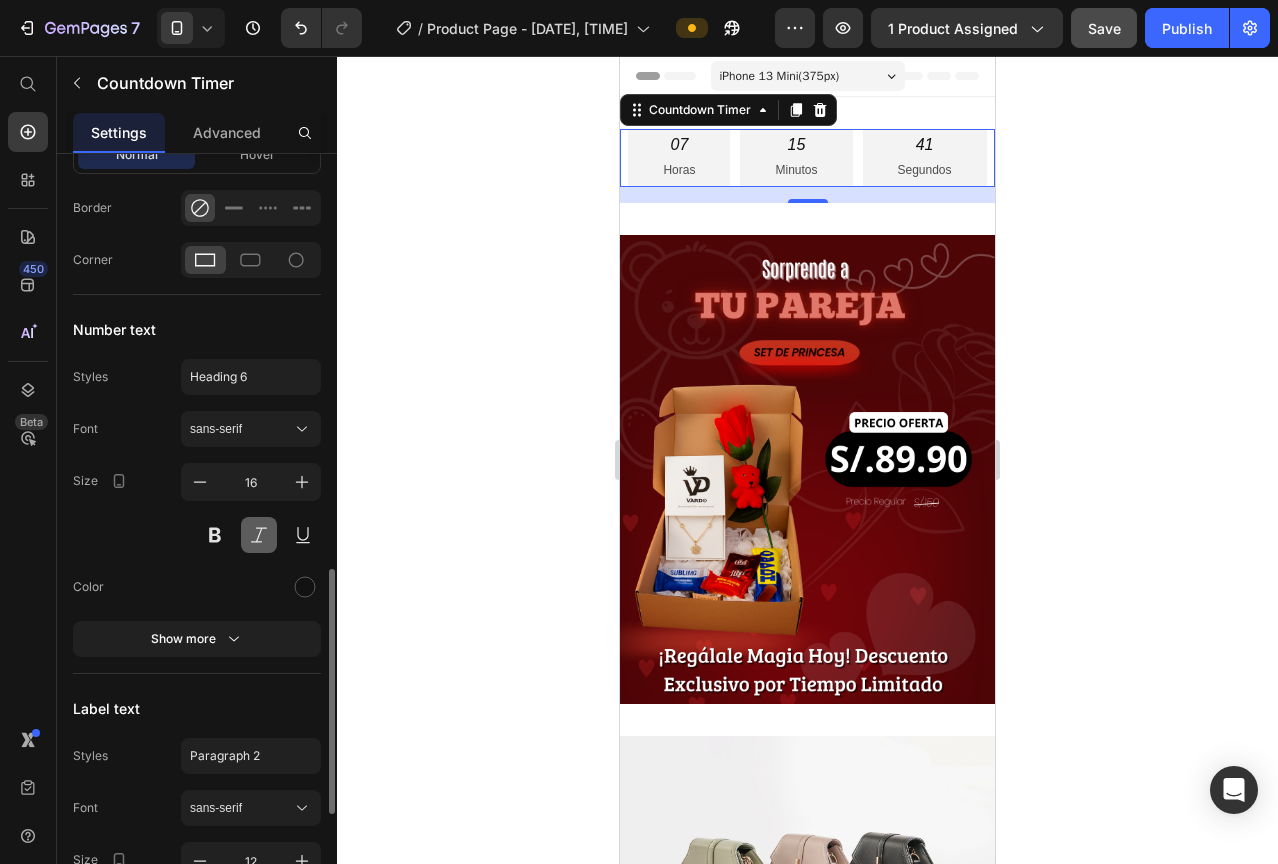 click at bounding box center (259, 535) 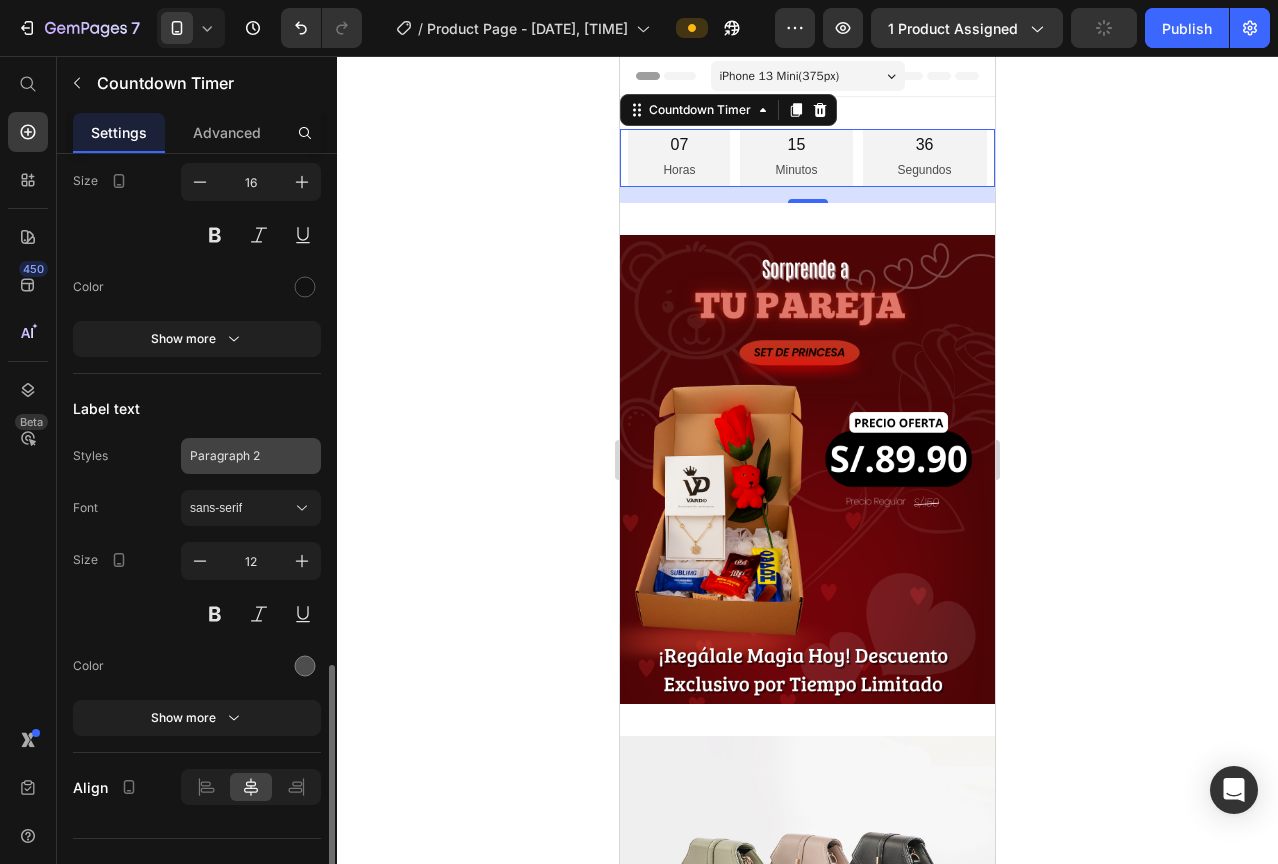 scroll, scrollTop: 1632, scrollLeft: 0, axis: vertical 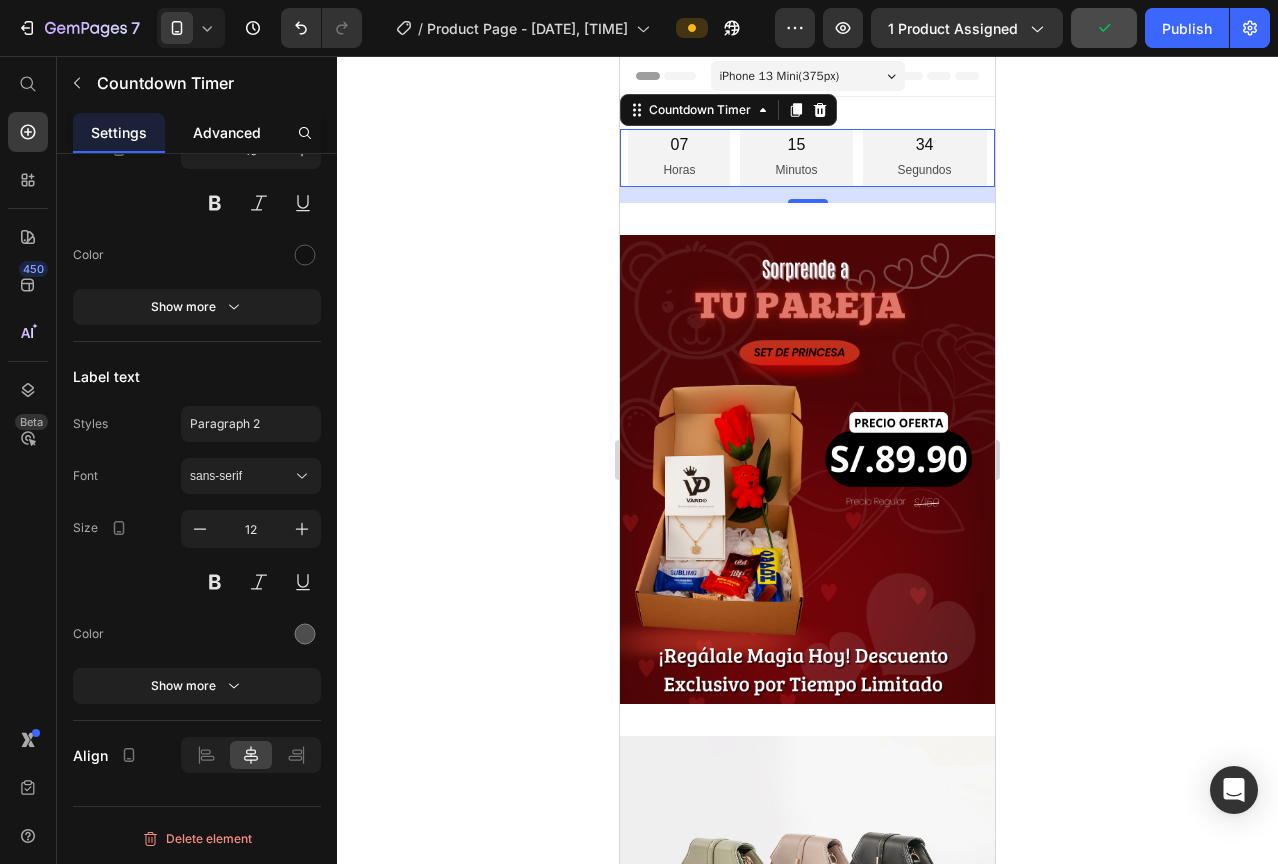 click on "Advanced" 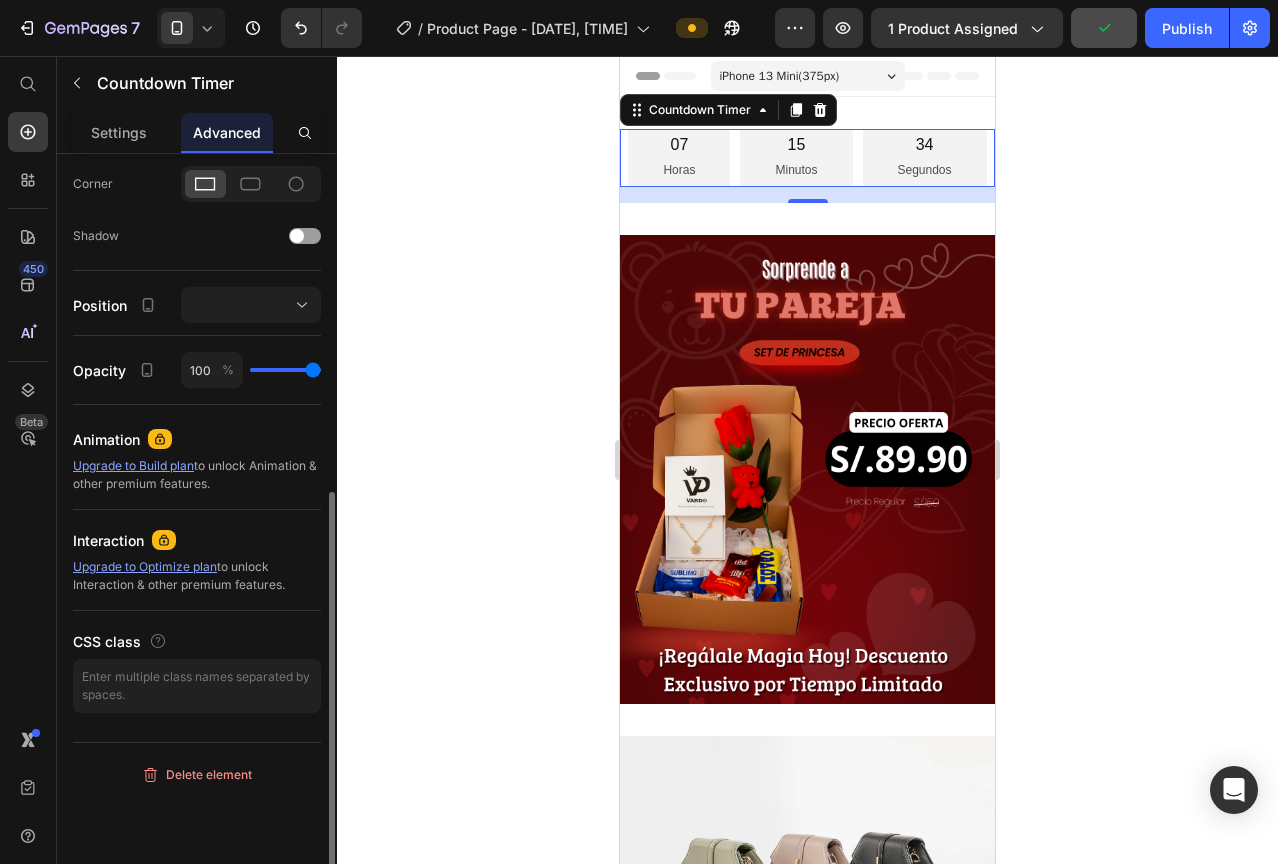 scroll, scrollTop: 0, scrollLeft: 0, axis: both 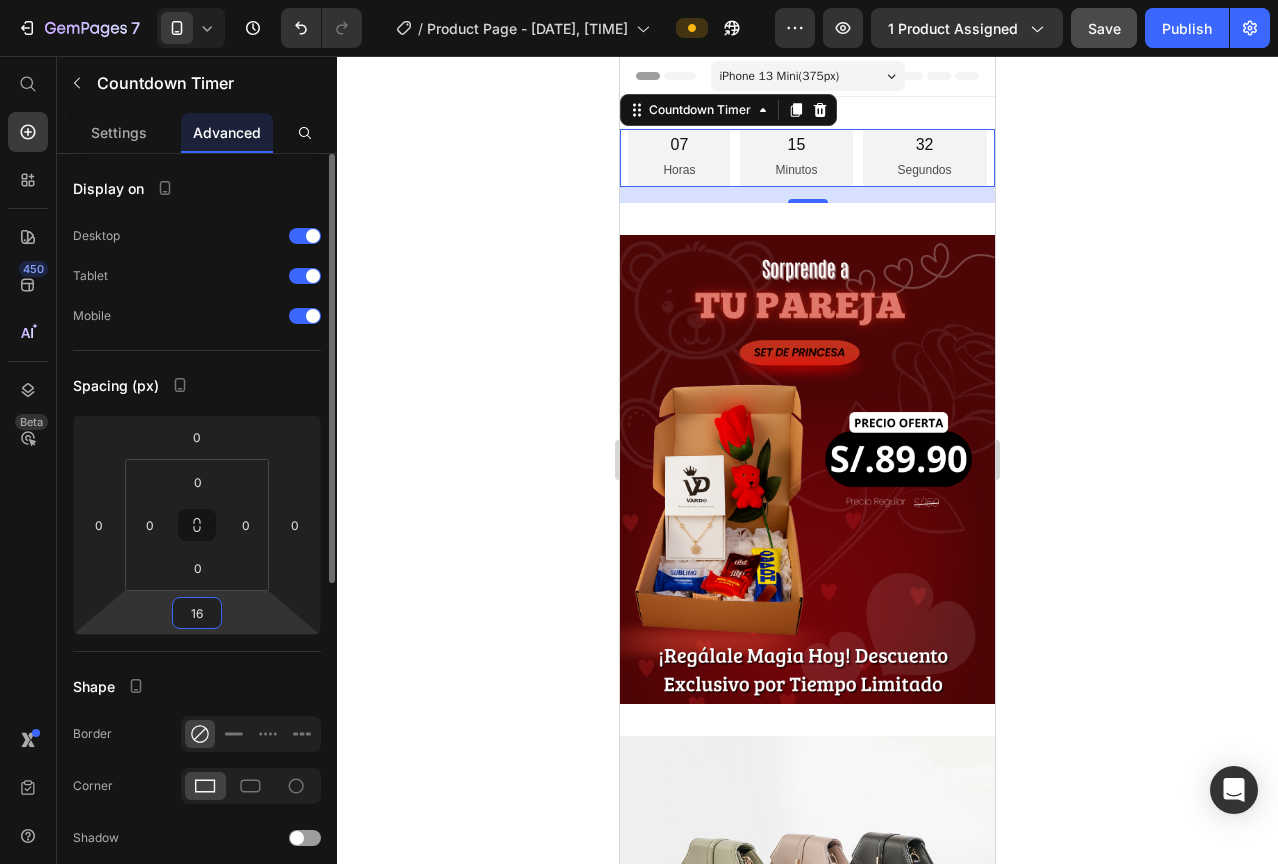 click on "16" at bounding box center (197, 613) 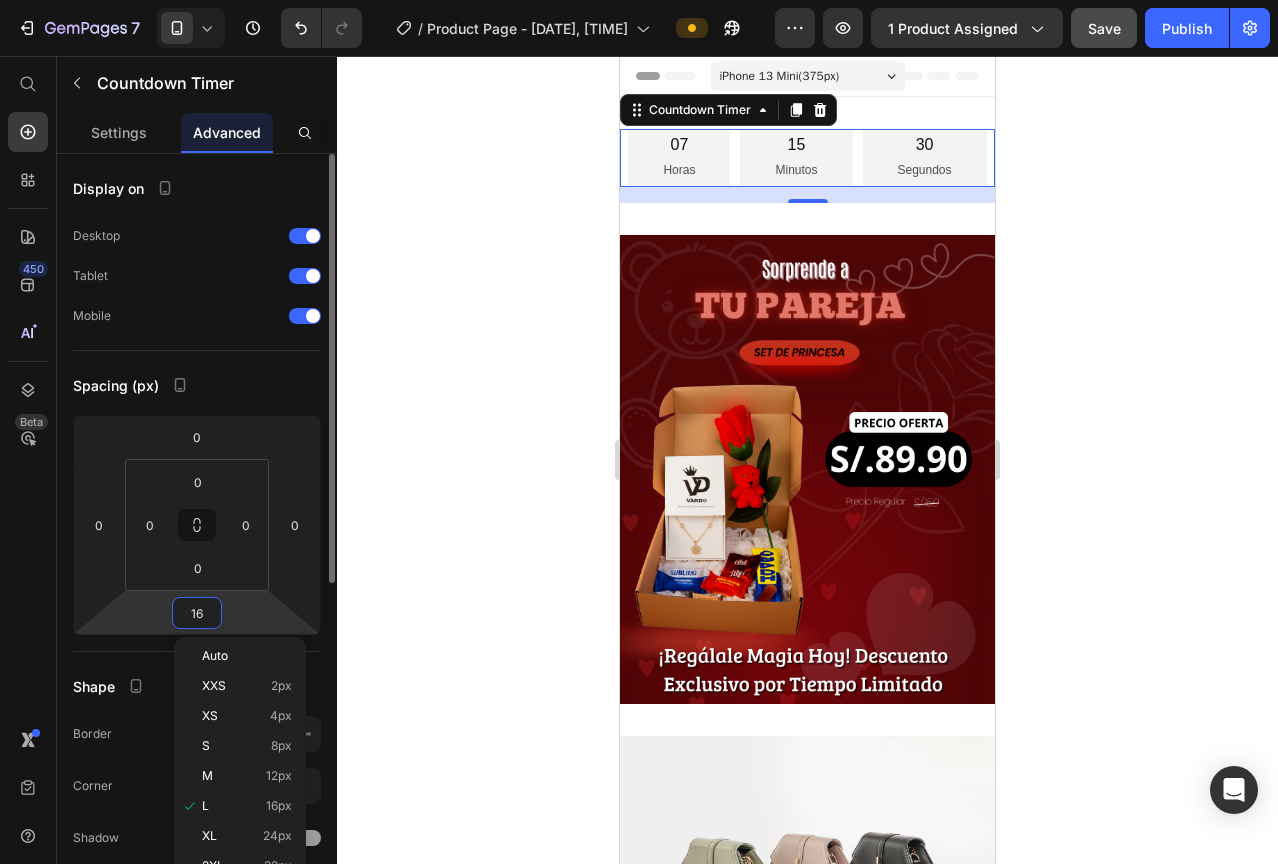 click on "Spacing (px)" at bounding box center (197, 385) 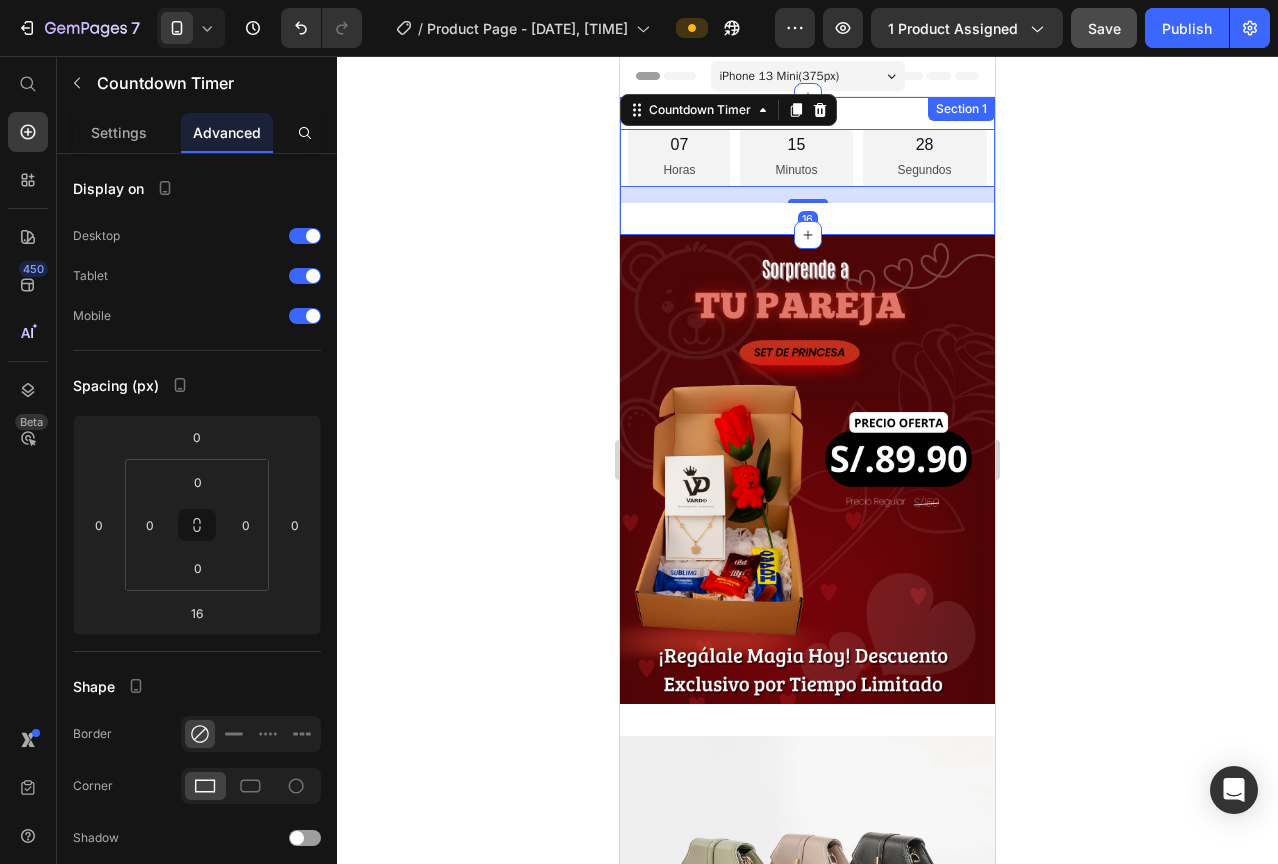 click 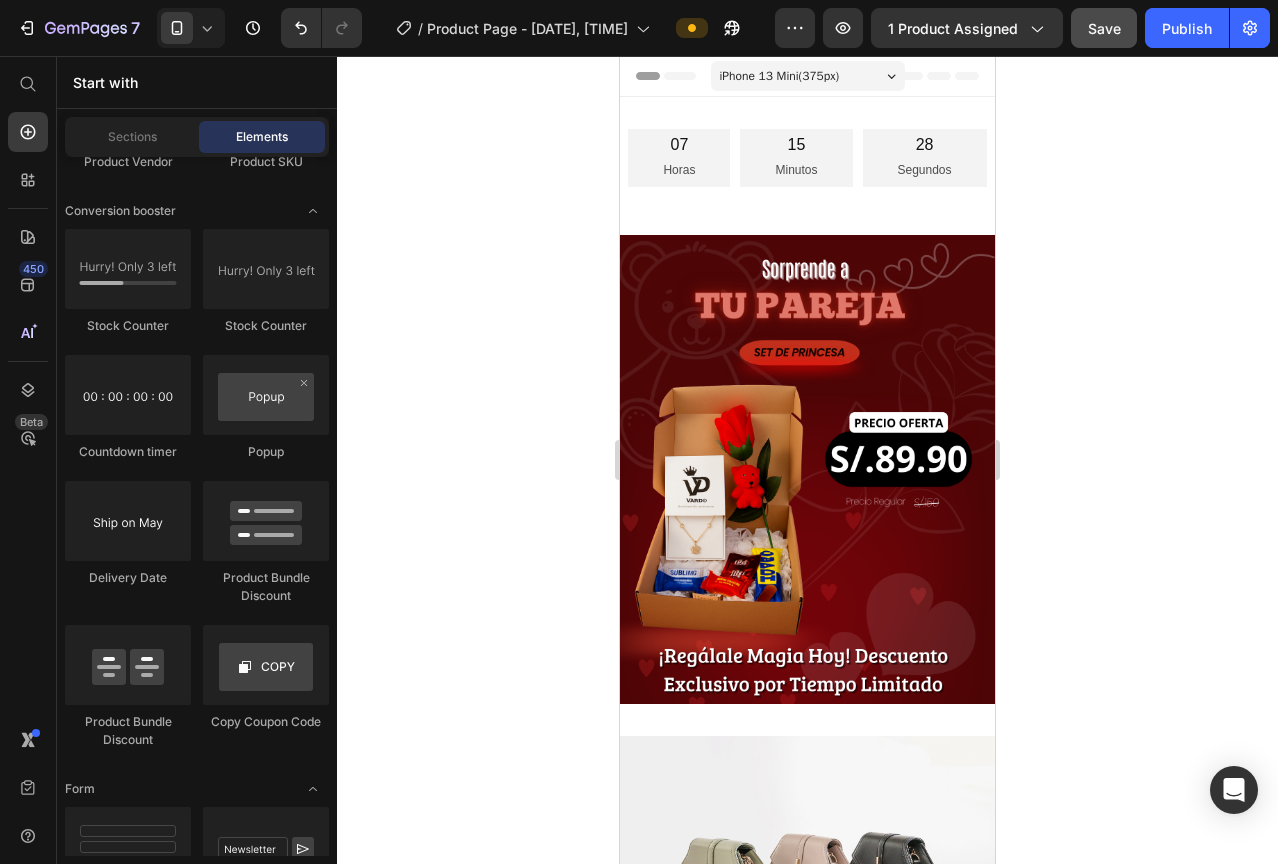 click on "[NUMBER] Horas [NUMBER] Minutos [NUMBER] Segundos Countdown Timer Section 1" at bounding box center [807, 166] 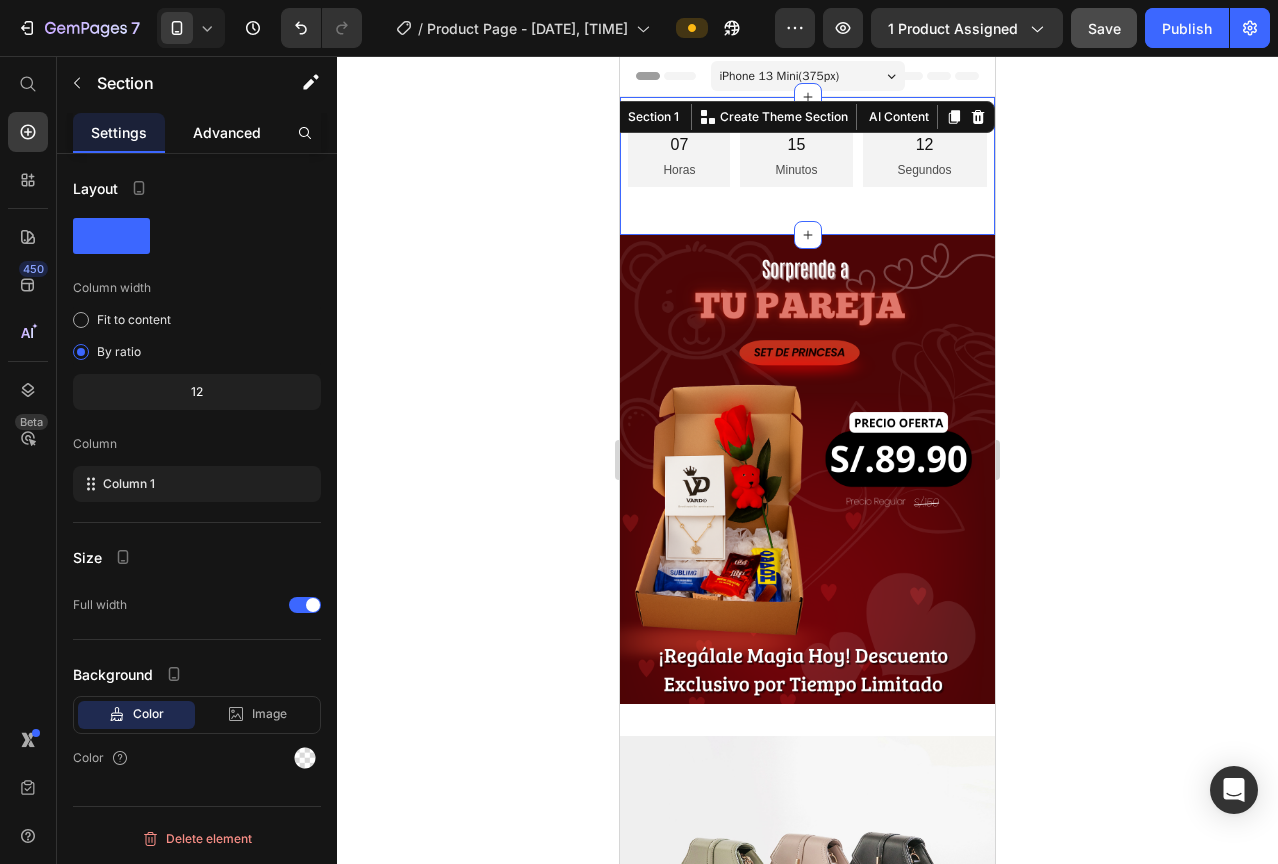 click on "Advanced" at bounding box center (227, 132) 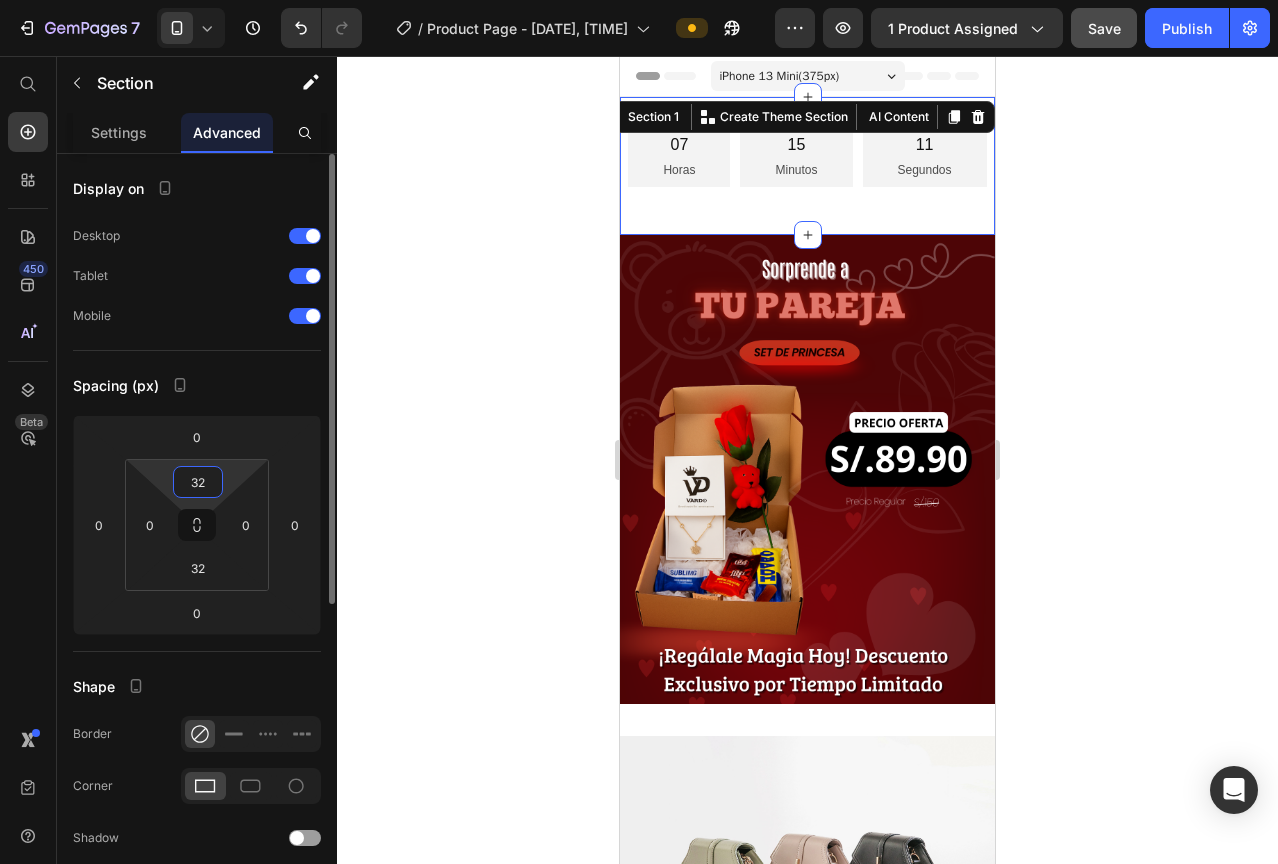 click on "32" at bounding box center (198, 482) 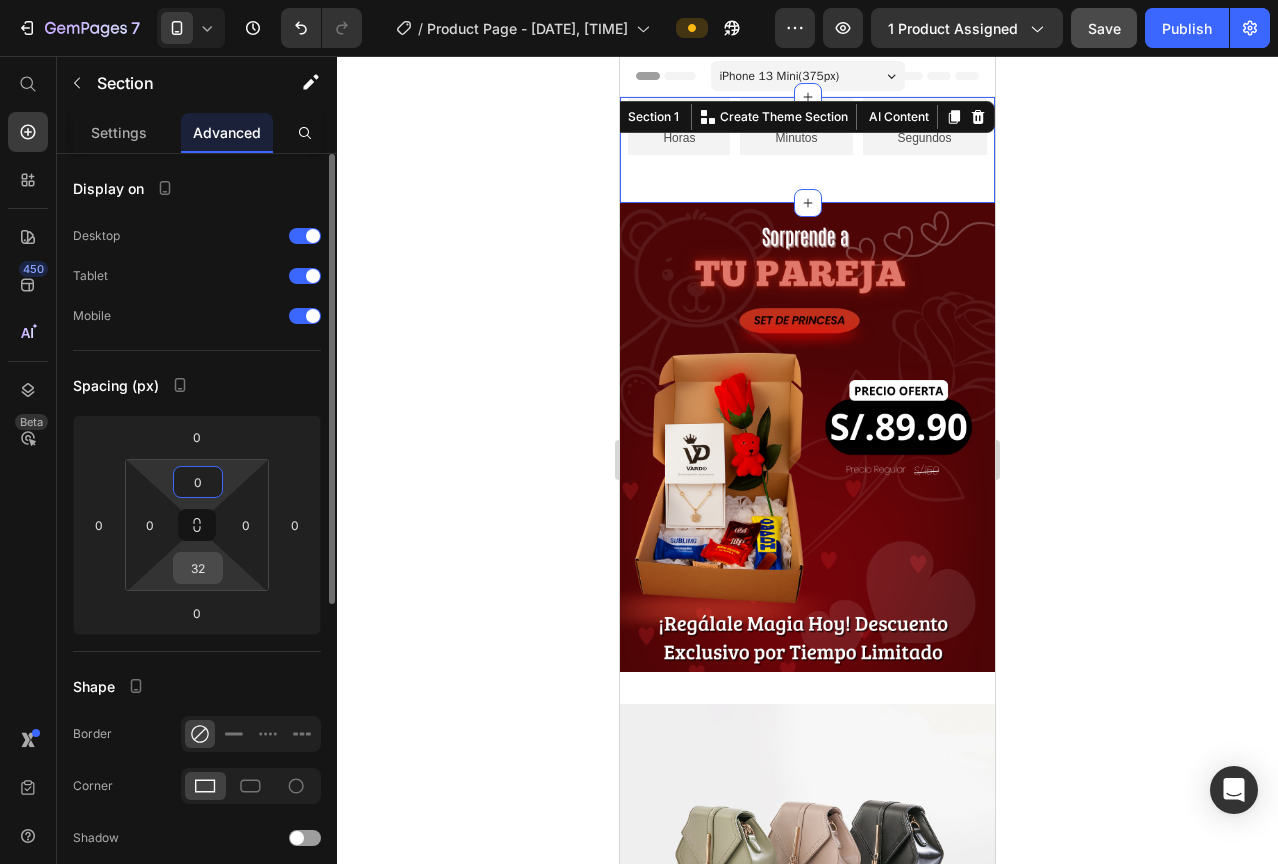 type on "0" 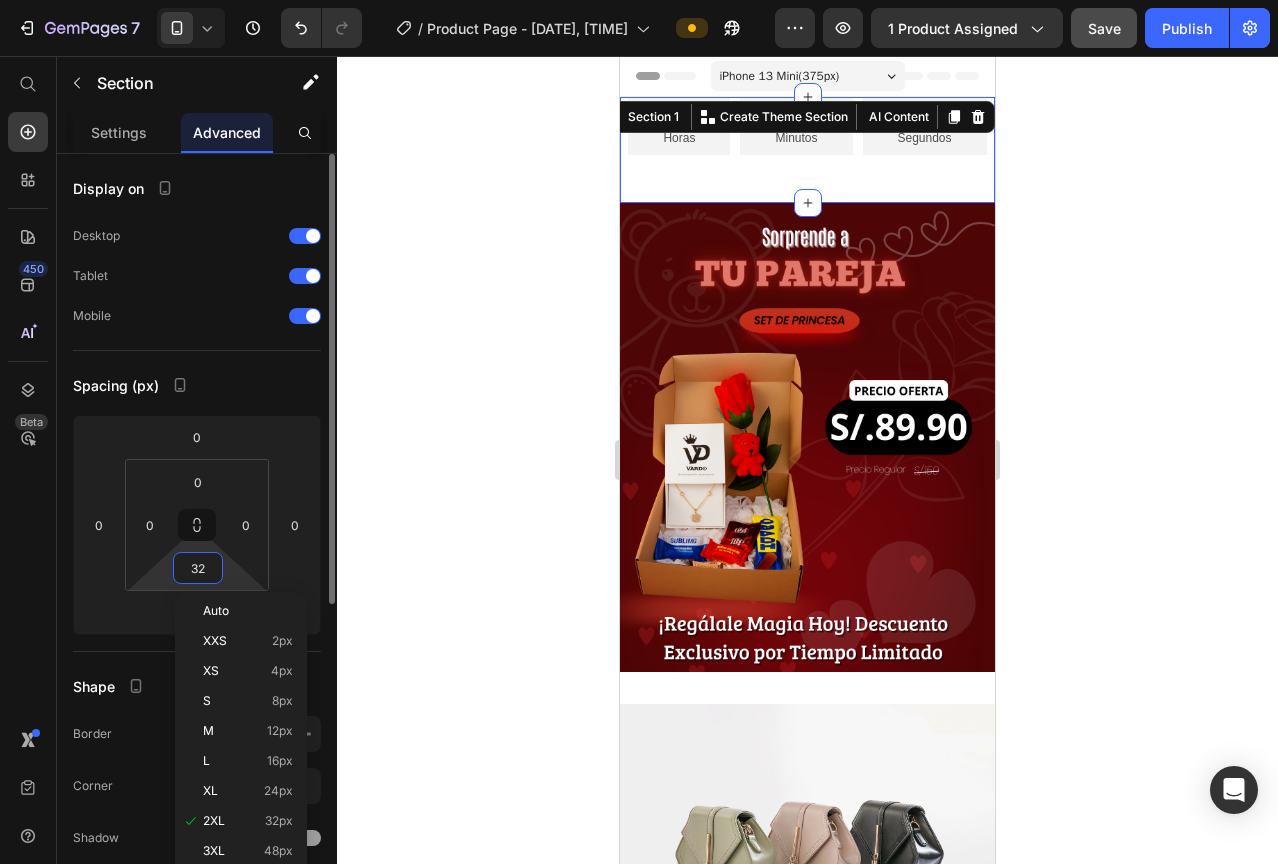 type on "0" 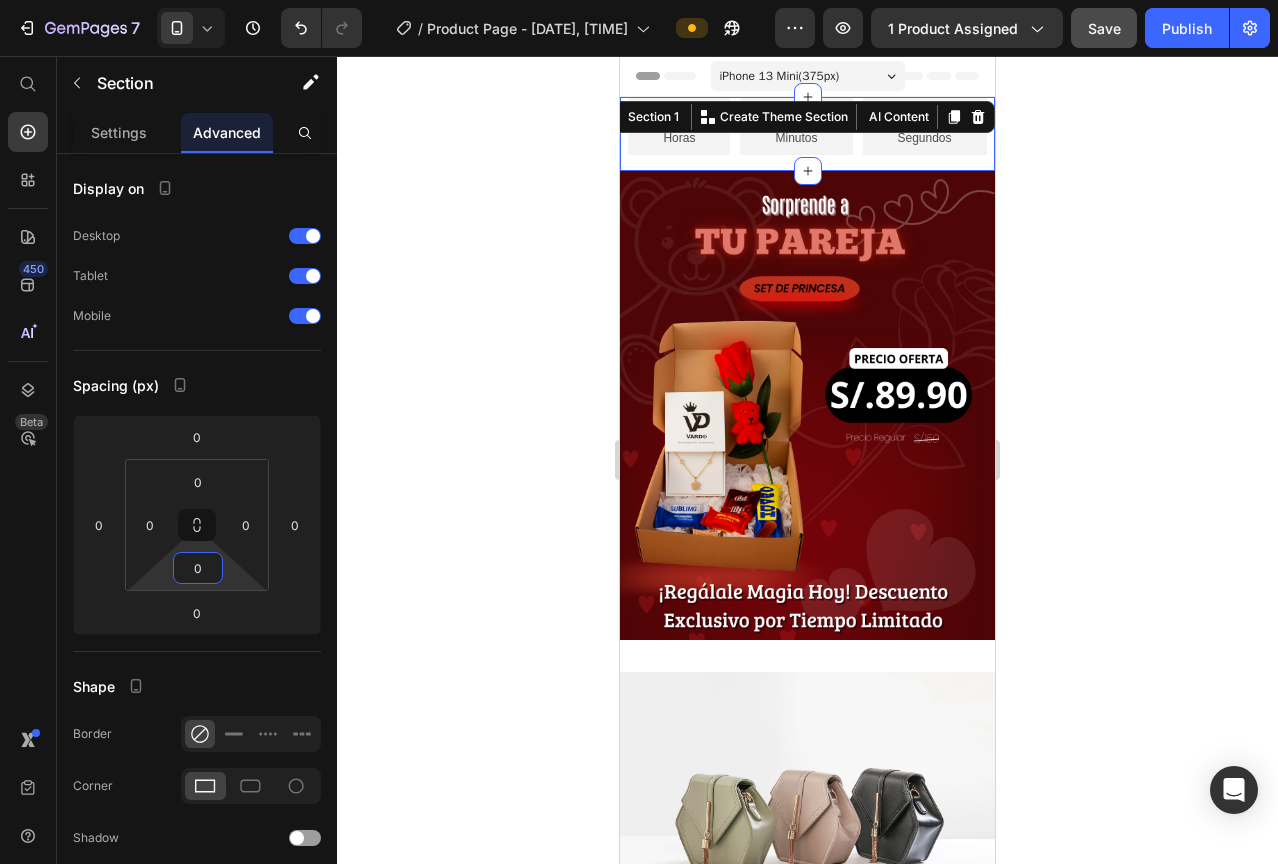 click 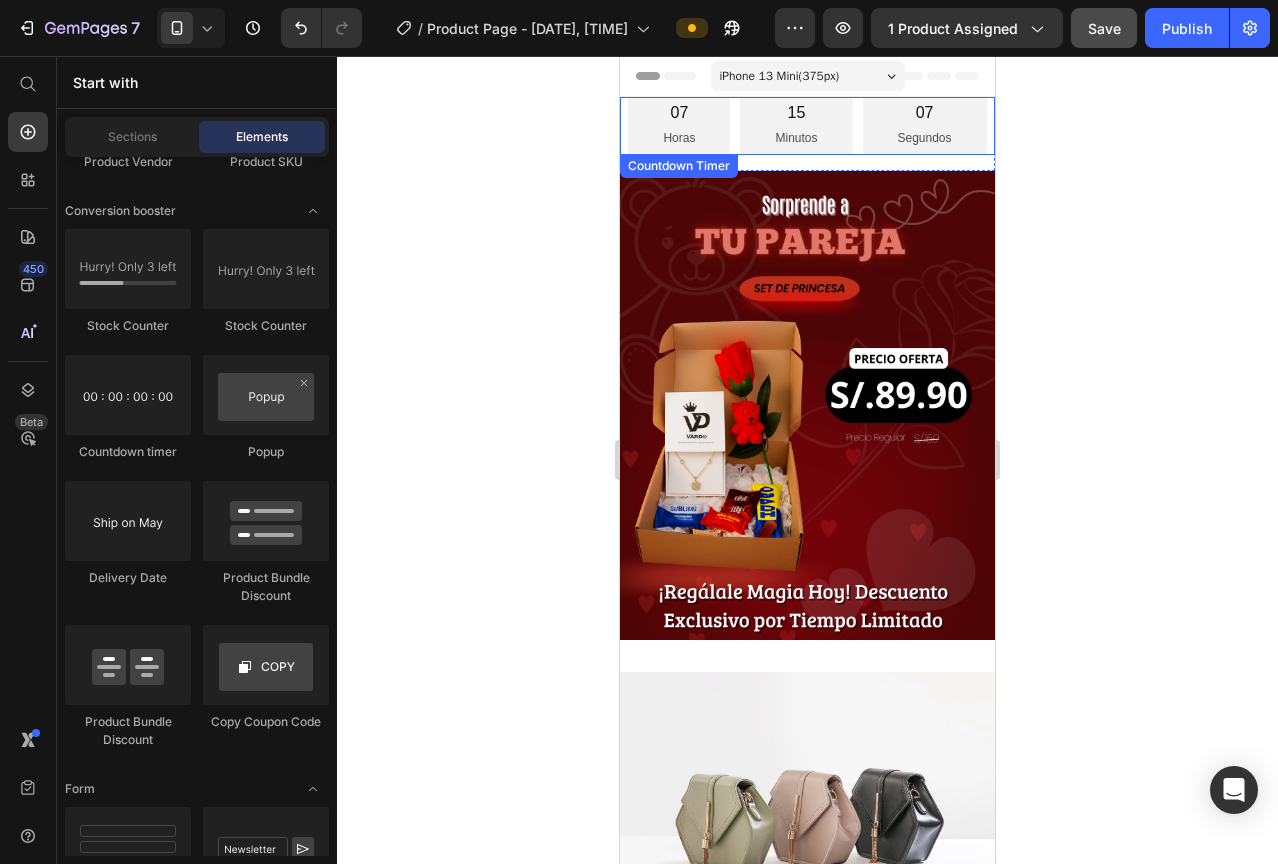click on "[NUMBER] Minutos" at bounding box center (796, 126) 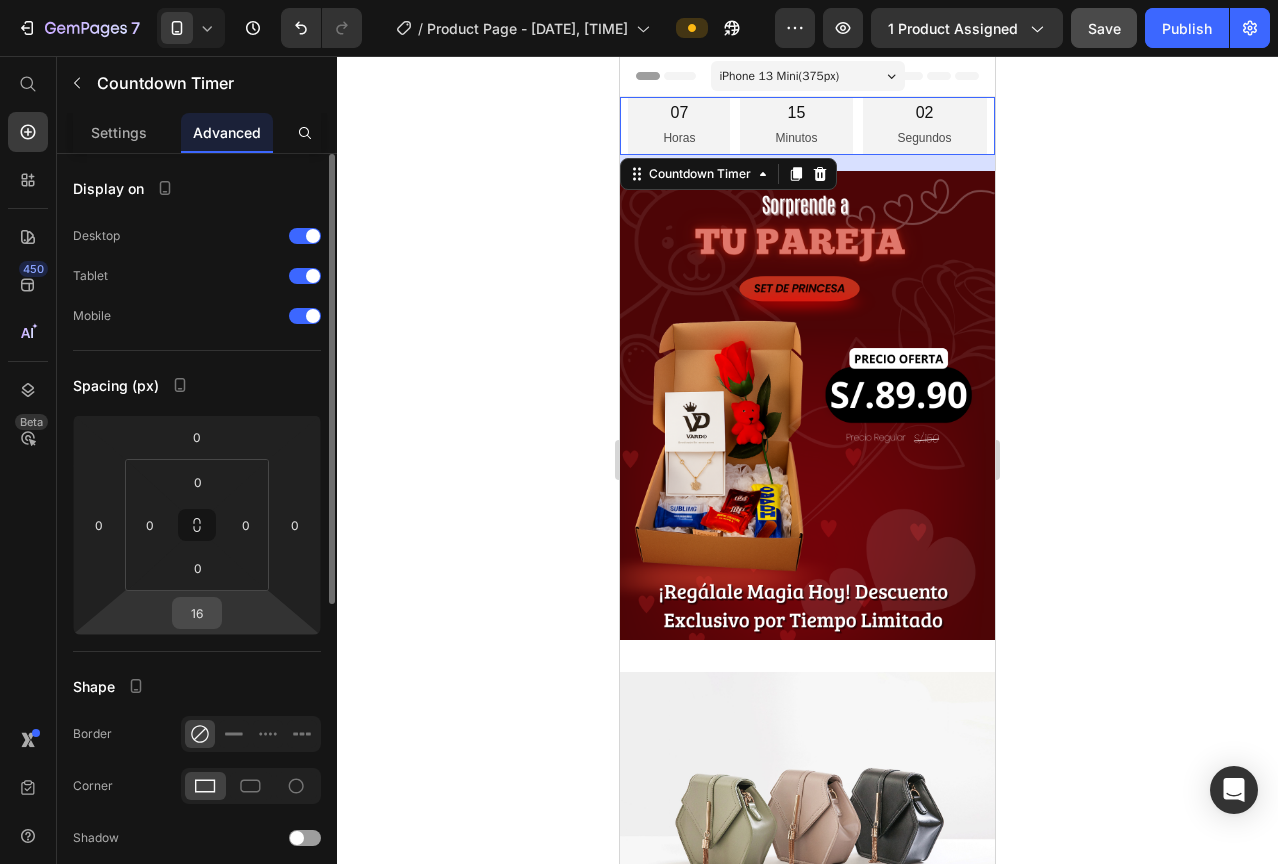 click on "16" at bounding box center [197, 613] 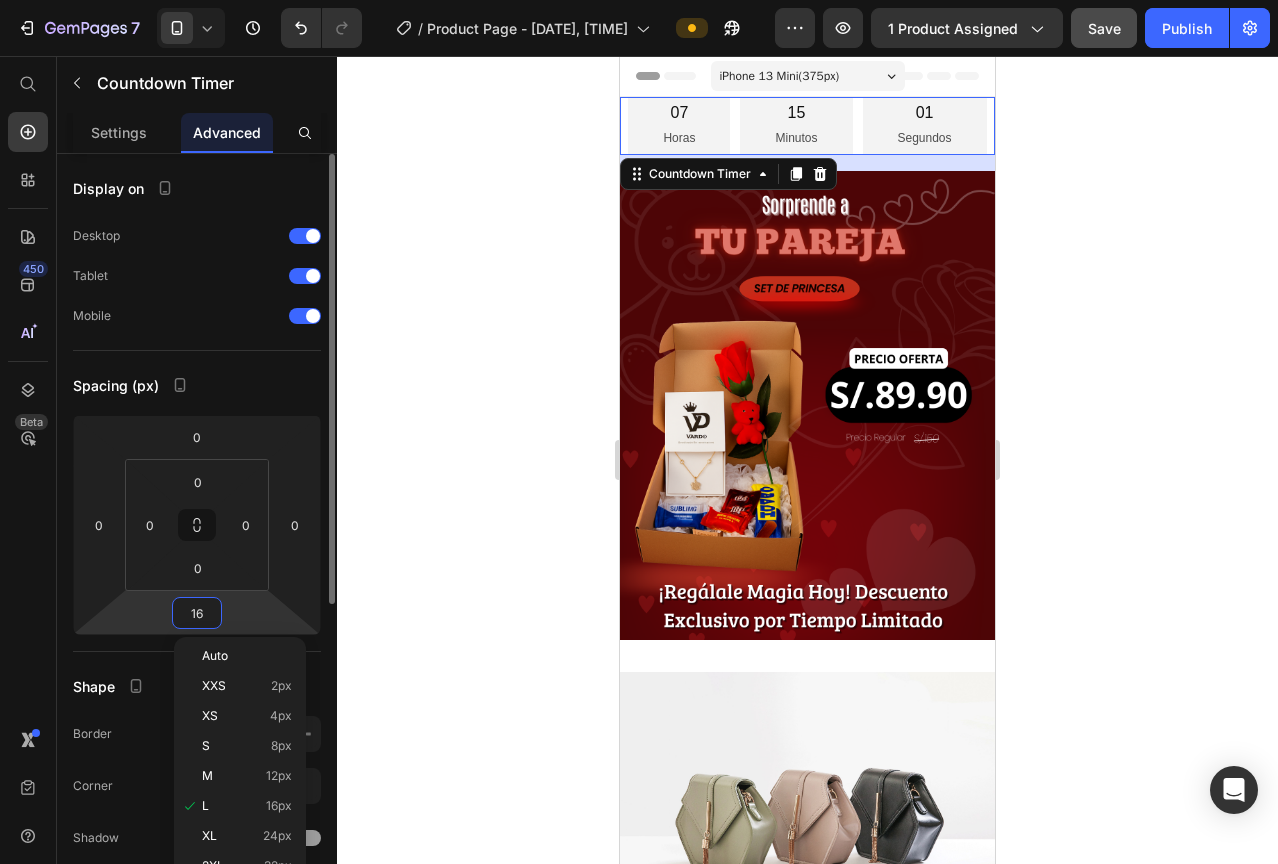 type on "0" 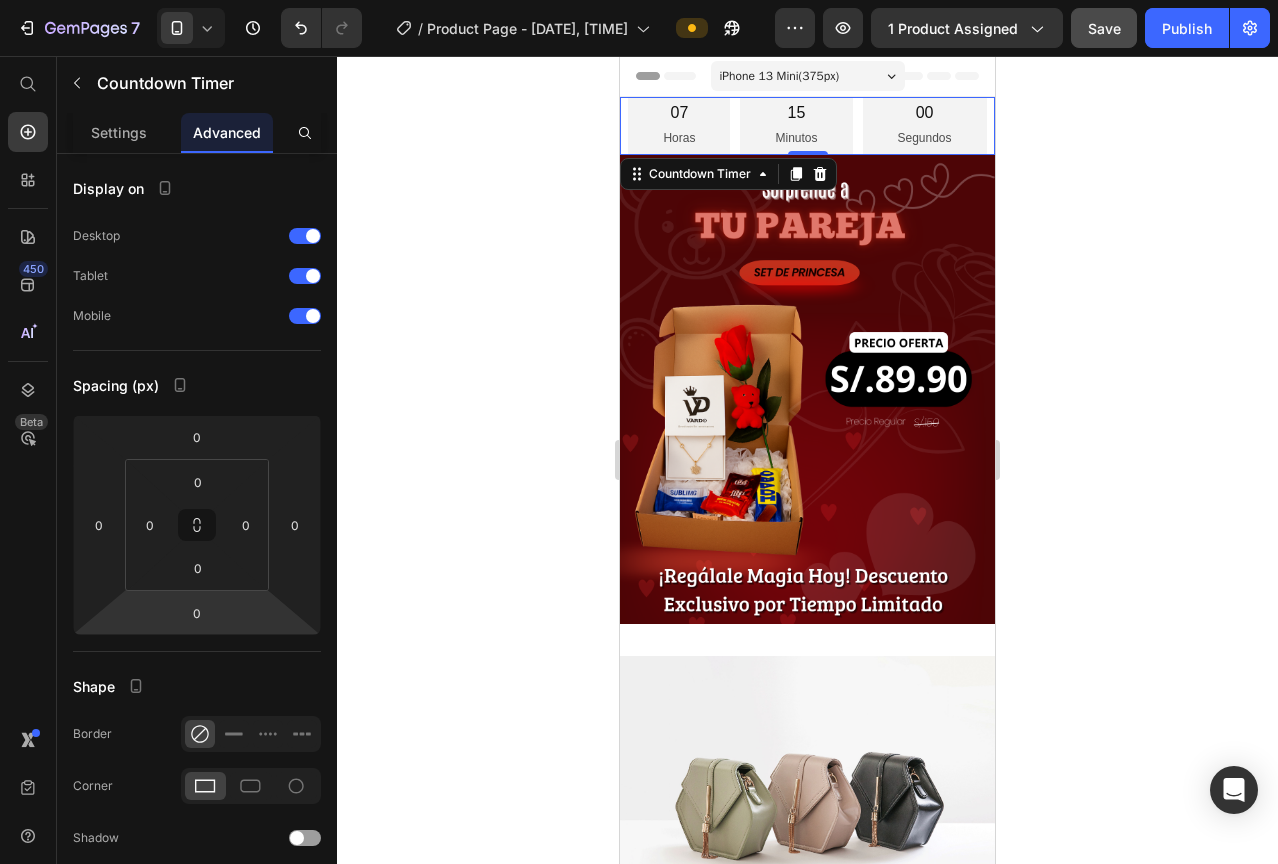 click 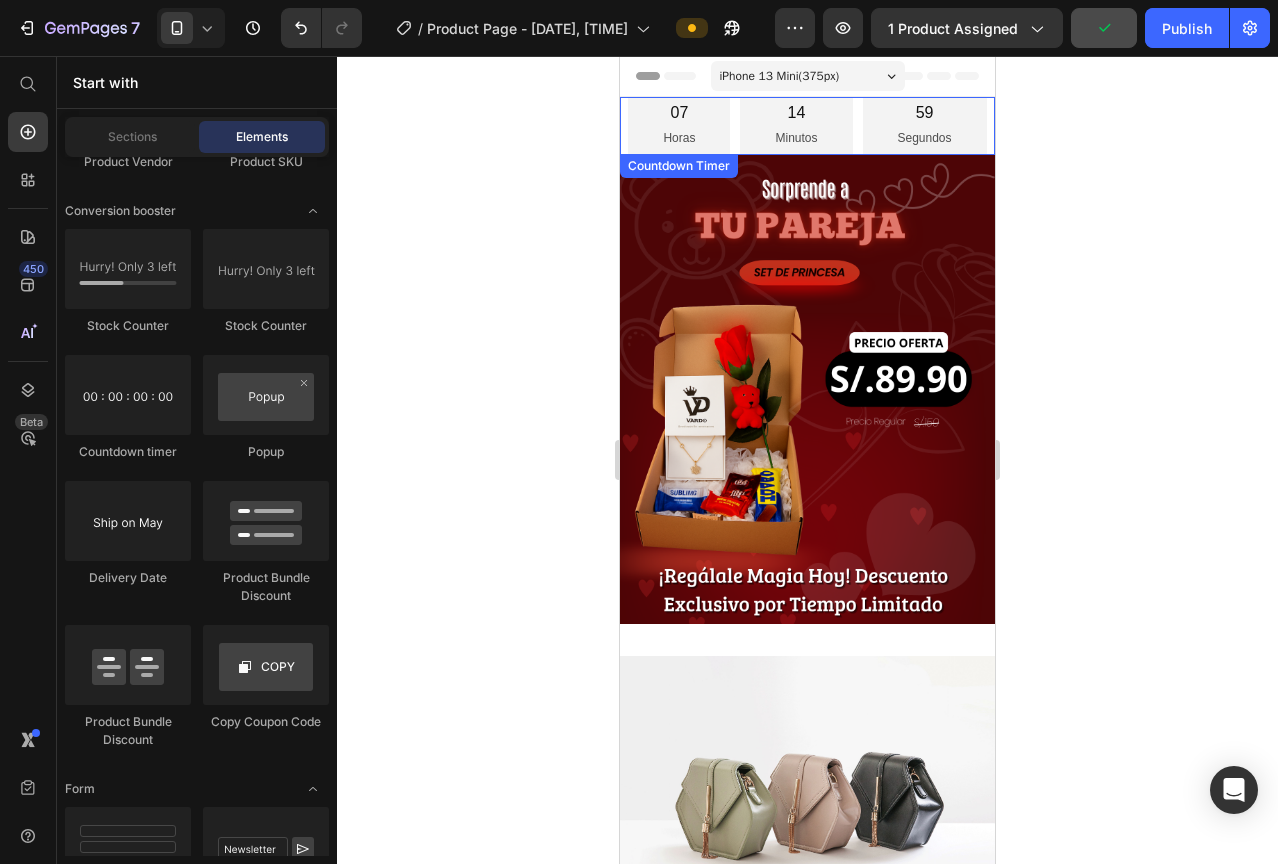 click on "[NUMBER] Minutos" at bounding box center (796, 126) 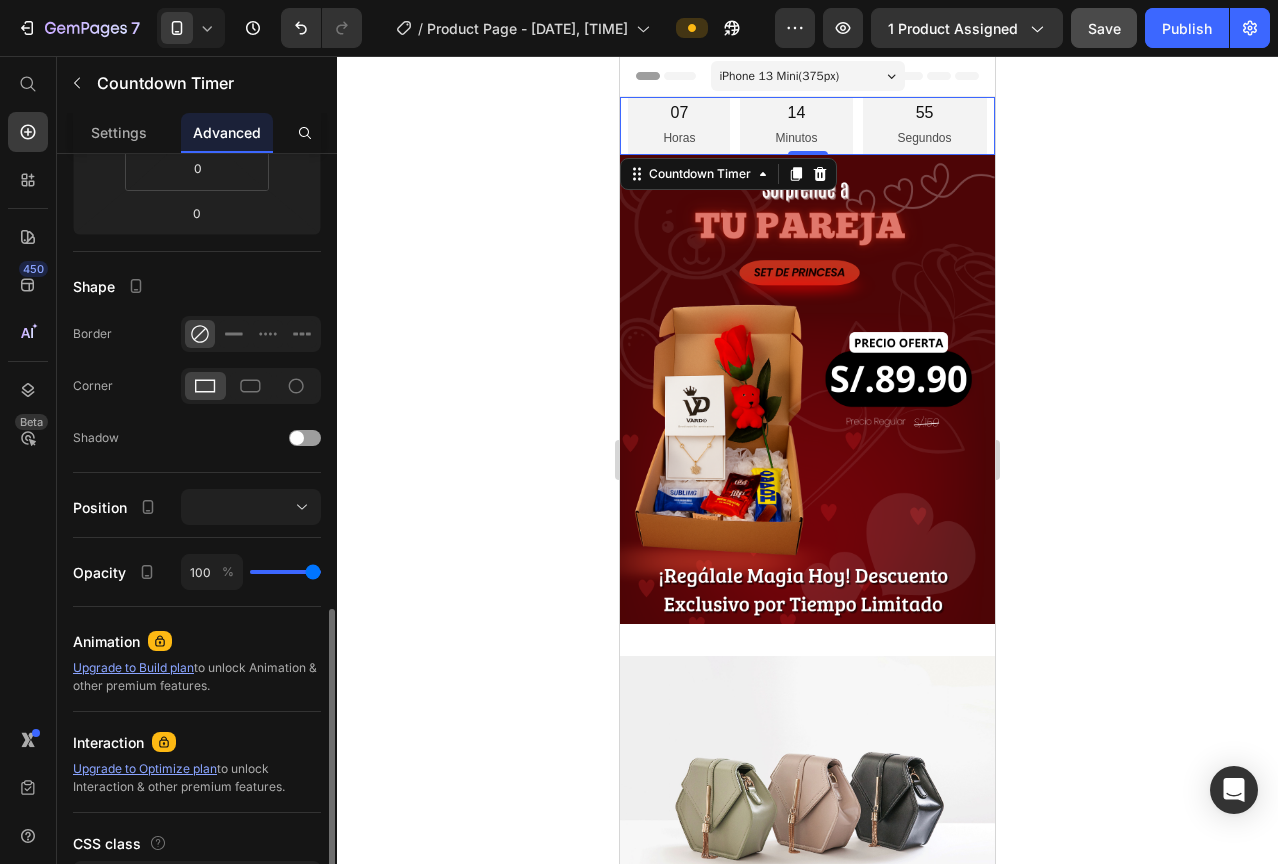 scroll, scrollTop: 538, scrollLeft: 0, axis: vertical 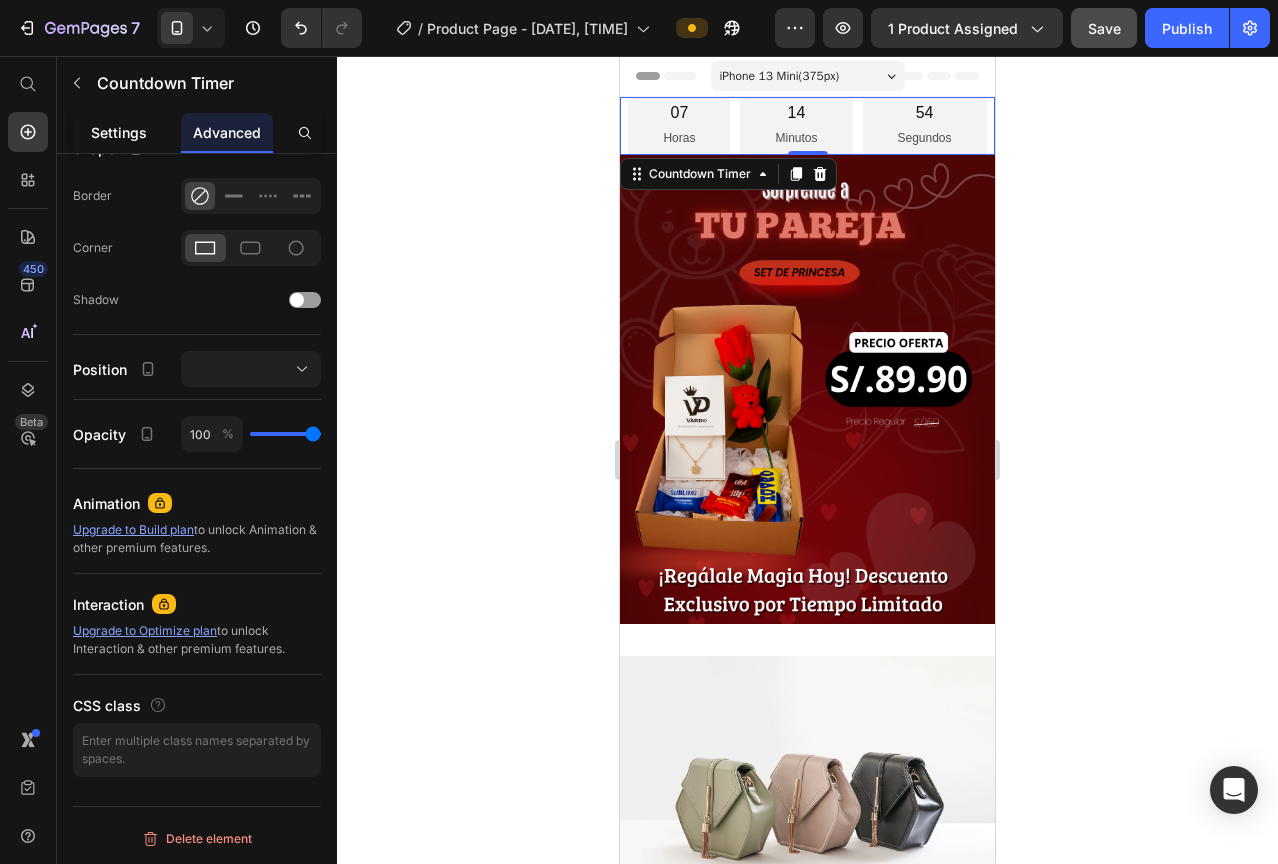 click on "Settings" 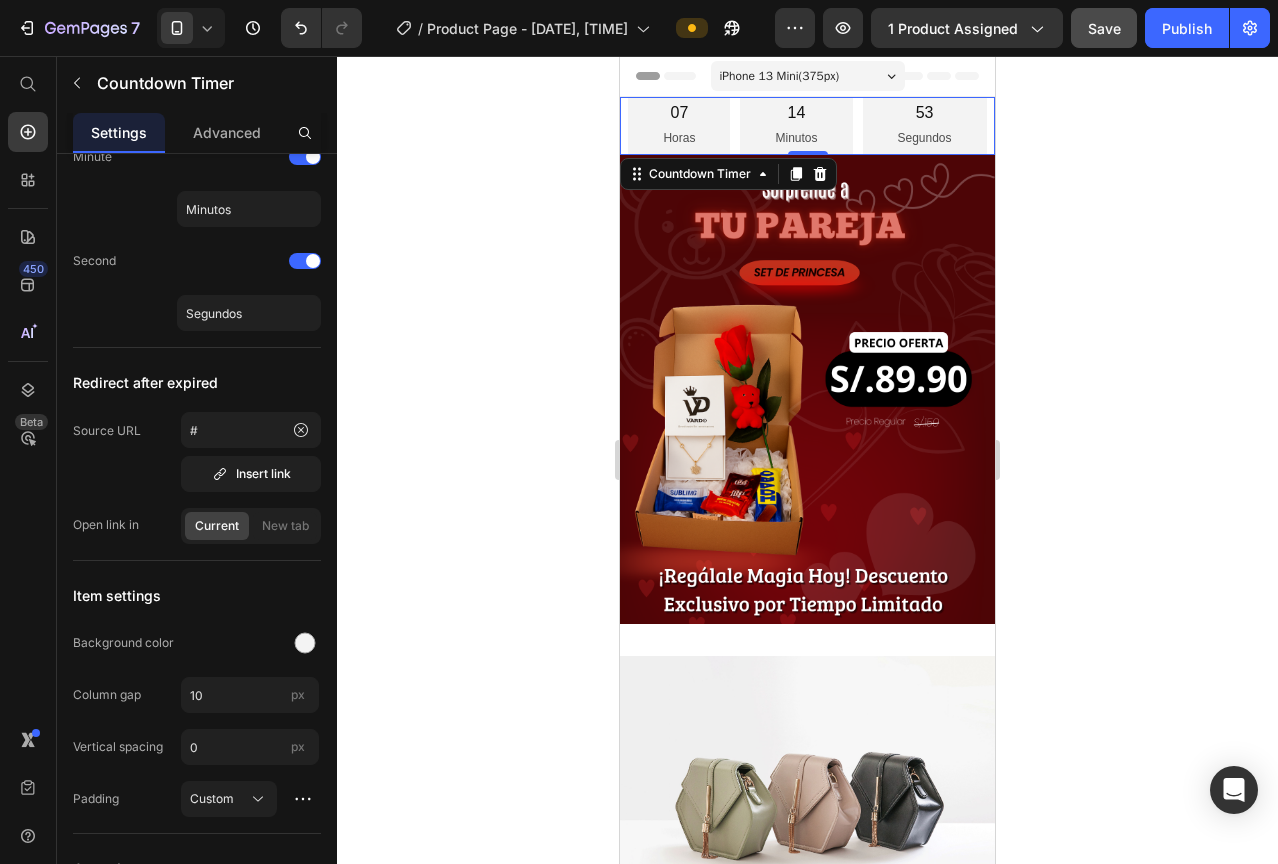scroll, scrollTop: 0, scrollLeft: 0, axis: both 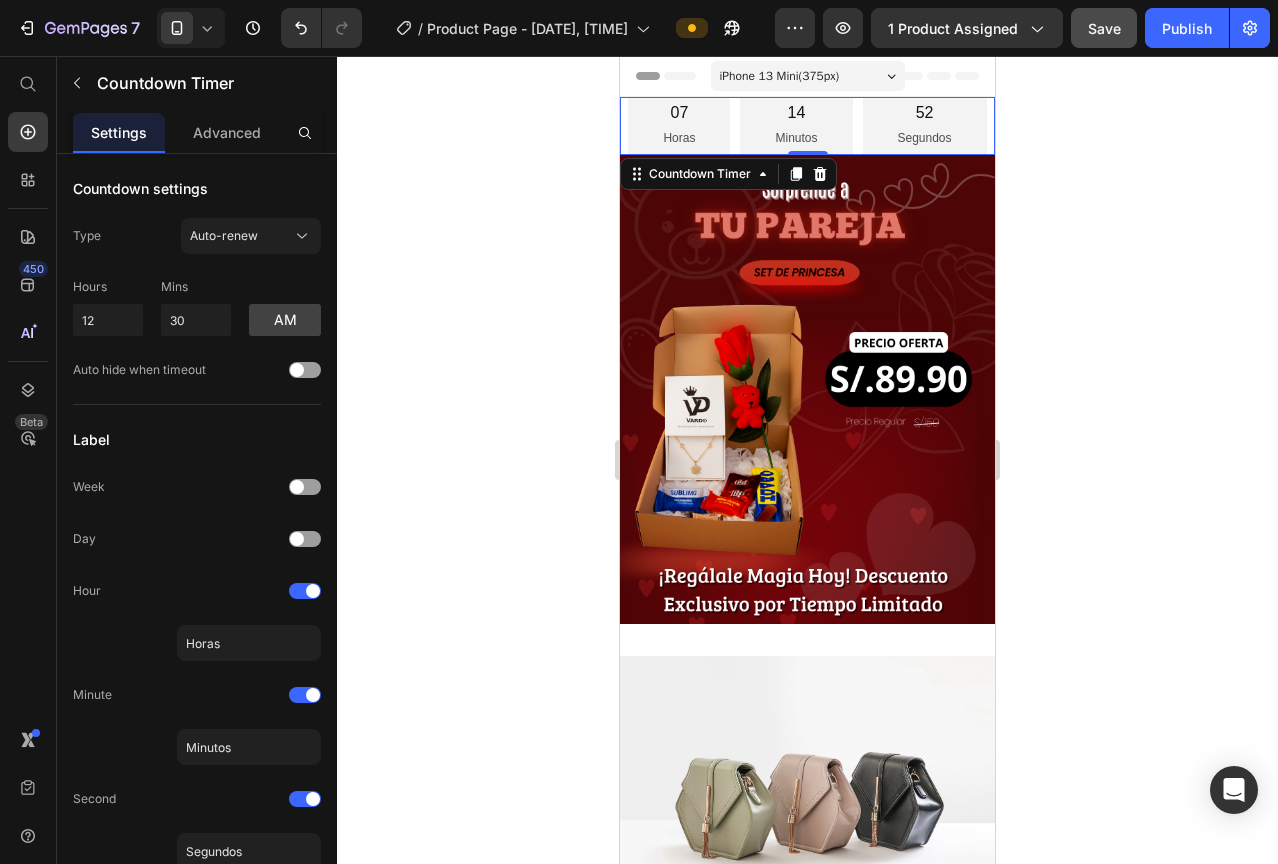 click on "[NUMBER] Horas" at bounding box center (679, 126) 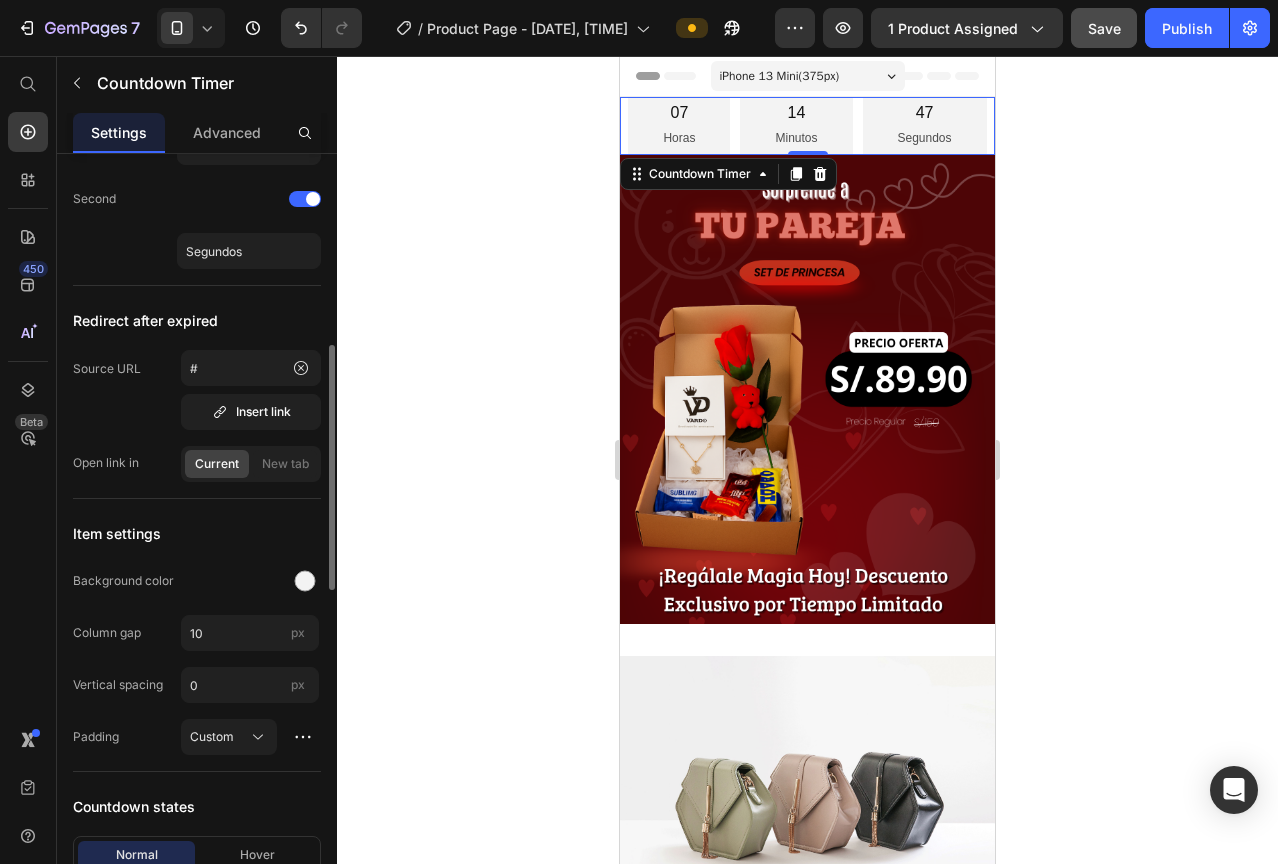 scroll, scrollTop: 900, scrollLeft: 0, axis: vertical 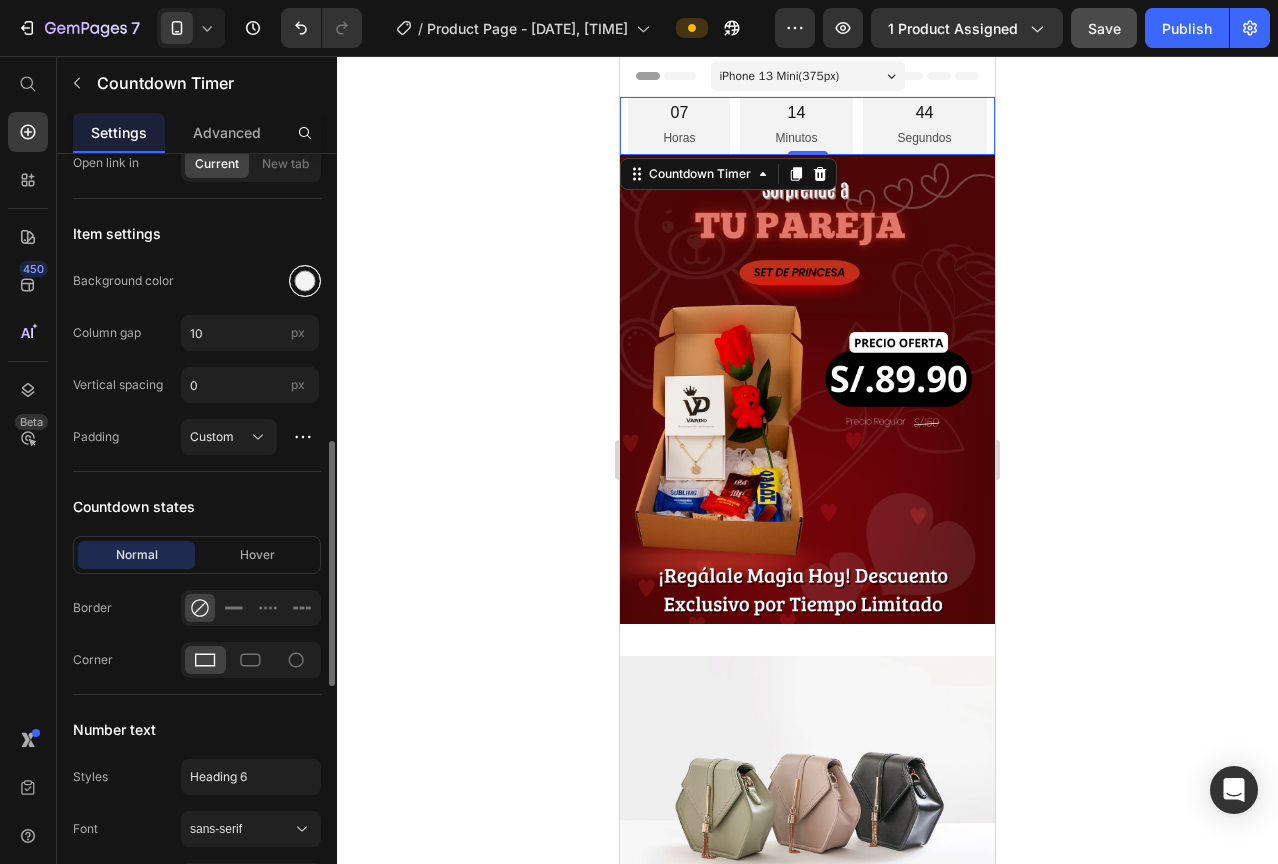 click at bounding box center (305, 281) 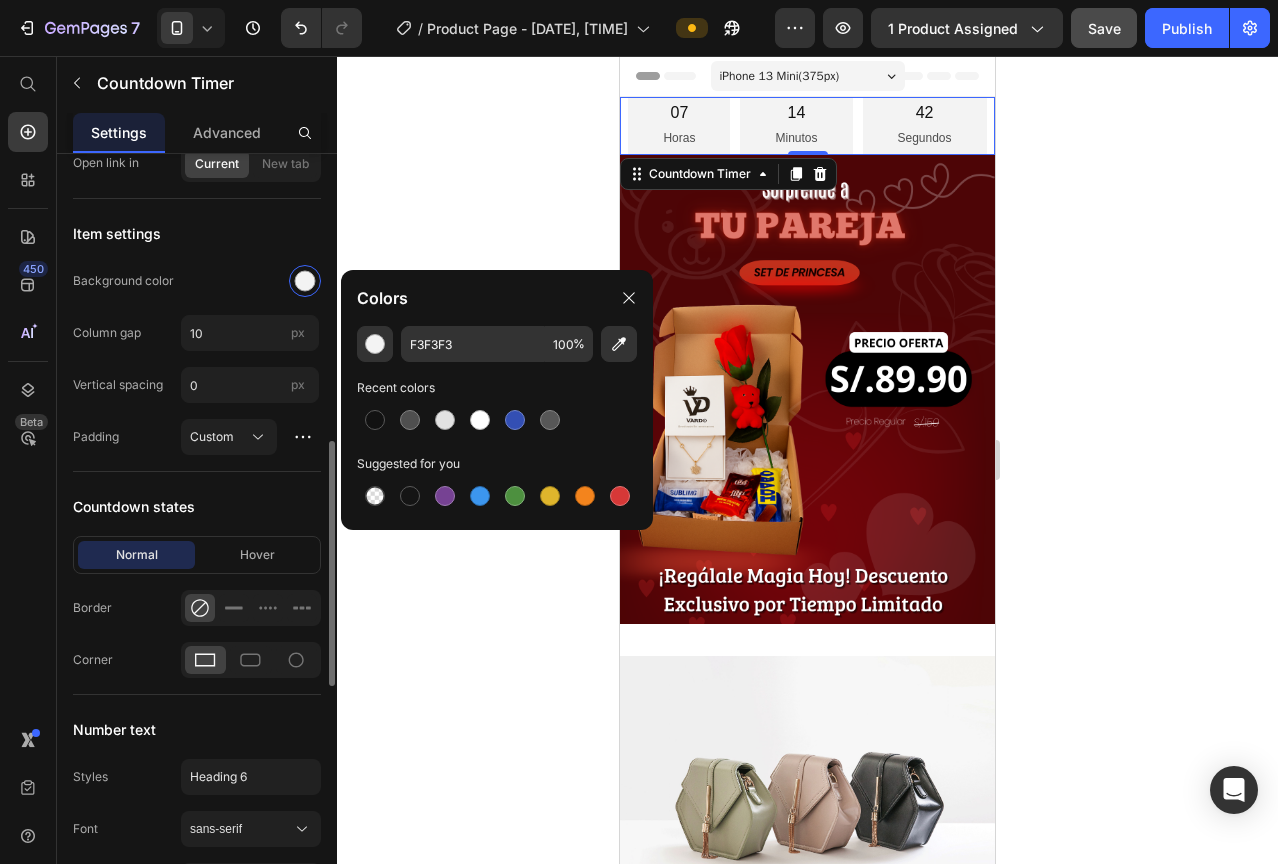 click on "Background color" 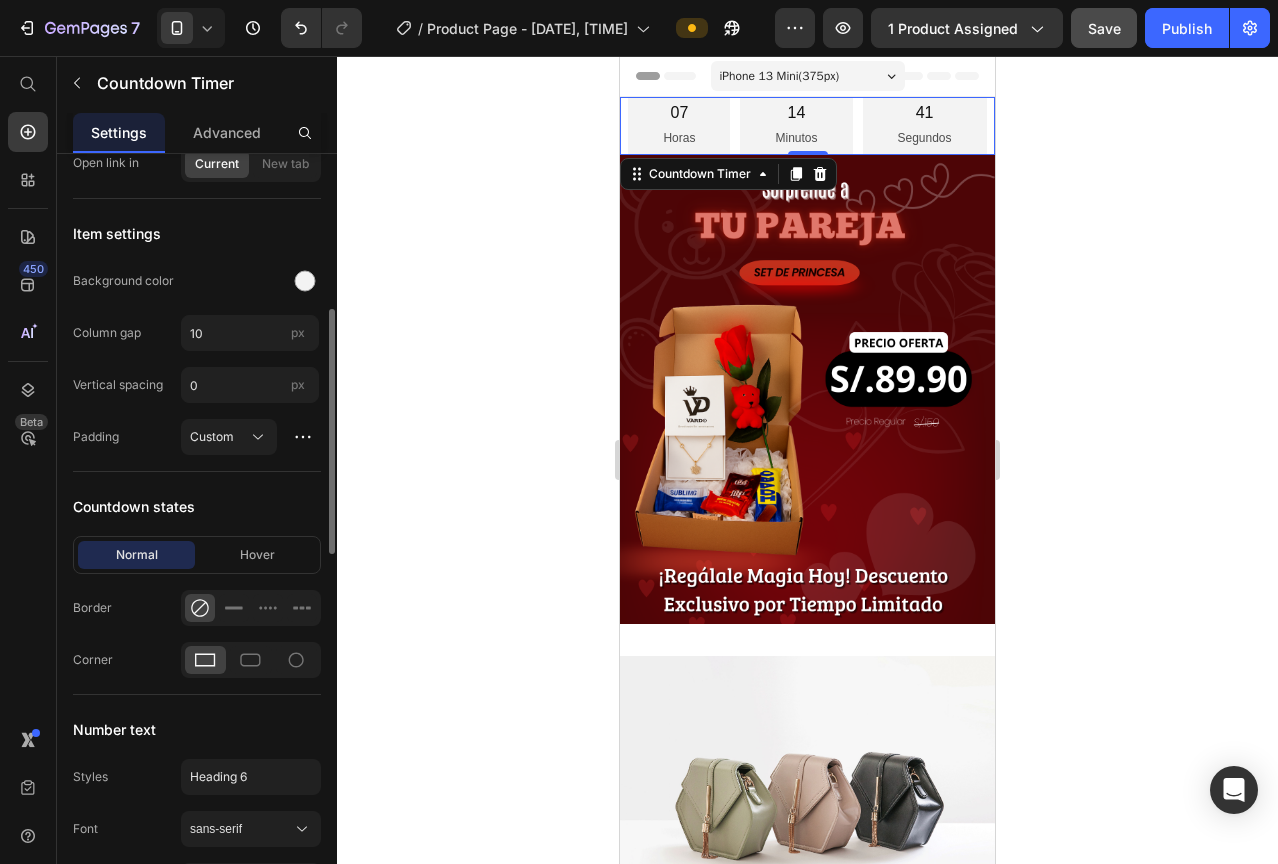 scroll, scrollTop: 800, scrollLeft: 0, axis: vertical 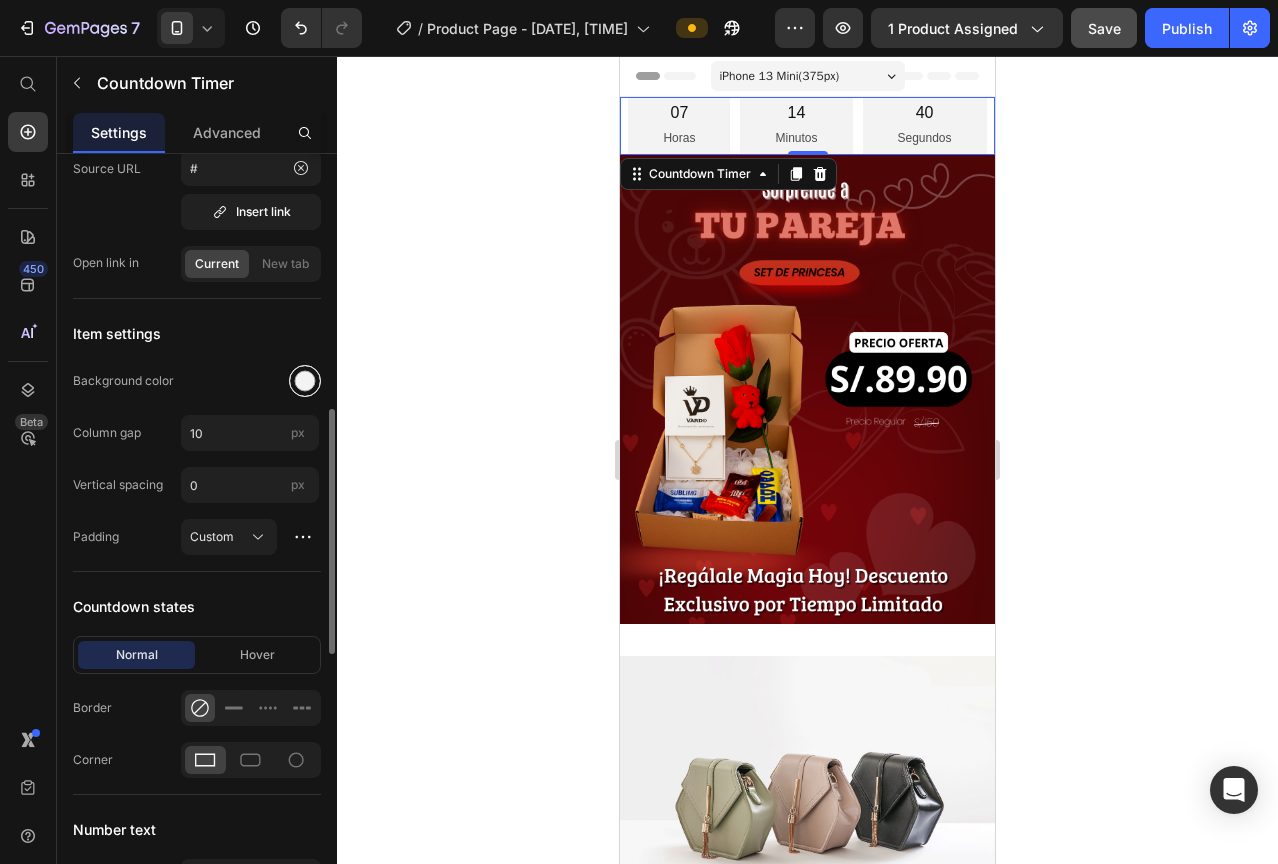click at bounding box center [305, 381] 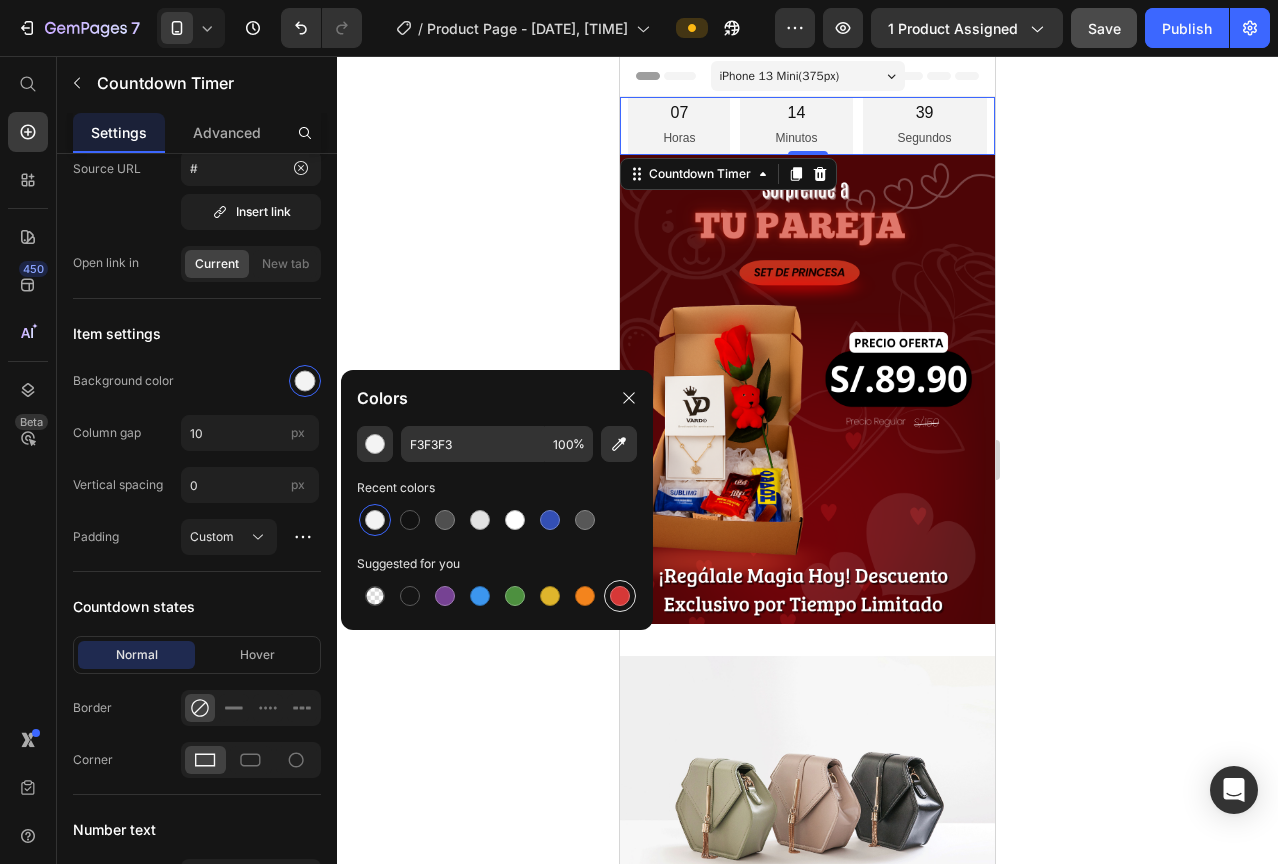 click at bounding box center [620, 596] 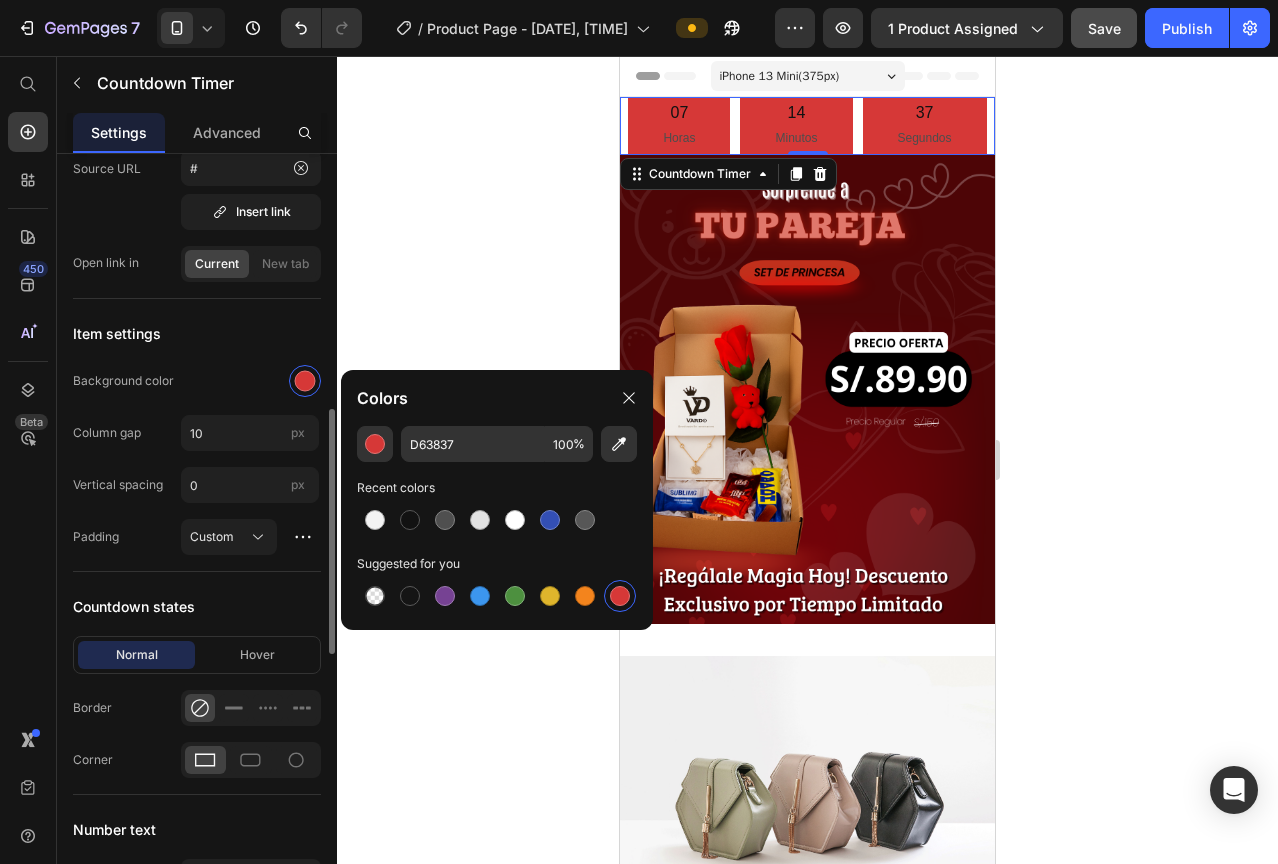 click on "Background color" 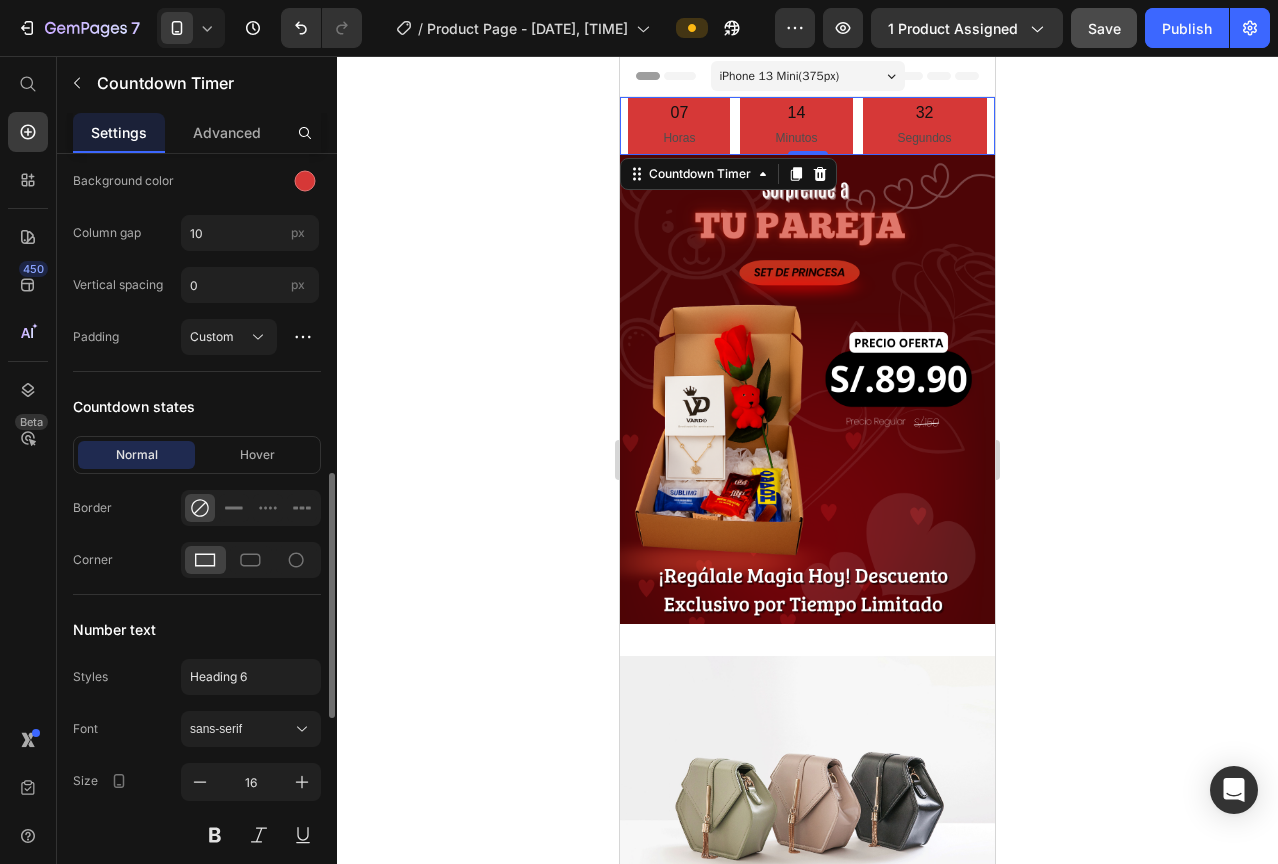 scroll, scrollTop: 1200, scrollLeft: 0, axis: vertical 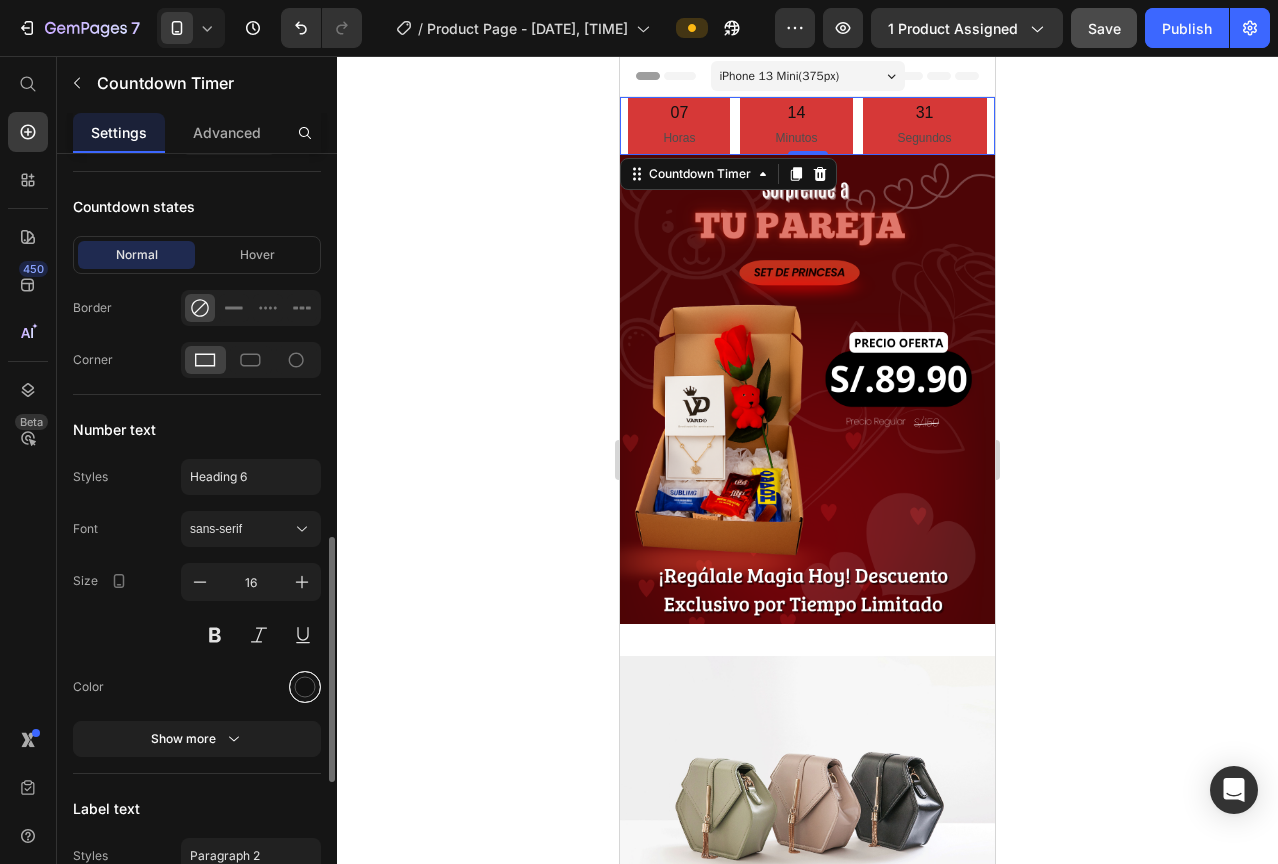 click at bounding box center (305, 687) 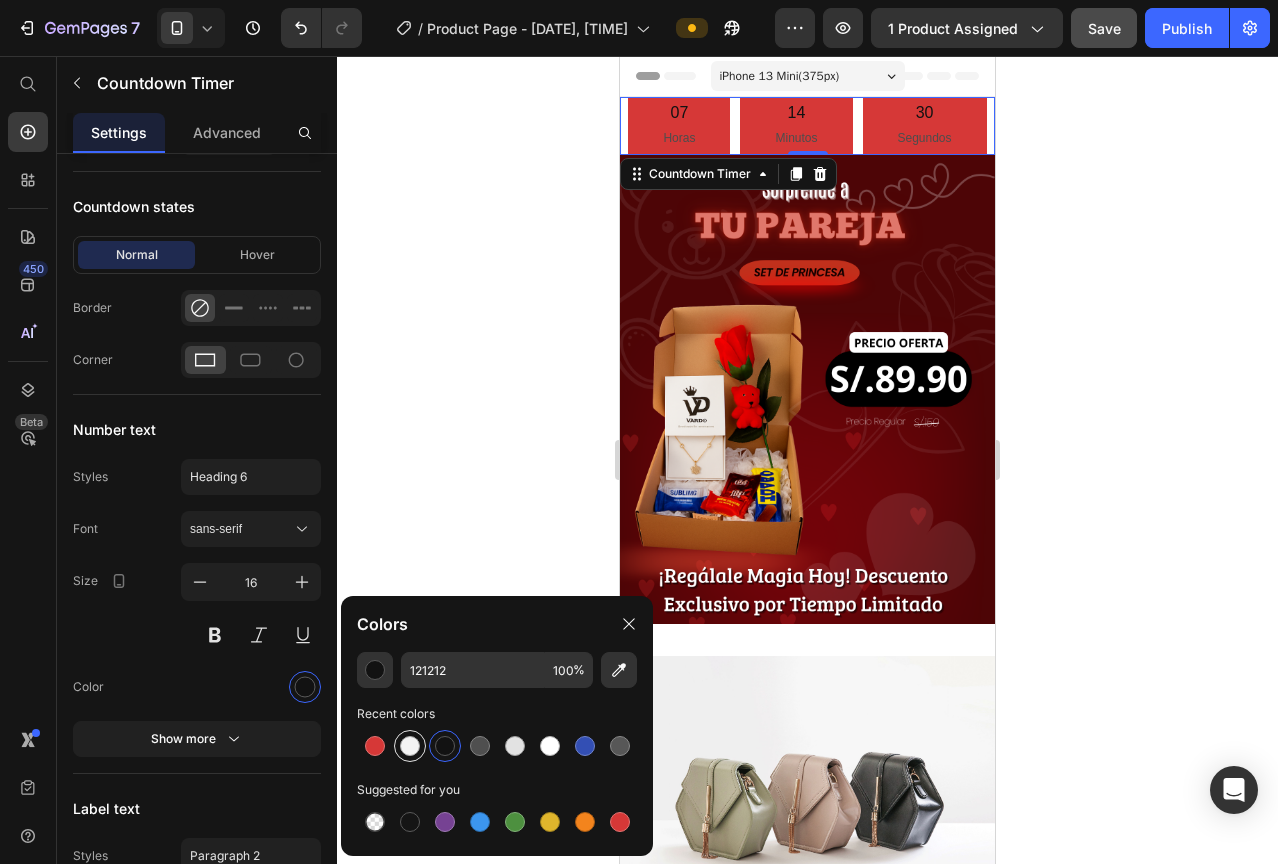 click at bounding box center (410, 746) 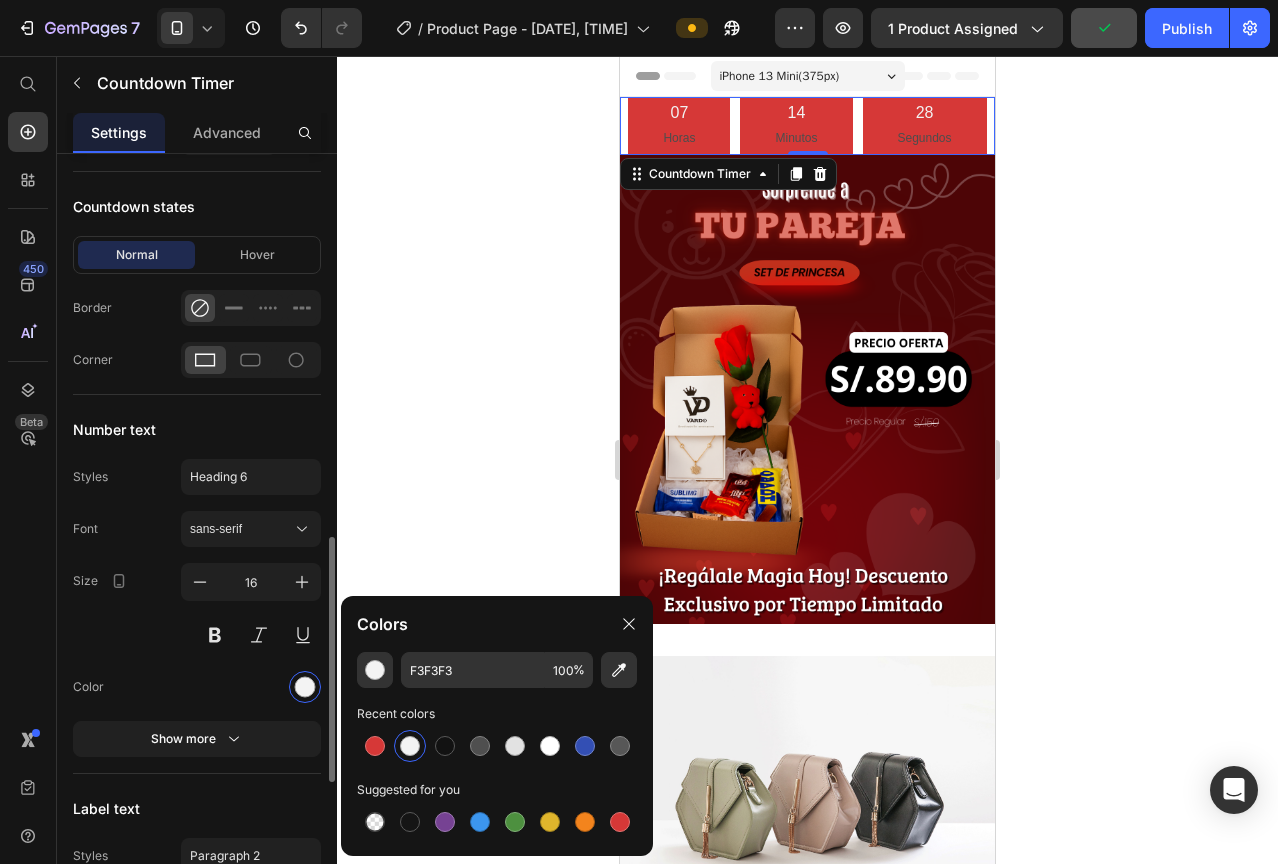 click on "Color" at bounding box center [197, 687] 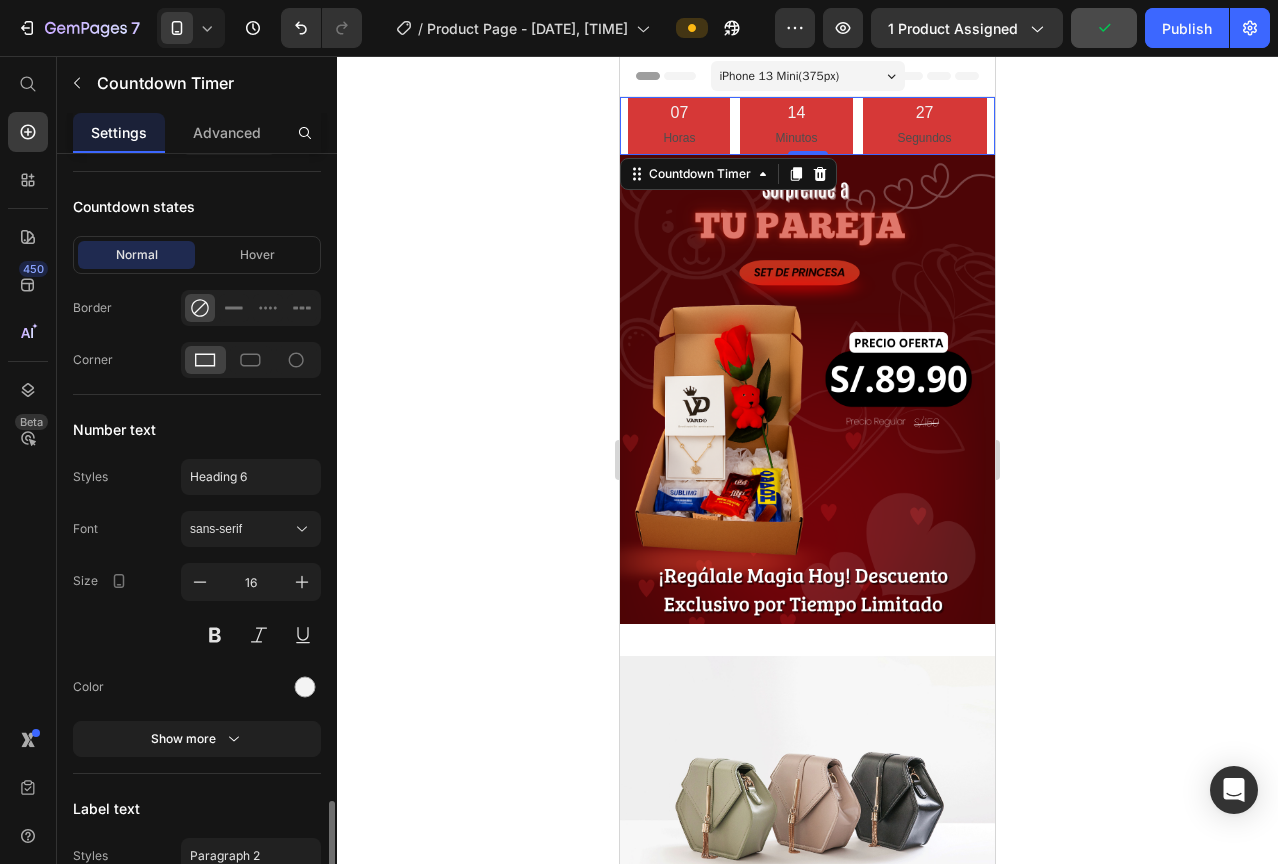 scroll, scrollTop: 1400, scrollLeft: 0, axis: vertical 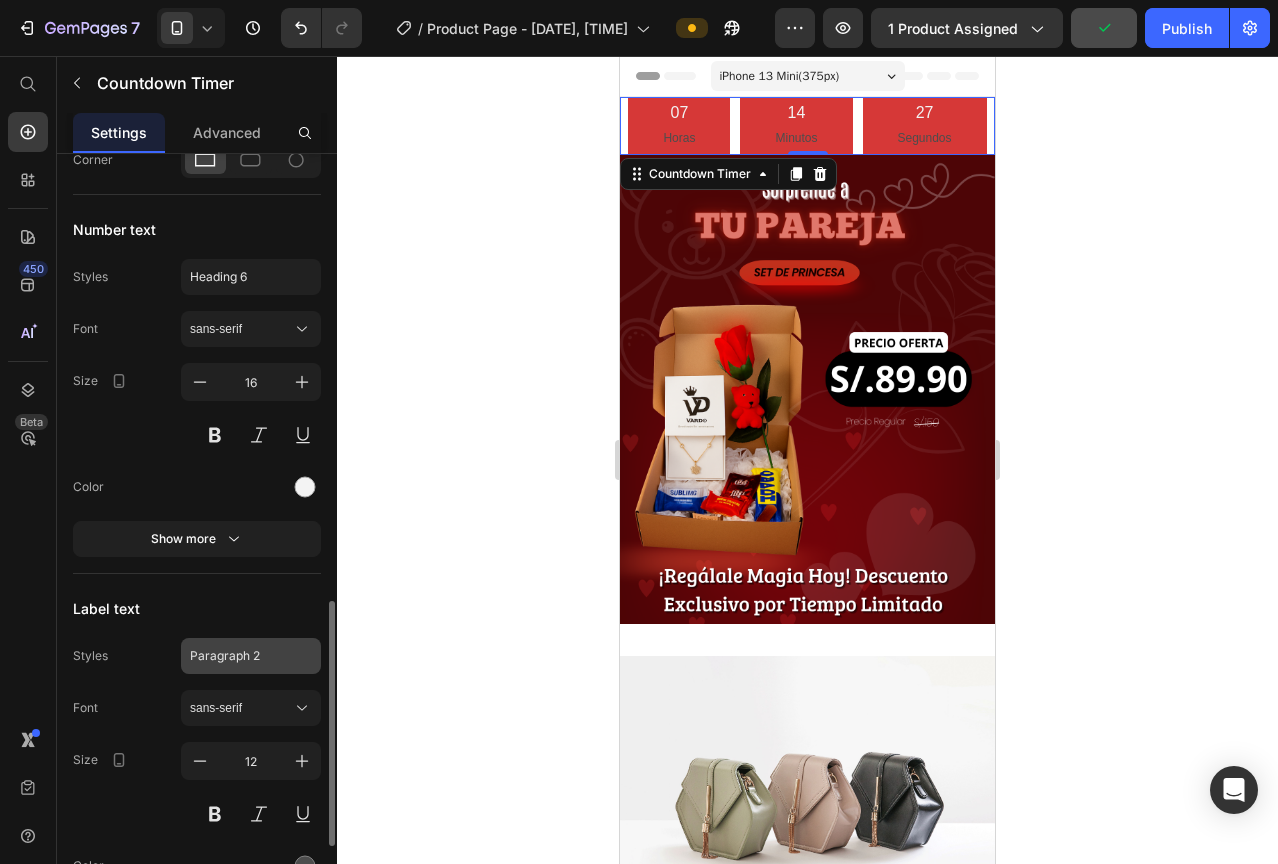 click on "Paragraph 2" 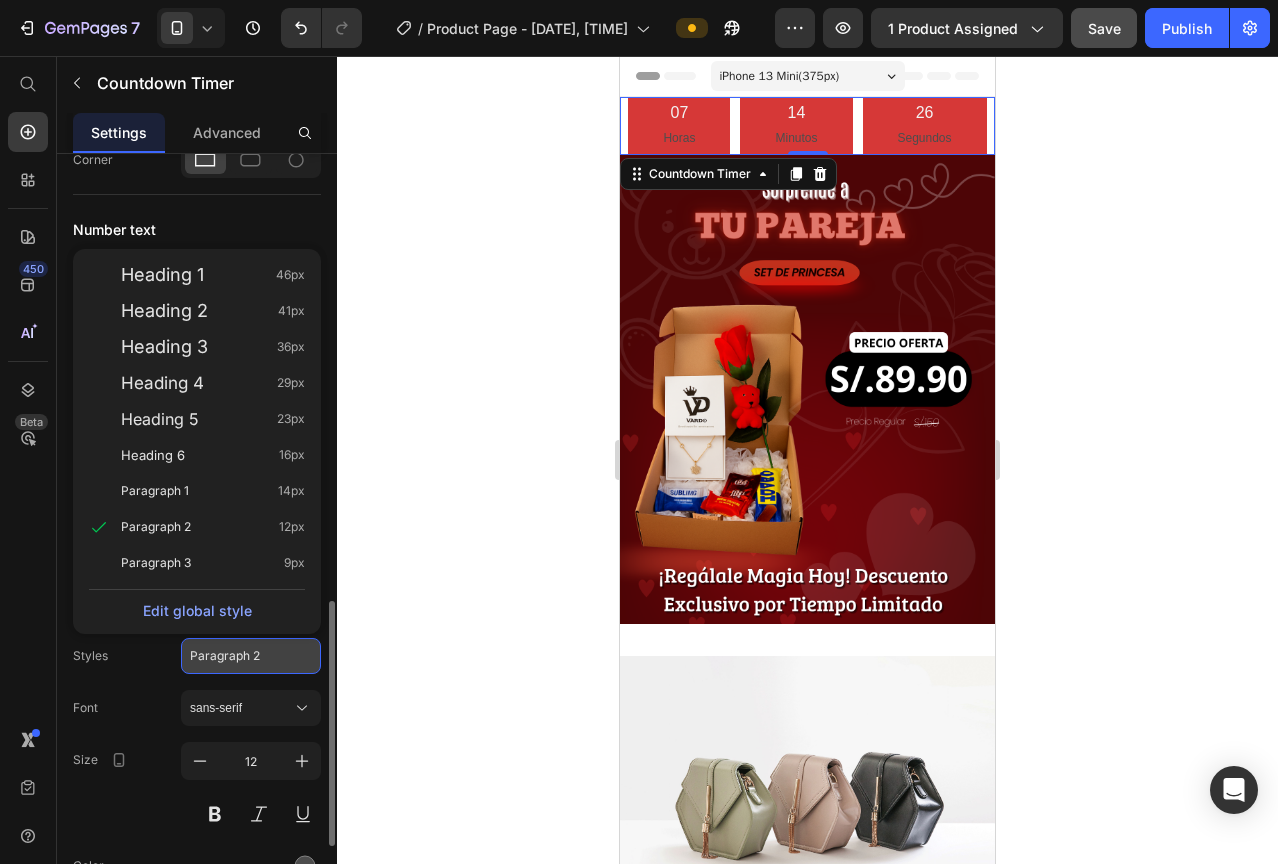 click on "Paragraph 2" 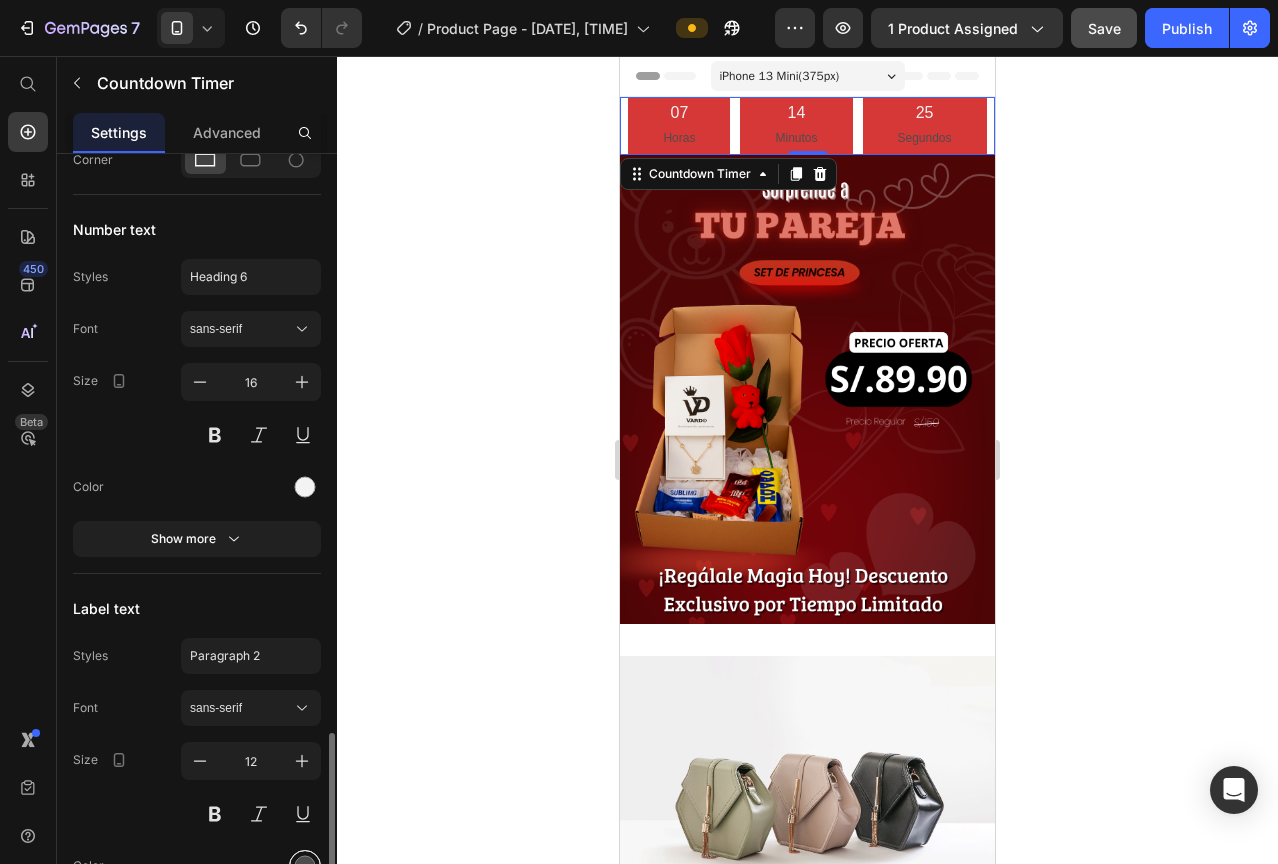 scroll, scrollTop: 1600, scrollLeft: 0, axis: vertical 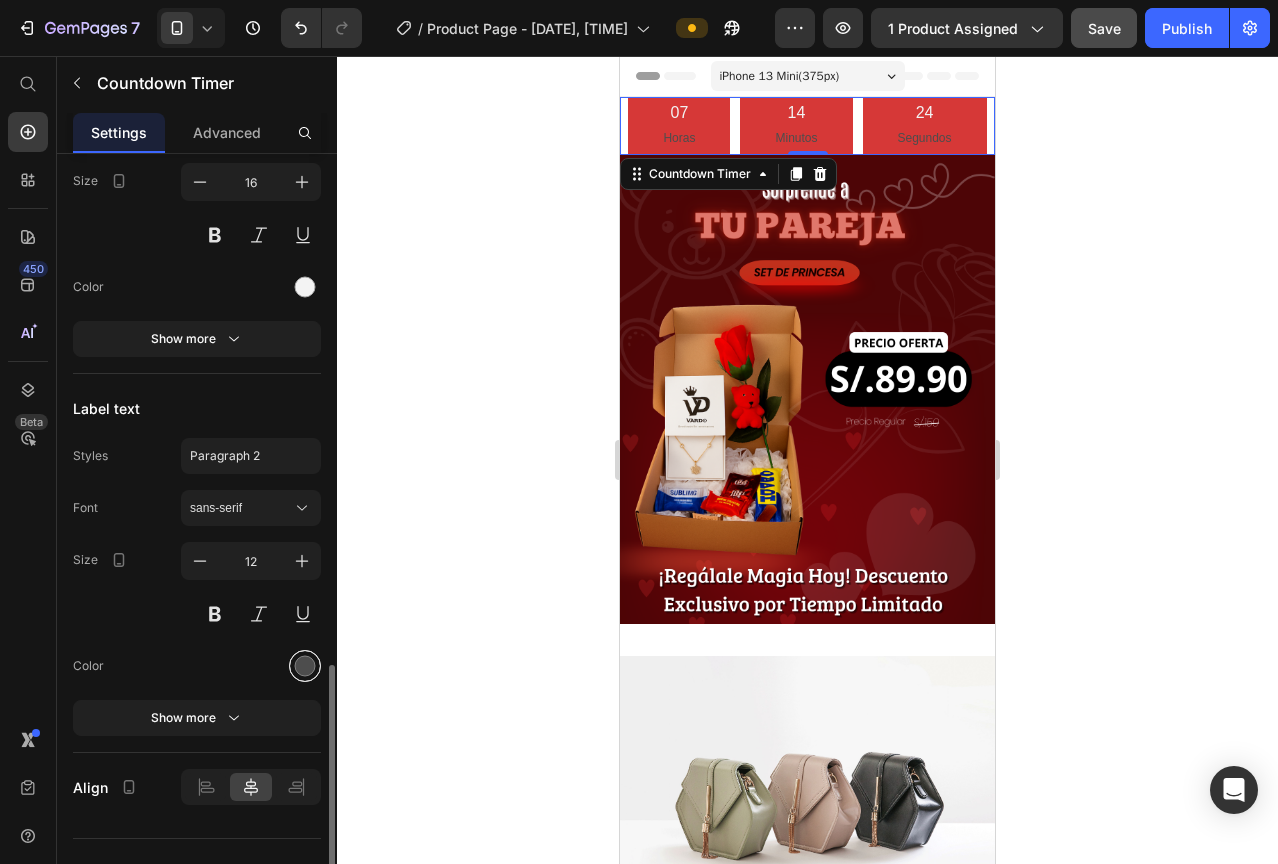 click at bounding box center (305, 666) 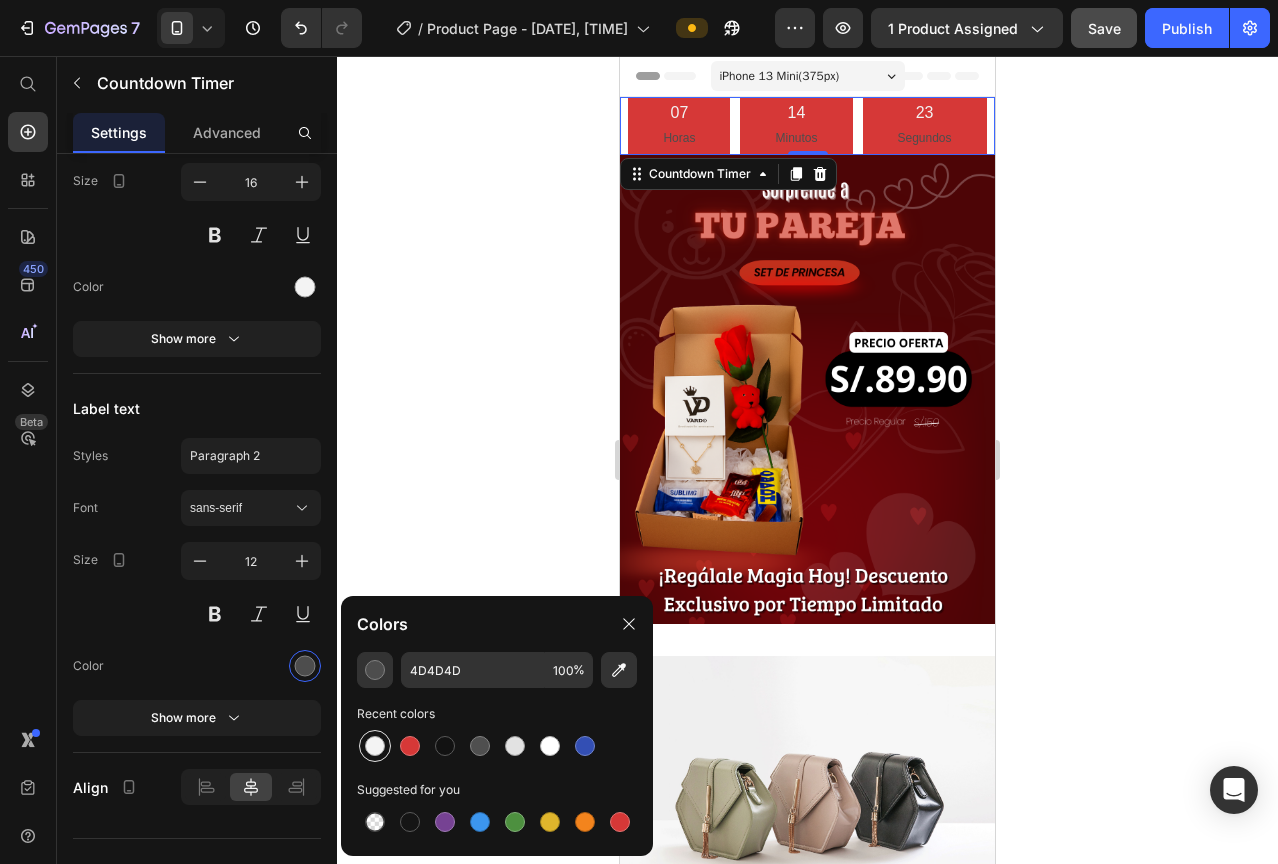 click at bounding box center (375, 746) 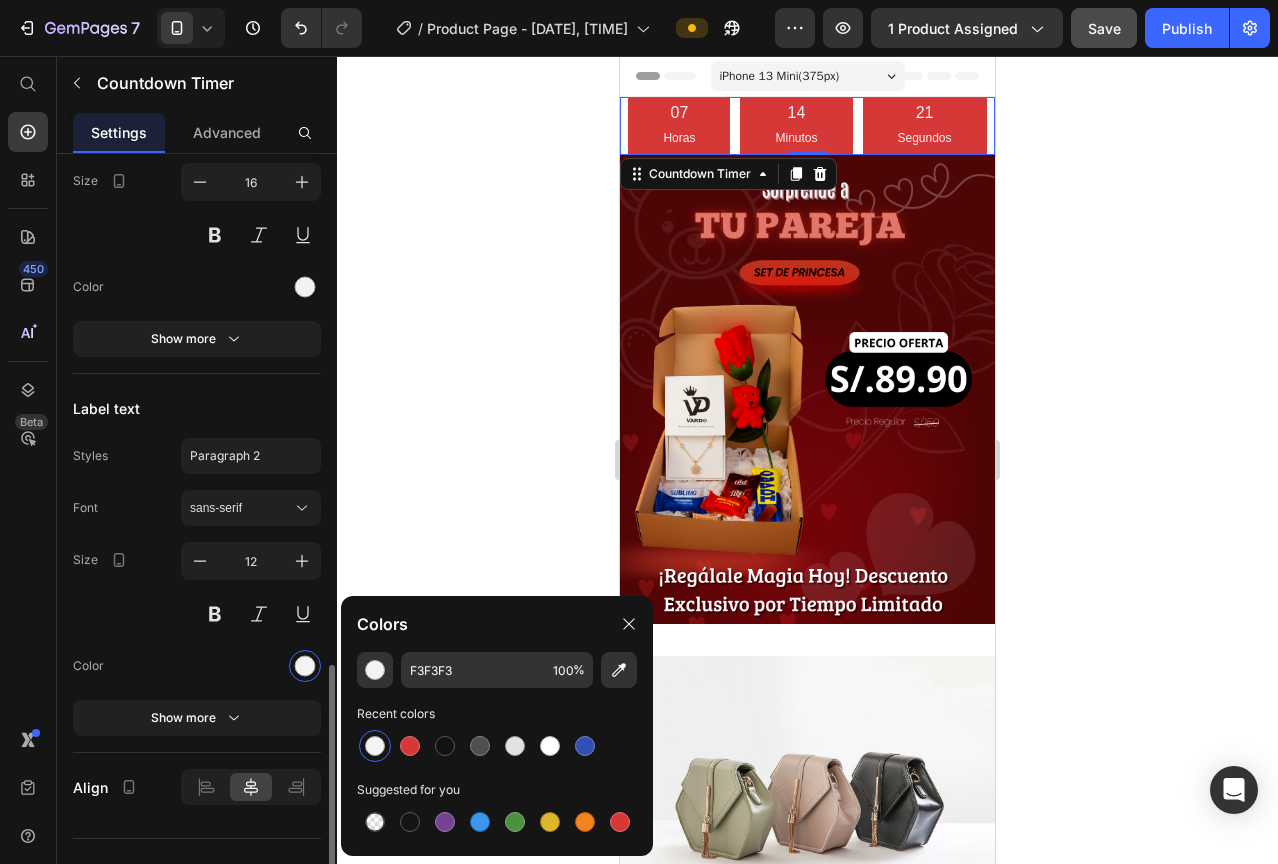 click on "Color" at bounding box center [197, 666] 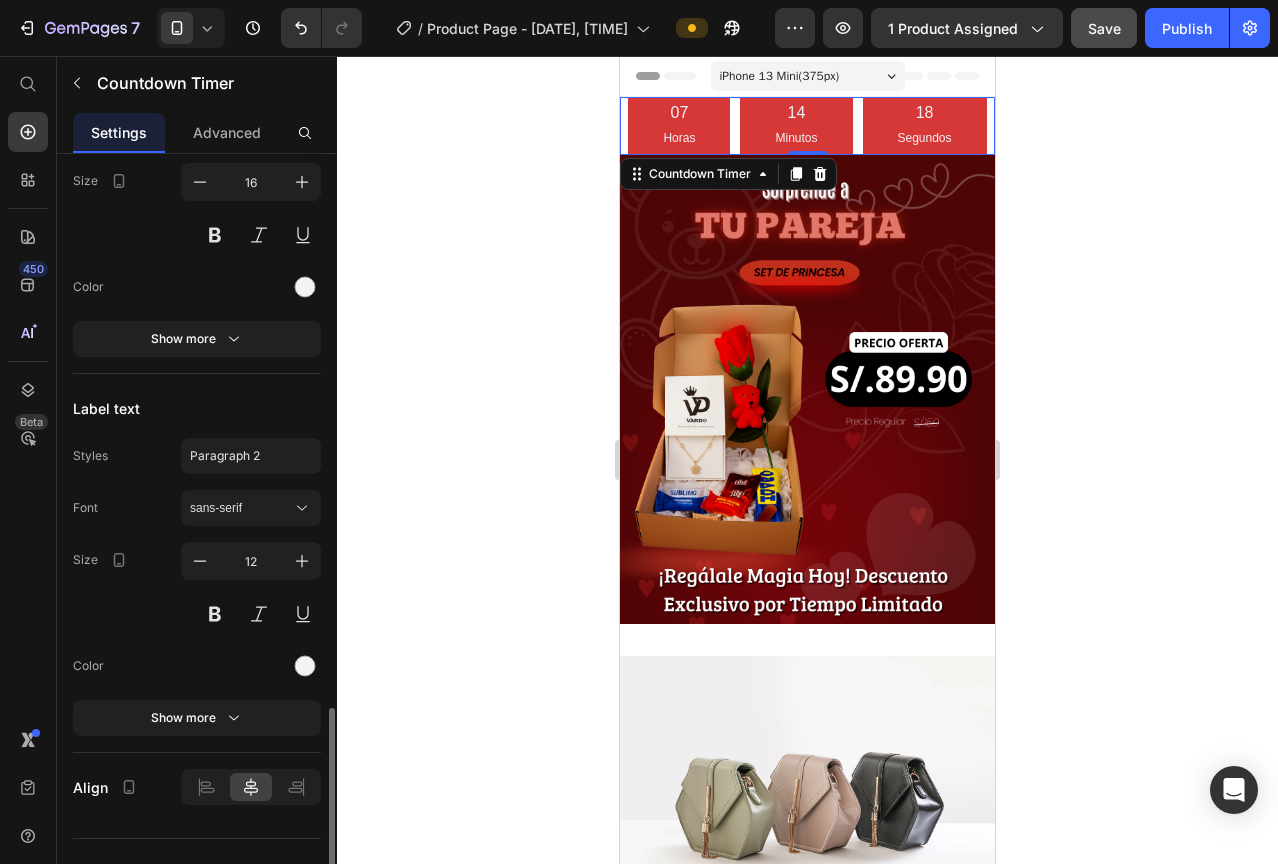 scroll, scrollTop: 1632, scrollLeft: 0, axis: vertical 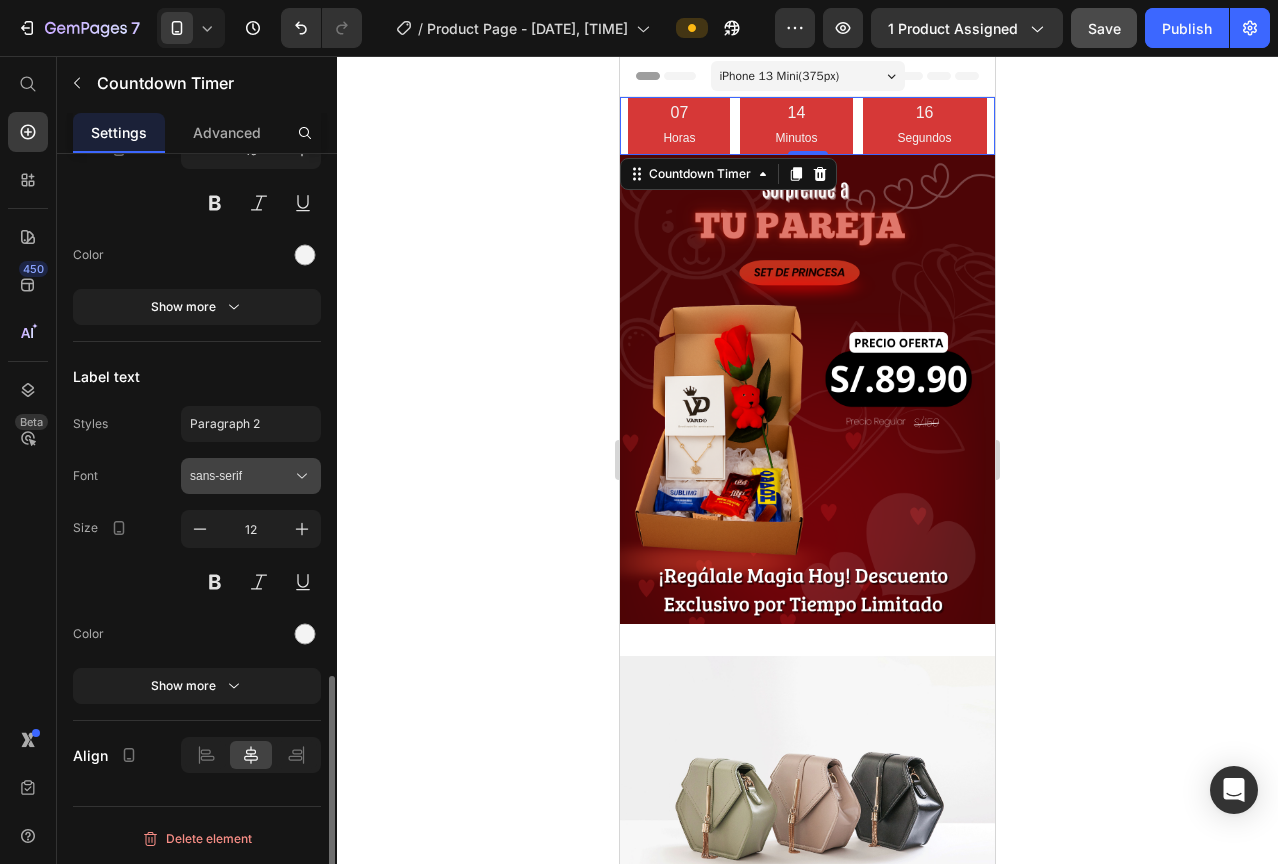 click on "sans-serif" at bounding box center [251, 476] 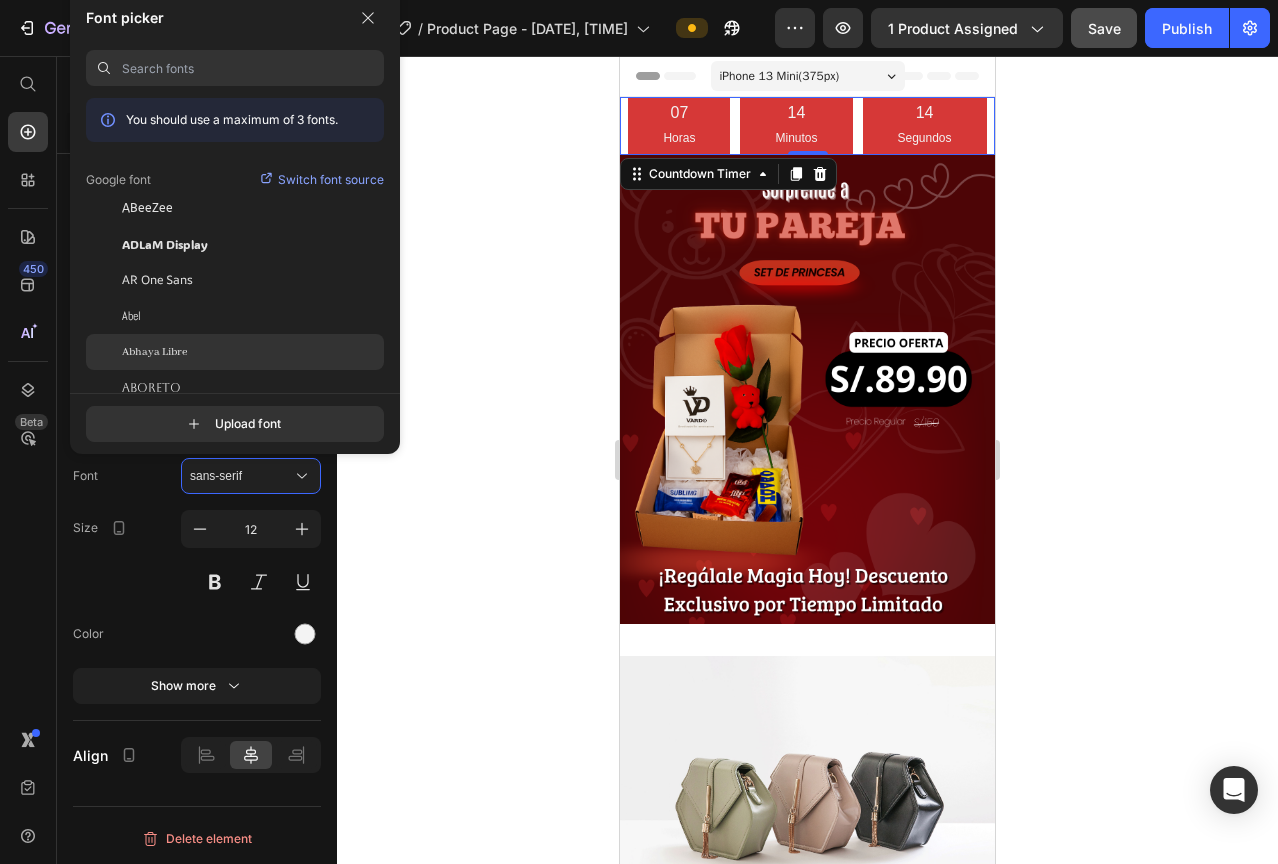 scroll, scrollTop: 100, scrollLeft: 0, axis: vertical 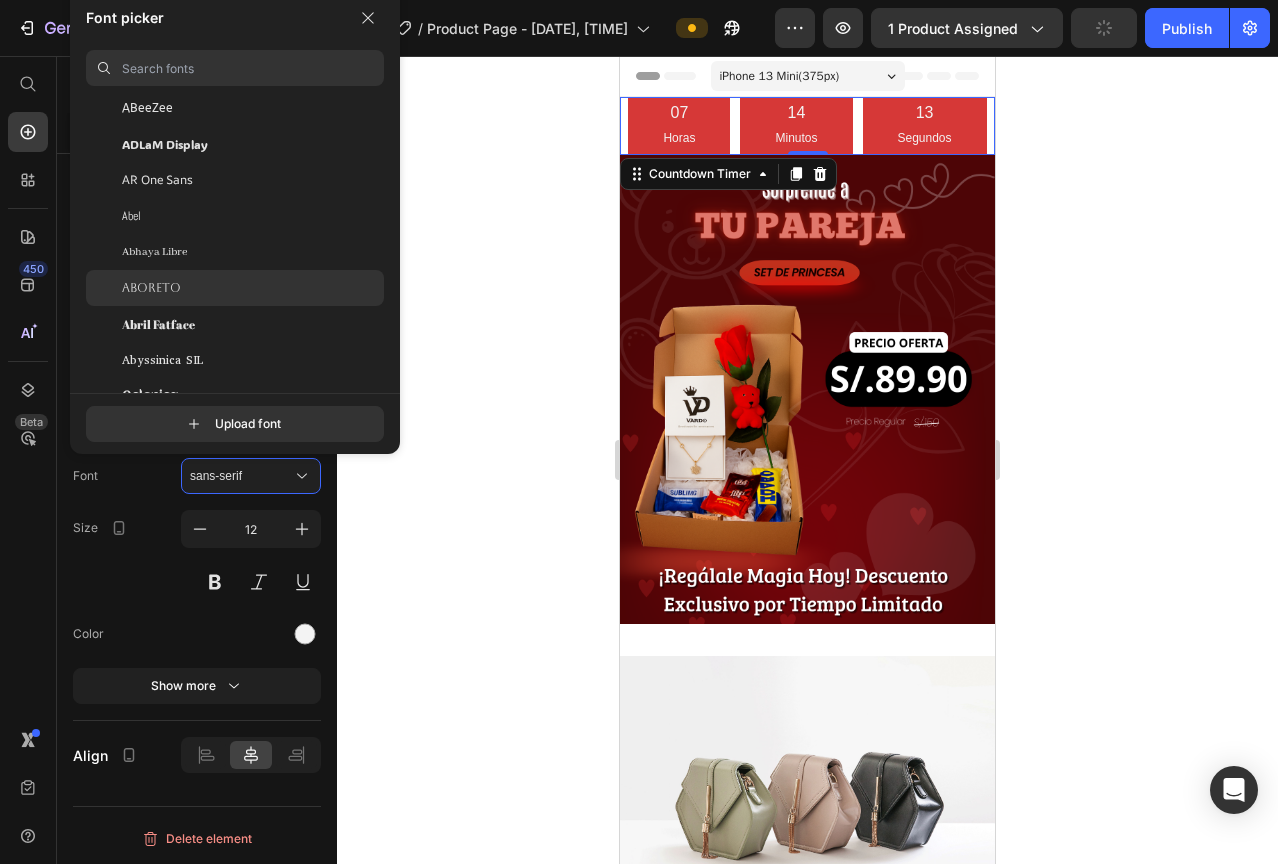 click on "Aboreto" 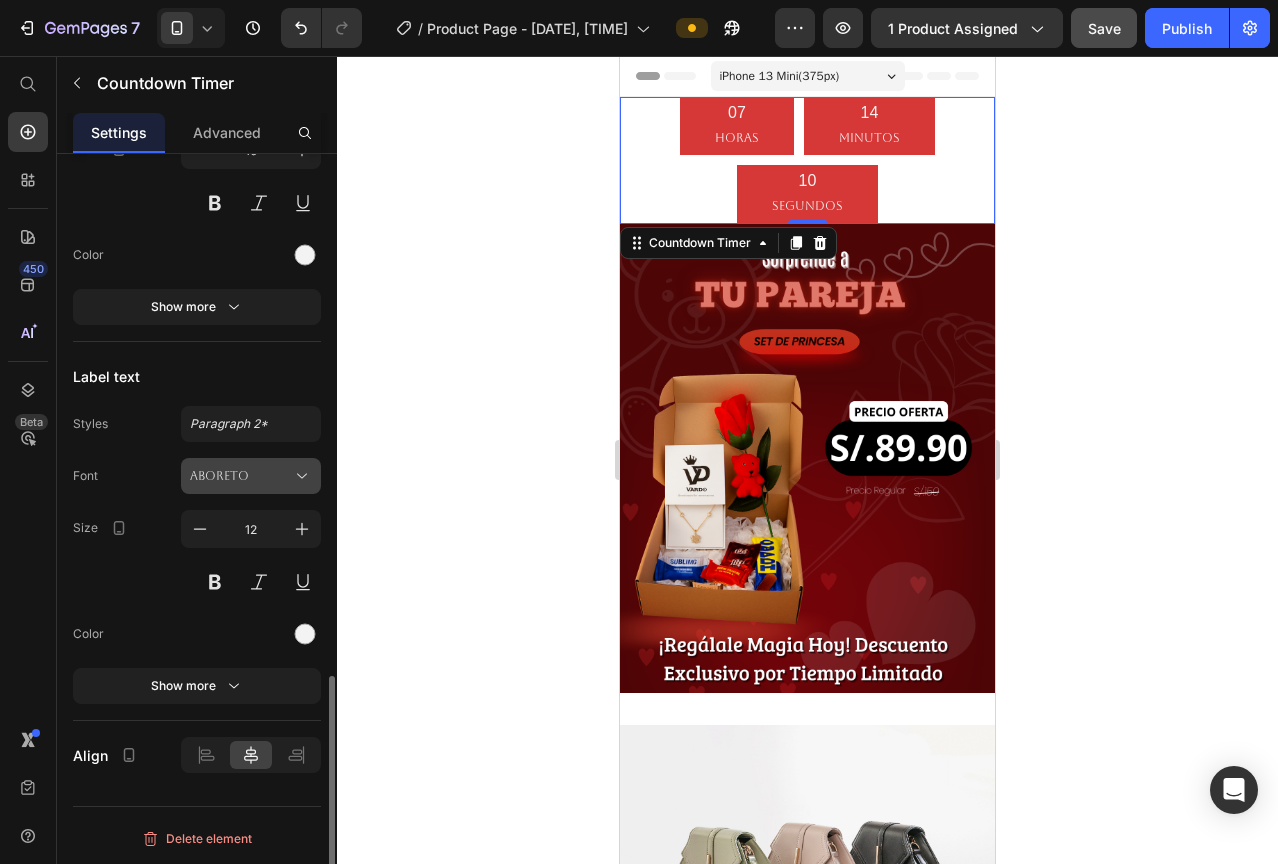 click 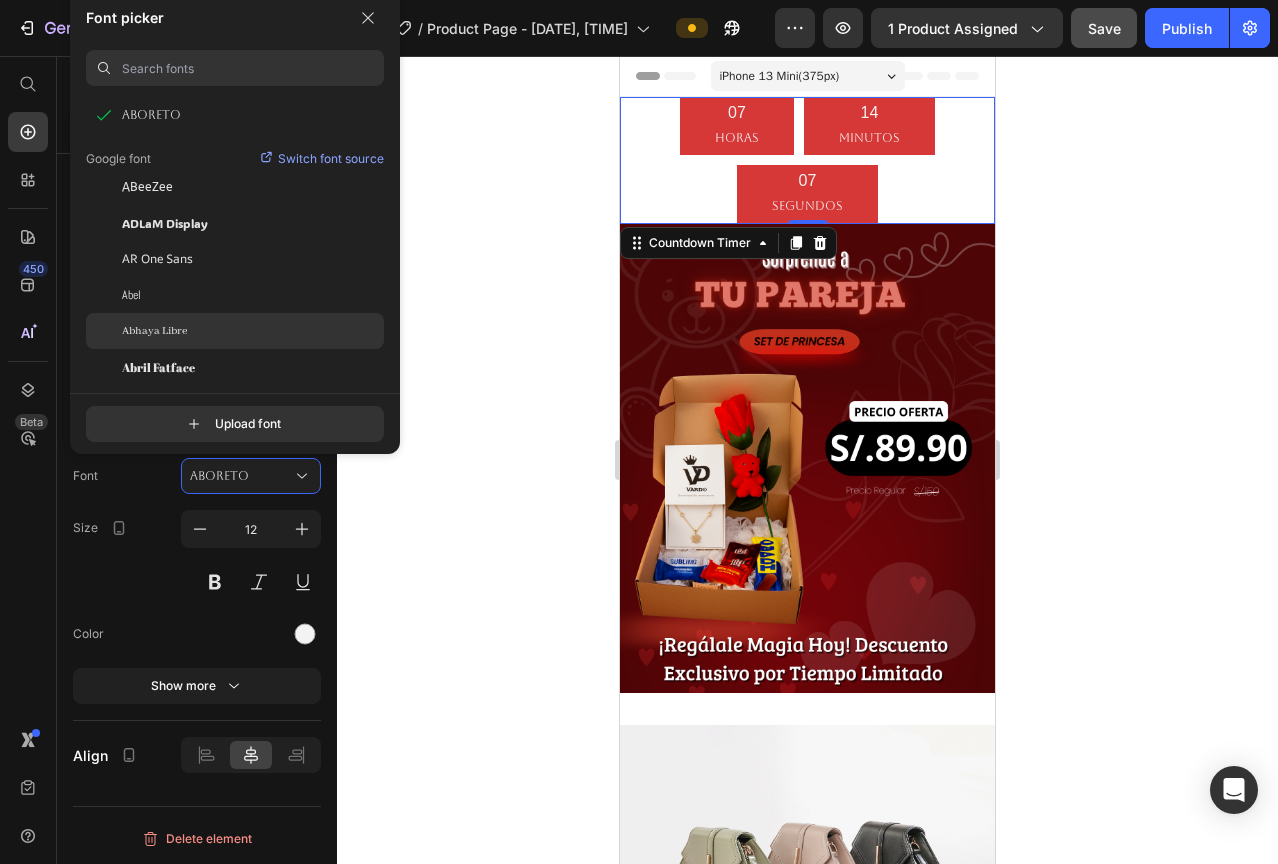 scroll, scrollTop: 100, scrollLeft: 0, axis: vertical 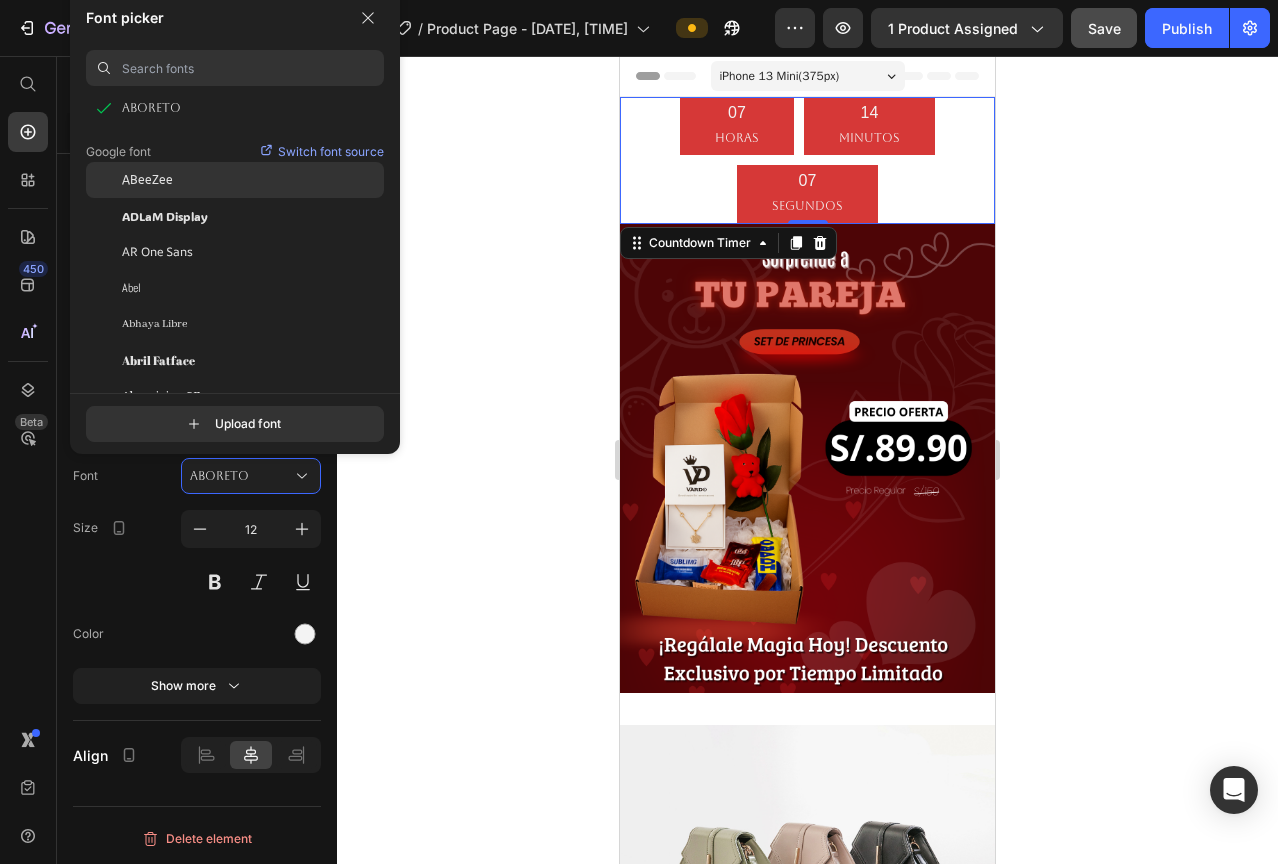 click on "ABeeZee" 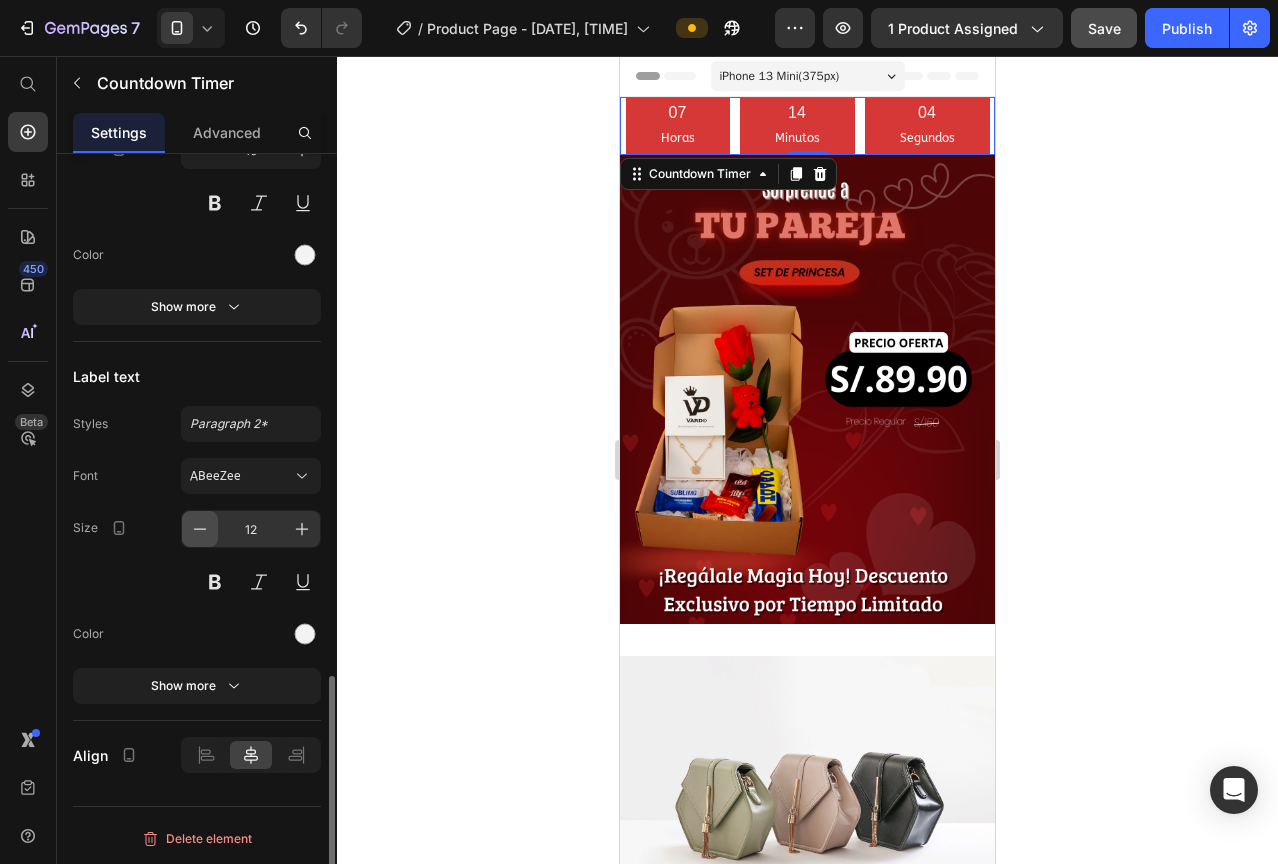 click 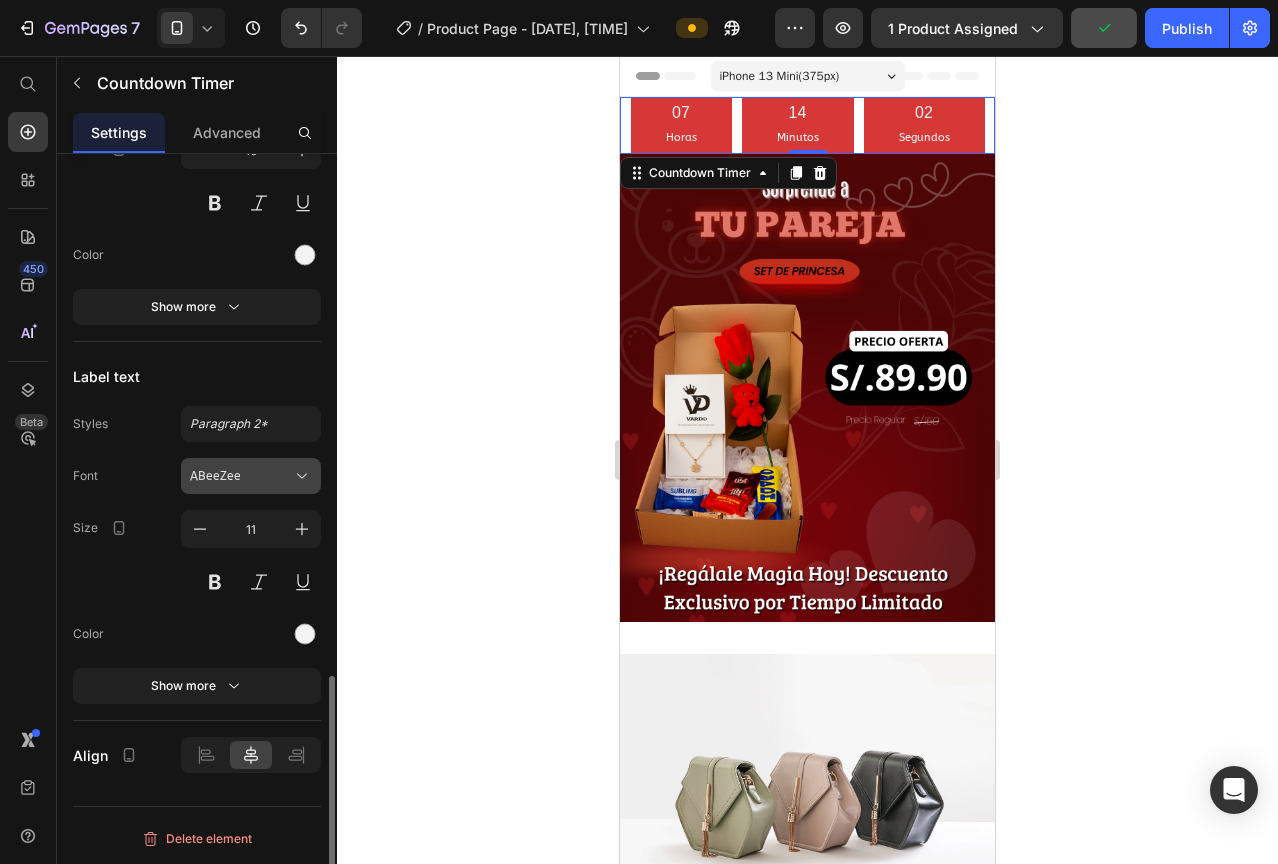 click 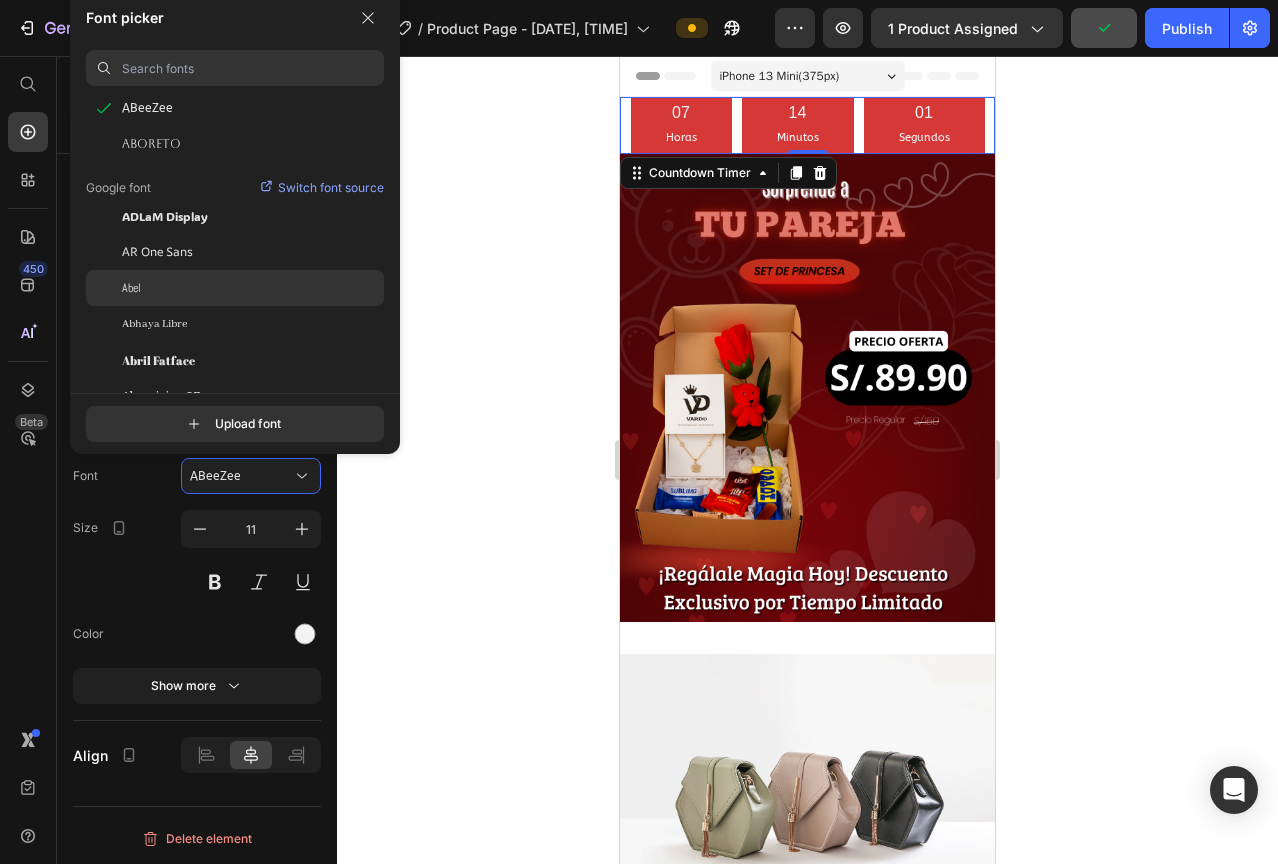 click on "Abel" 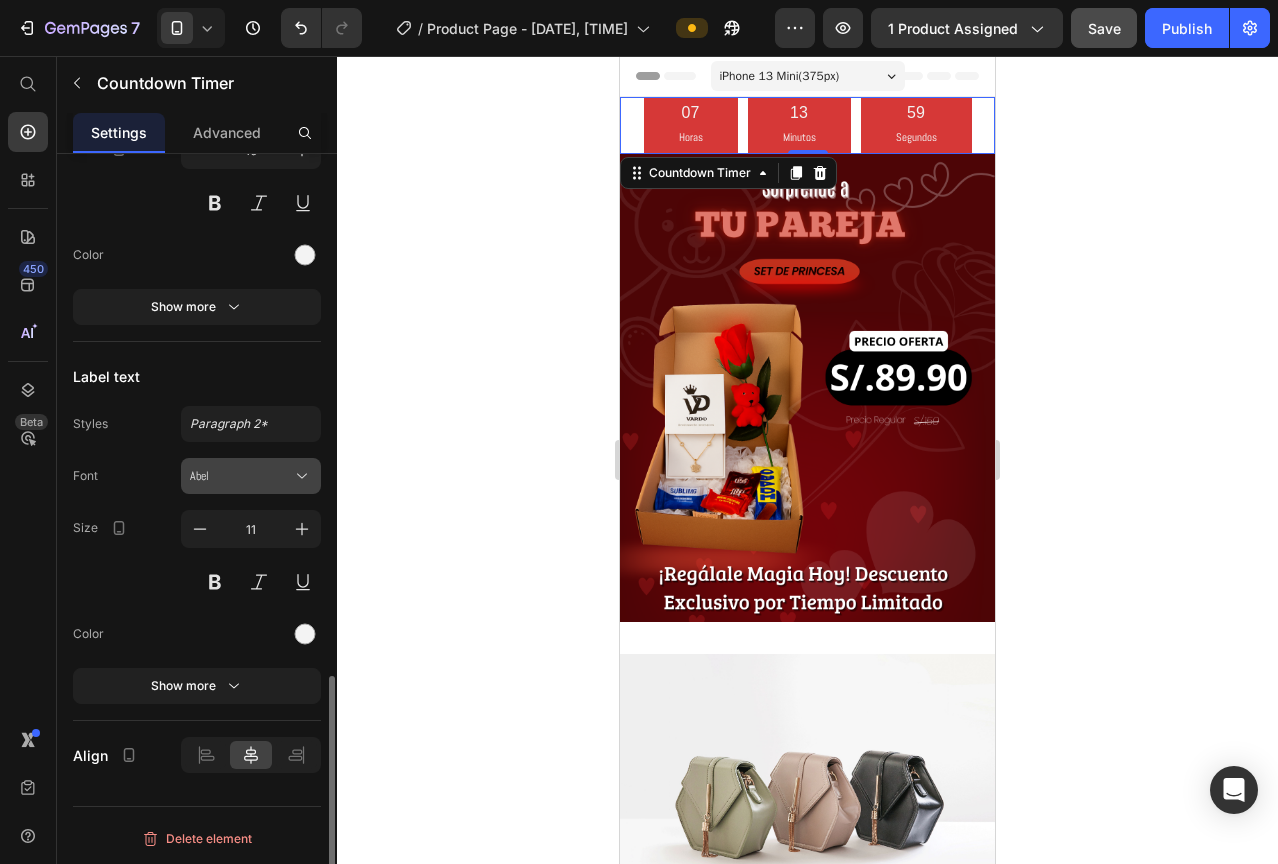 click on "Abel" at bounding box center (241, 476) 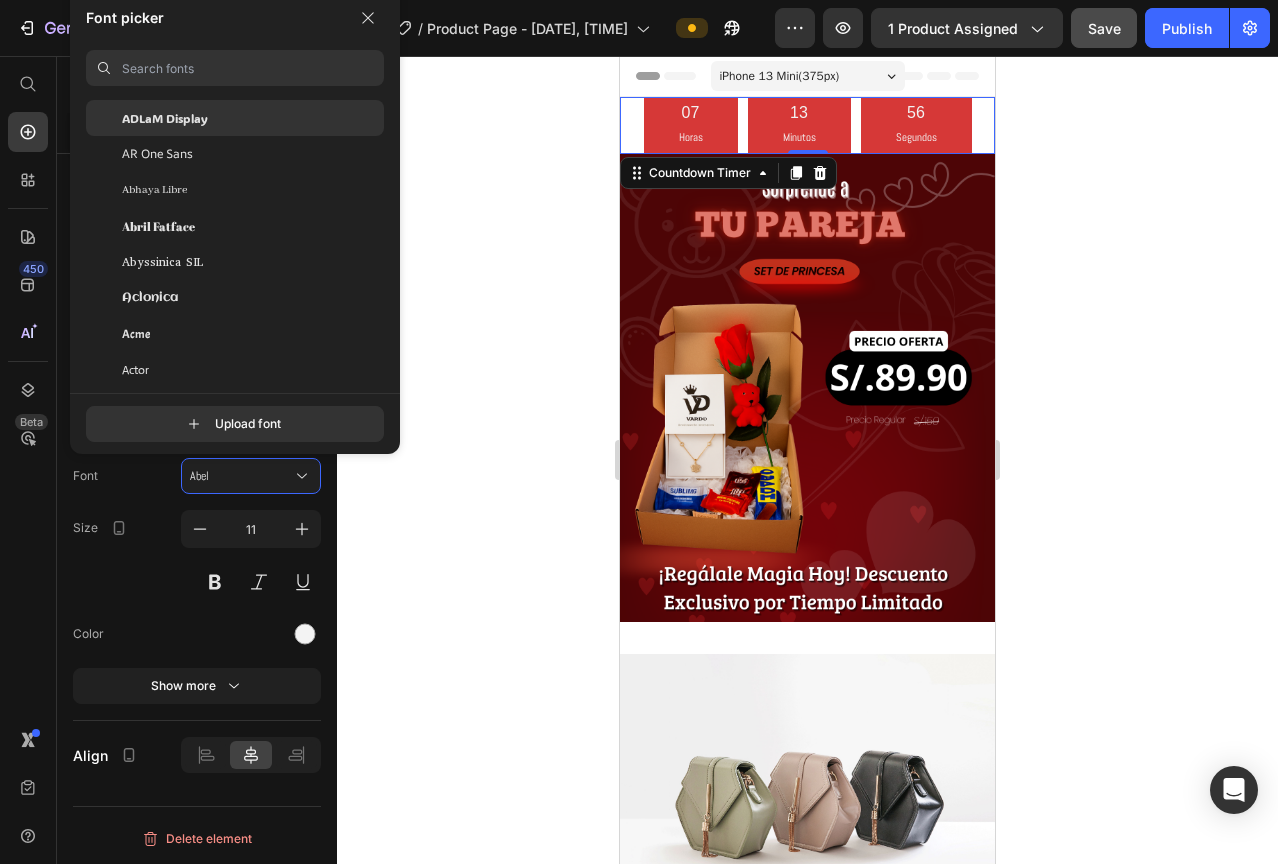 scroll, scrollTop: 200, scrollLeft: 0, axis: vertical 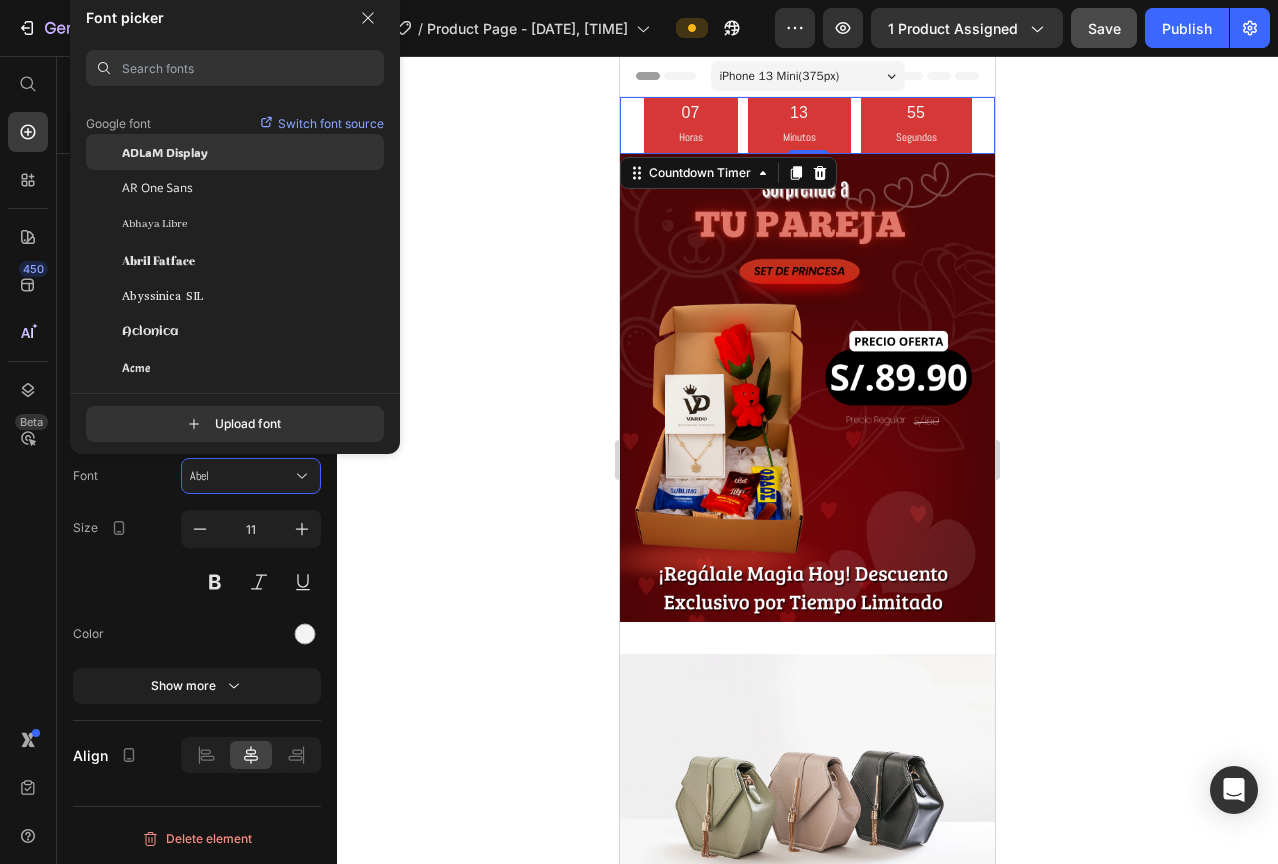 click on "ADLaM Display" 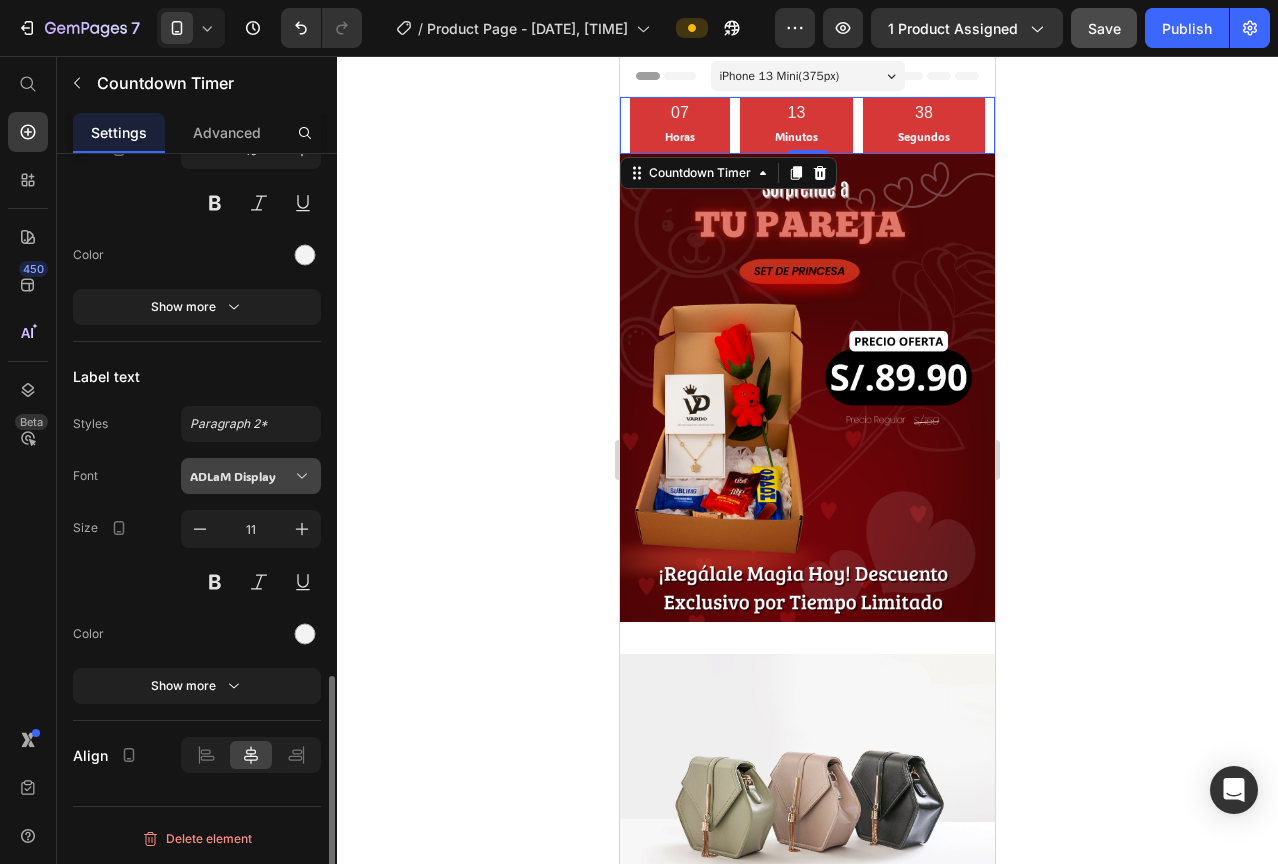 click on "ADLaM Display" at bounding box center (251, 476) 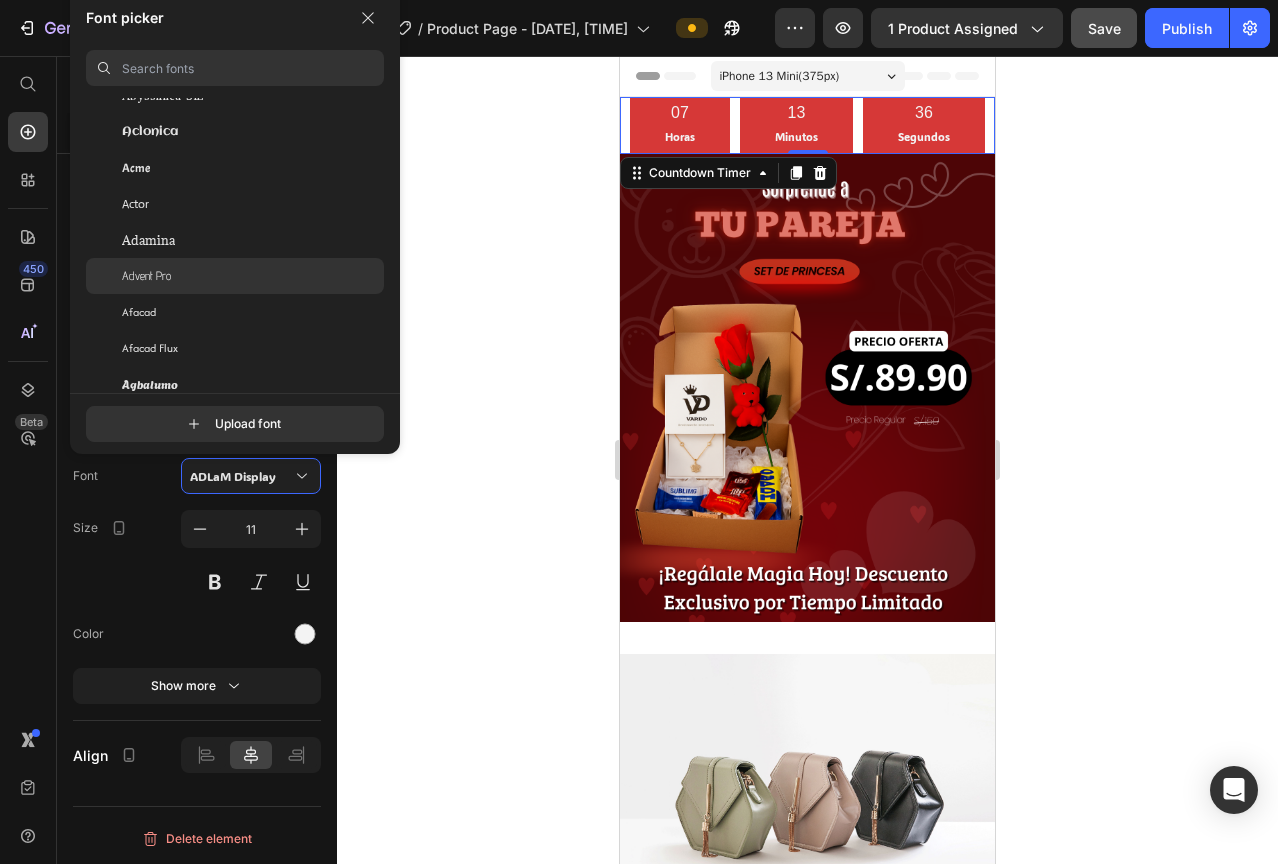 scroll, scrollTop: 500, scrollLeft: 0, axis: vertical 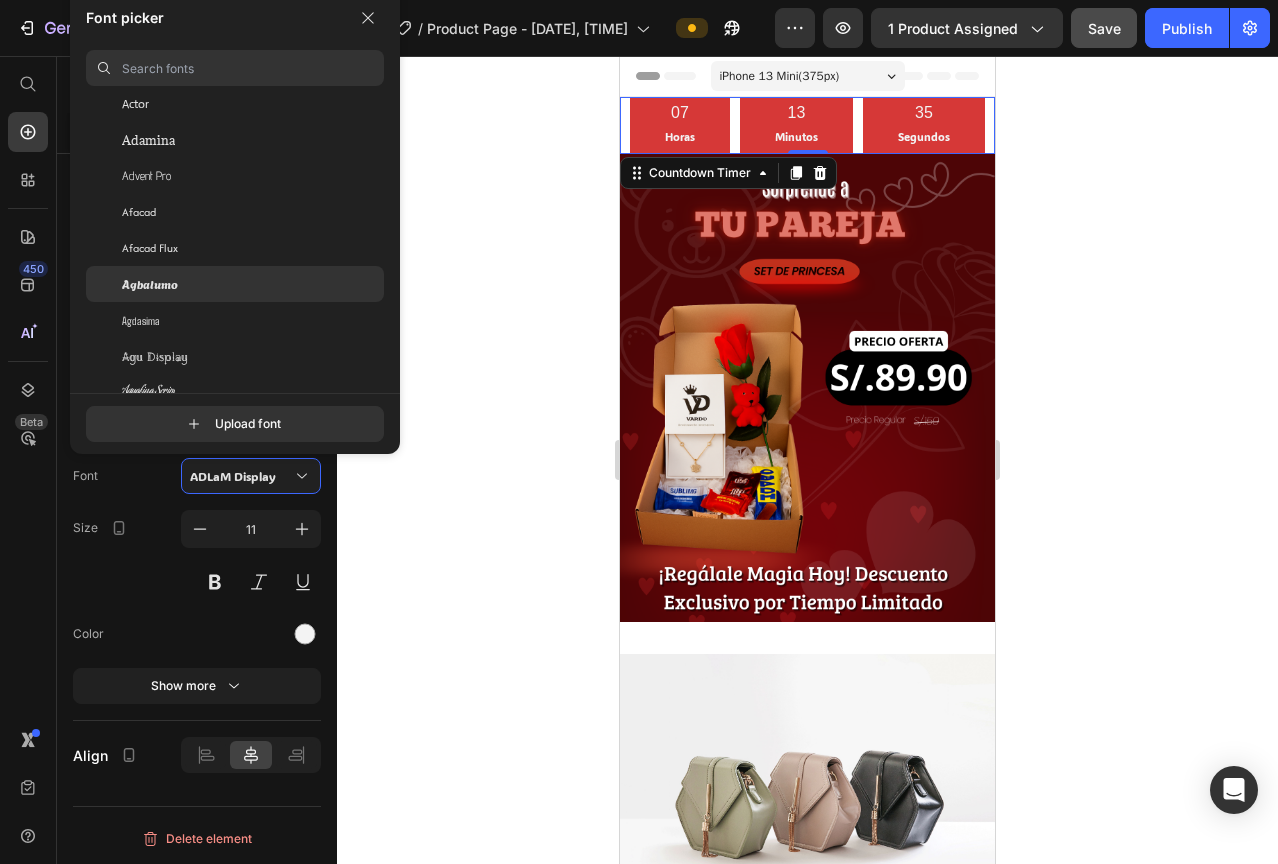 click on "Agbalumo" 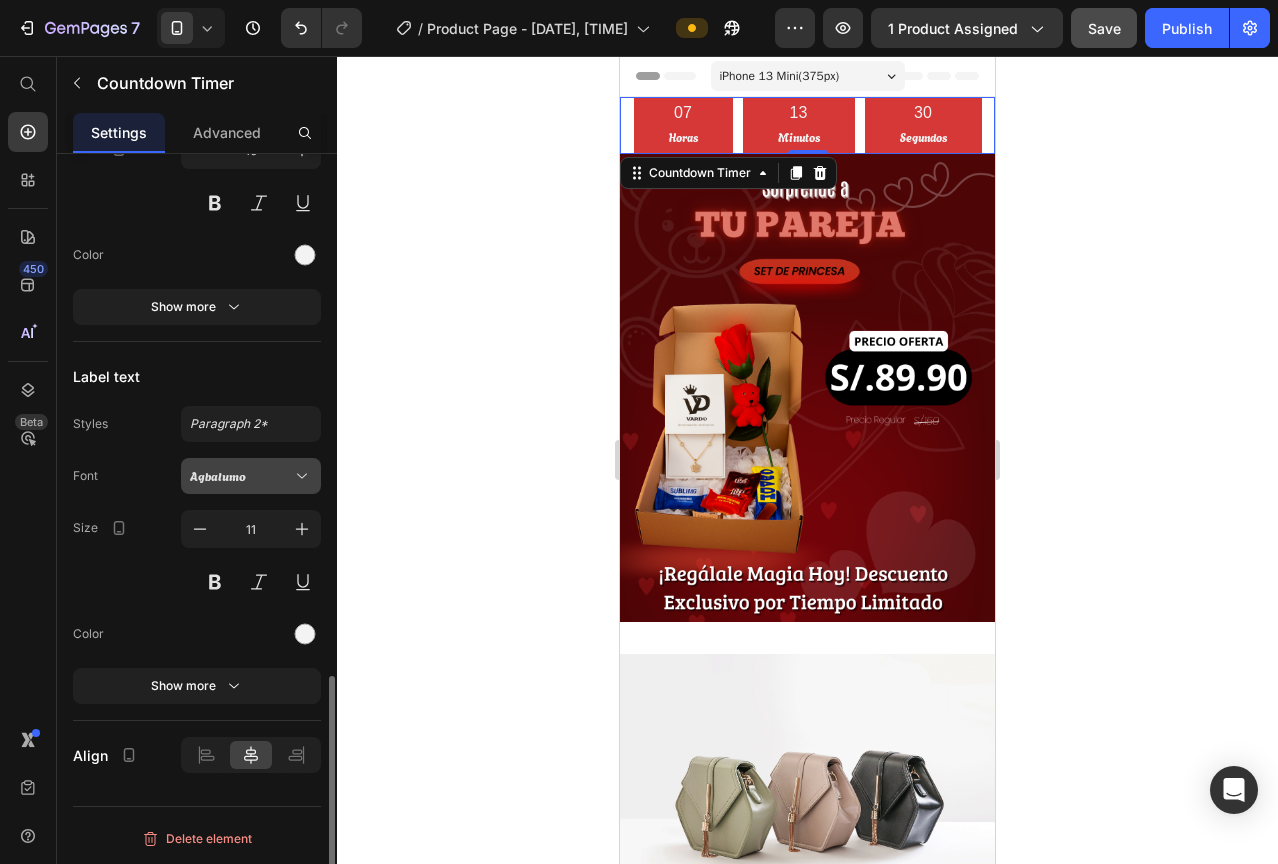 click 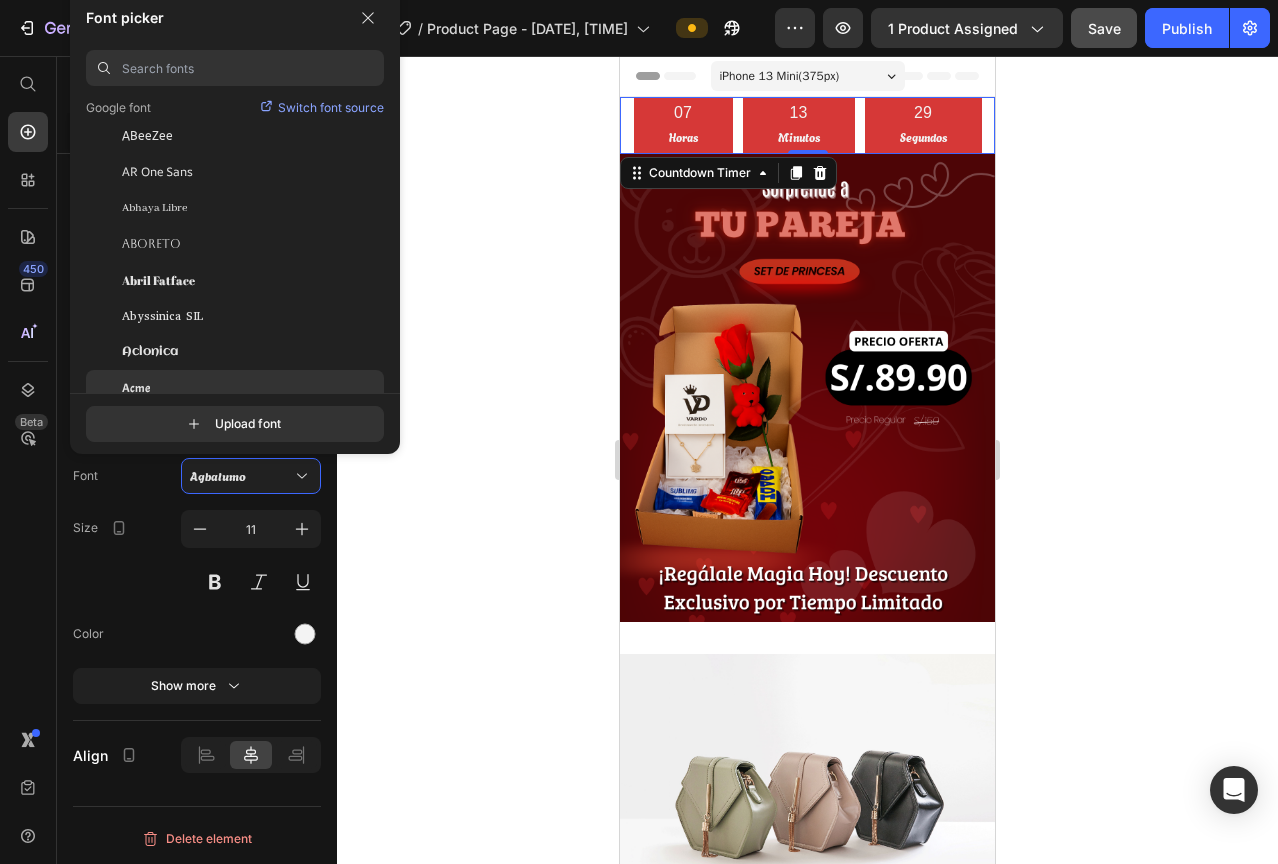 scroll, scrollTop: 100, scrollLeft: 0, axis: vertical 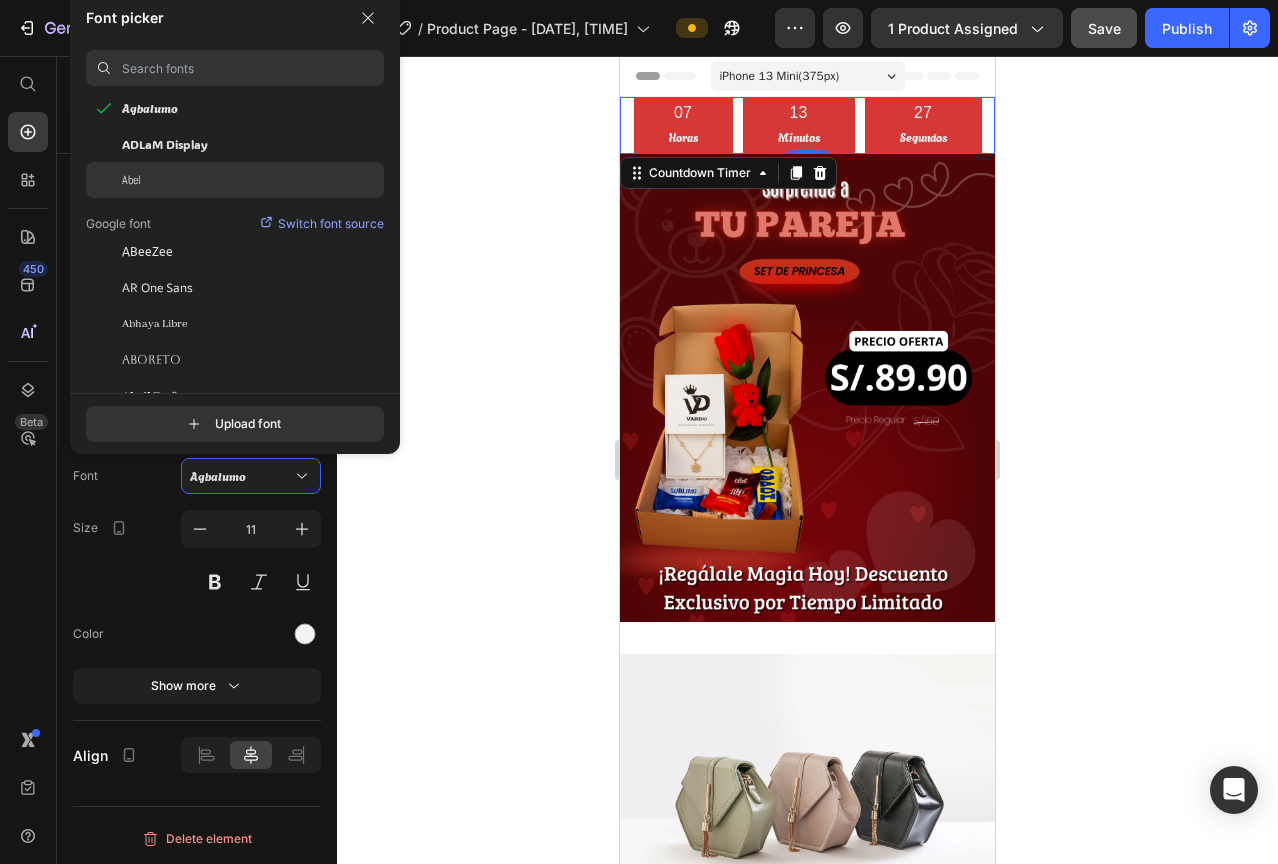 click on "Abel" 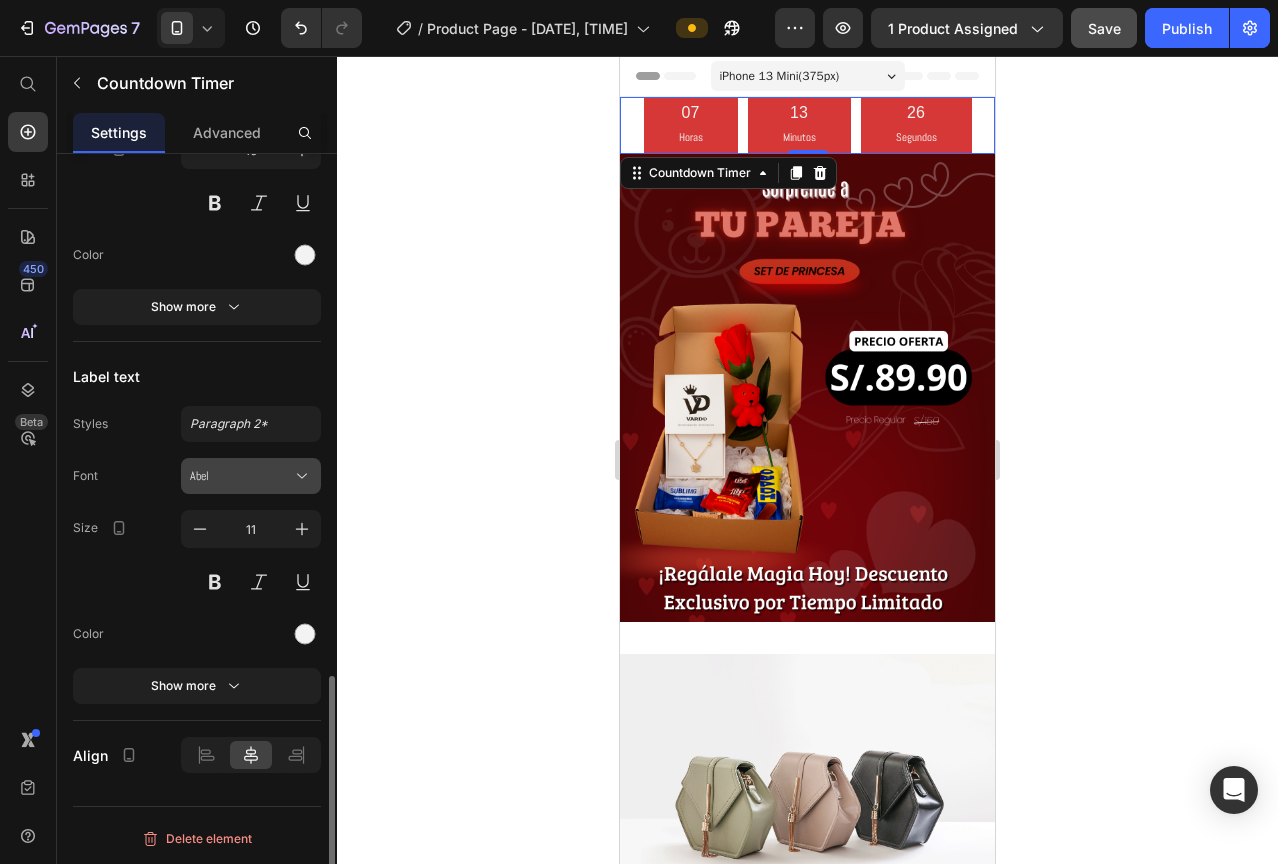 click 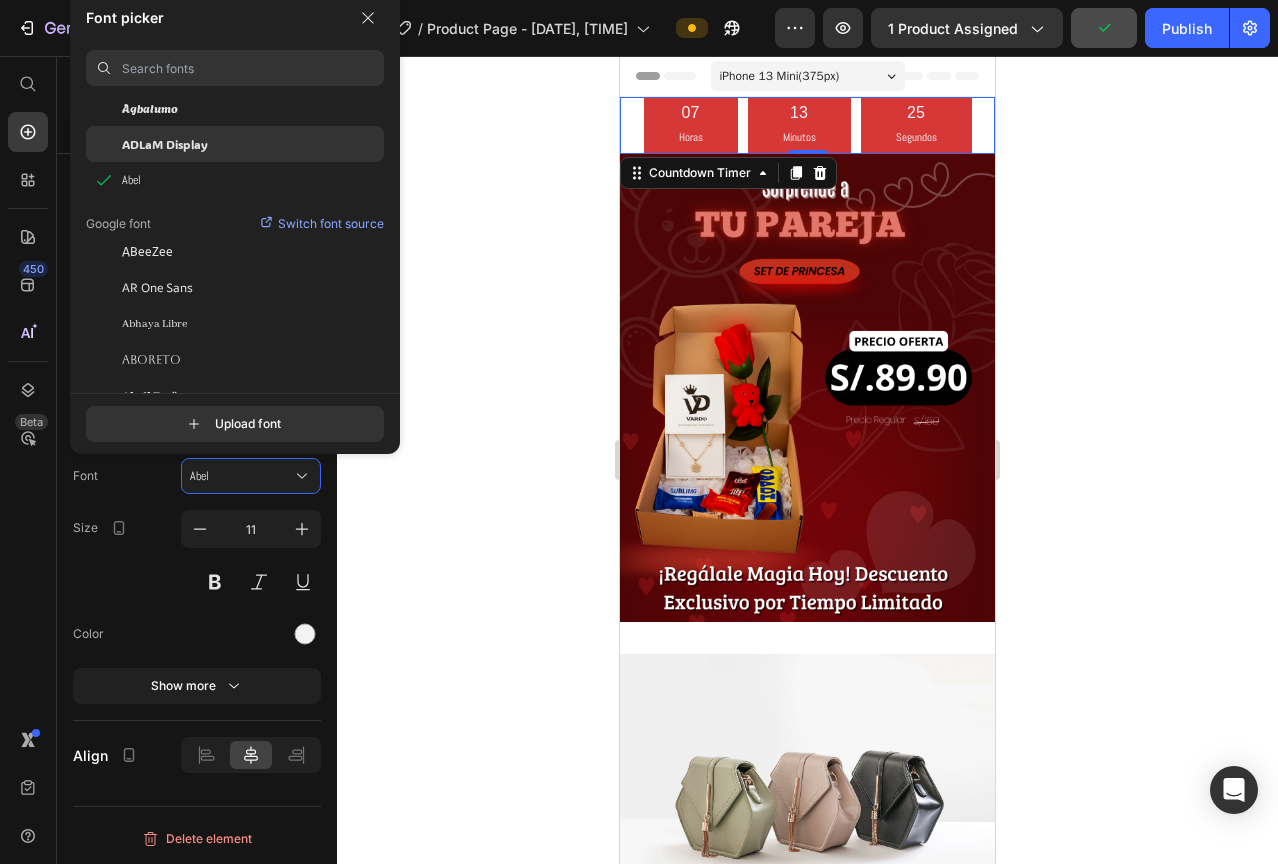 click on "ADLaM Display" at bounding box center [165, 144] 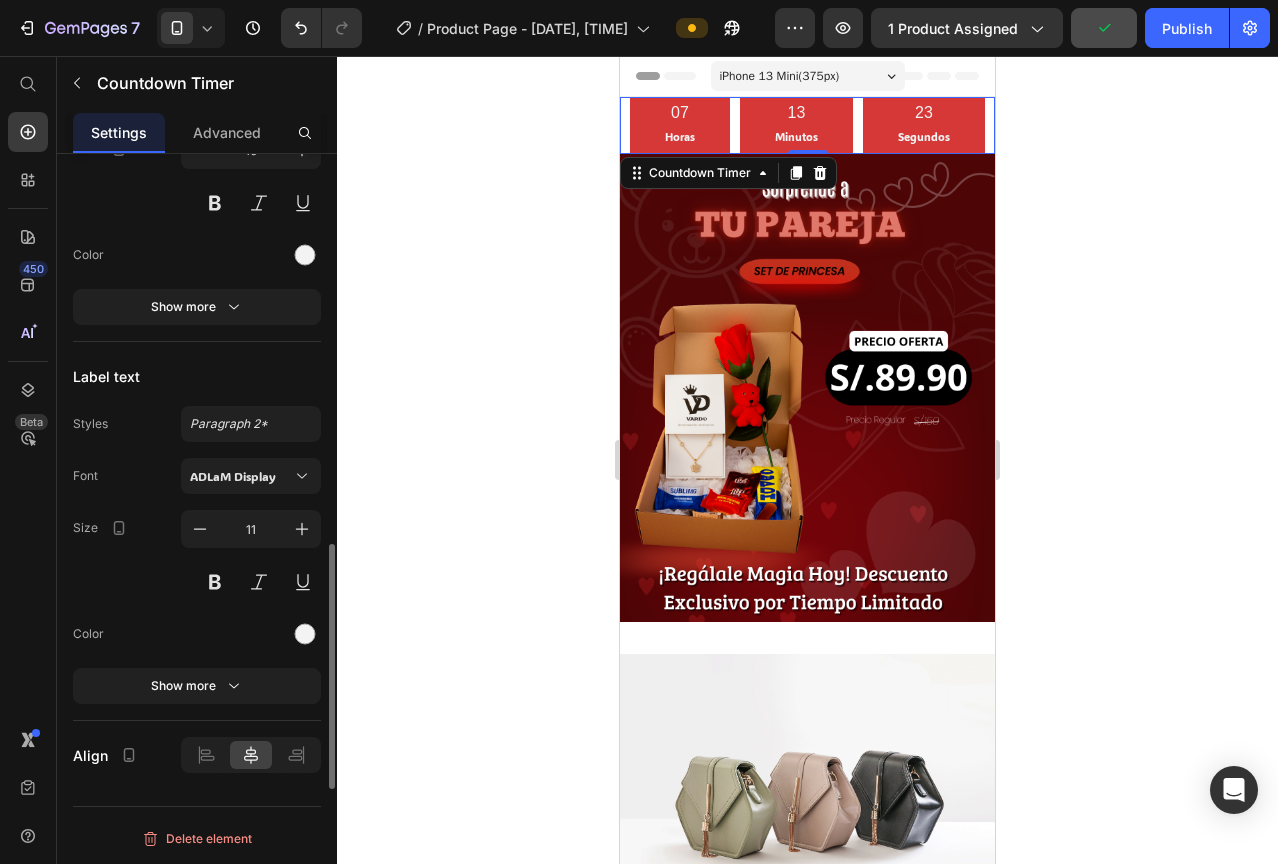 scroll, scrollTop: 1132, scrollLeft: 0, axis: vertical 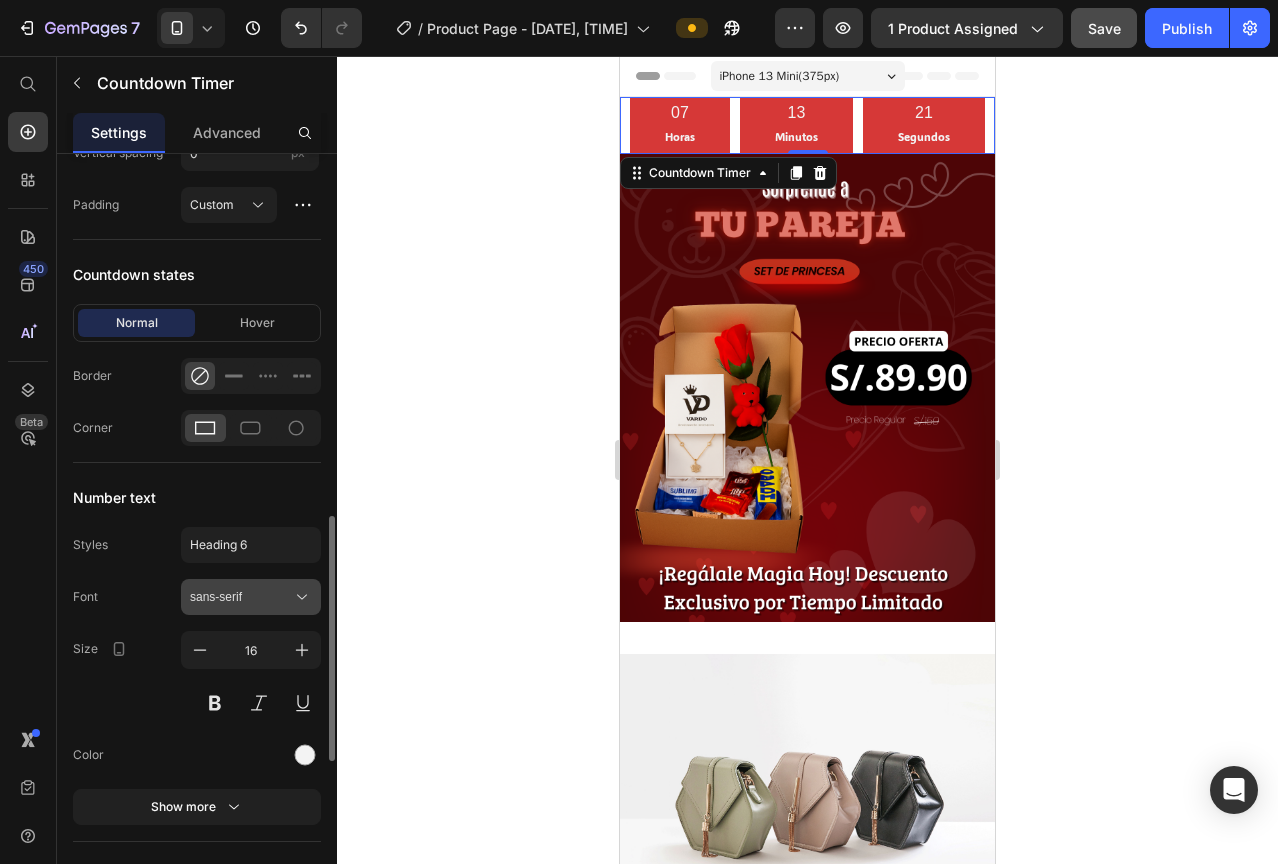 click 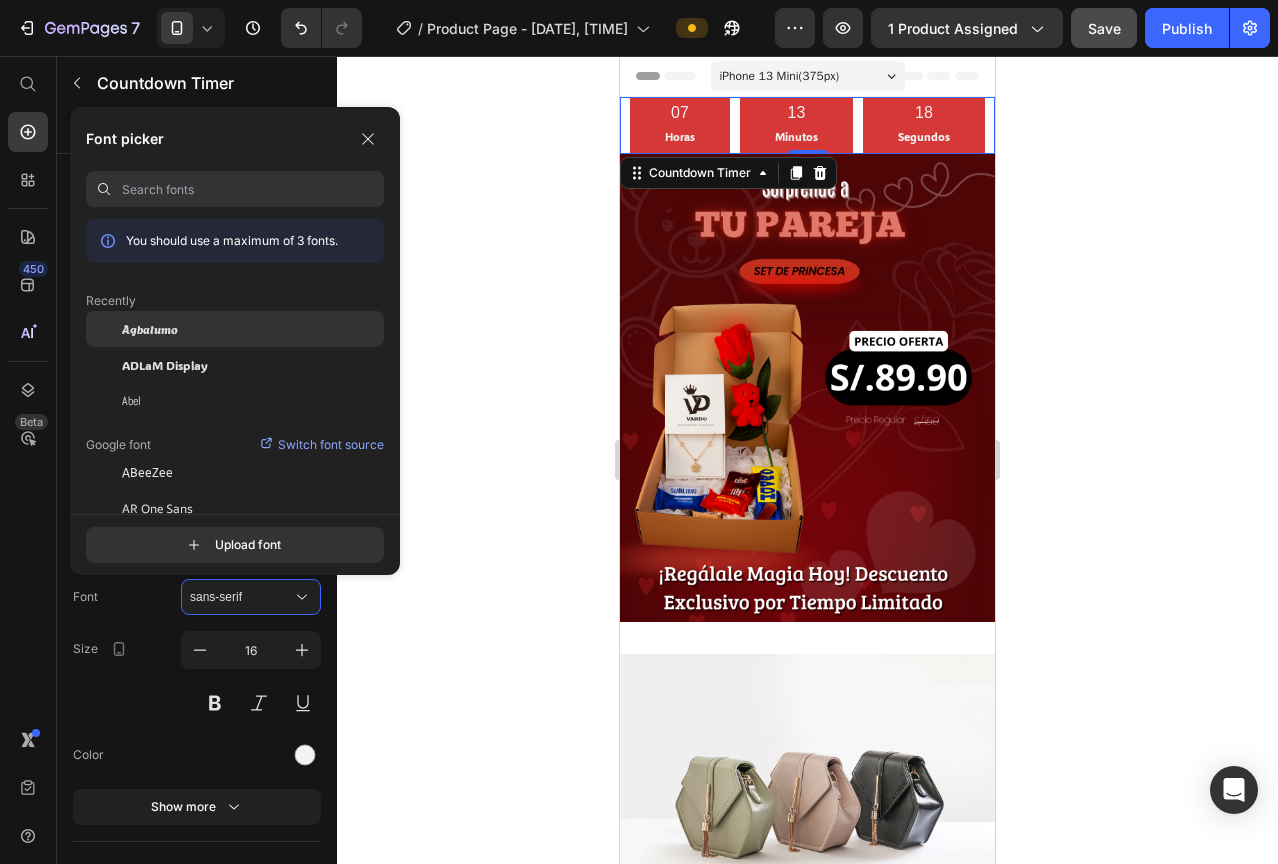click on "Agbalumo" 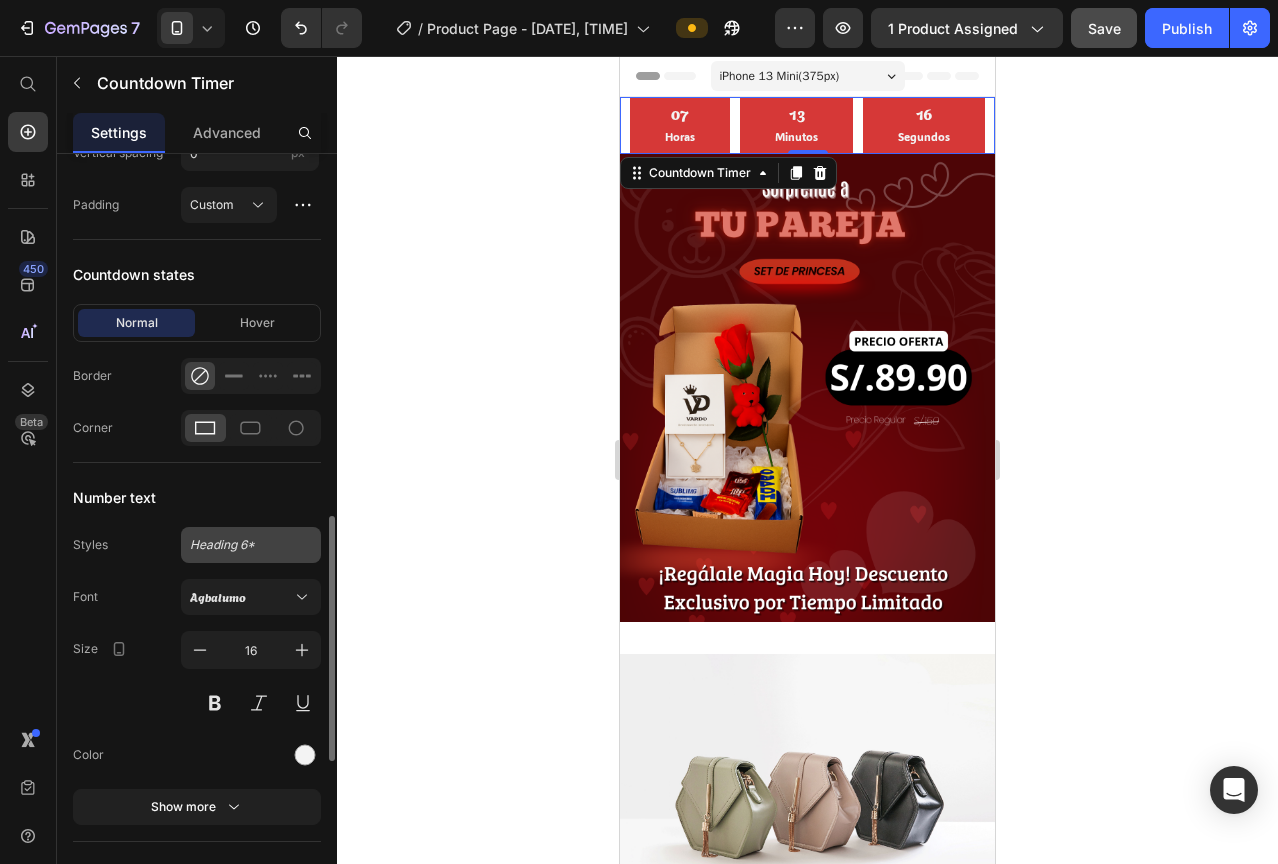 click on "Heading 6*" at bounding box center [251, 545] 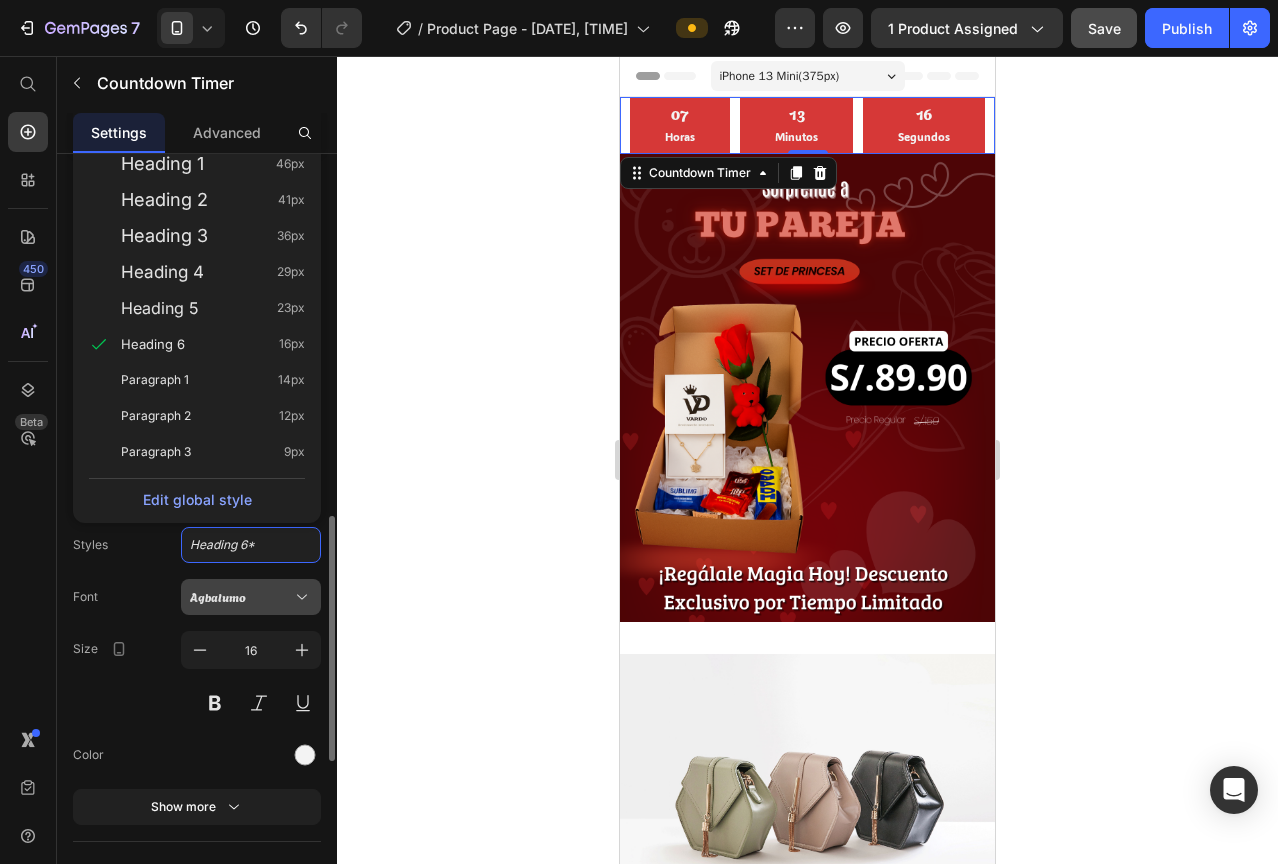 click 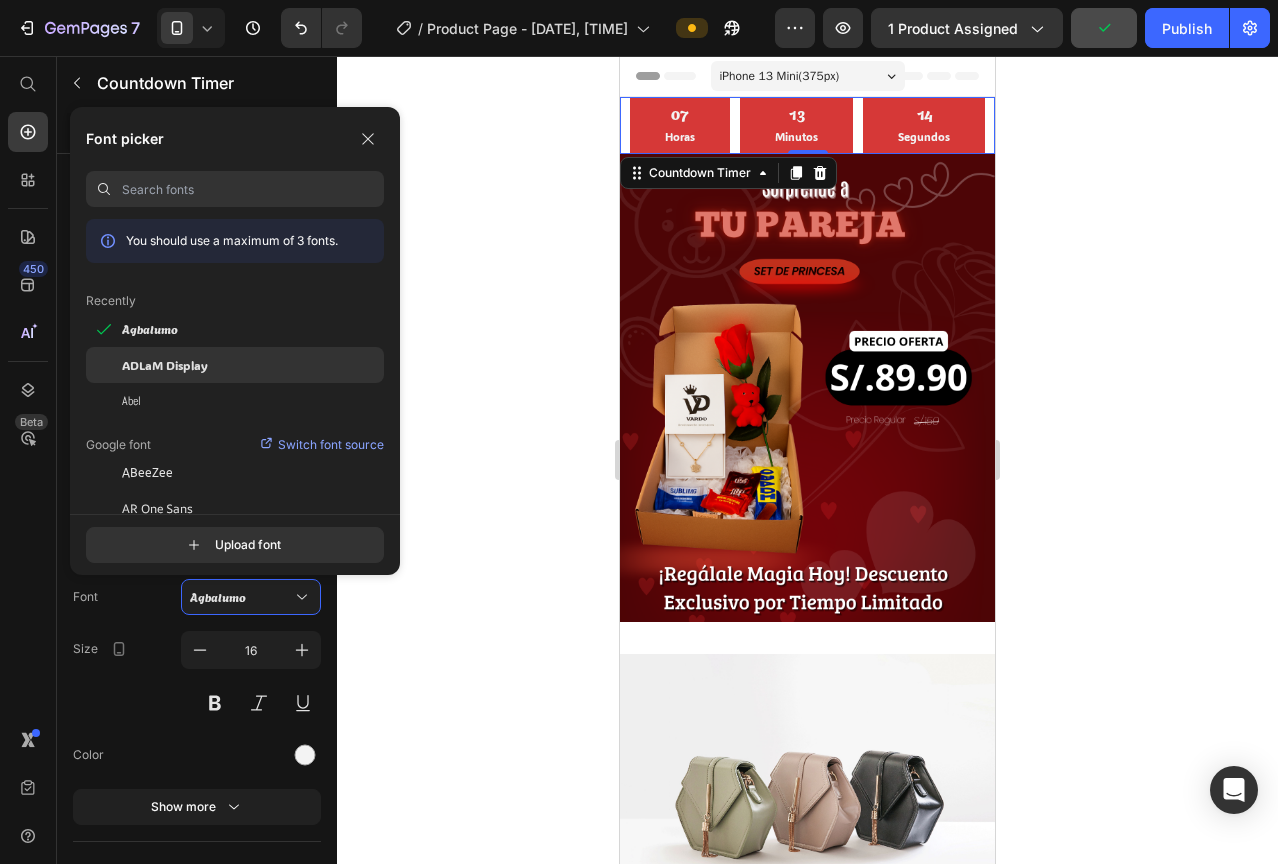 click on "ADLaM Display" 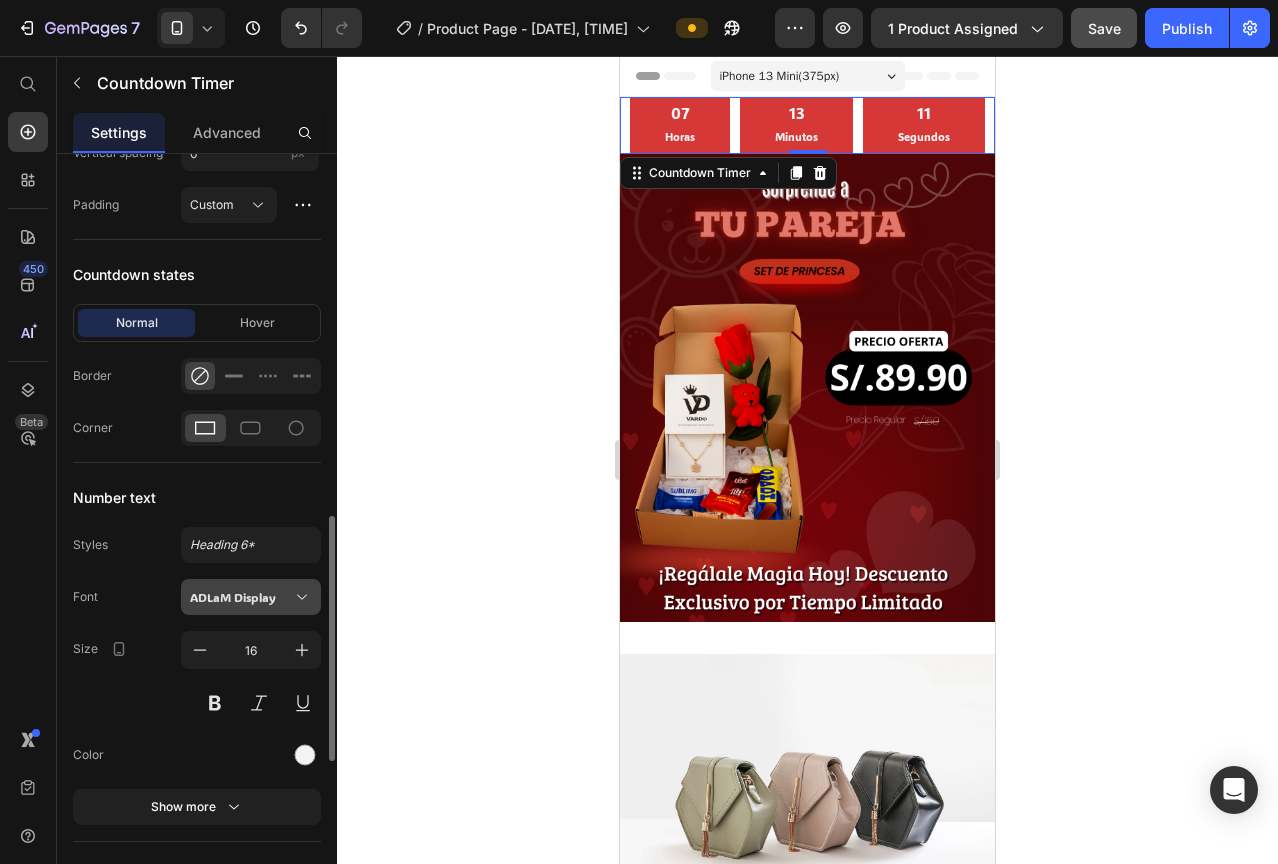 click on "ADLaM Display" at bounding box center (241, 597) 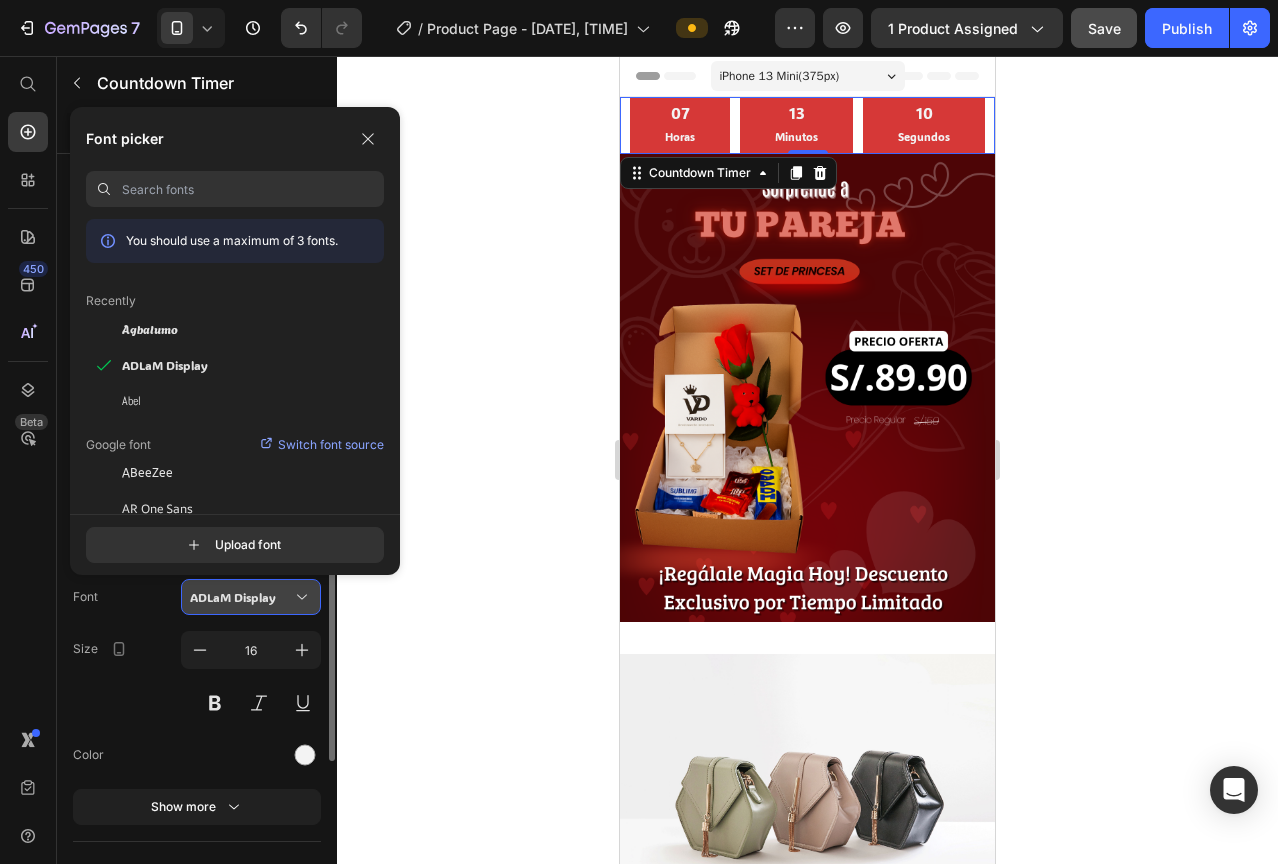 click on "ADLaM Display" at bounding box center [241, 597] 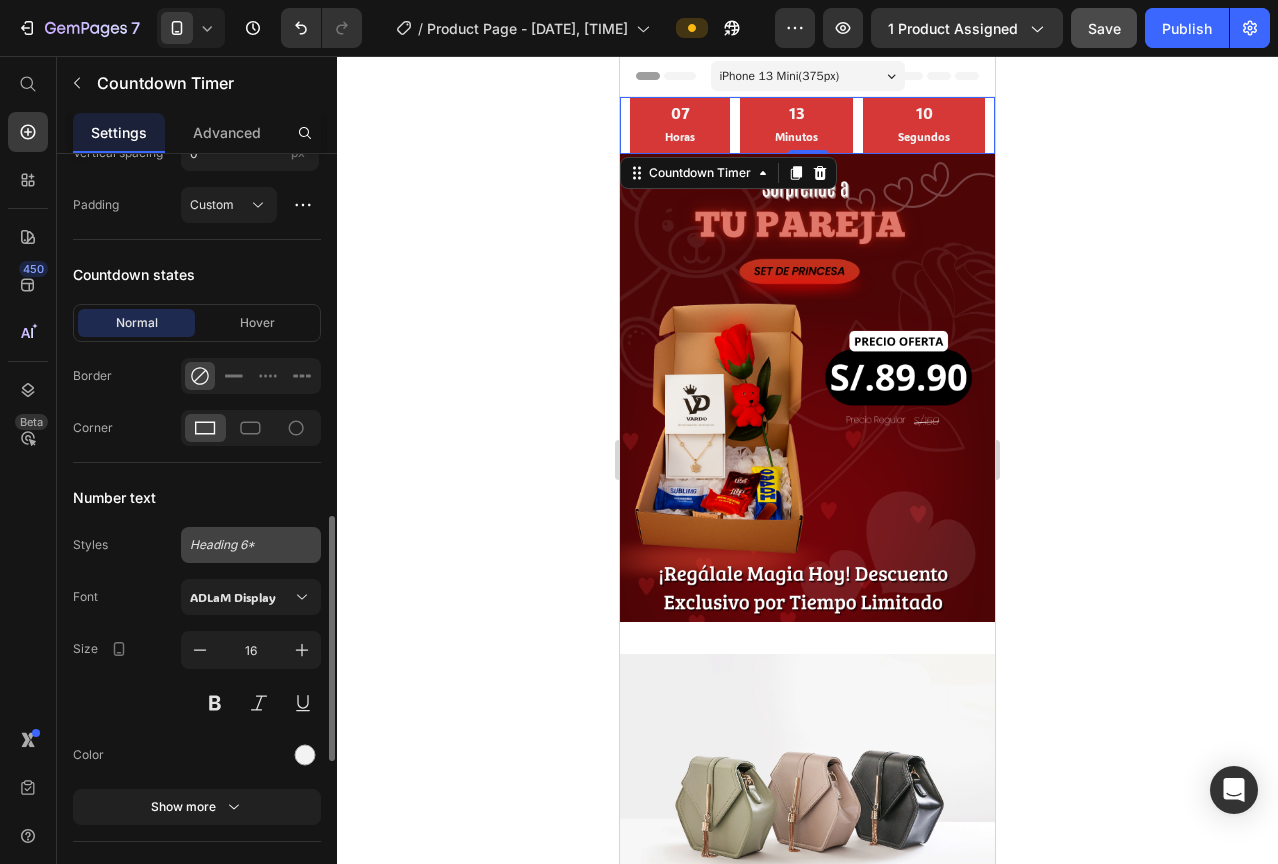 click on "Heading 6*" at bounding box center [251, 545] 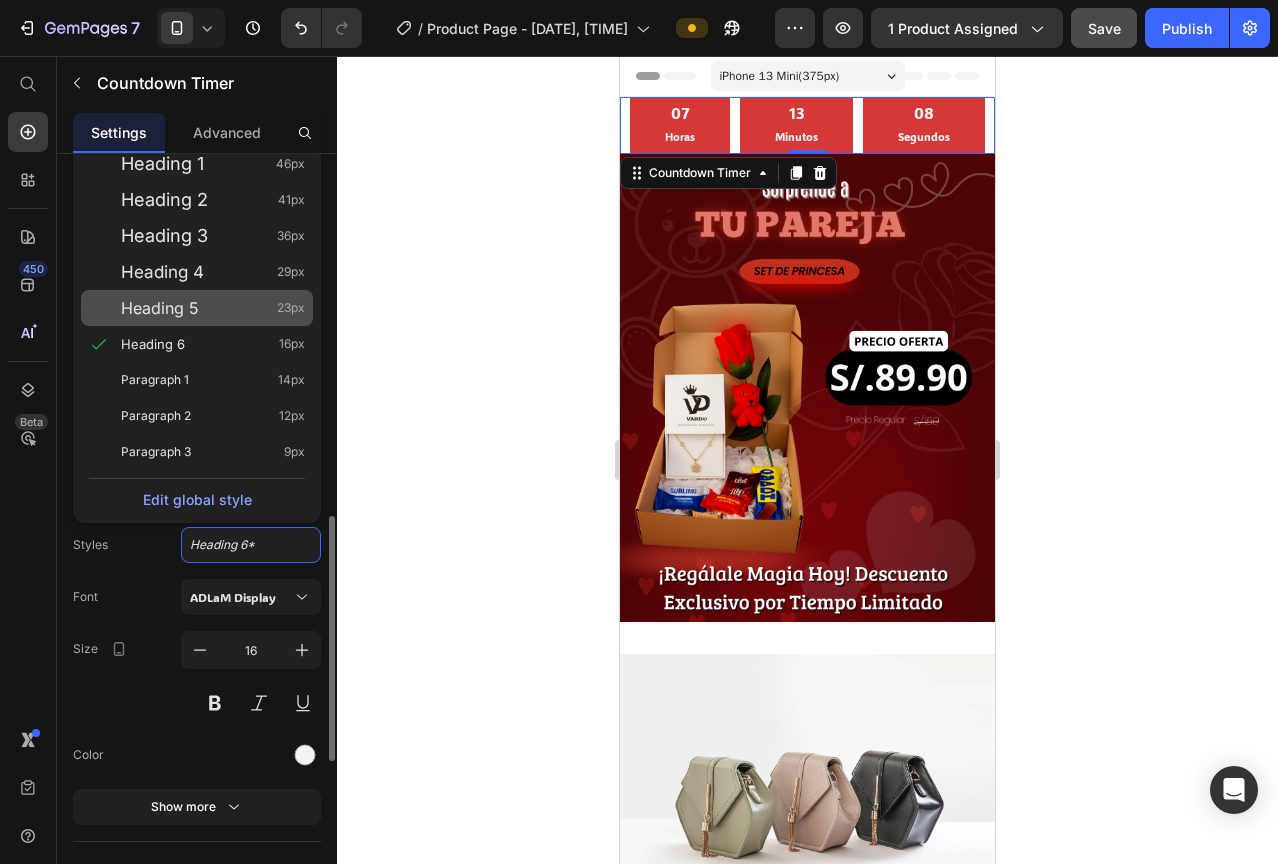 click on "Heading 5 23px" at bounding box center (213, 308) 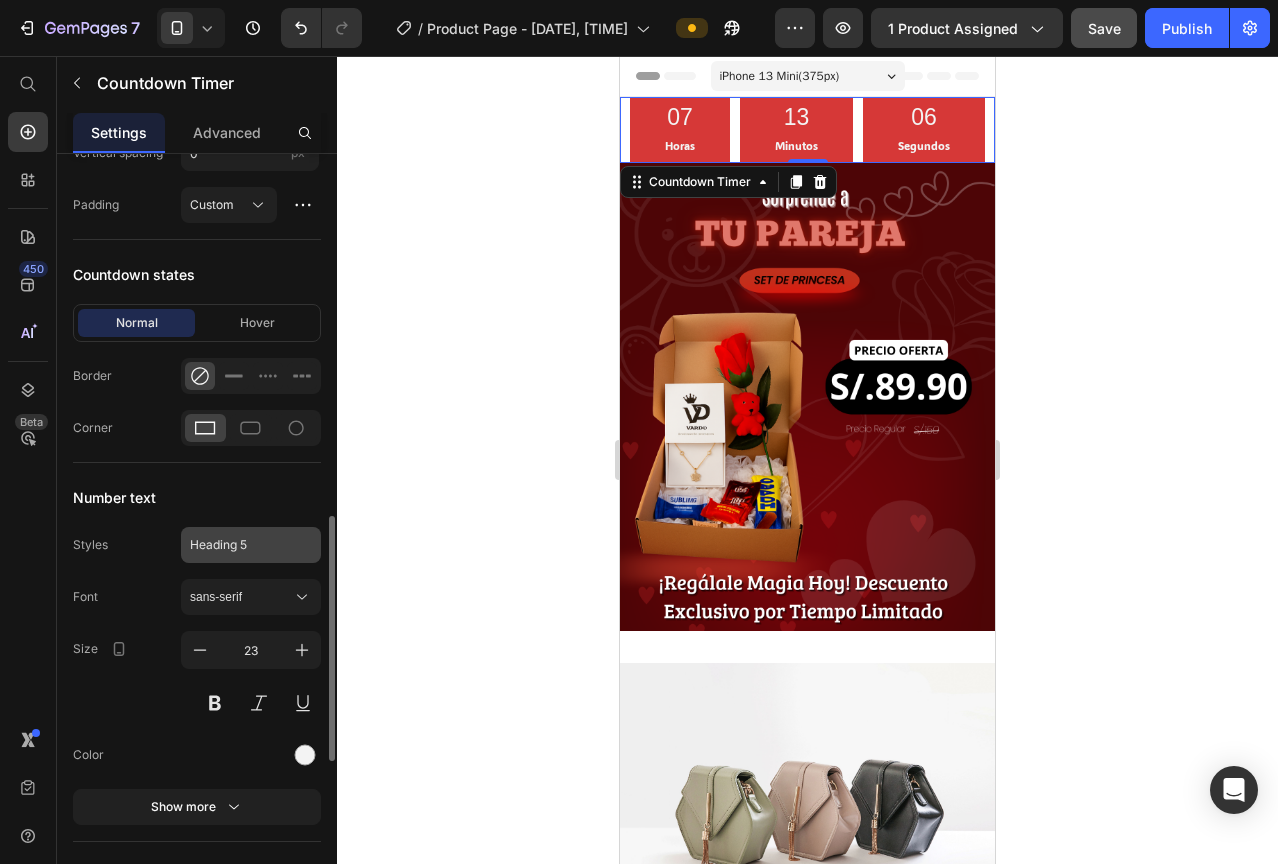 click on "Heading 5" at bounding box center (251, 545) 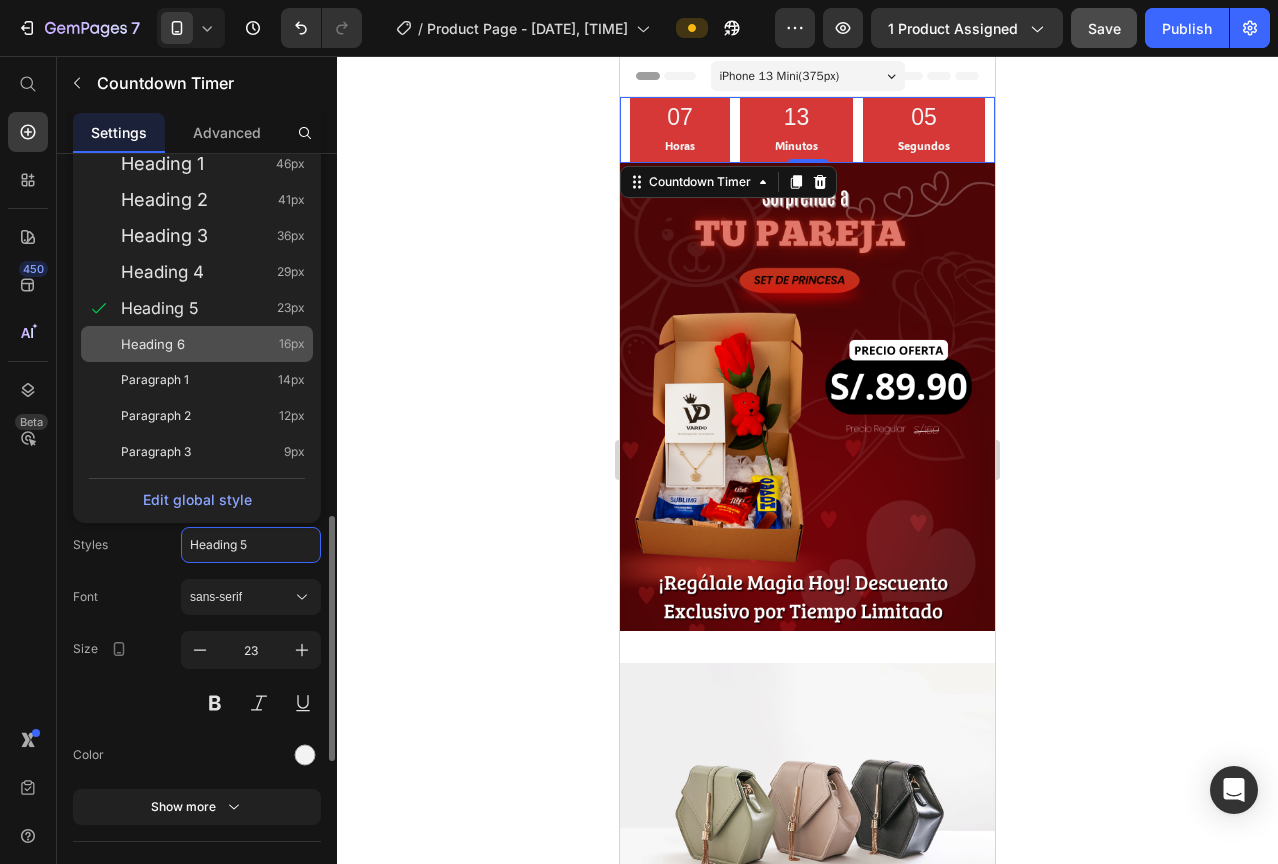 click on "Heading 6 16px" at bounding box center [213, 344] 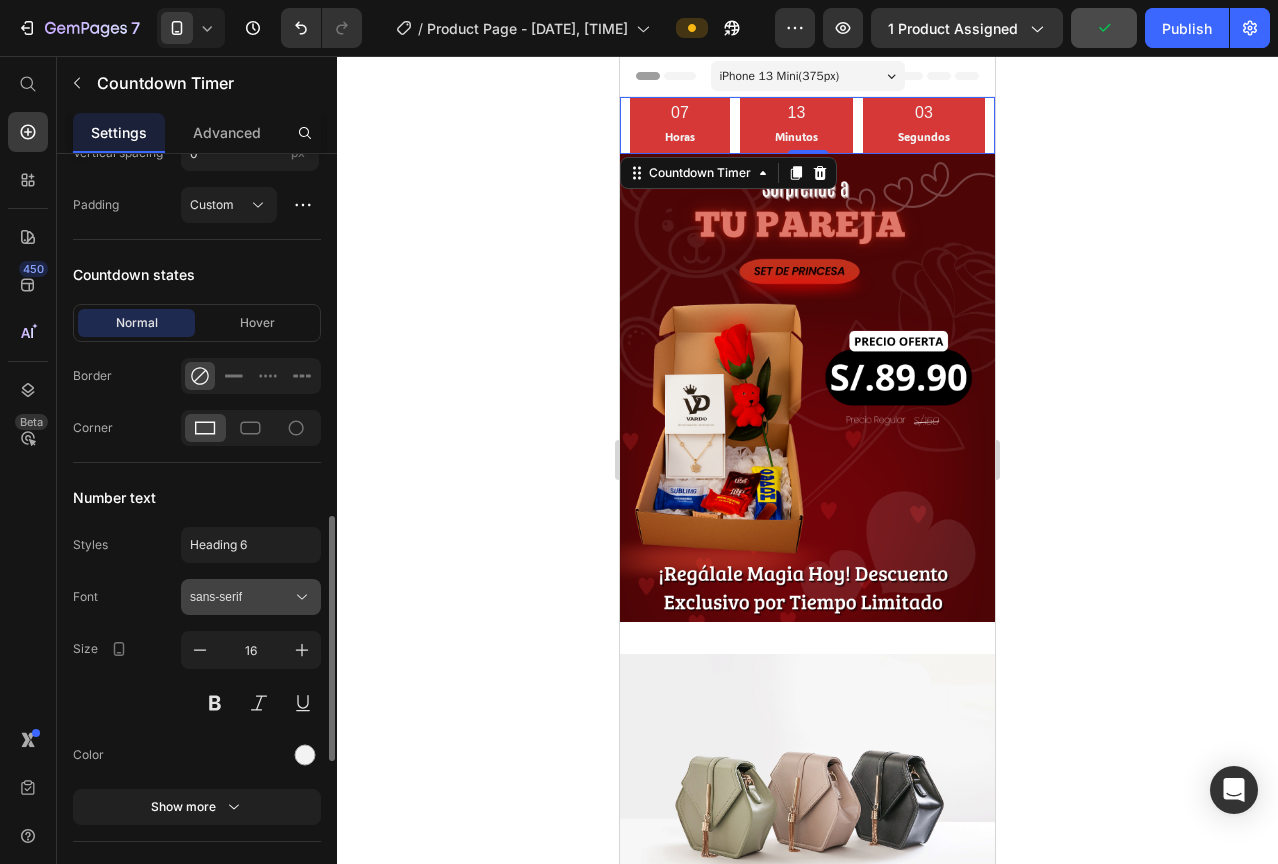 click on "sans-serif" at bounding box center (241, 597) 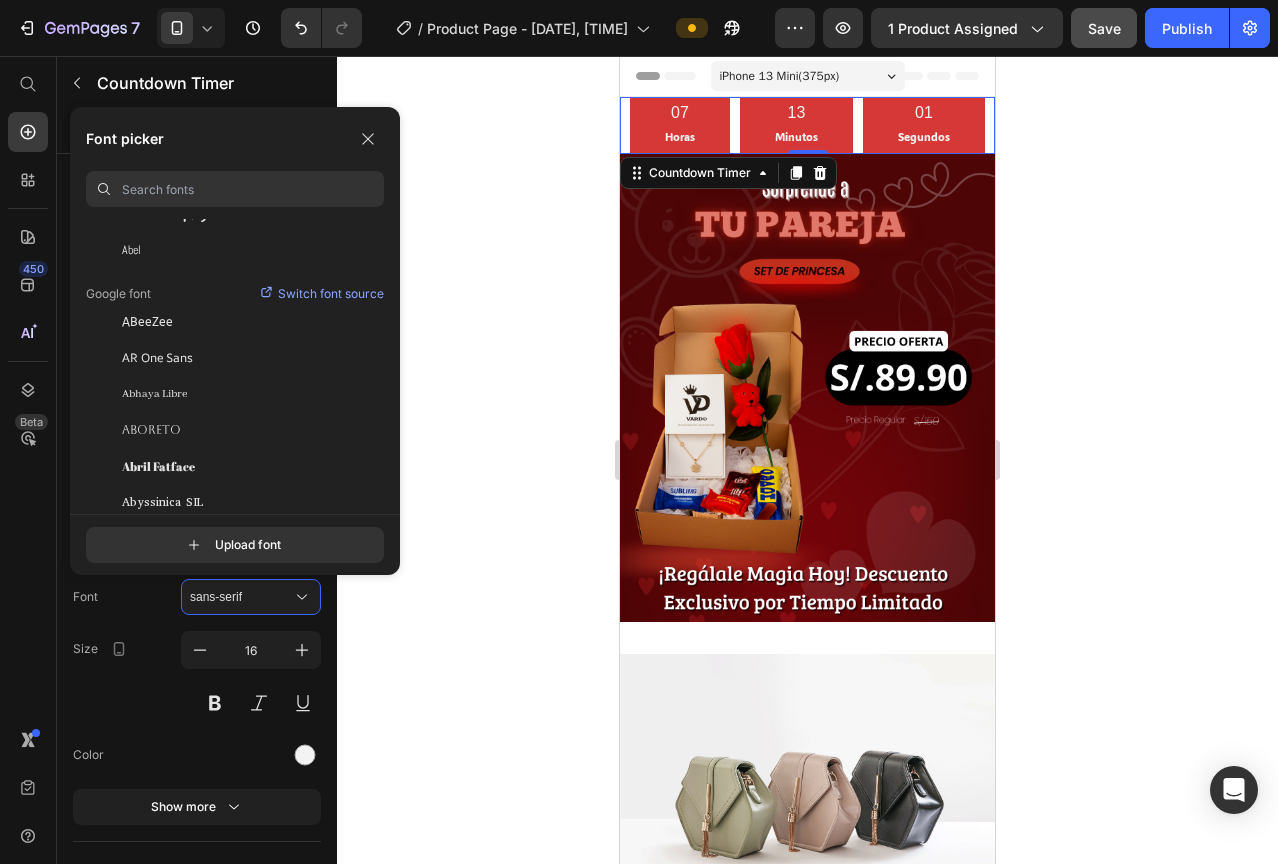 scroll, scrollTop: 0, scrollLeft: 0, axis: both 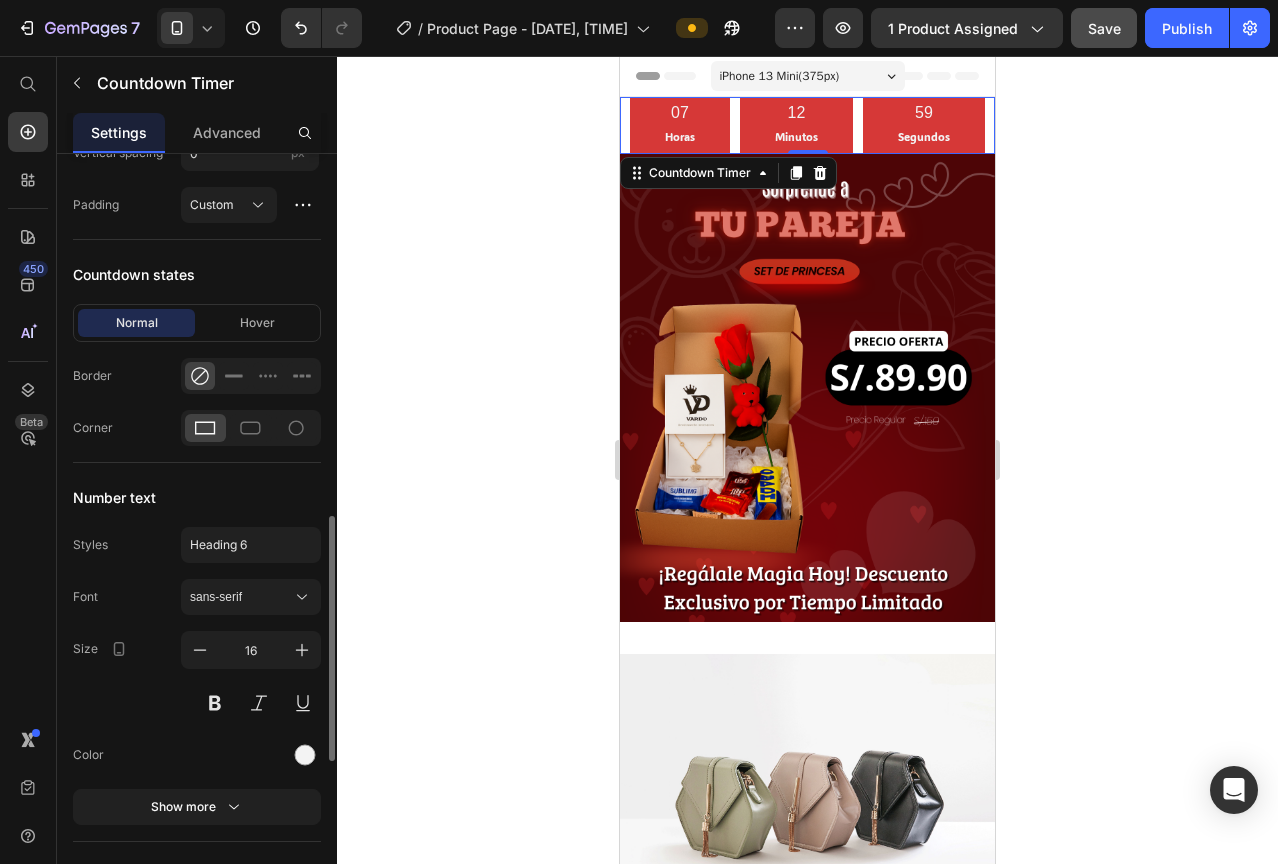 click on "Font sans-serif Size 16 Color Show more" at bounding box center (197, 702) 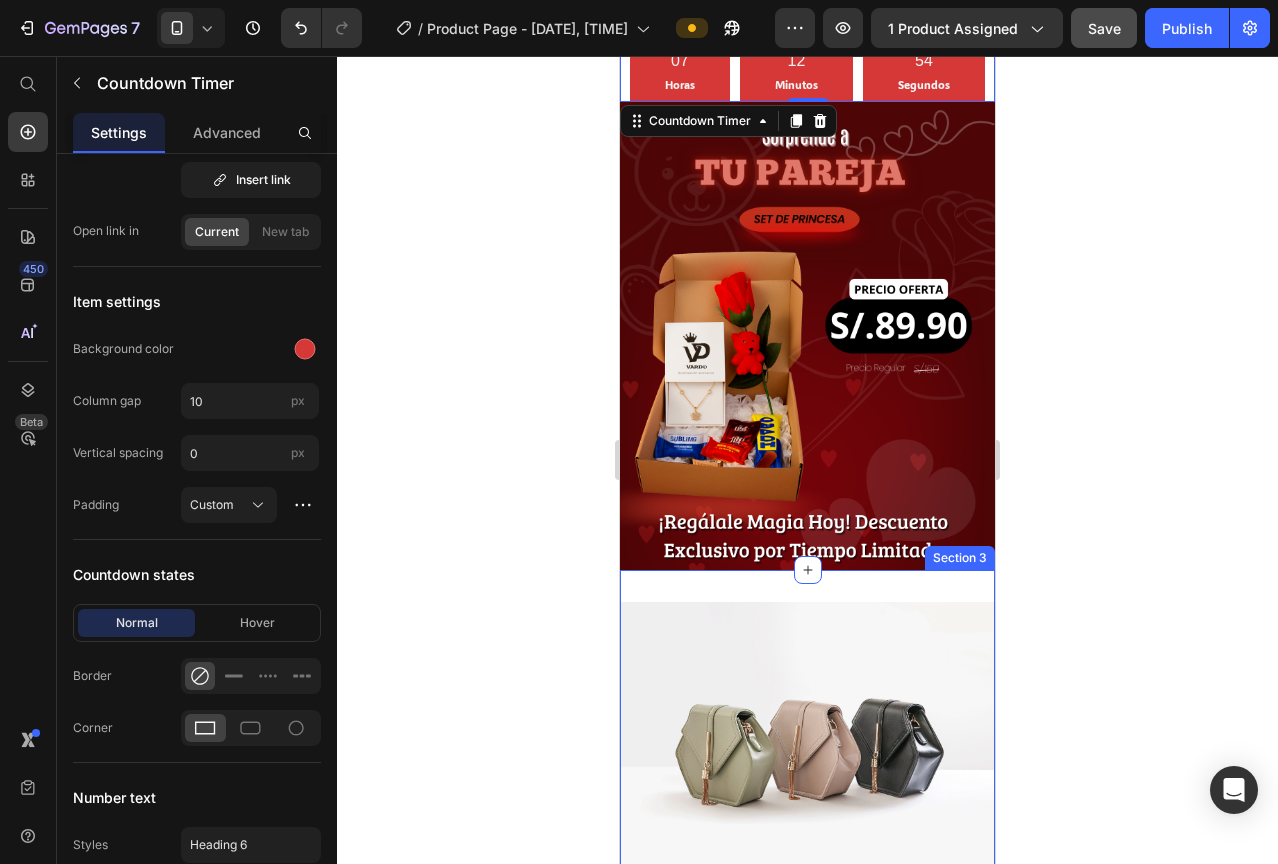 scroll, scrollTop: 100, scrollLeft: 0, axis: vertical 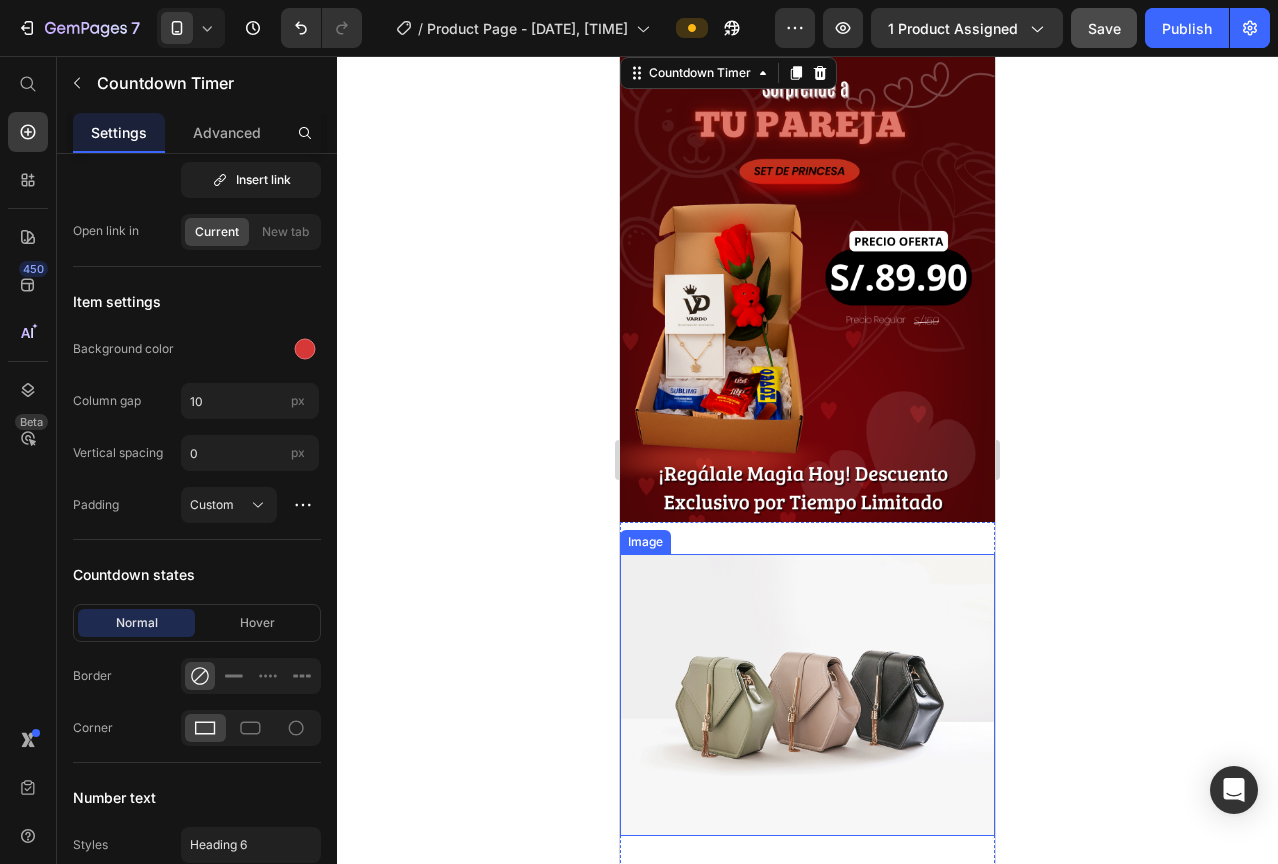 click at bounding box center (807, 694) 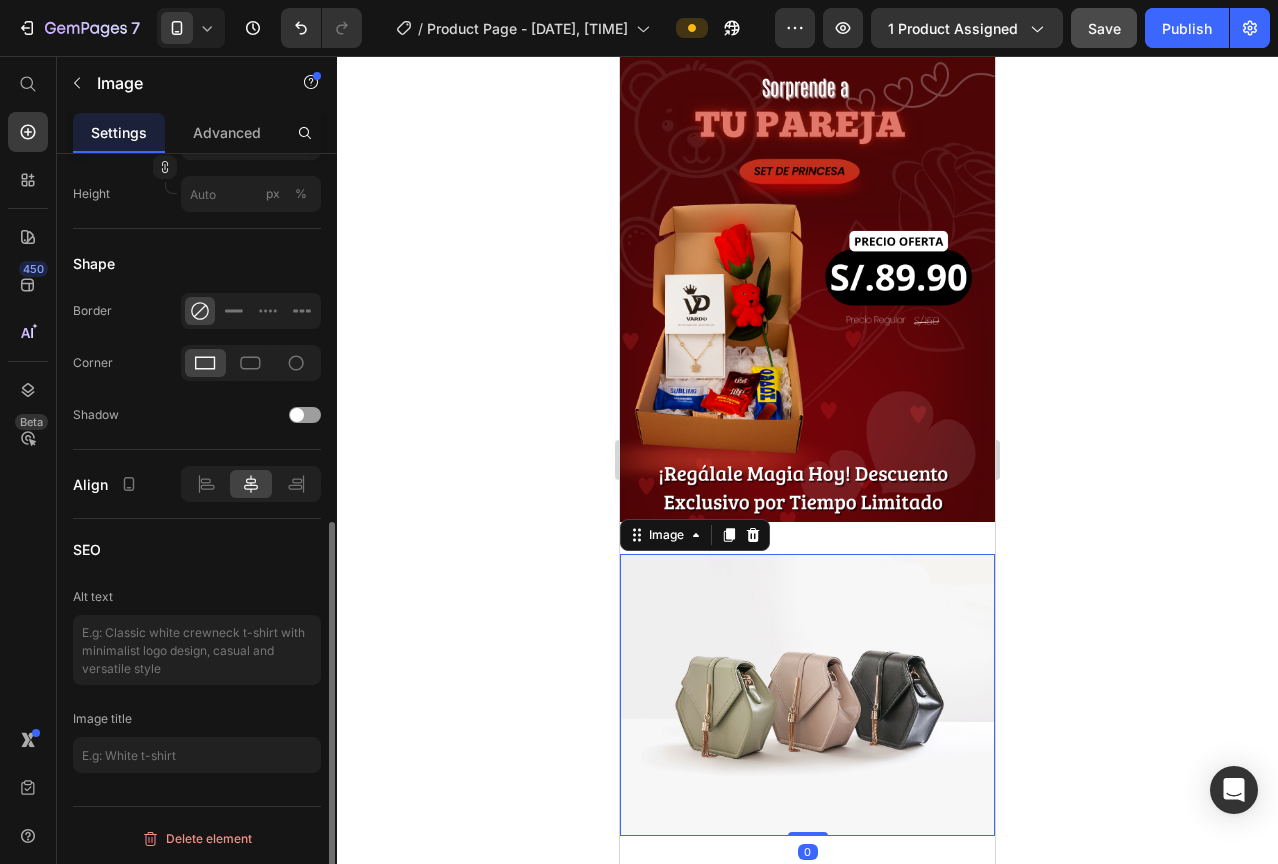 scroll, scrollTop: 0, scrollLeft: 0, axis: both 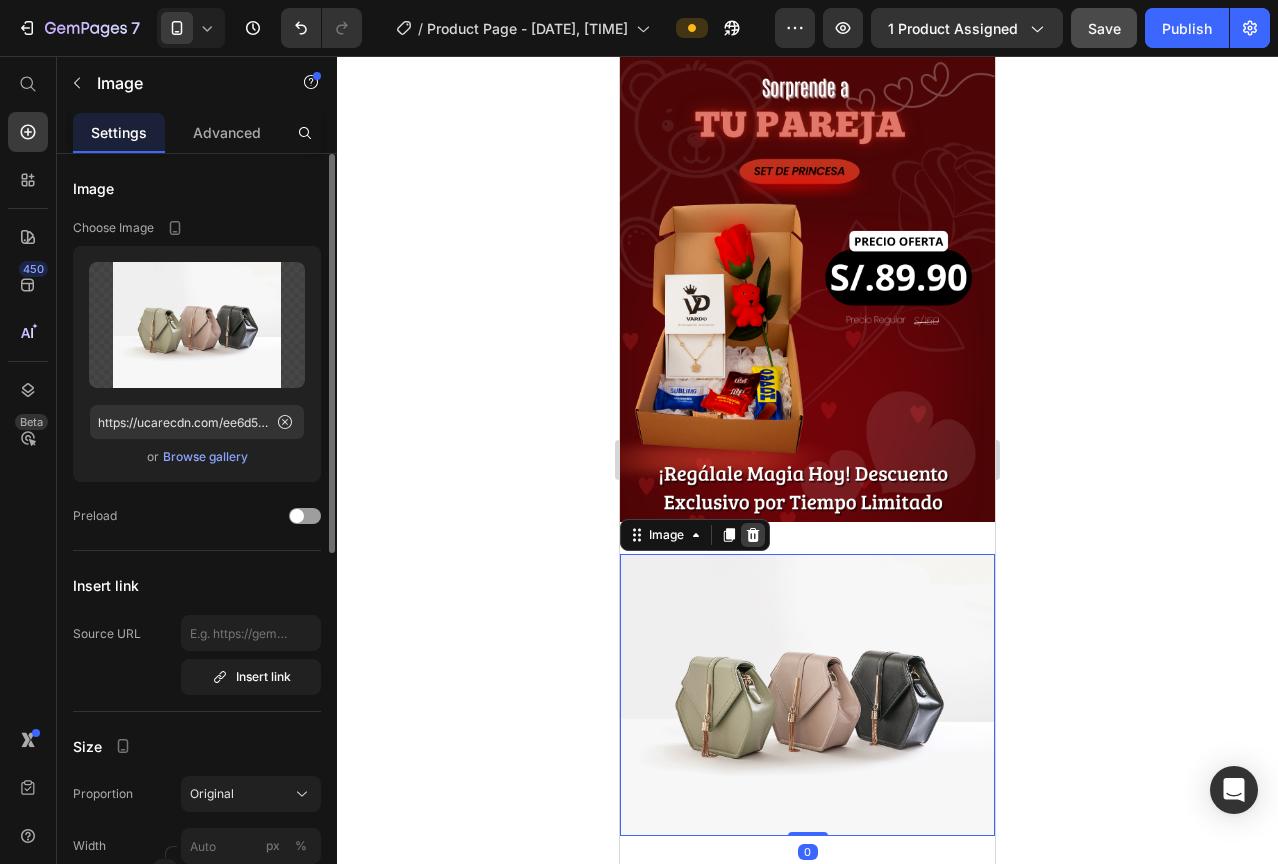 click at bounding box center (753, 535) 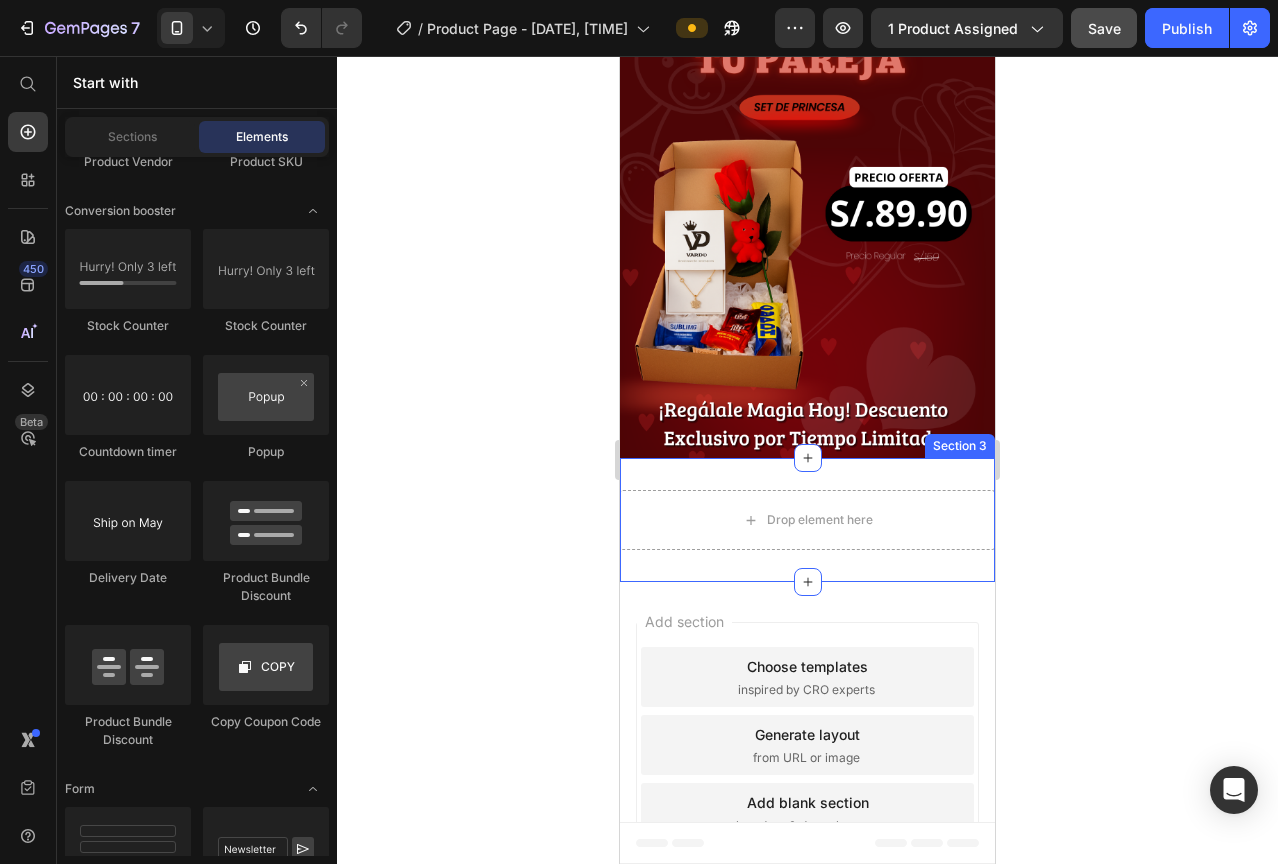 scroll, scrollTop: 198, scrollLeft: 0, axis: vertical 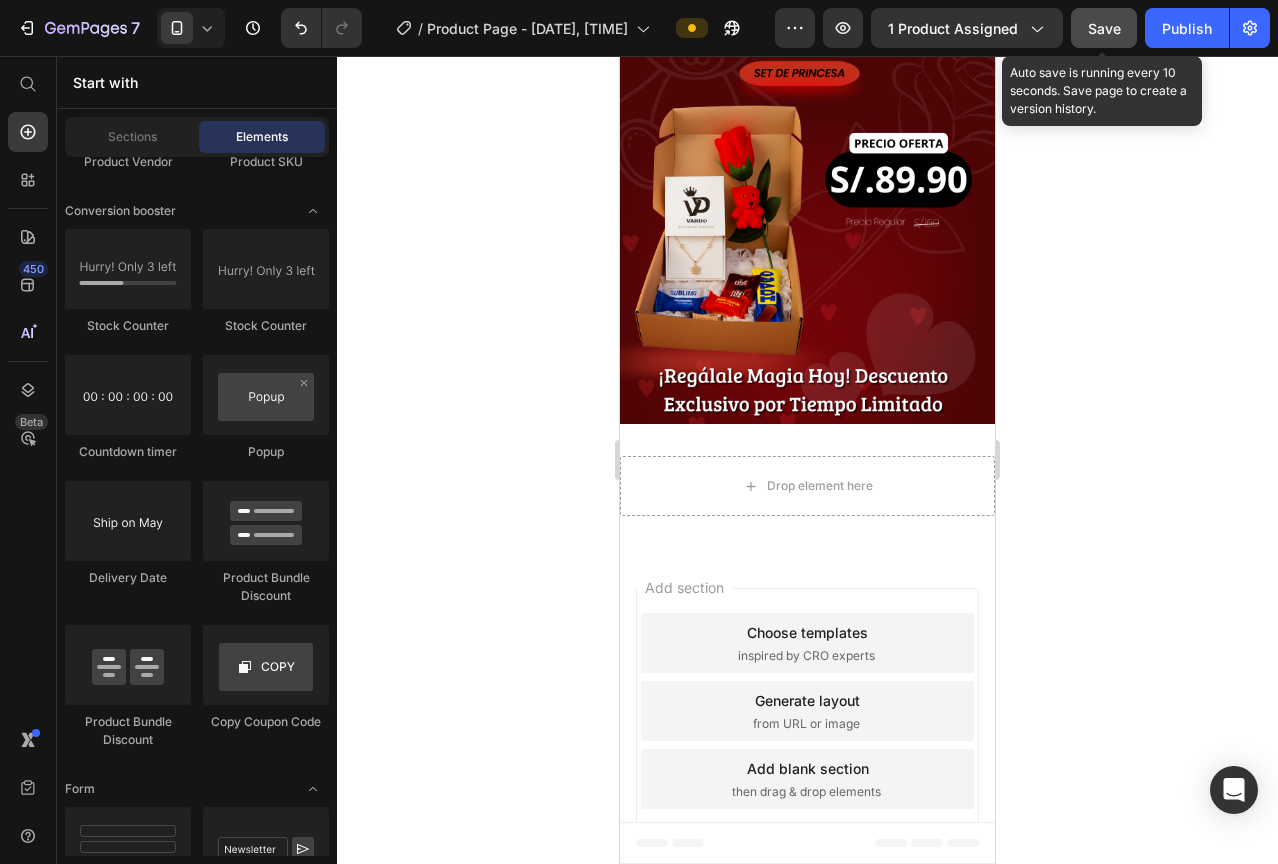 click on "Save" 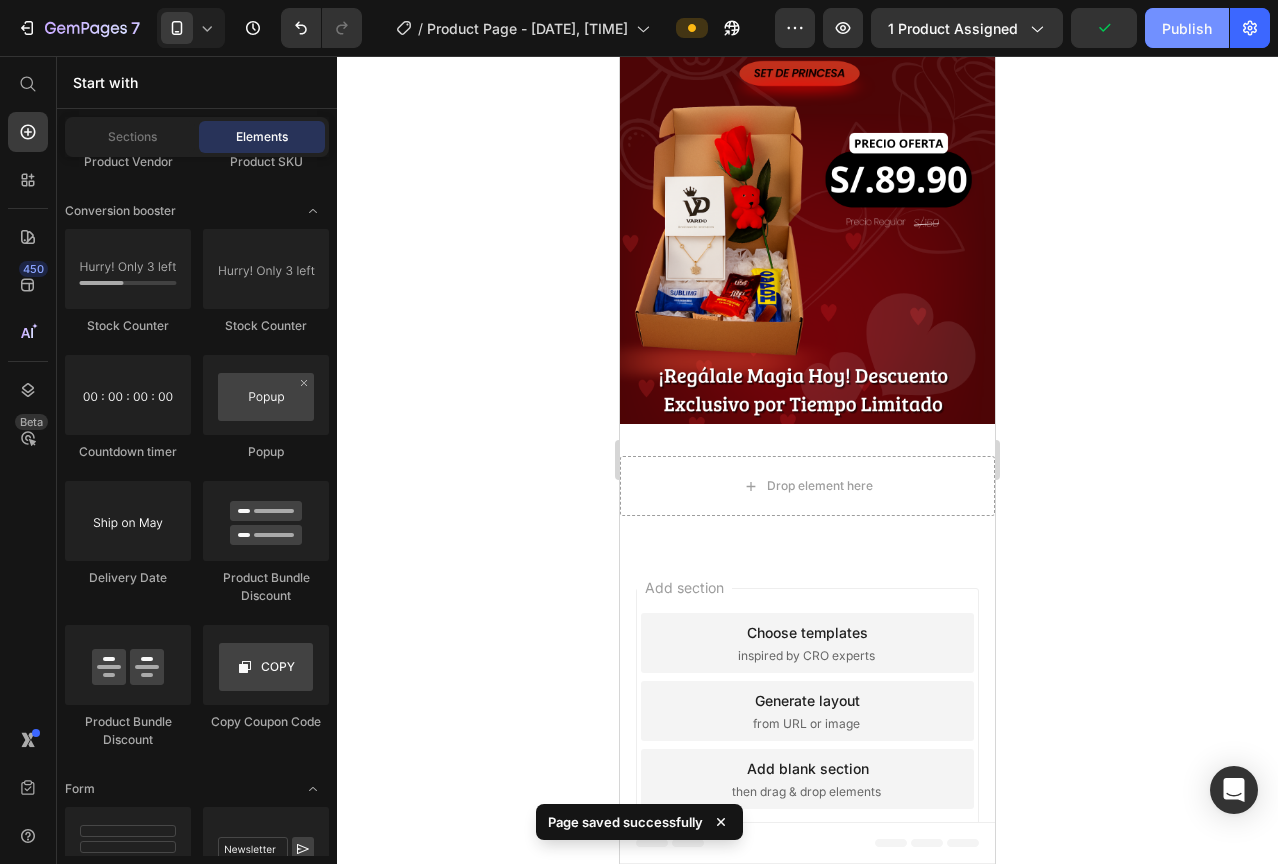 click on "Publish" at bounding box center [1187, 28] 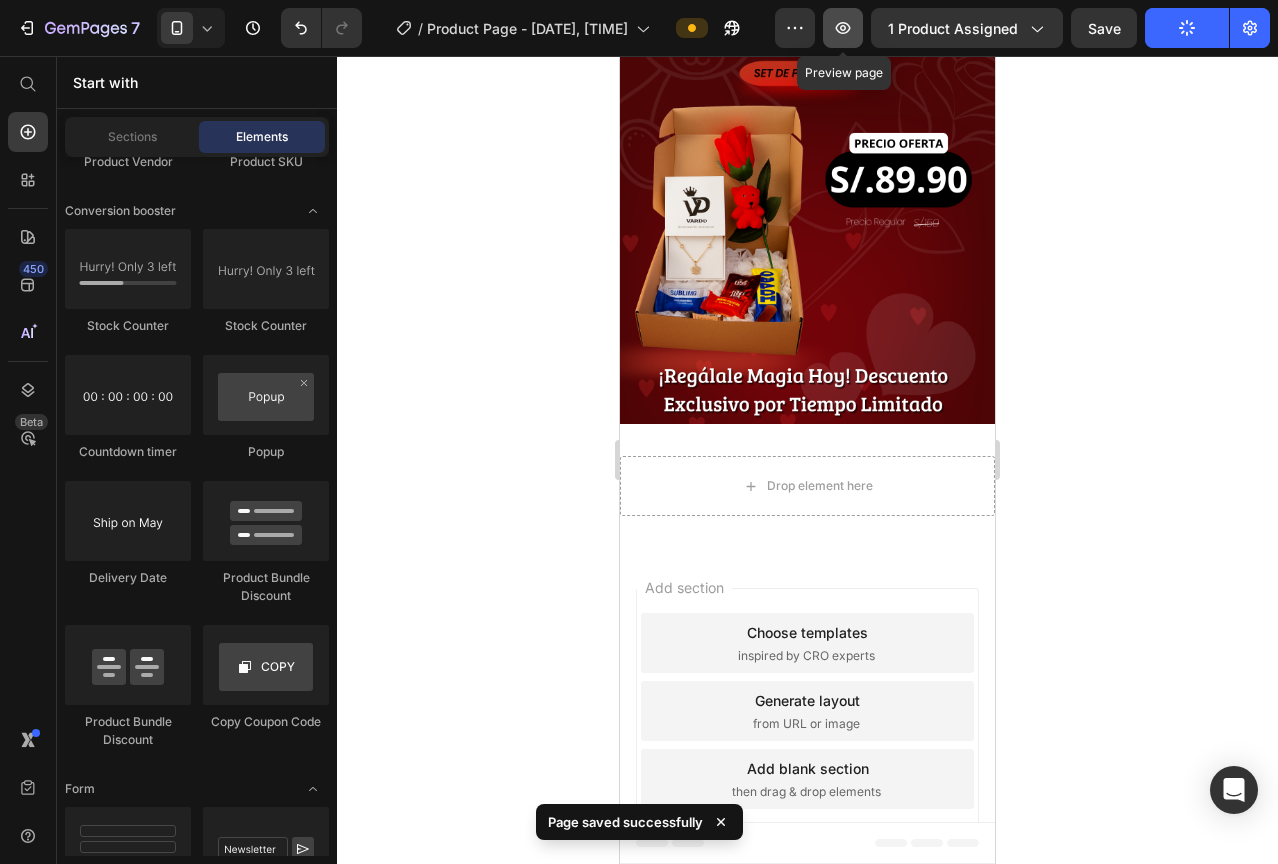 click 